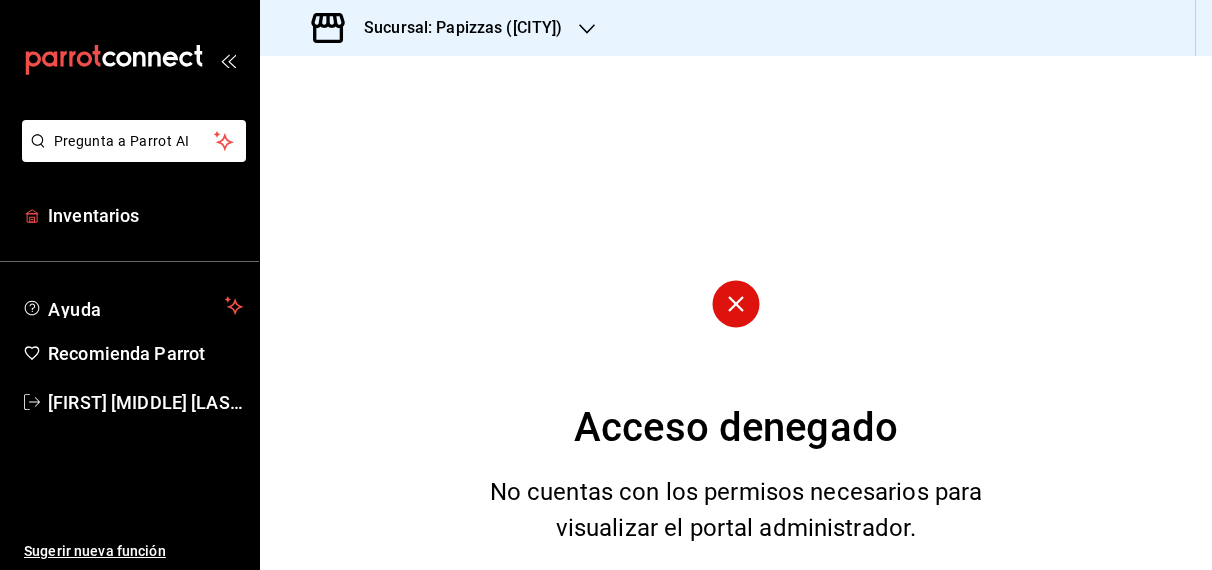 scroll, scrollTop: 0, scrollLeft: 0, axis: both 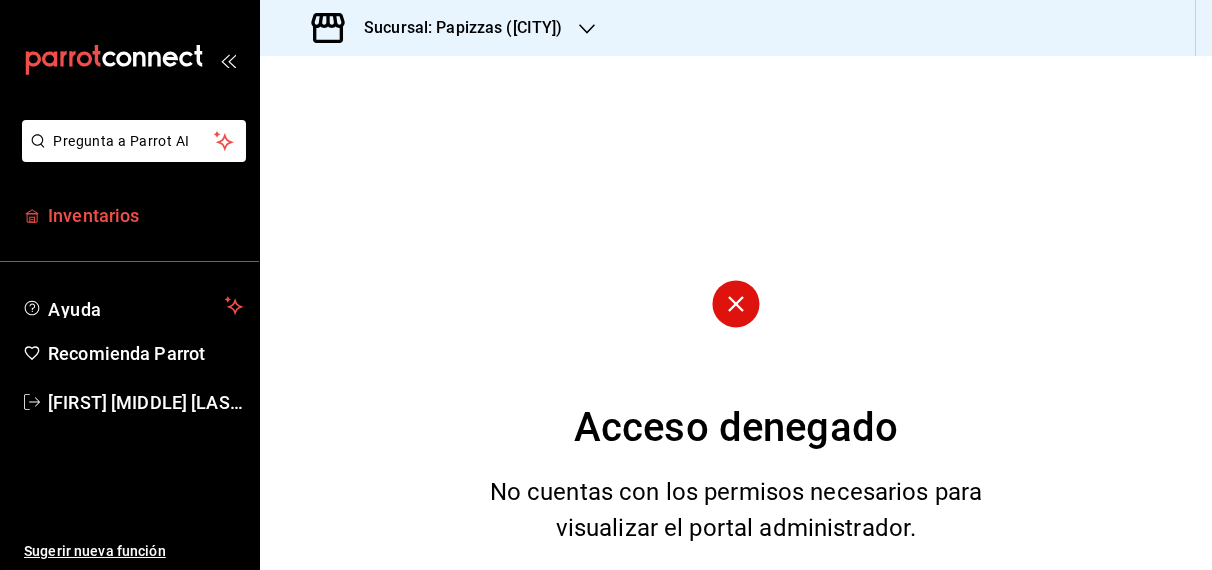 click on "Inventarios" at bounding box center [129, 215] 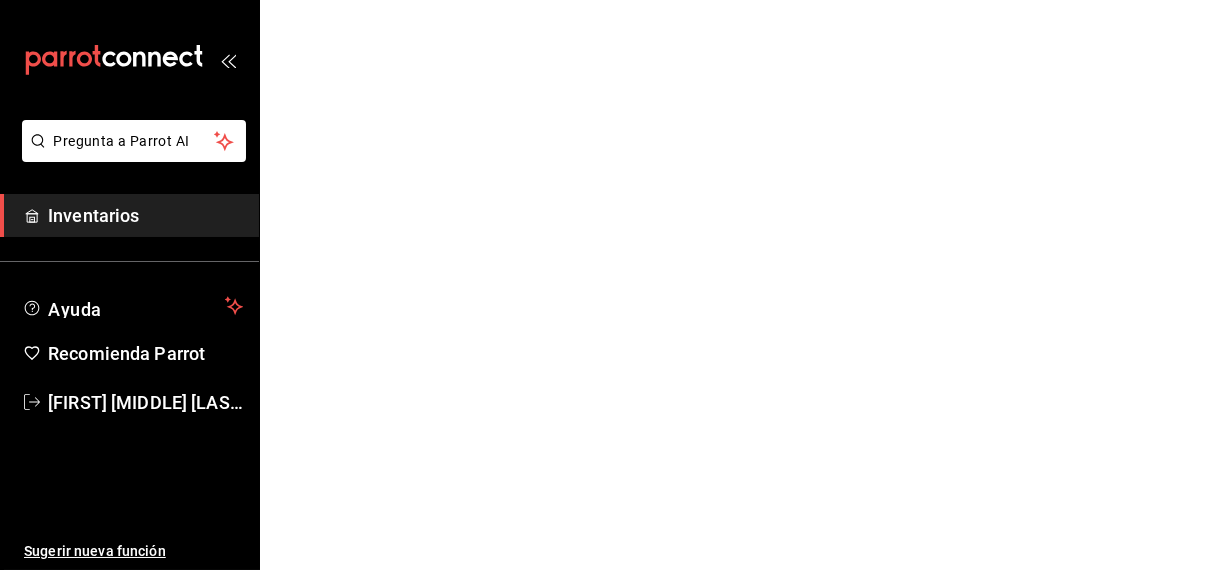click on "Inventarios" at bounding box center (145, 215) 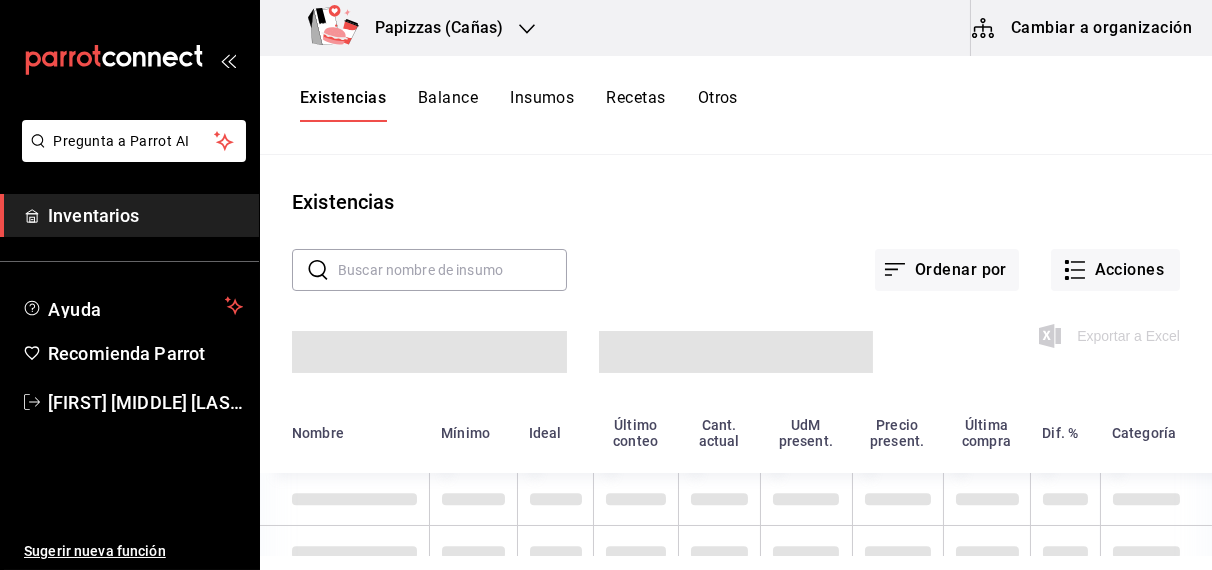click 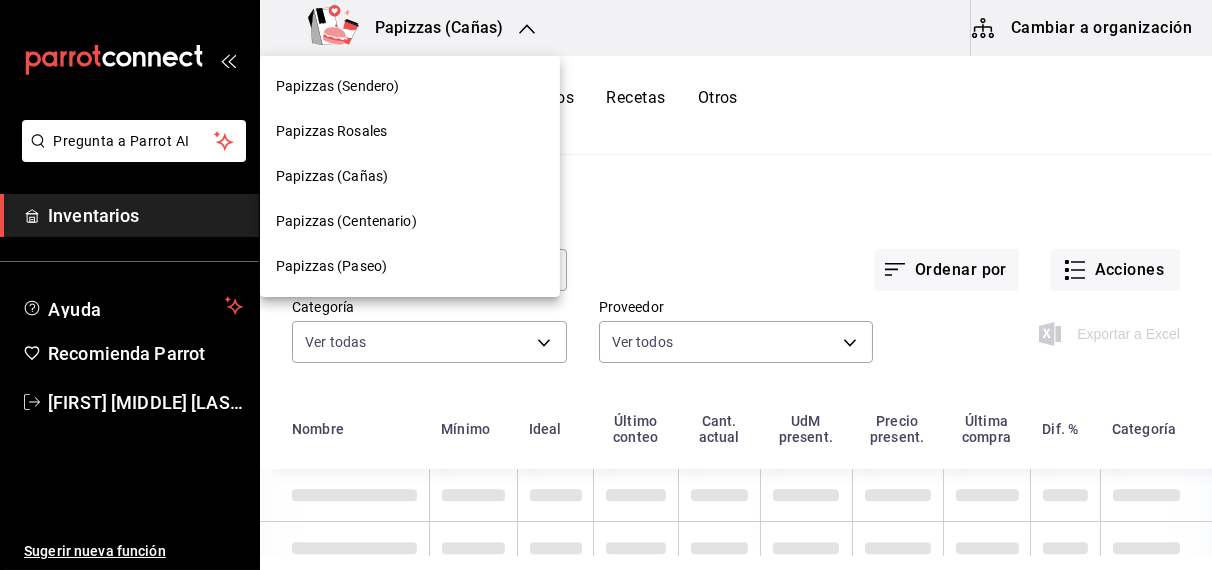 click on "Papizzas (Sendero)" at bounding box center [337, 86] 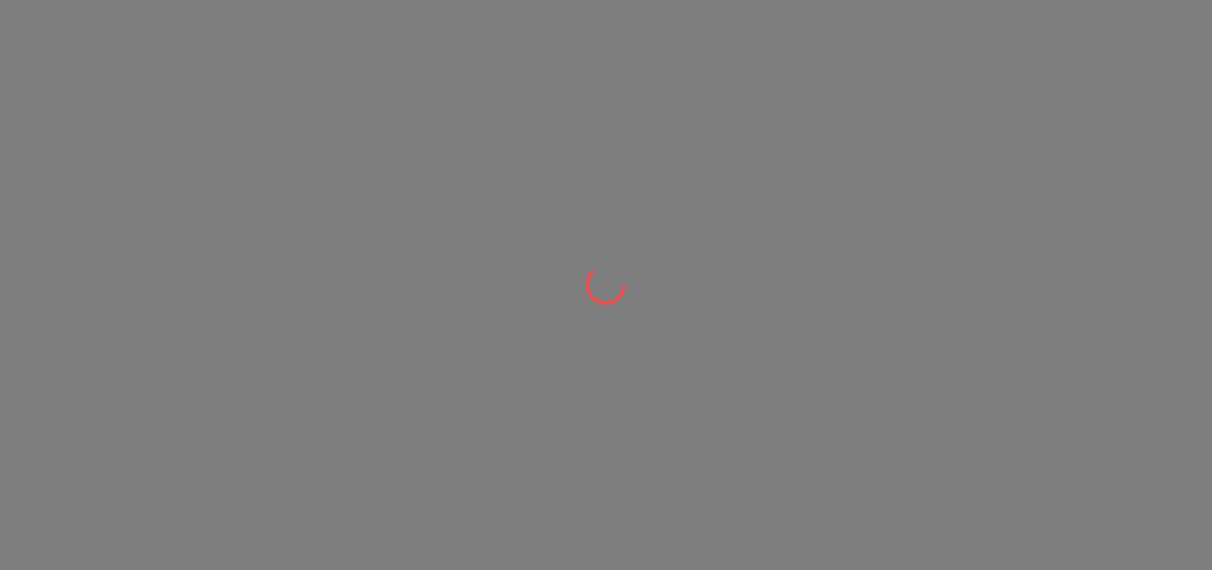 scroll, scrollTop: 0, scrollLeft: 0, axis: both 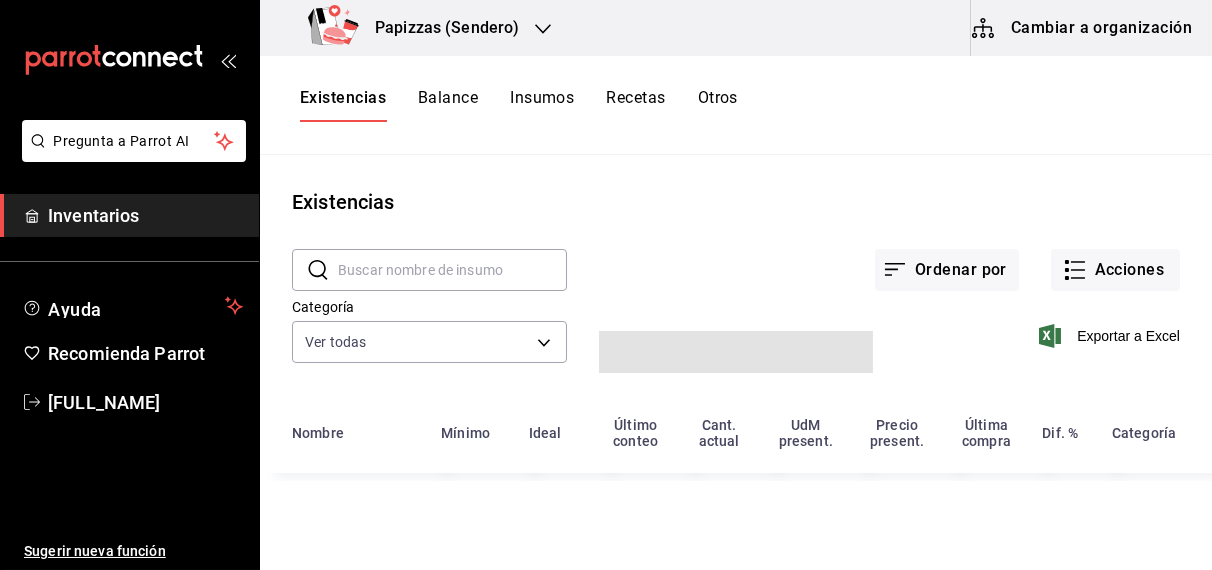 click at bounding box center [452, 270] 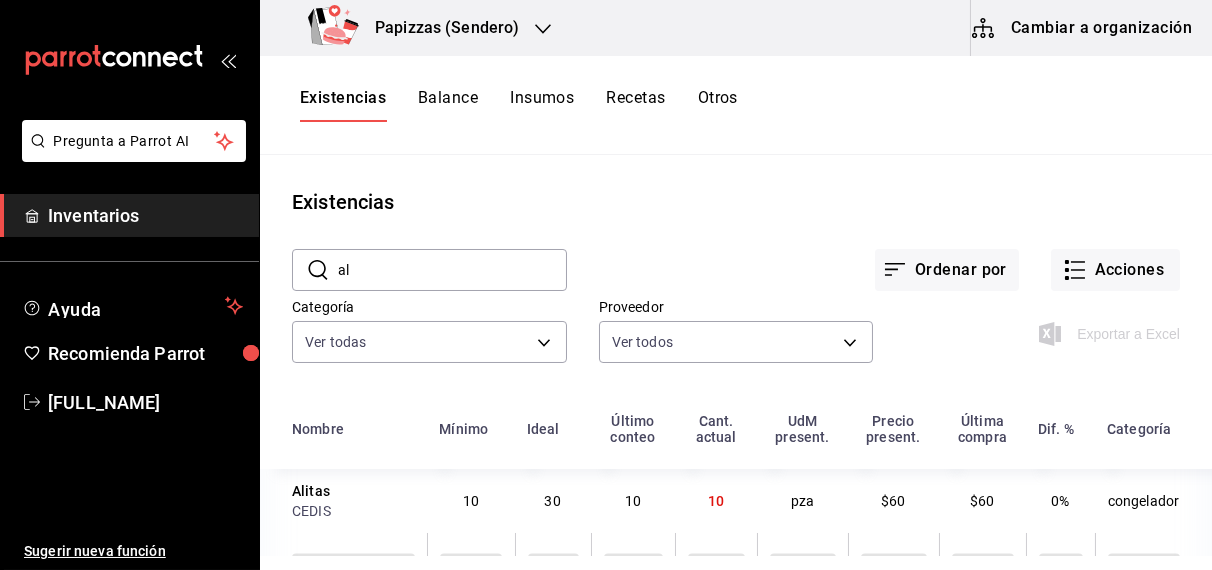 type on "a" 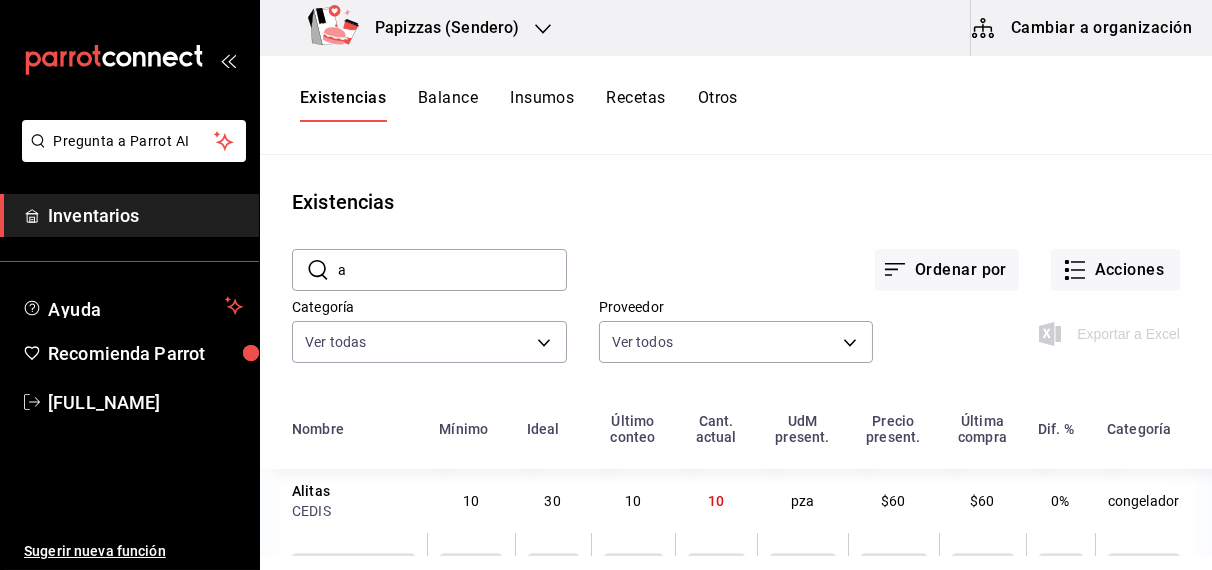 type 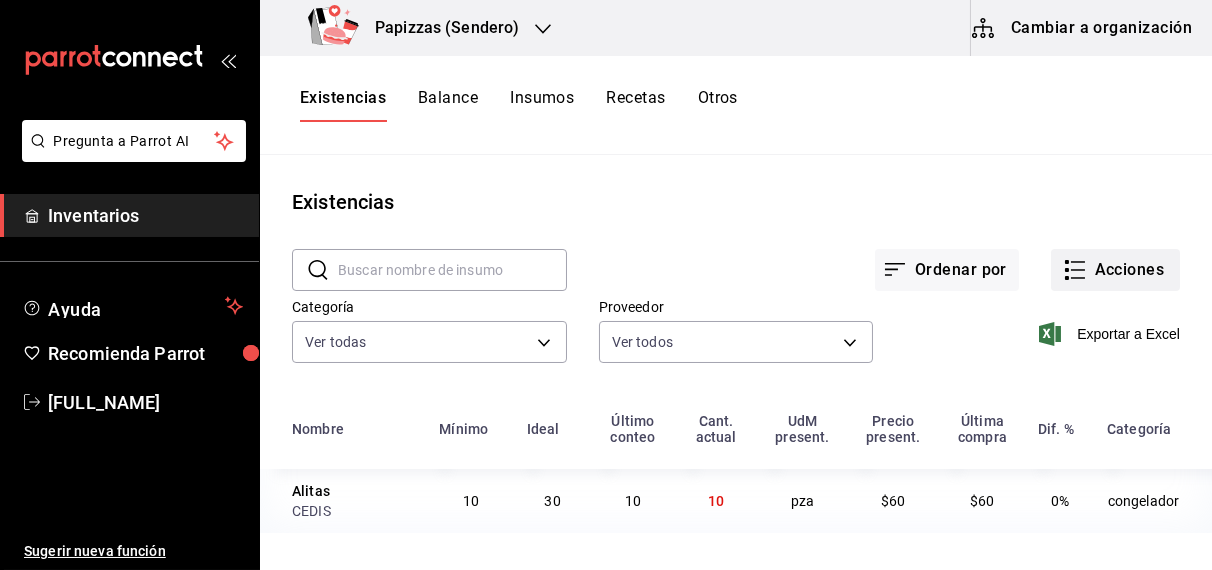 click on "Acciones" at bounding box center (1115, 270) 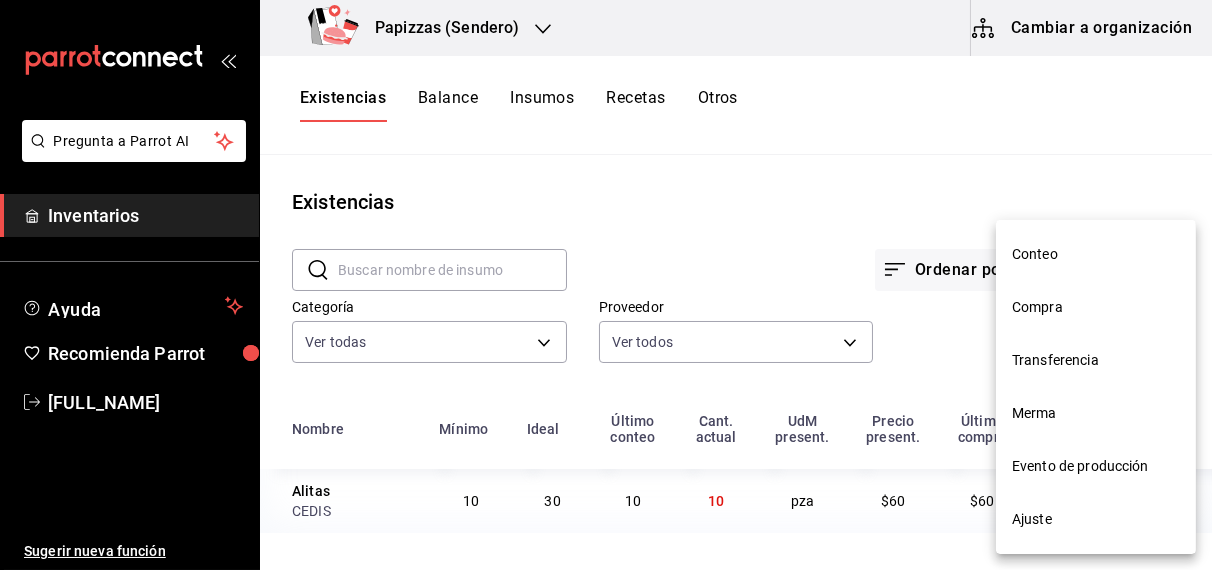 click on "Ajuste" at bounding box center [1096, 519] 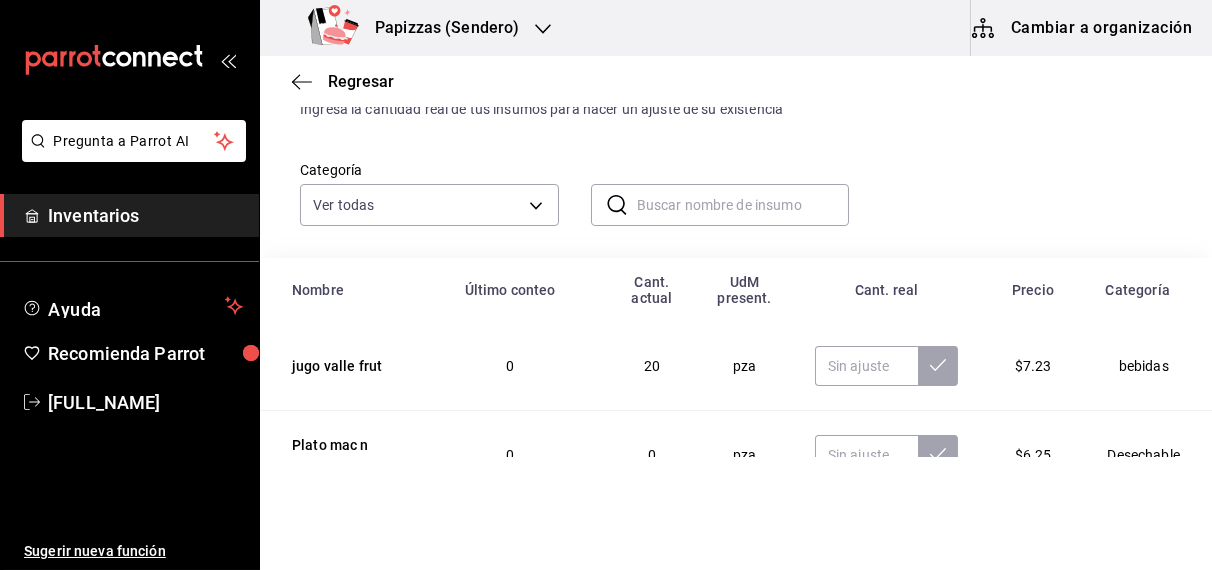 scroll, scrollTop: 161, scrollLeft: 0, axis: vertical 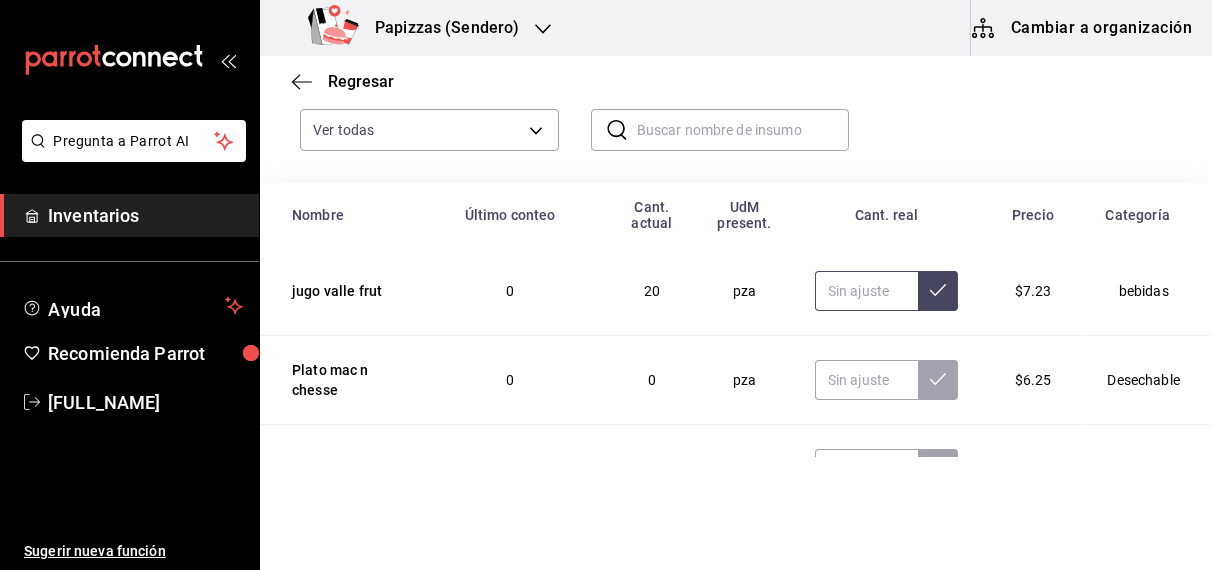 click at bounding box center (867, 291) 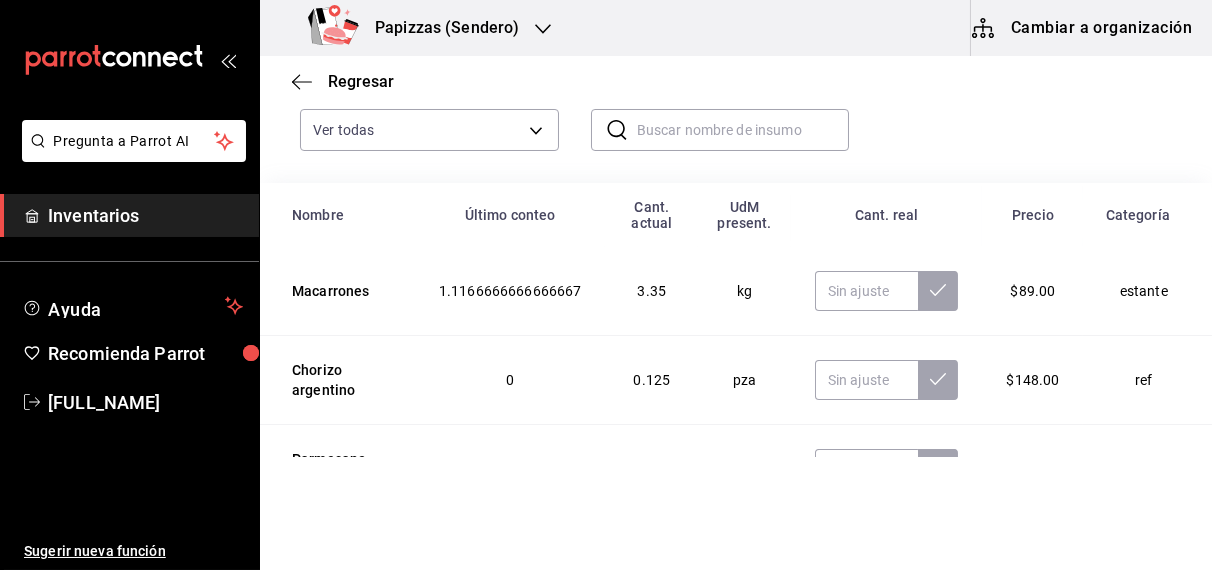 scroll, scrollTop: 151, scrollLeft: 0, axis: vertical 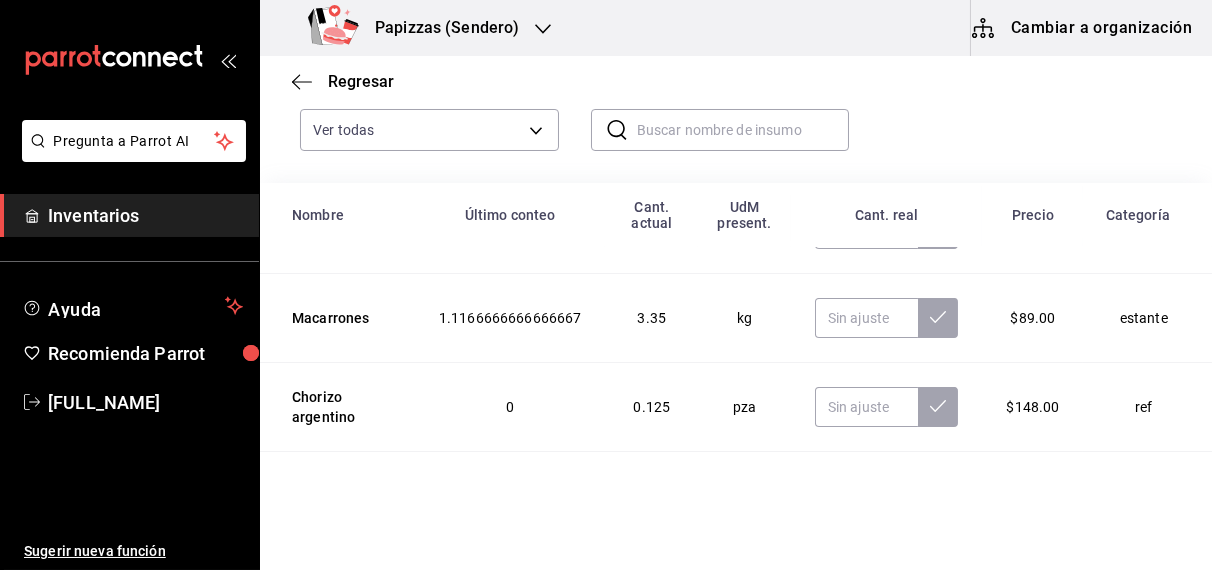 type on "20.00" 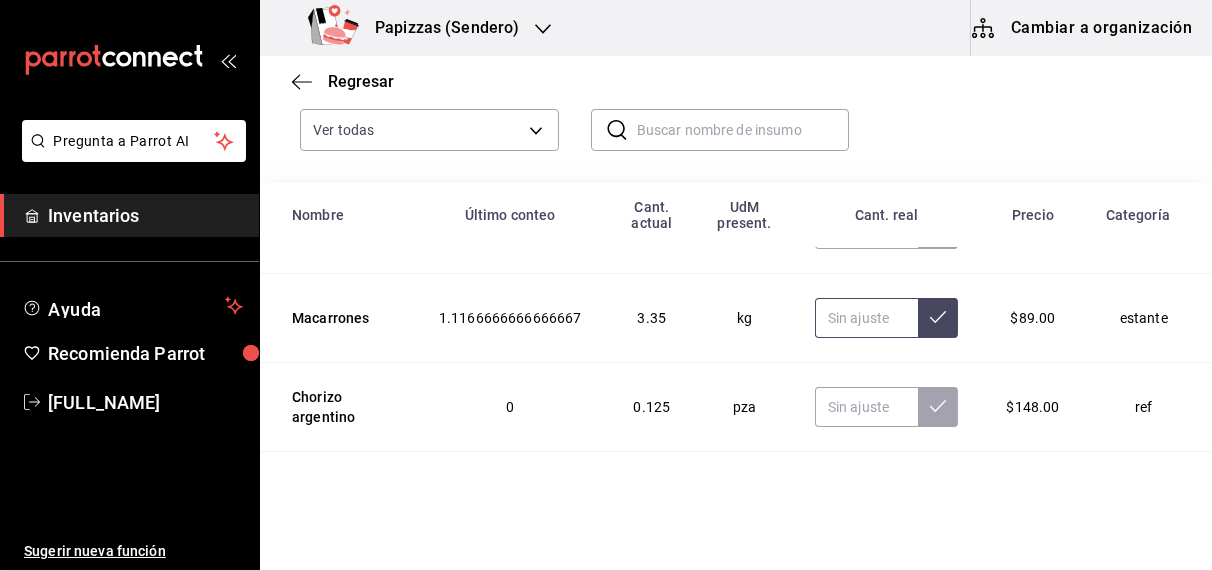 click at bounding box center (867, 318) 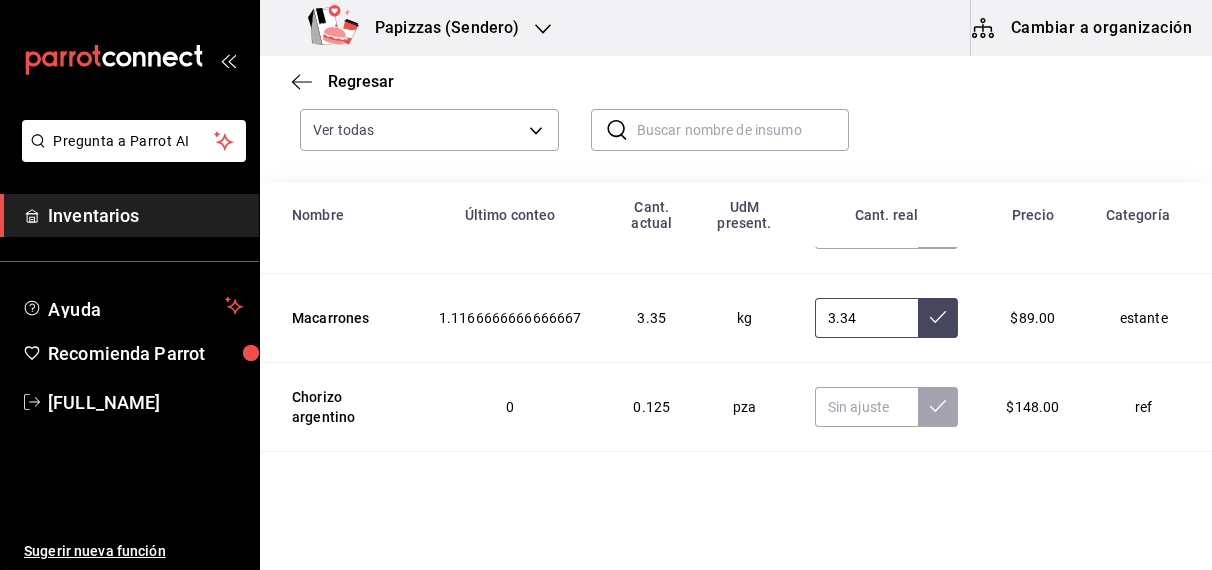 type on "3.34" 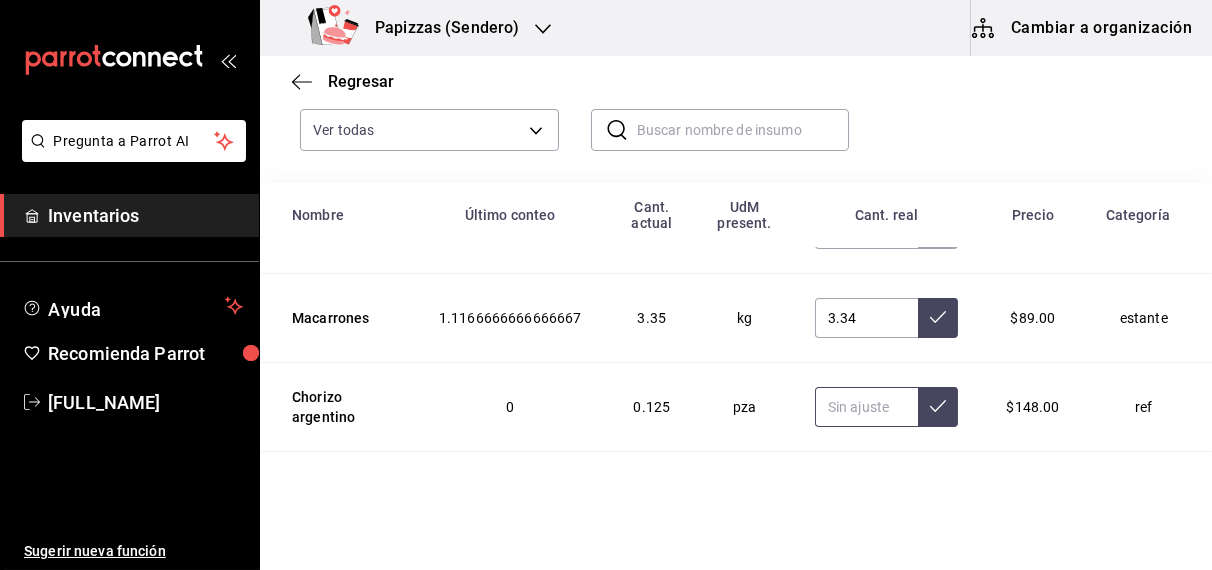 click at bounding box center (867, 407) 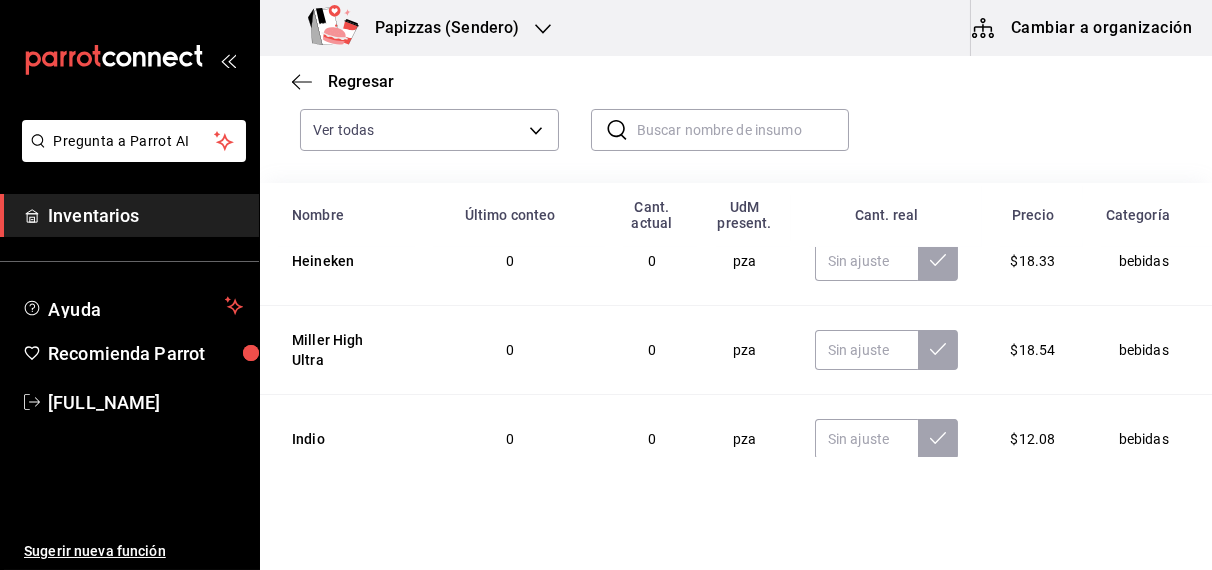 scroll, scrollTop: 515, scrollLeft: 0, axis: vertical 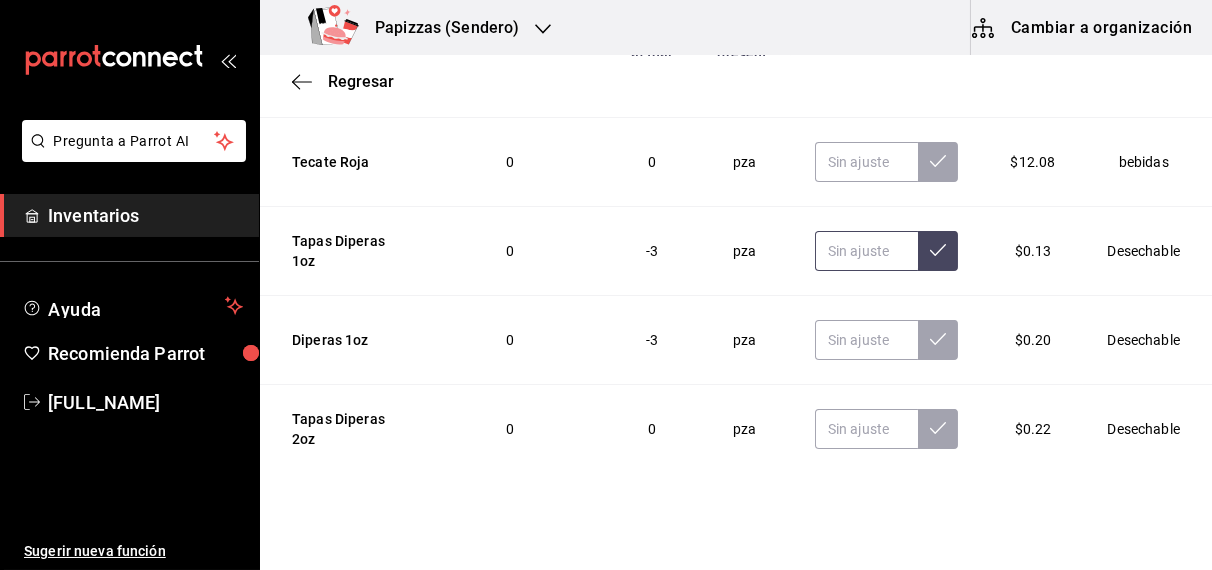 click at bounding box center (867, 251) 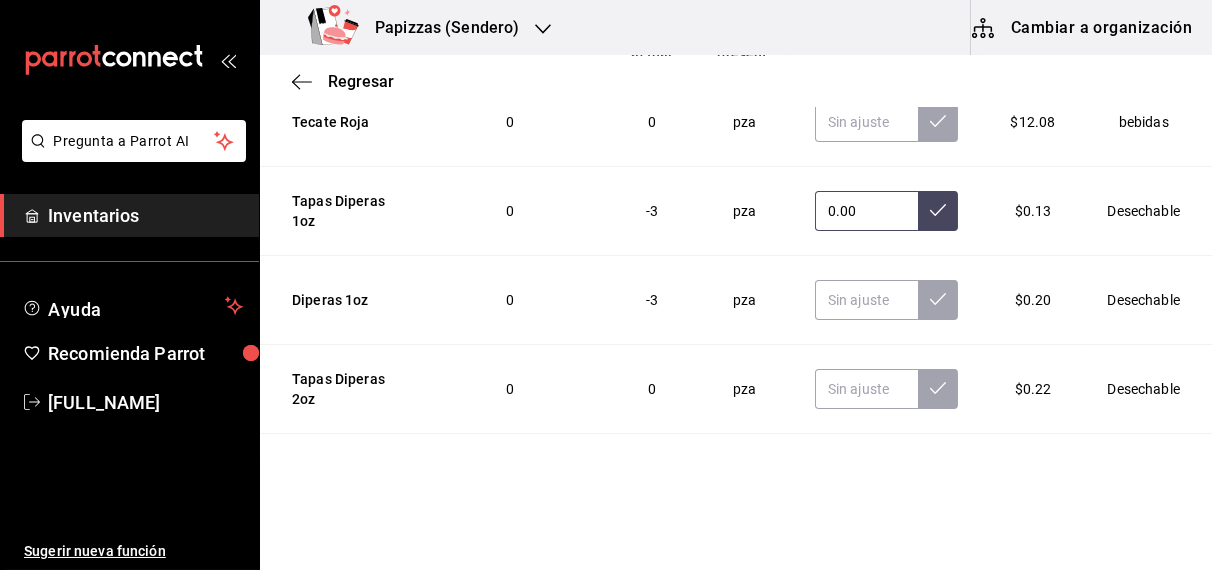 scroll, scrollTop: 1019, scrollLeft: 0, axis: vertical 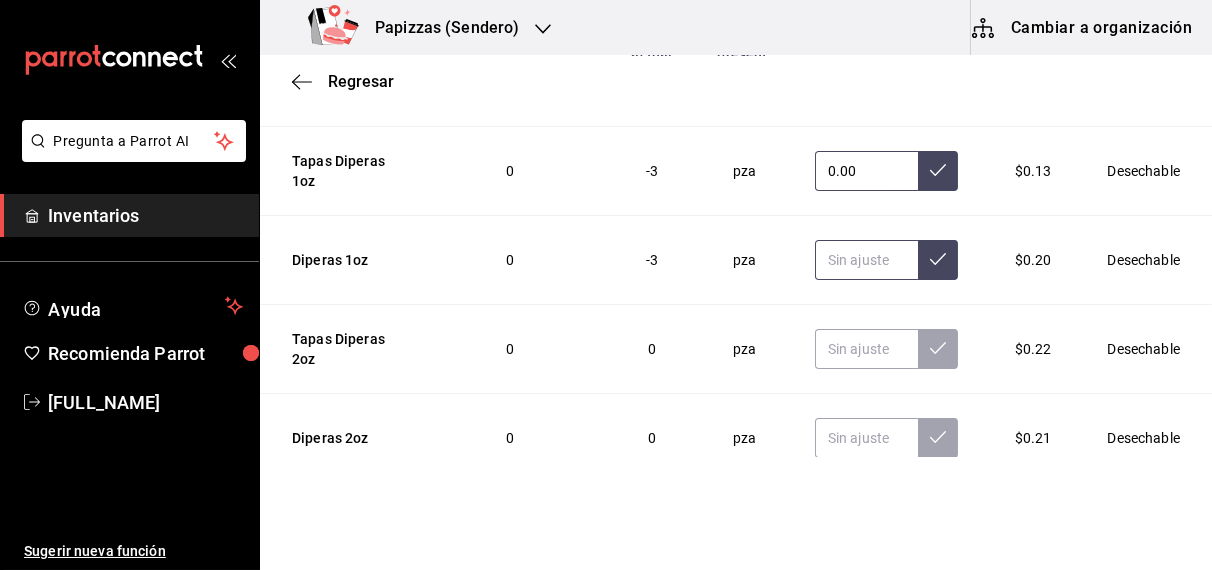 type on "0.00" 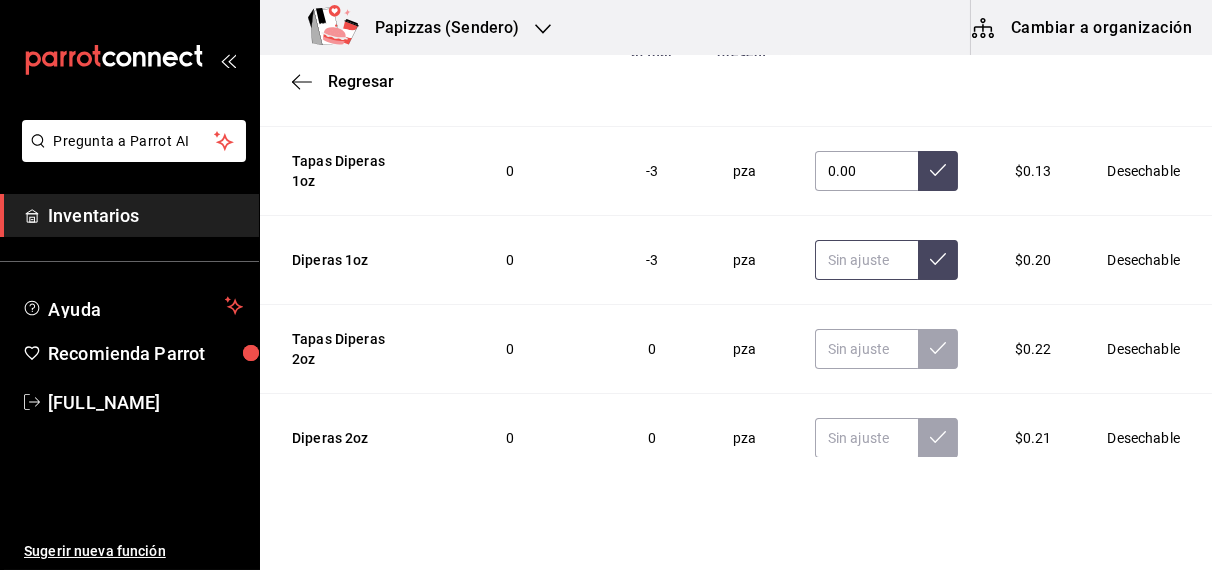 click at bounding box center (867, 260) 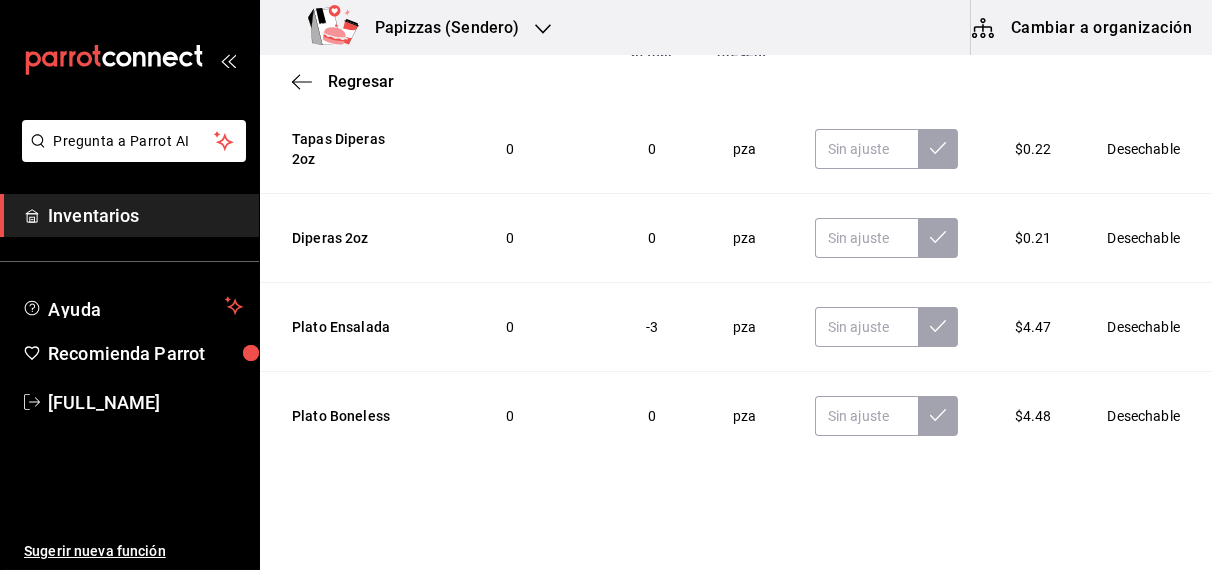scroll, scrollTop: 1259, scrollLeft: 0, axis: vertical 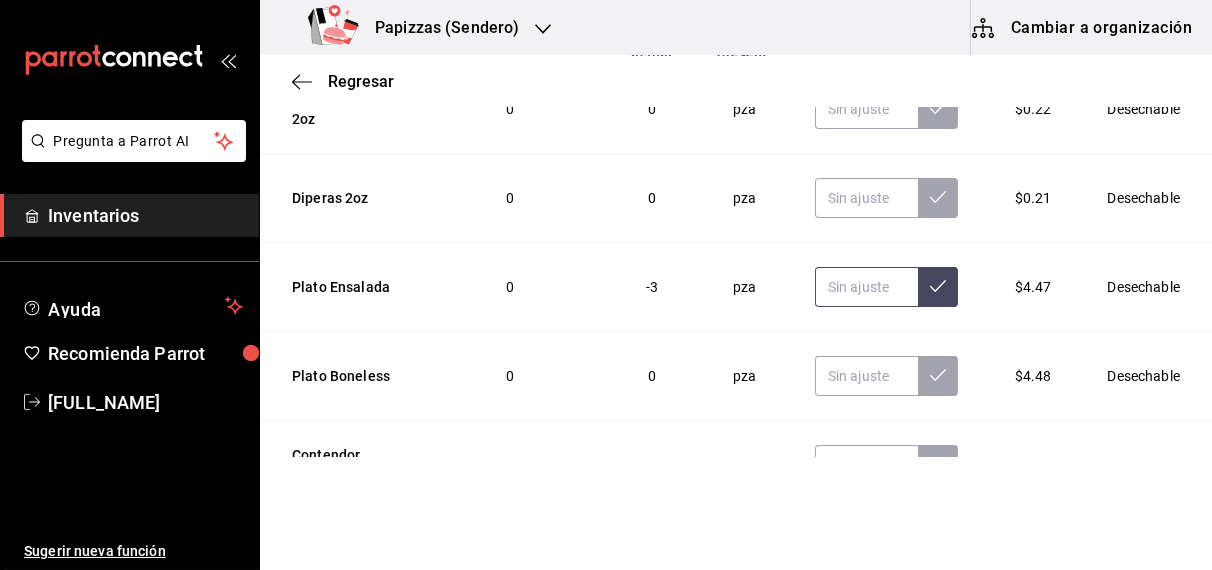 type on "0.00" 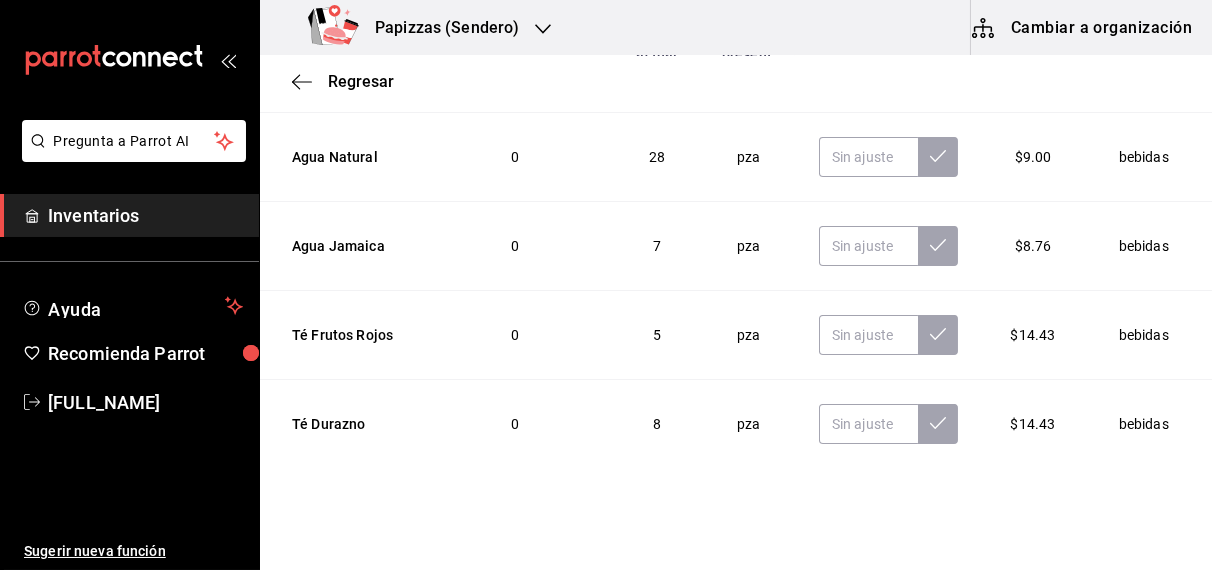scroll, scrollTop: 2368, scrollLeft: 0, axis: vertical 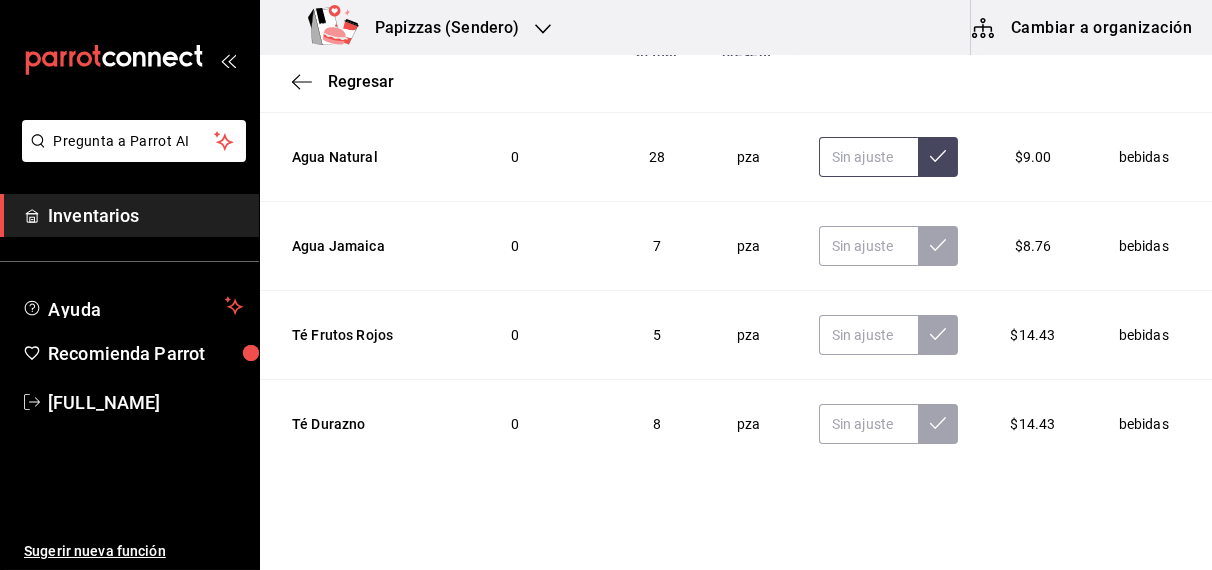 type on "0.00" 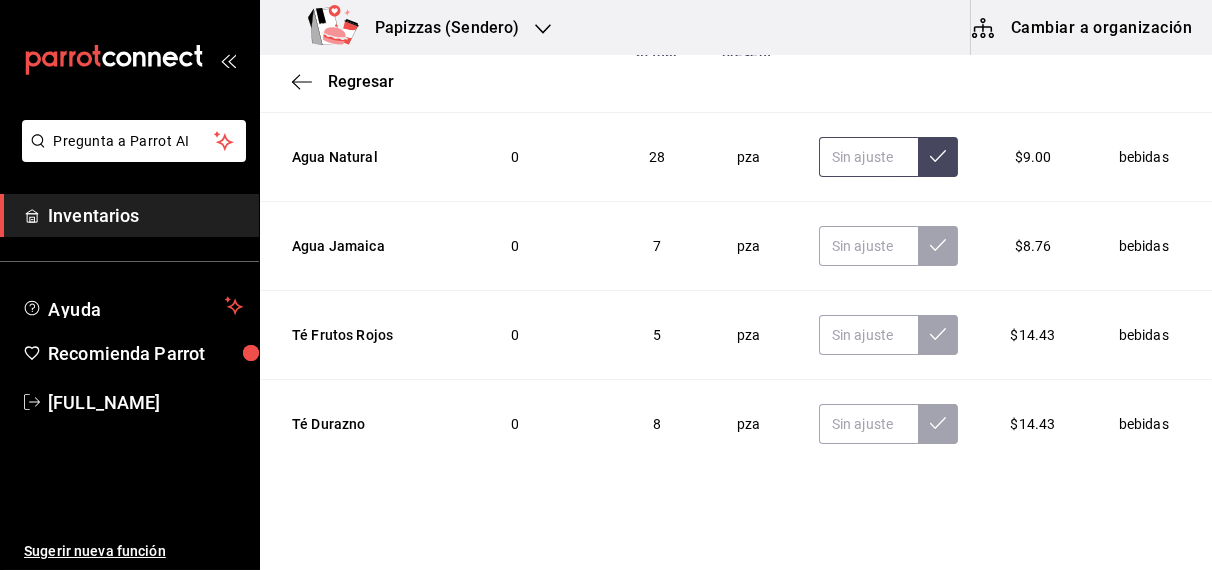 click at bounding box center [869, 157] 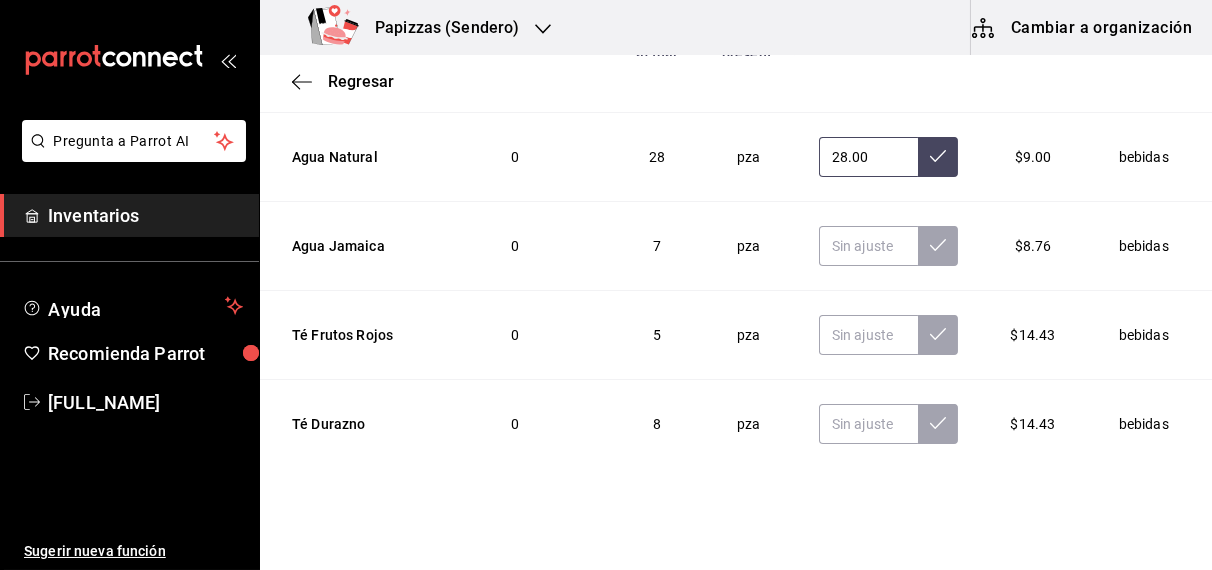 type on "28.00" 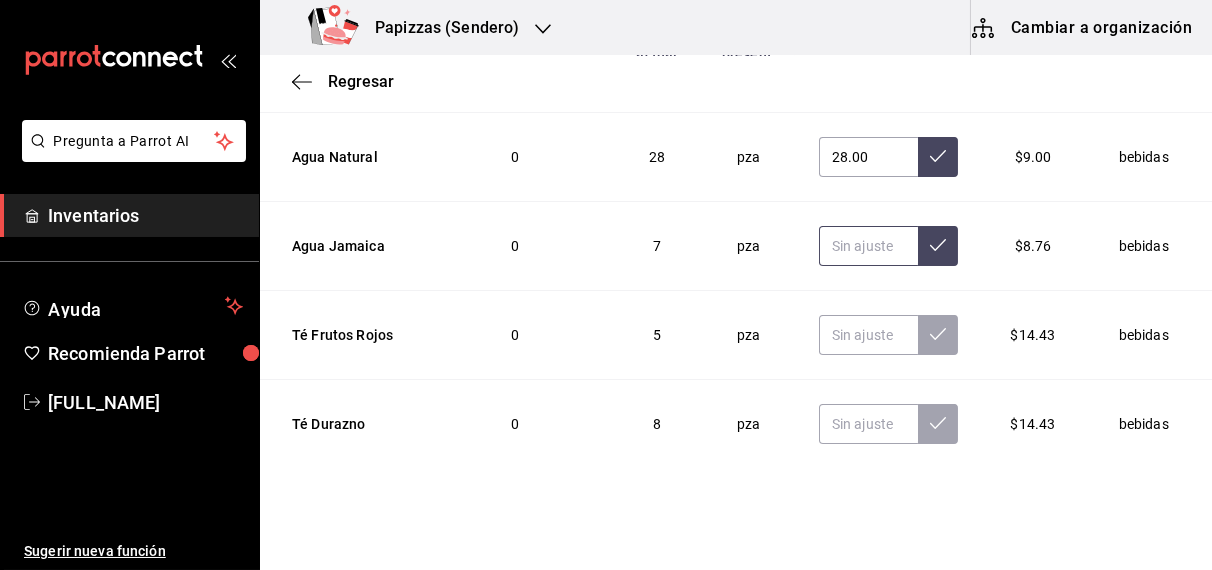 click at bounding box center (869, 246) 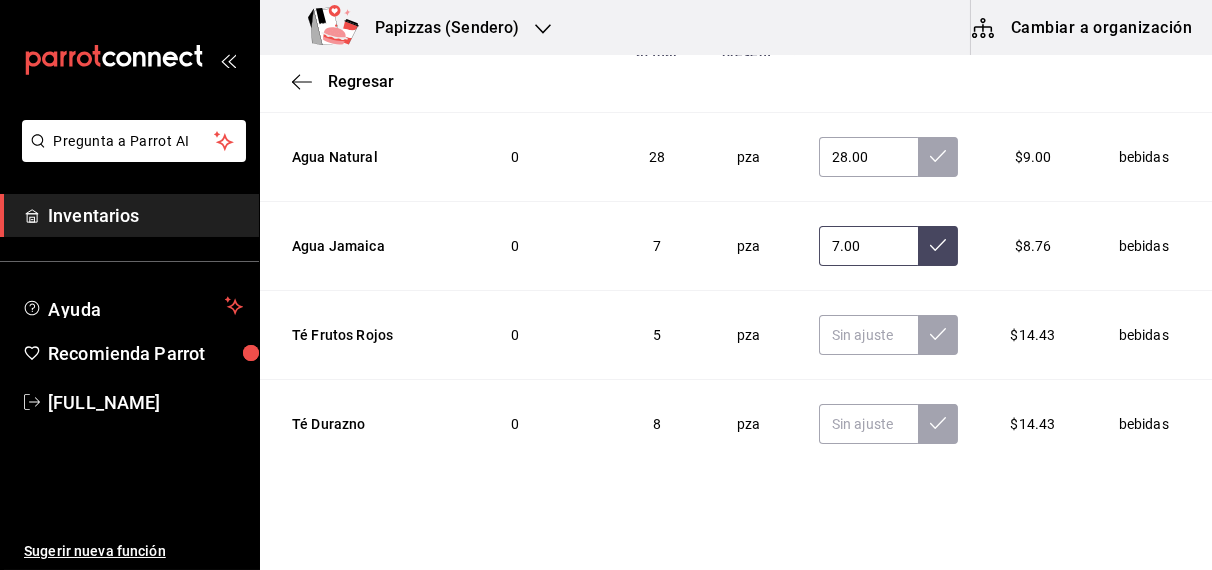 type on "7.00" 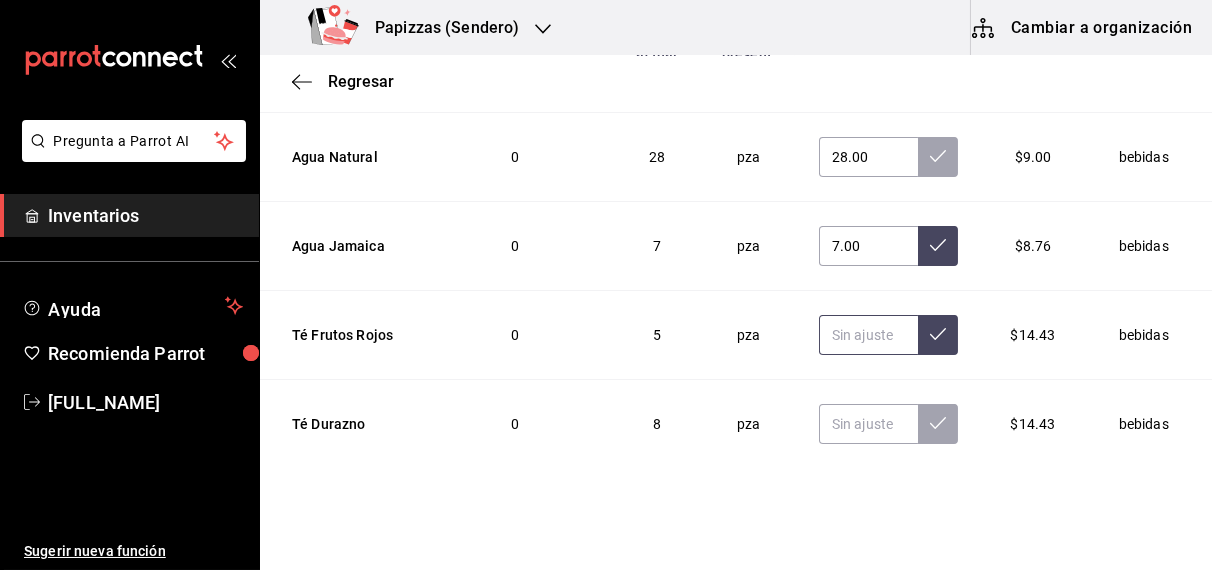 click at bounding box center (869, 335) 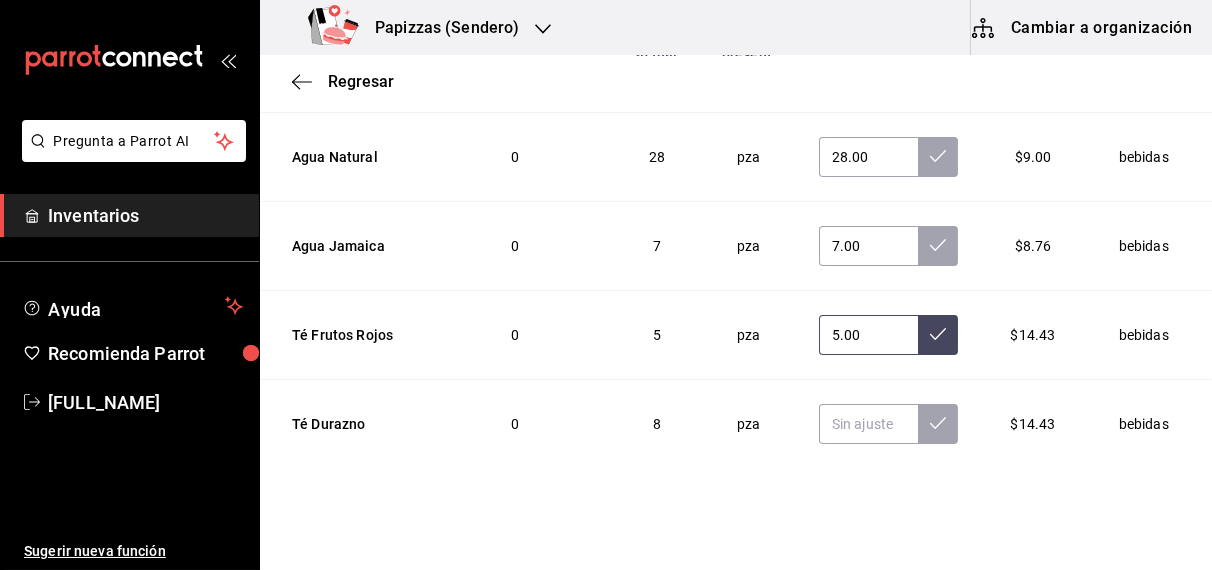 type on "5.00" 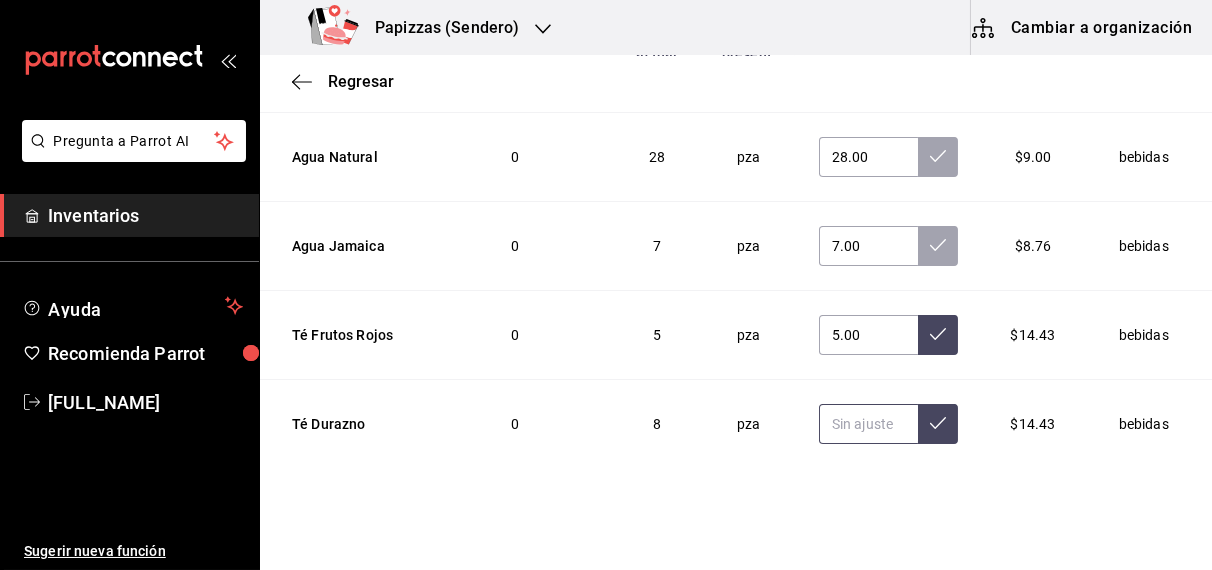 click at bounding box center (869, 424) 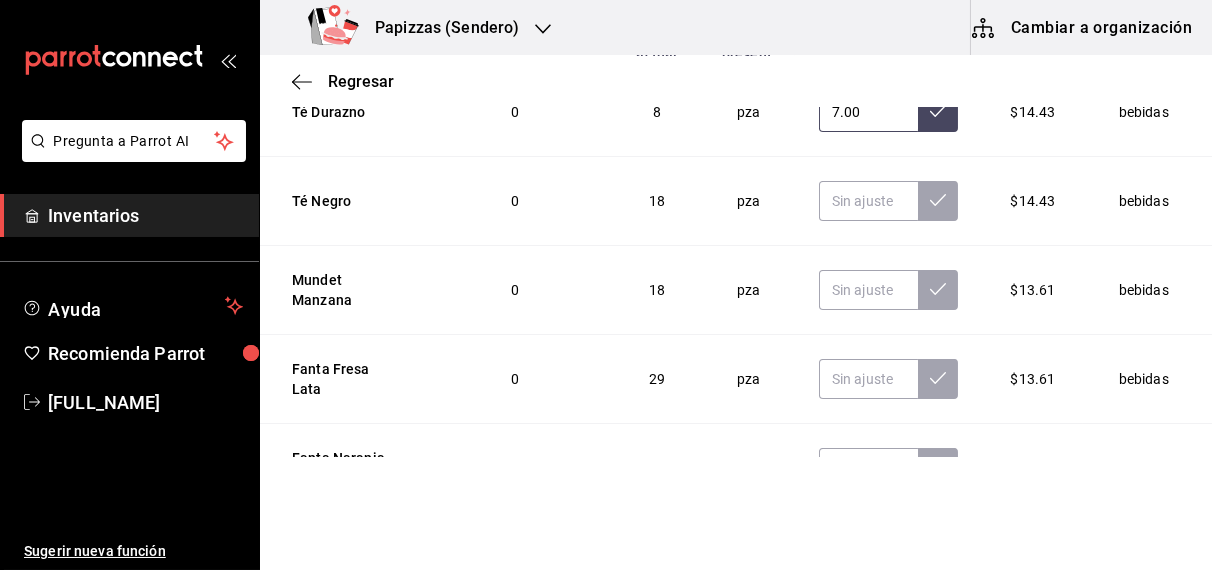 scroll, scrollTop: 2681, scrollLeft: 0, axis: vertical 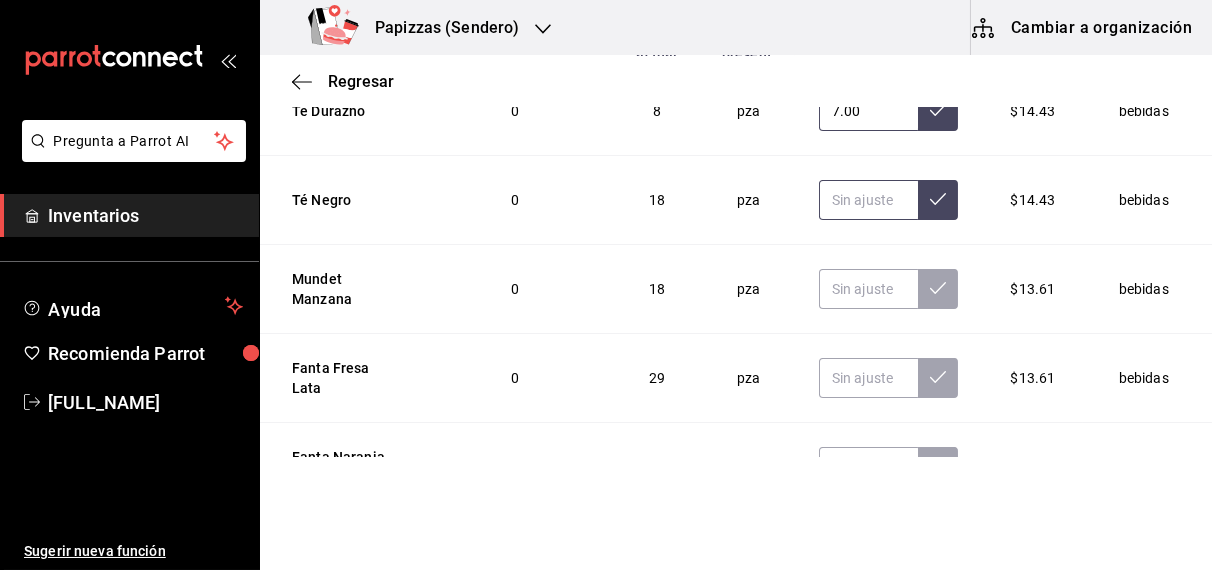 type on "7.00" 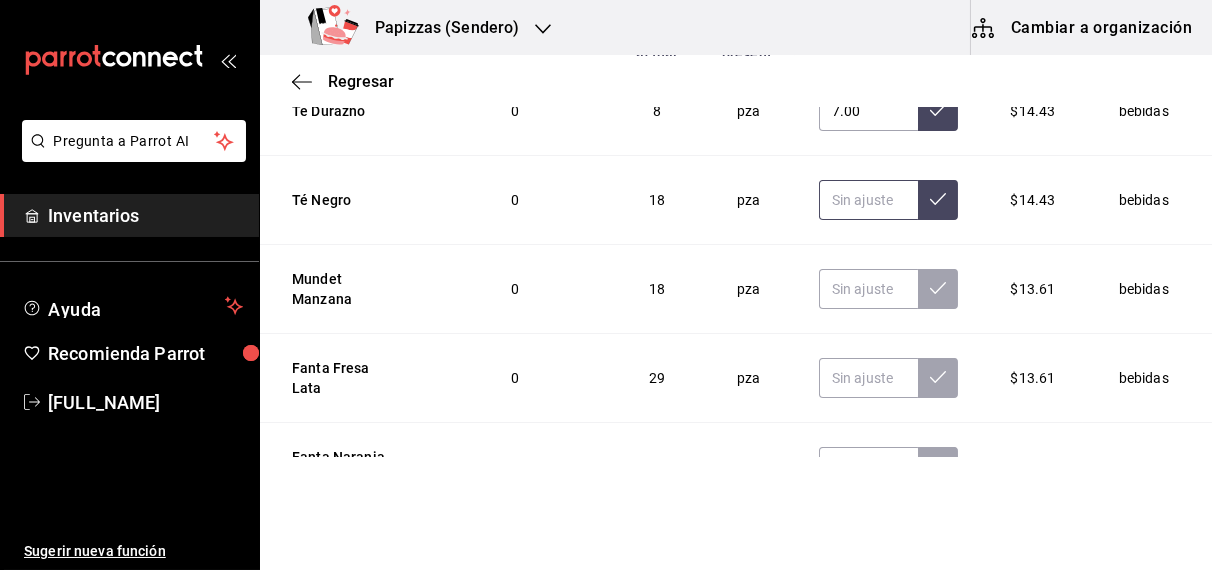 click at bounding box center [869, 200] 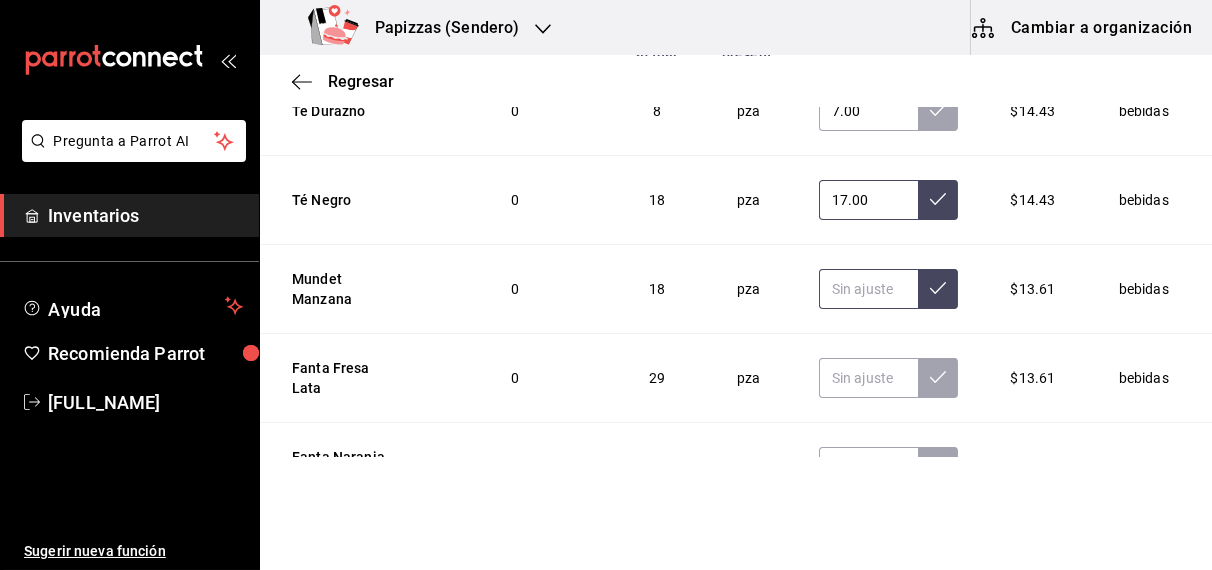 type on "17.00" 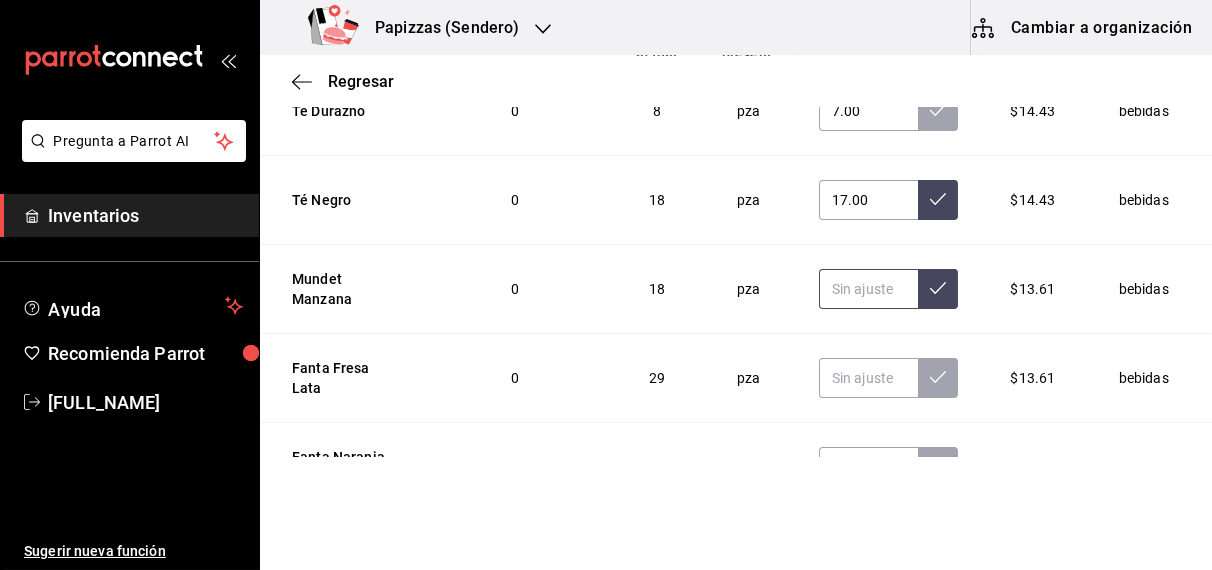 click at bounding box center [869, 289] 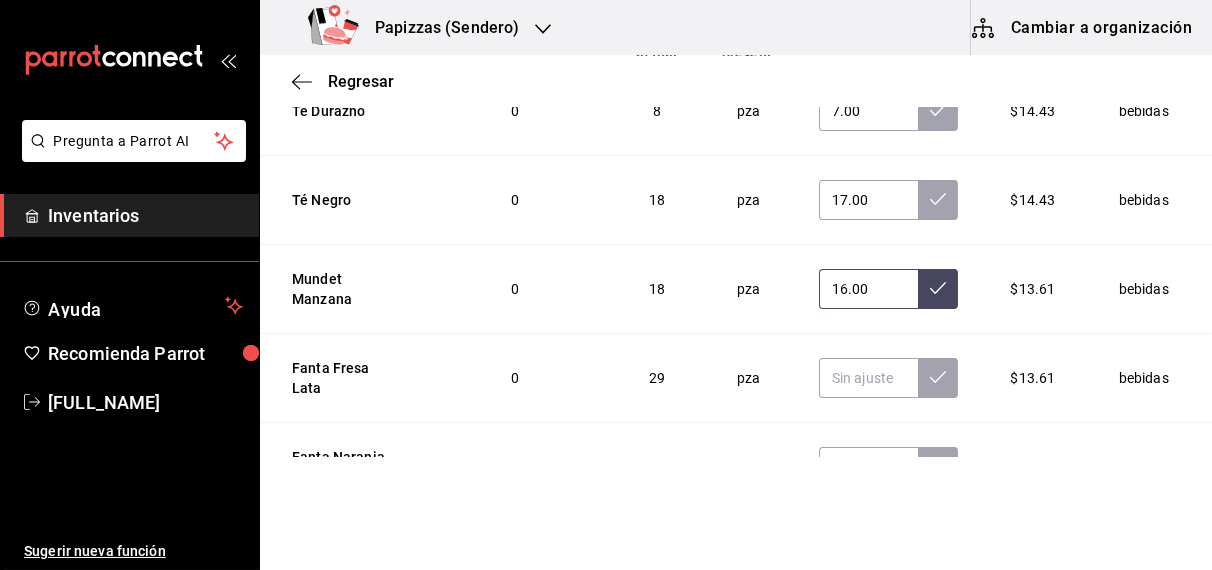 type on "16.00" 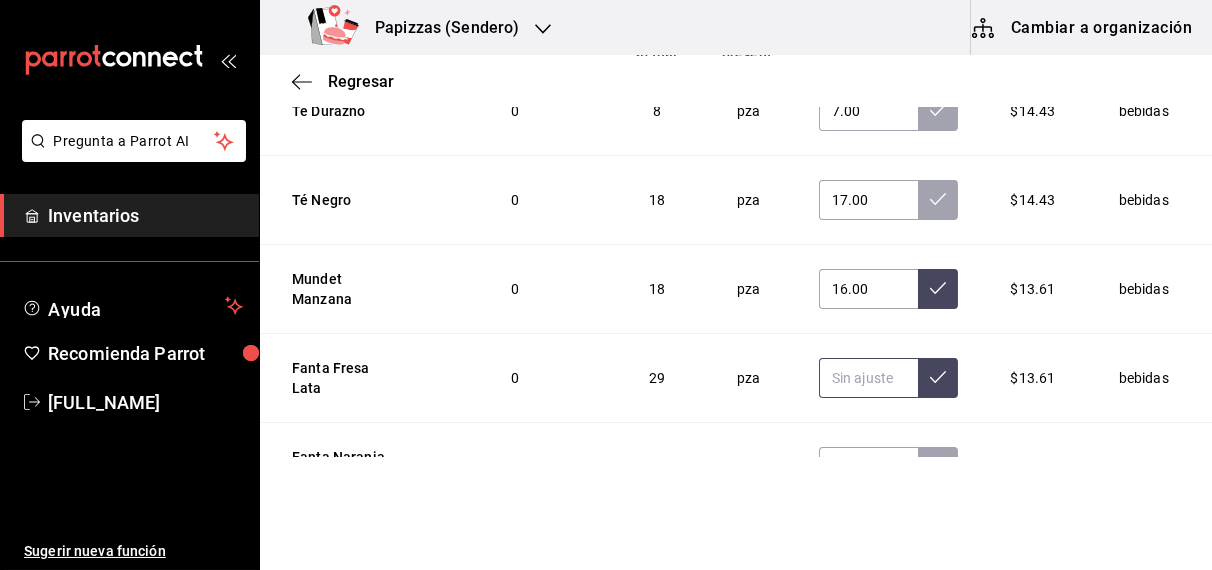 click at bounding box center (869, 378) 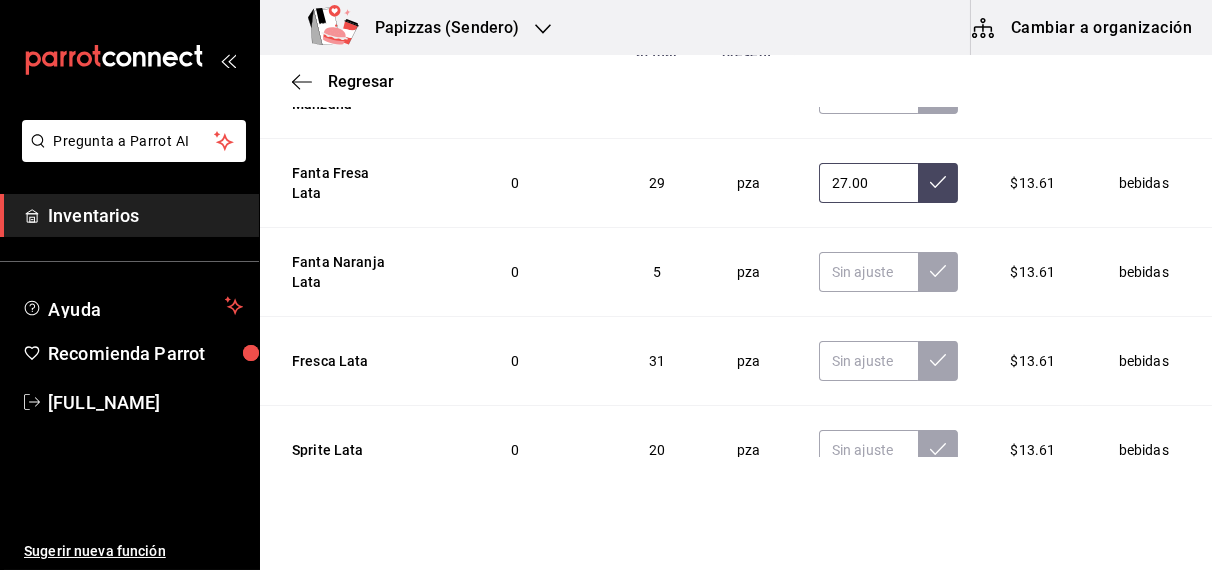 scroll, scrollTop: 2885, scrollLeft: 0, axis: vertical 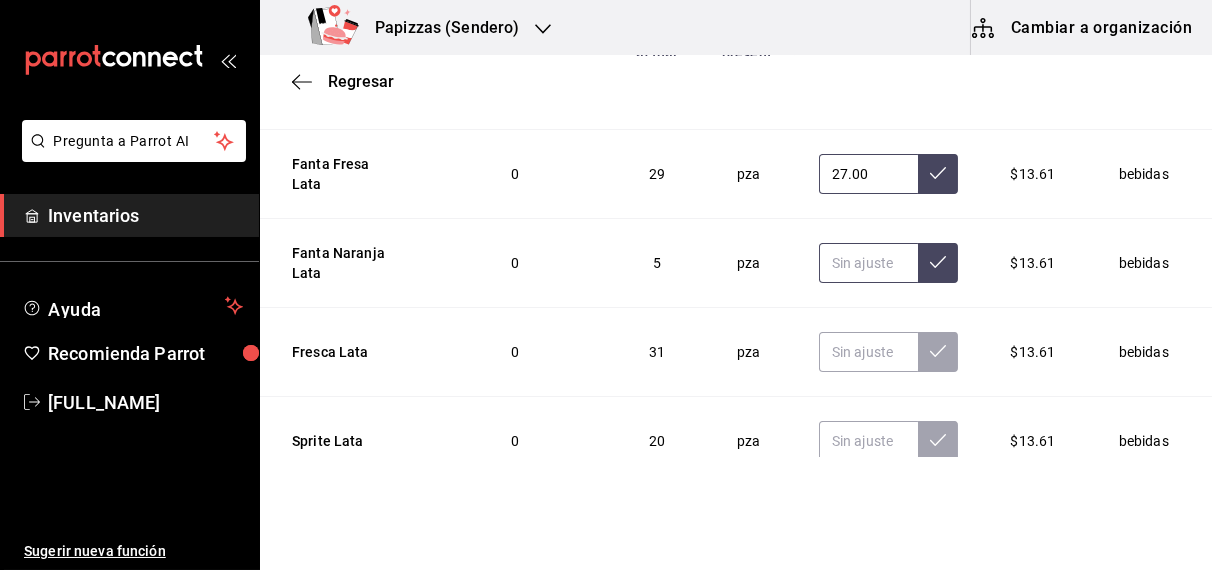 type on "27.00" 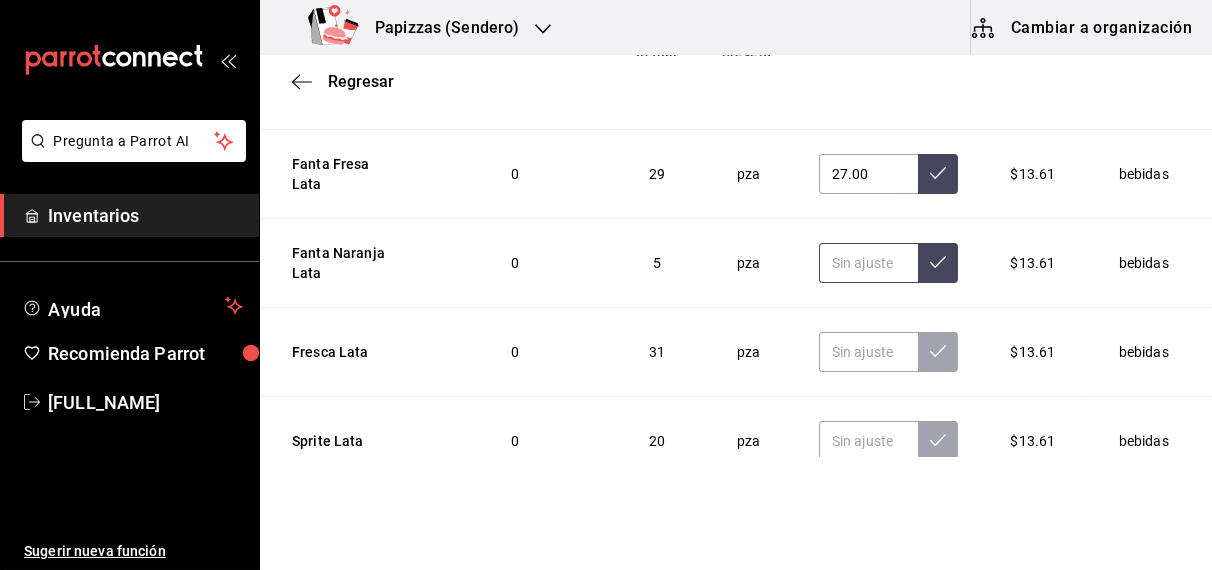click at bounding box center [869, 263] 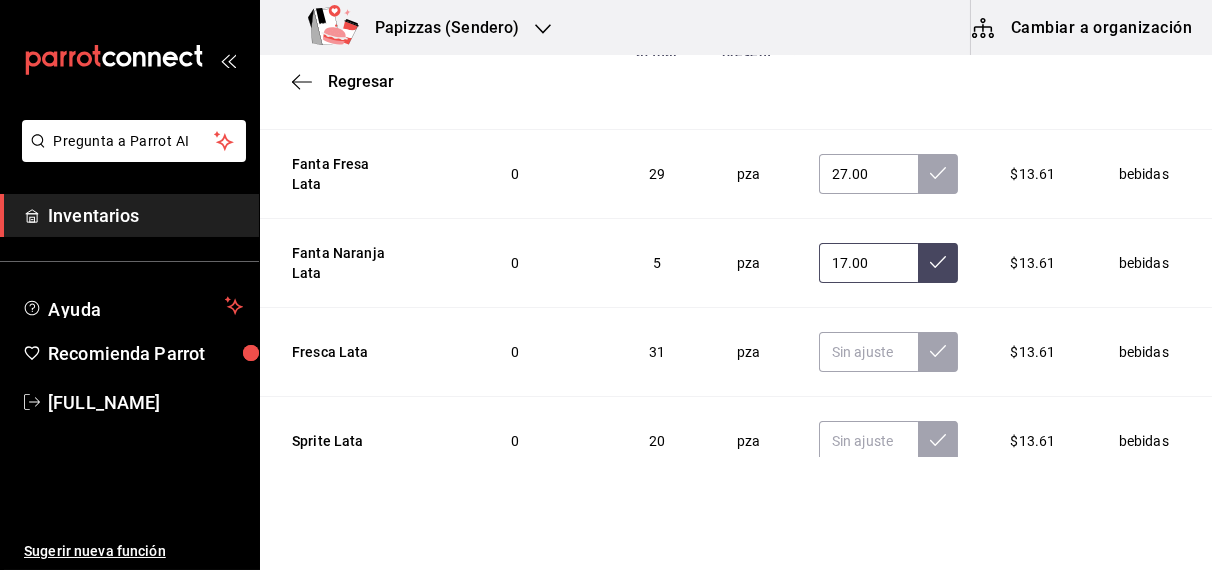 type on "1.00" 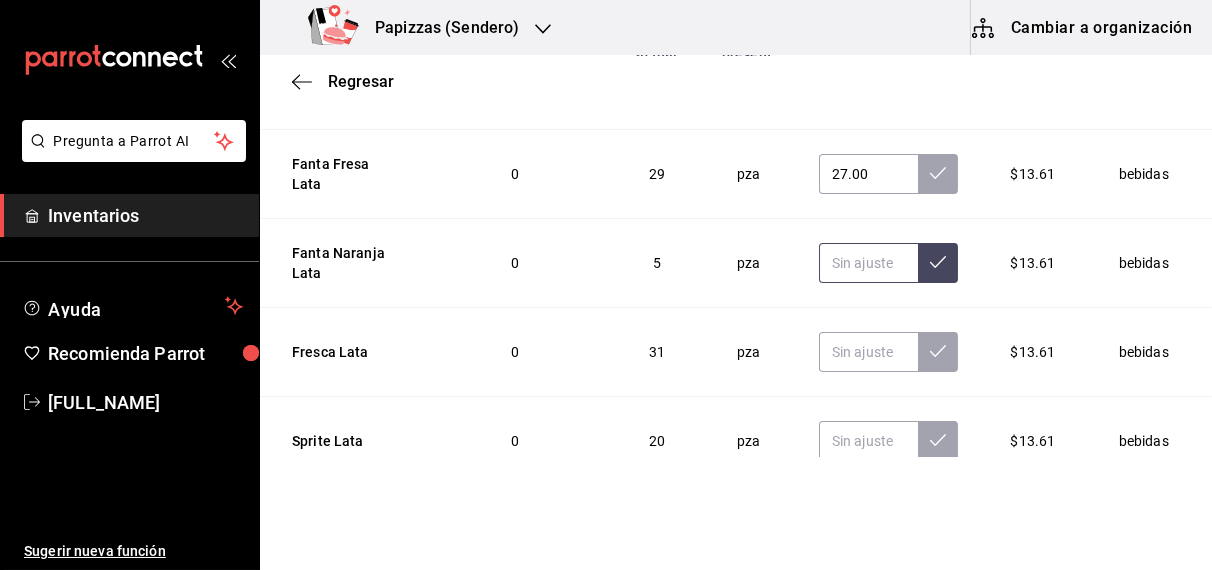 type on "2.00" 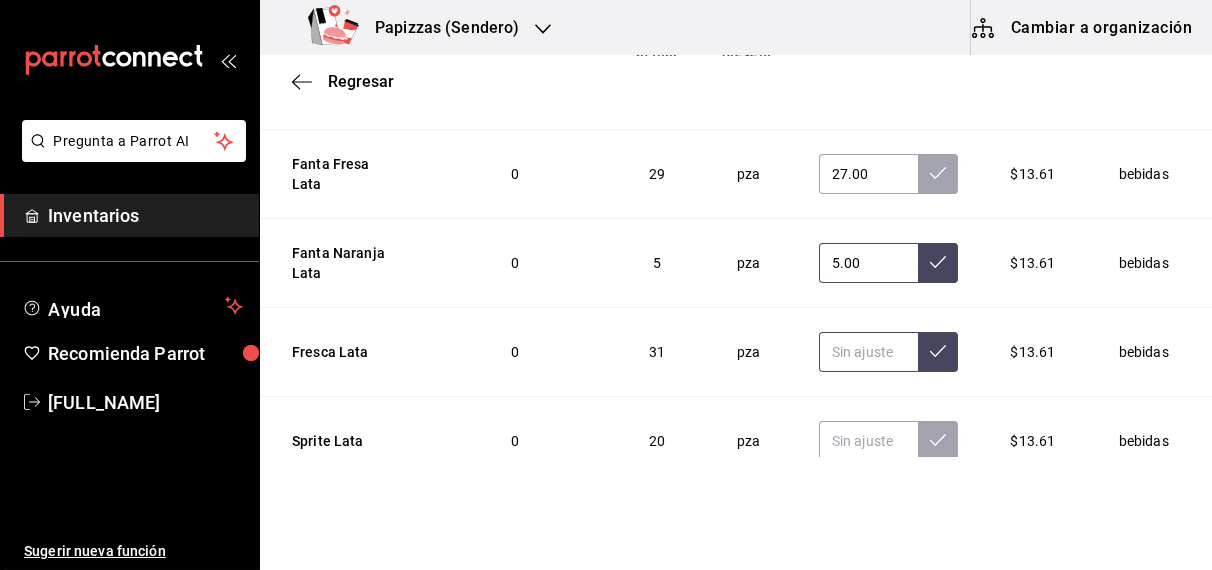 type on "5.00" 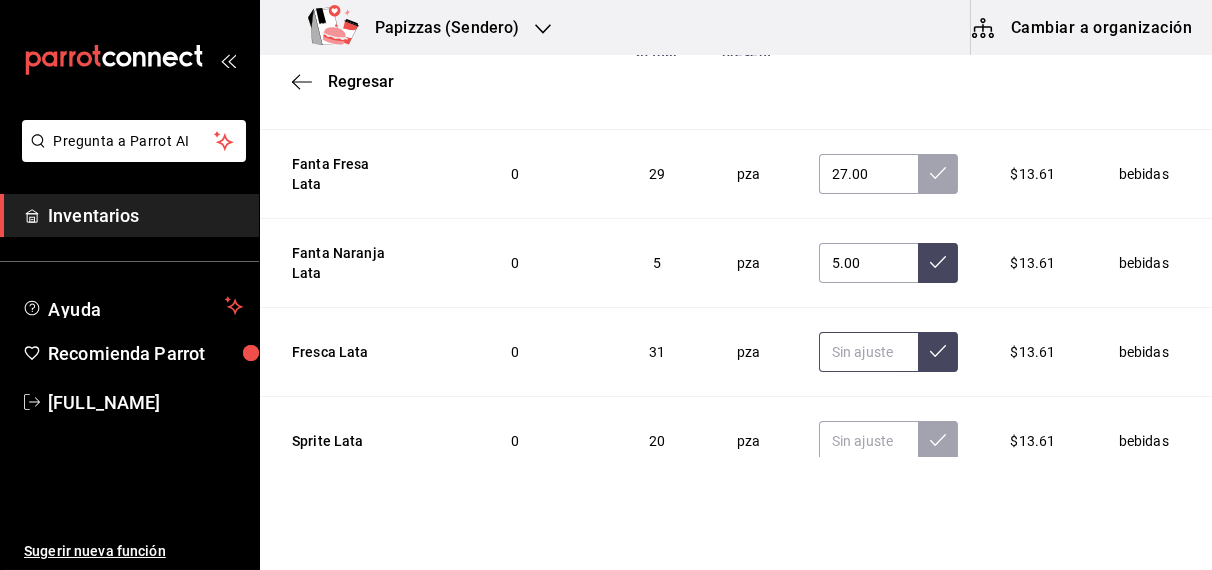 click at bounding box center (869, 352) 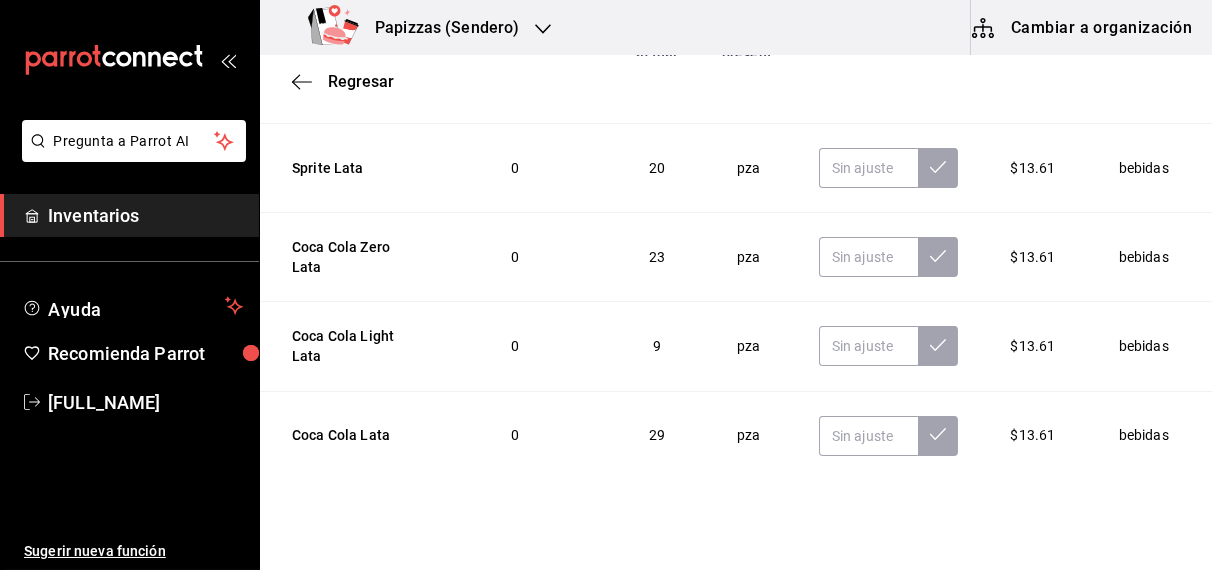 scroll, scrollTop: 3178, scrollLeft: 0, axis: vertical 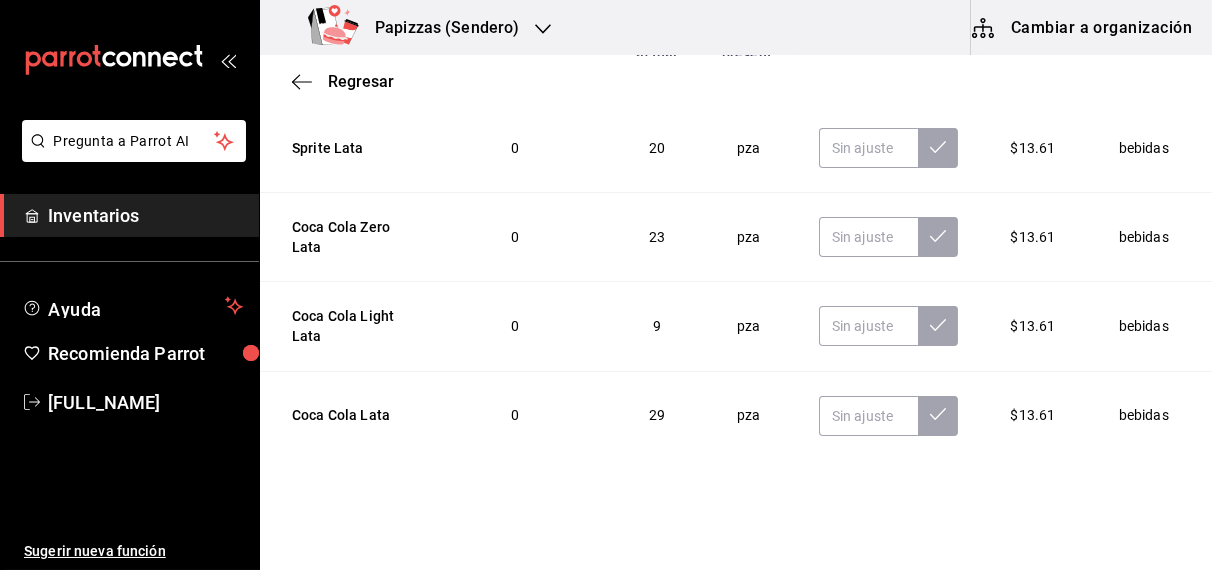 type on "31.00" 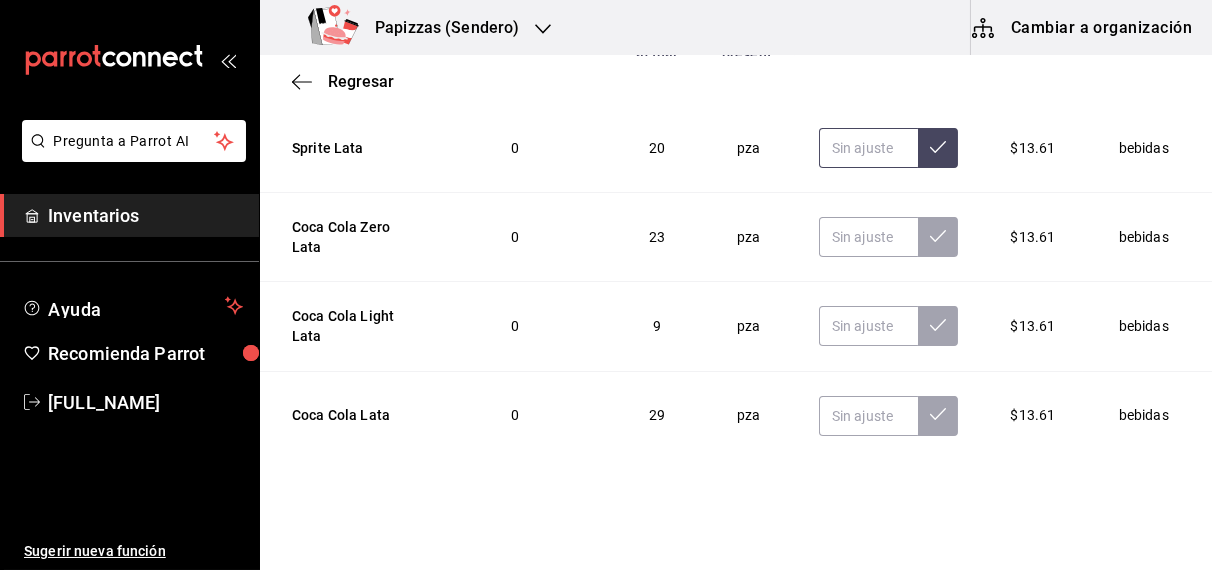 click at bounding box center (869, 148) 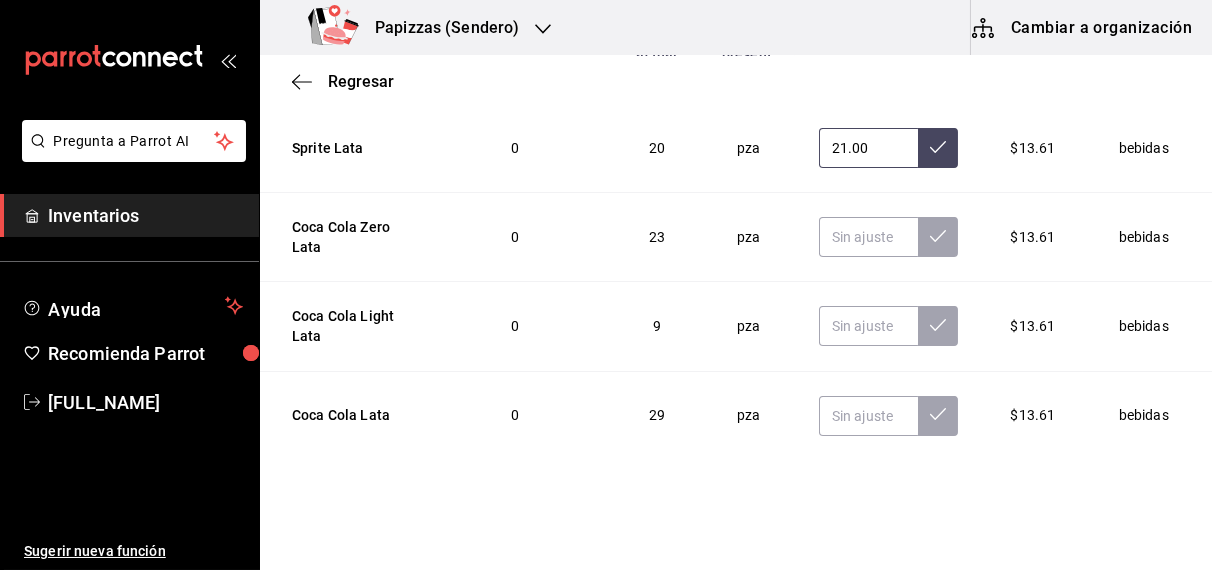 type on "21.00" 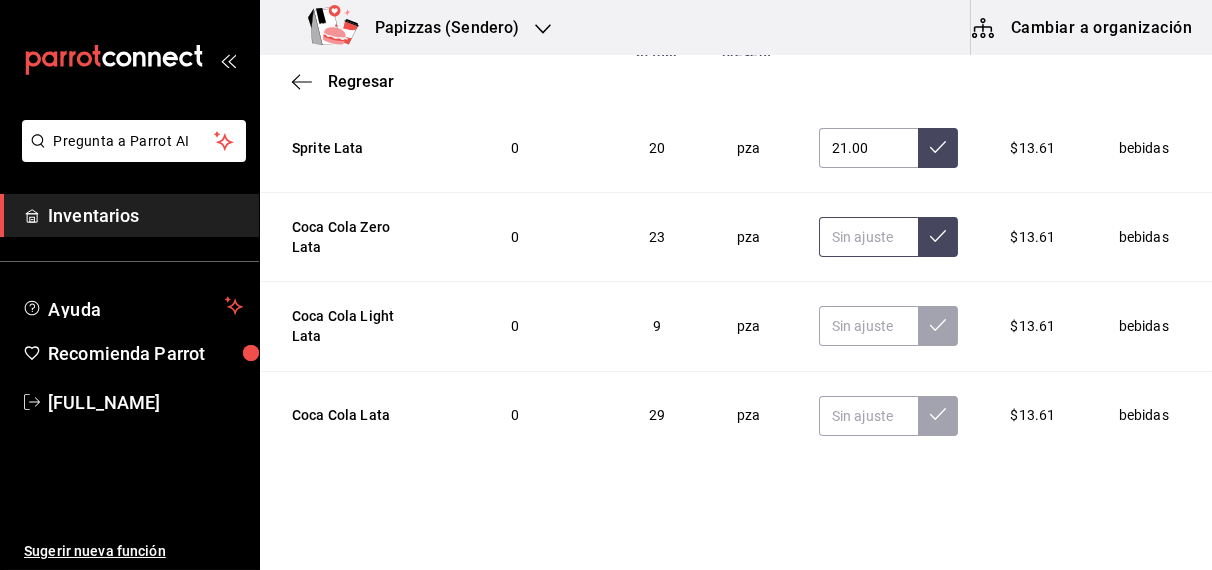 click at bounding box center [869, 237] 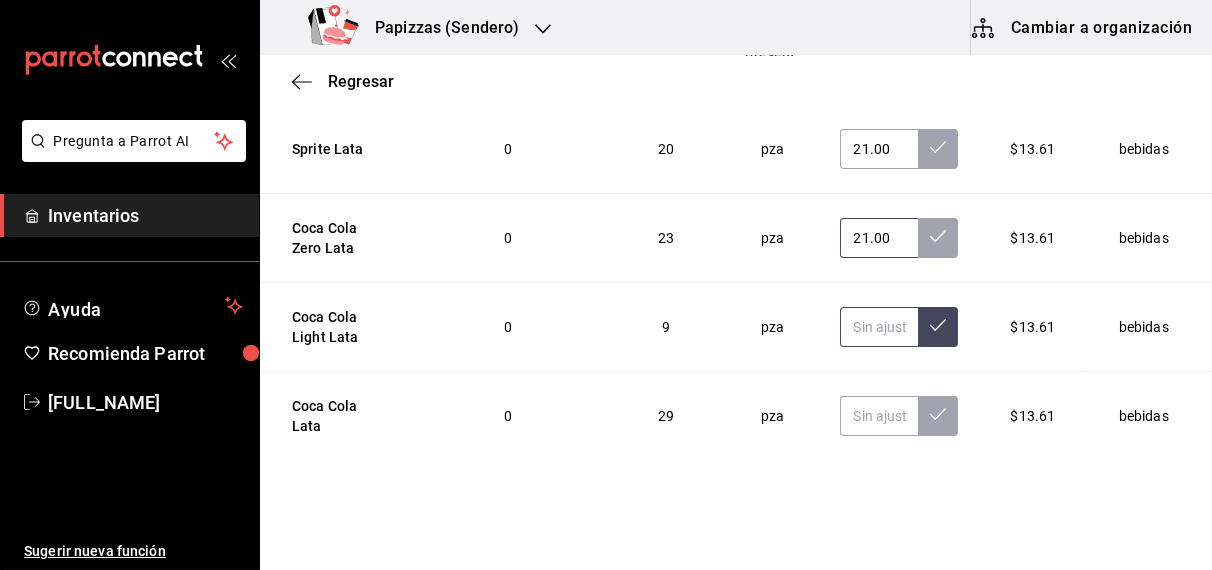 type on "21.00" 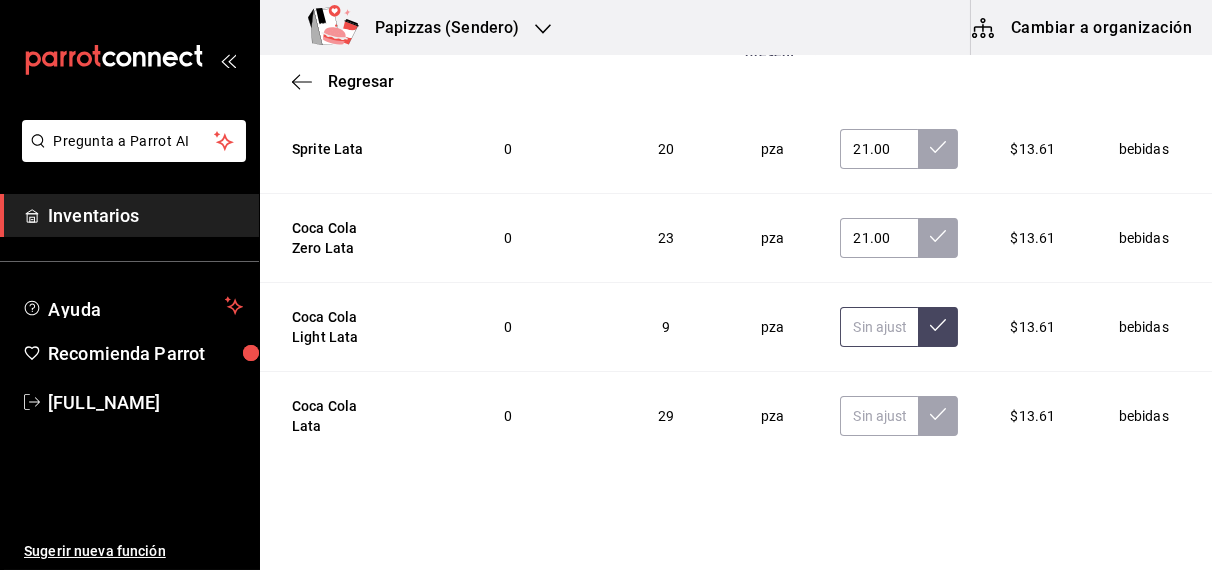 click at bounding box center [879, 327] 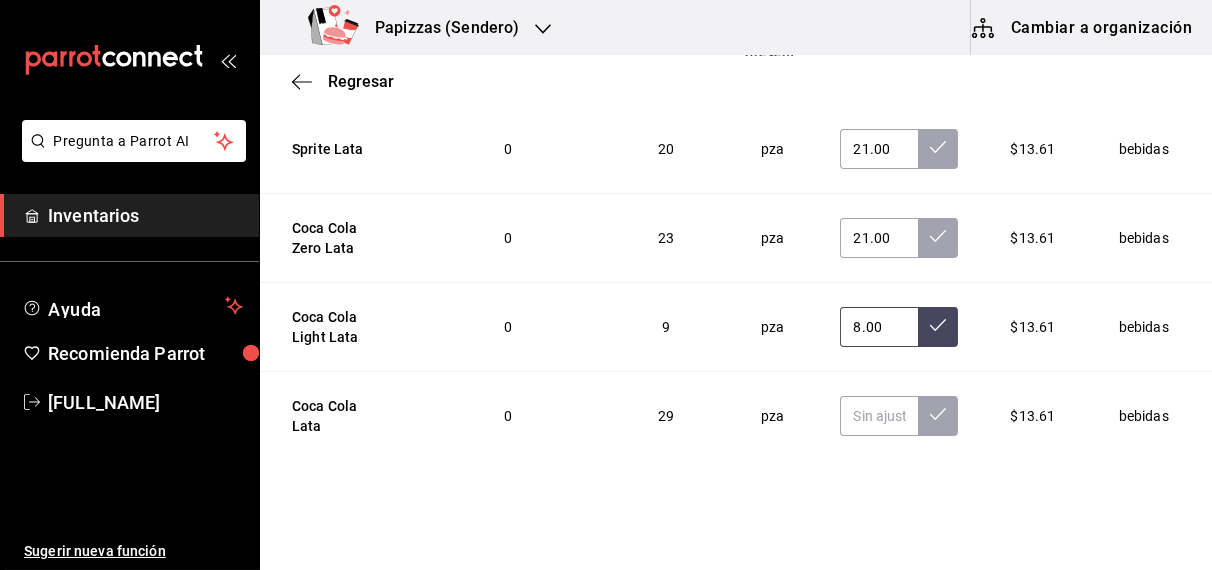 type on "8.00" 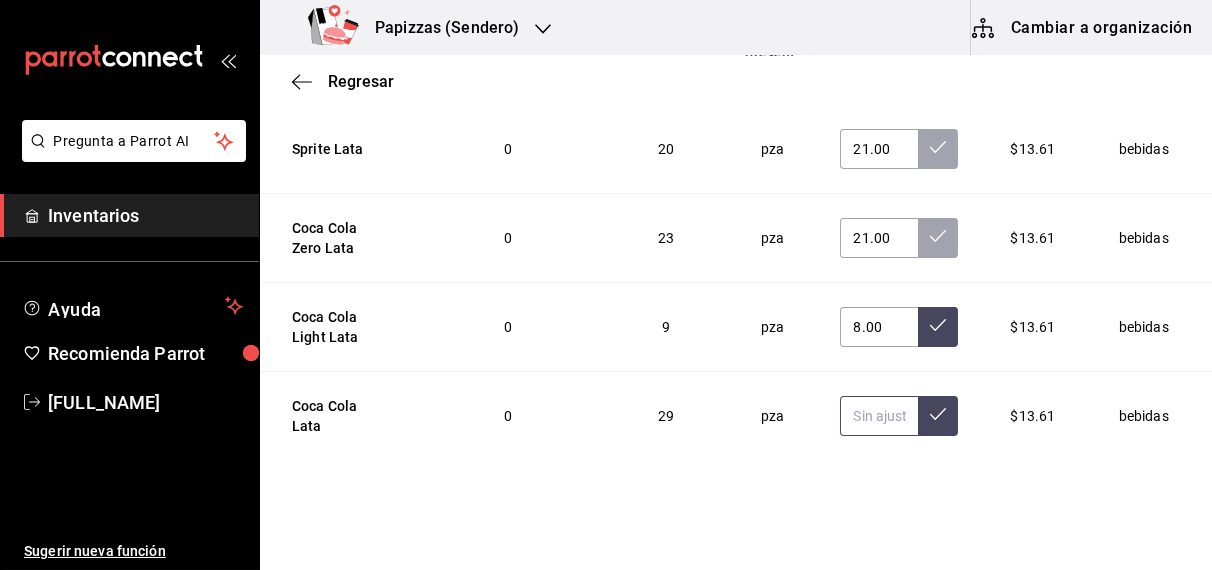 click at bounding box center [879, 416] 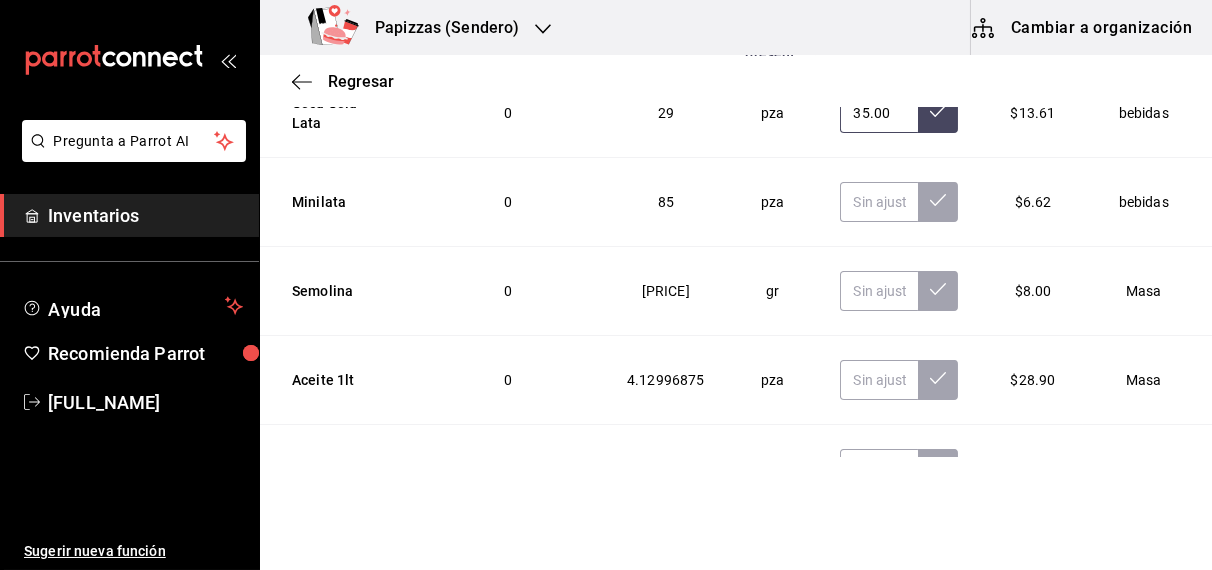 scroll, scrollTop: 3502, scrollLeft: 0, axis: vertical 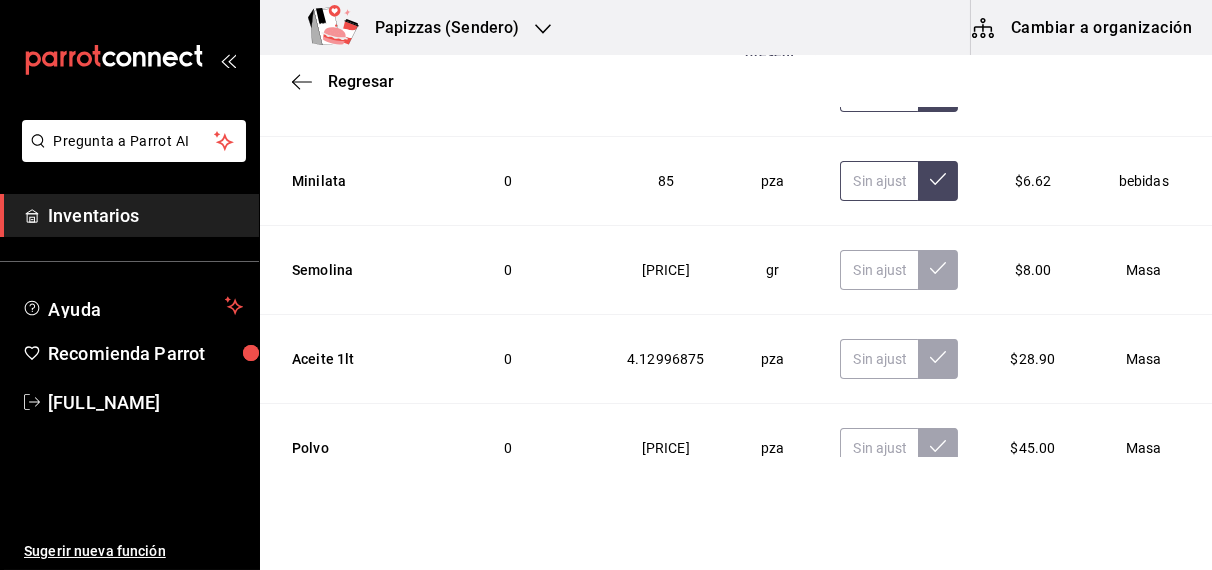 type on "35.00" 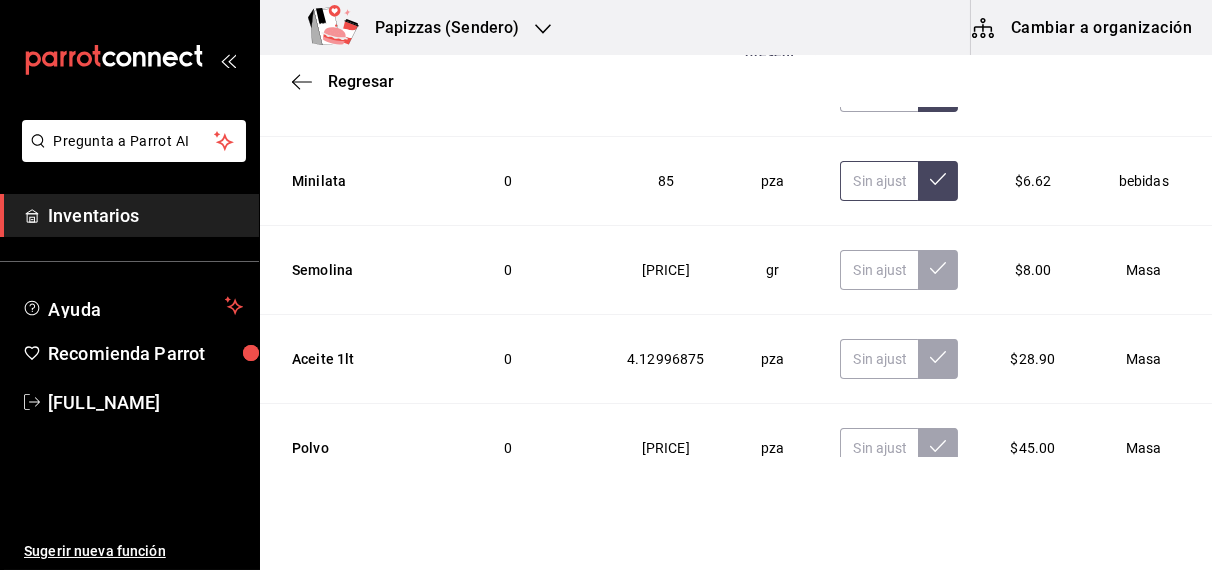 click at bounding box center (879, 181) 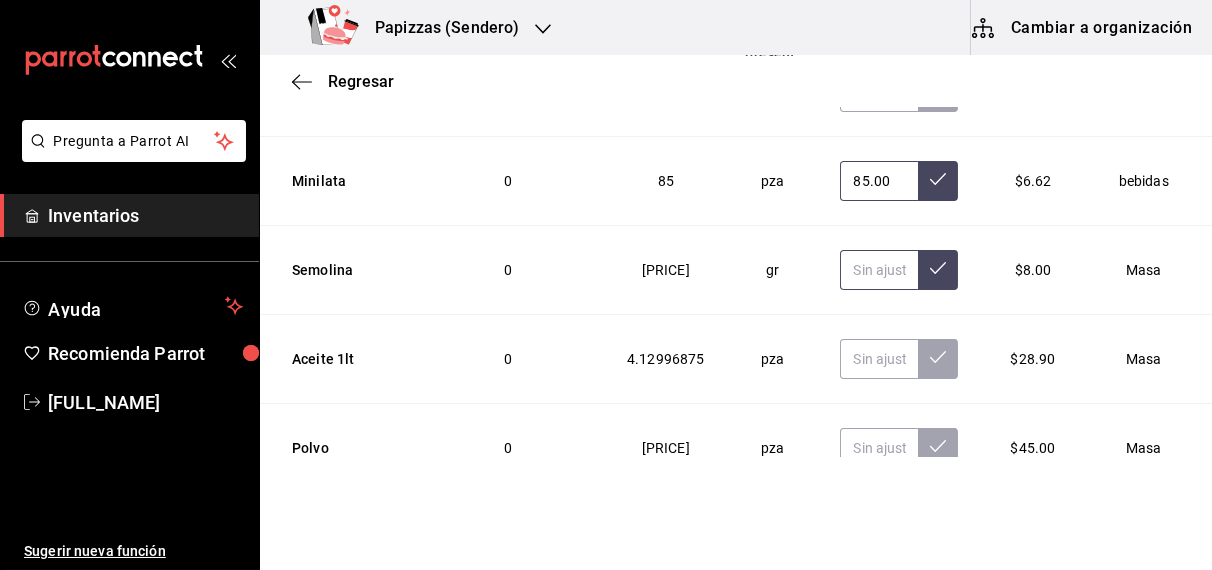 type on "85.00" 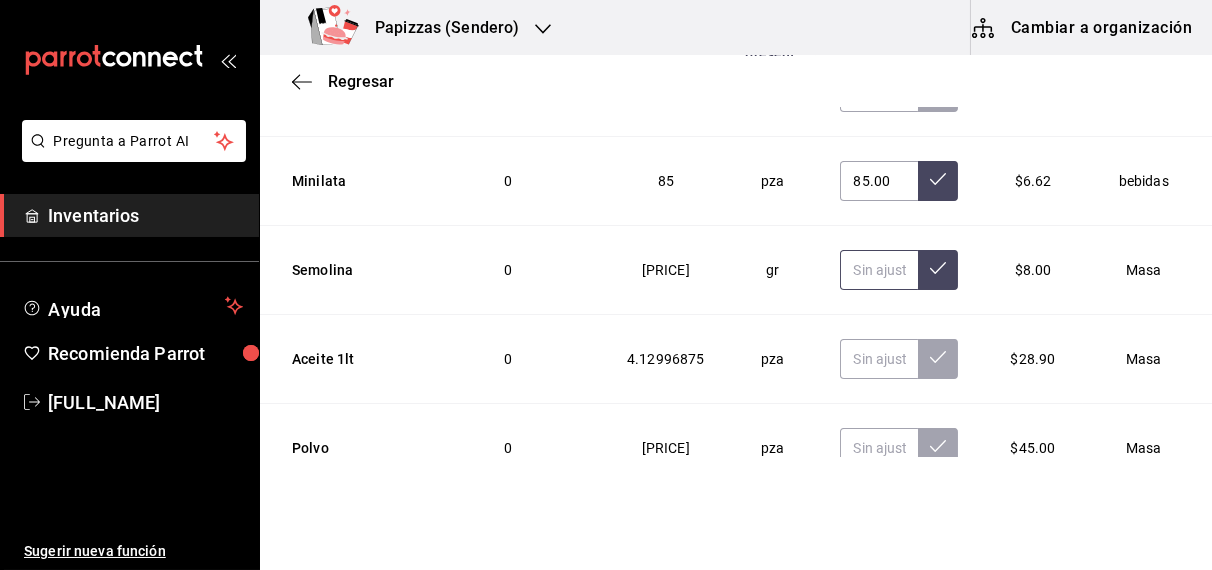 click at bounding box center (879, 270) 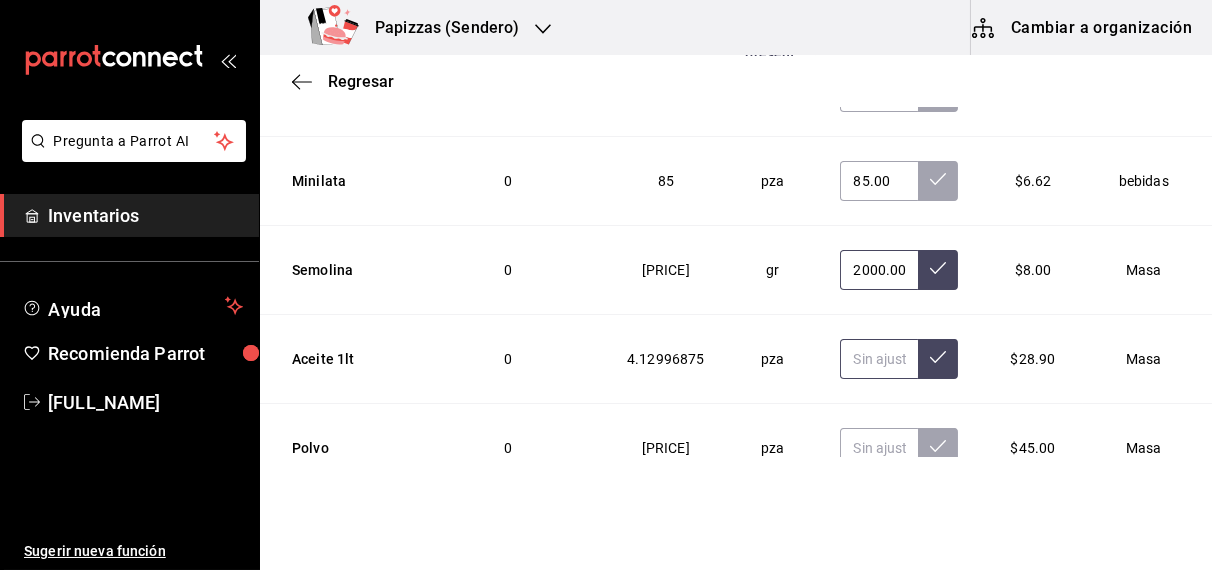 type on "2000.00" 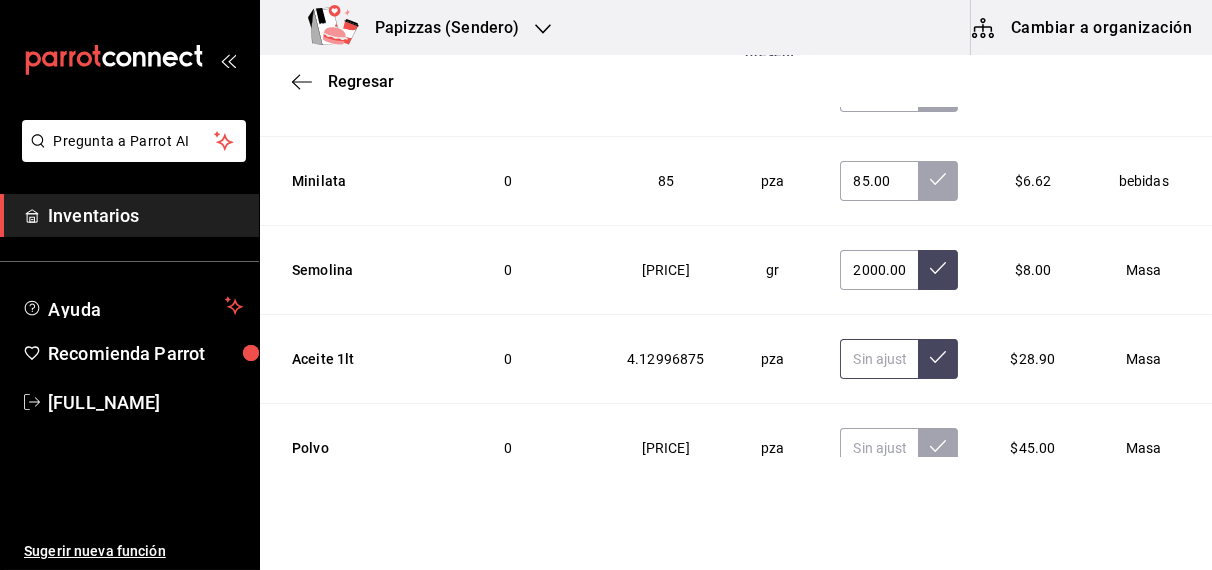 click at bounding box center (879, 359) 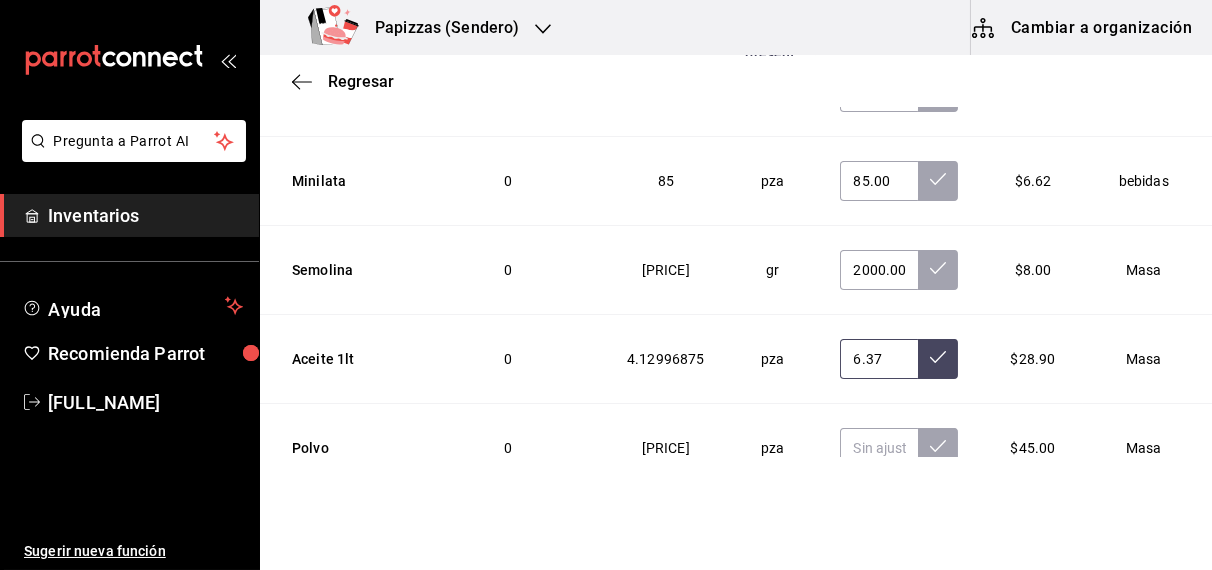 type on "6.37" 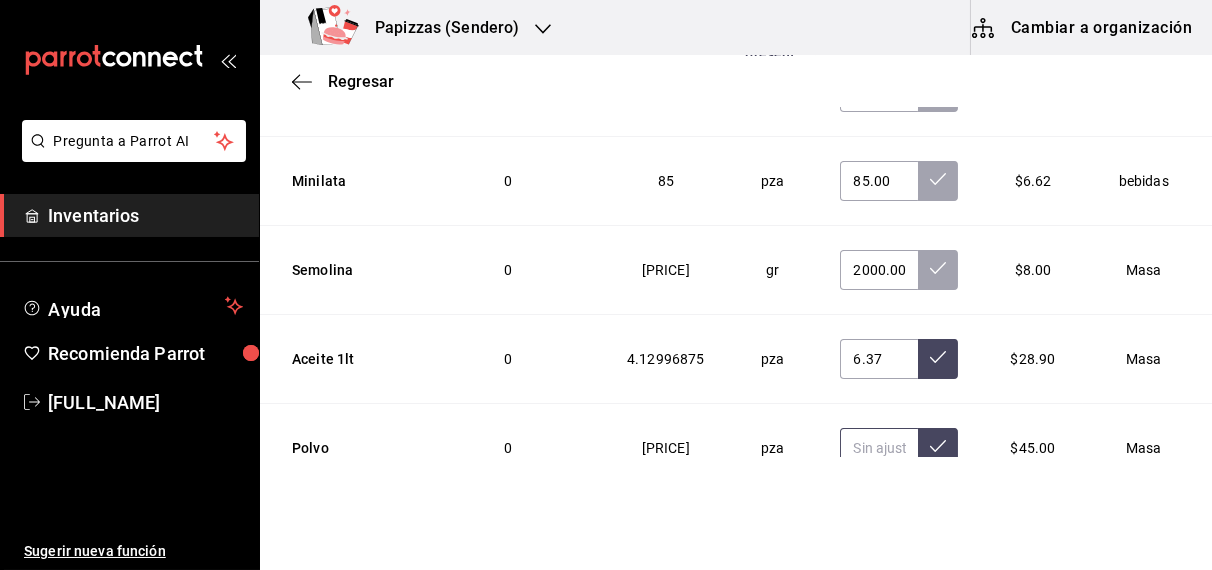 click at bounding box center (879, 448) 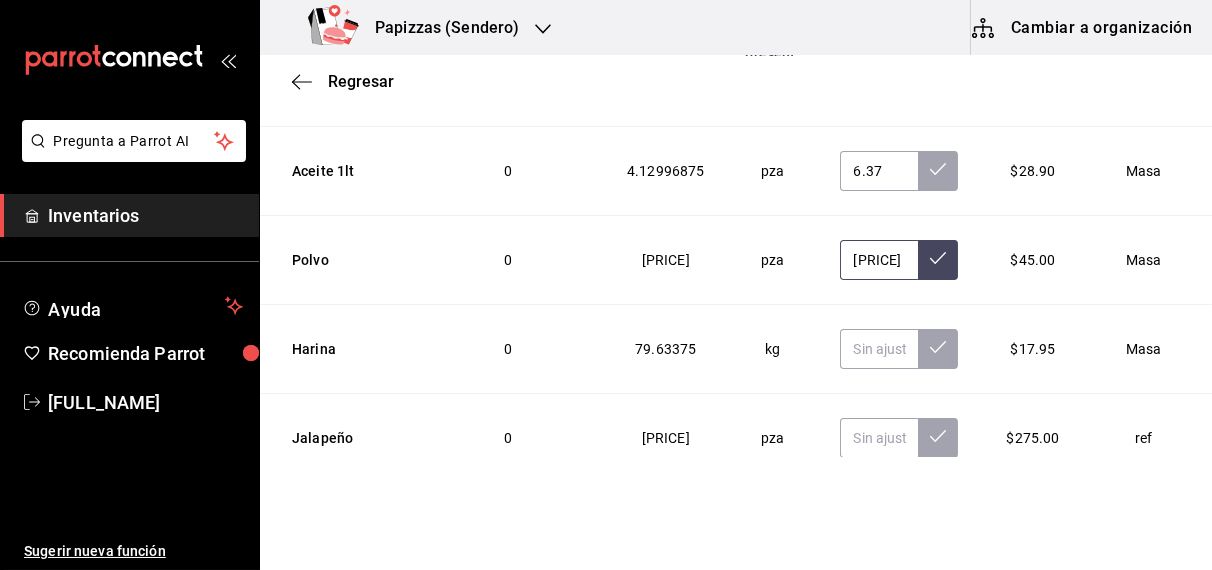 scroll, scrollTop: 3698, scrollLeft: 0, axis: vertical 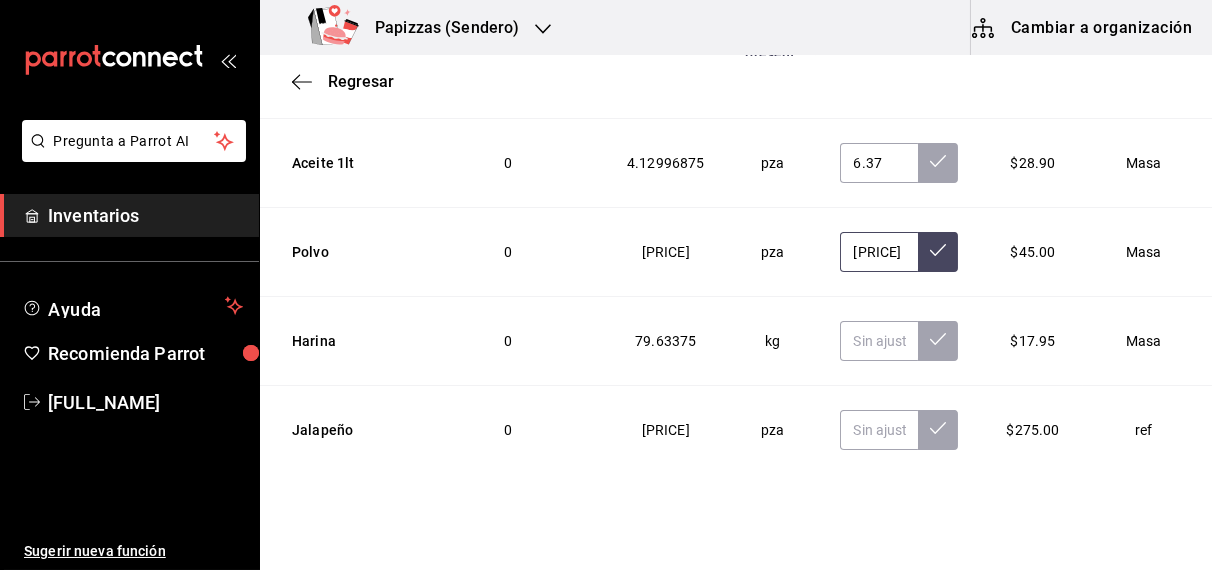 type on "[PRICE]" 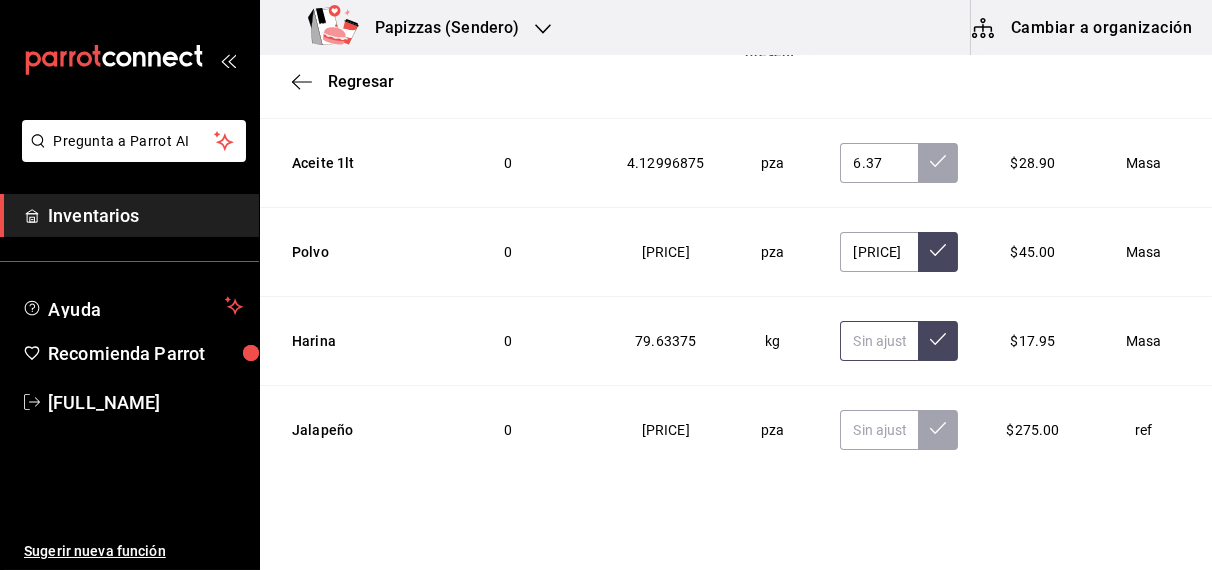 click at bounding box center (879, 341) 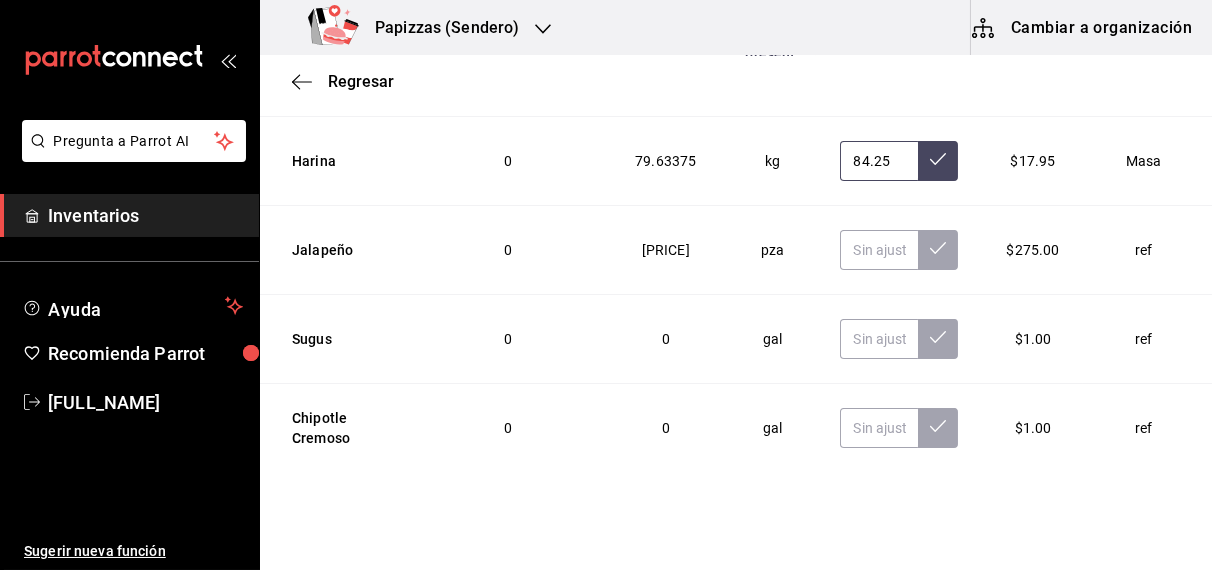 scroll, scrollTop: 3883, scrollLeft: 0, axis: vertical 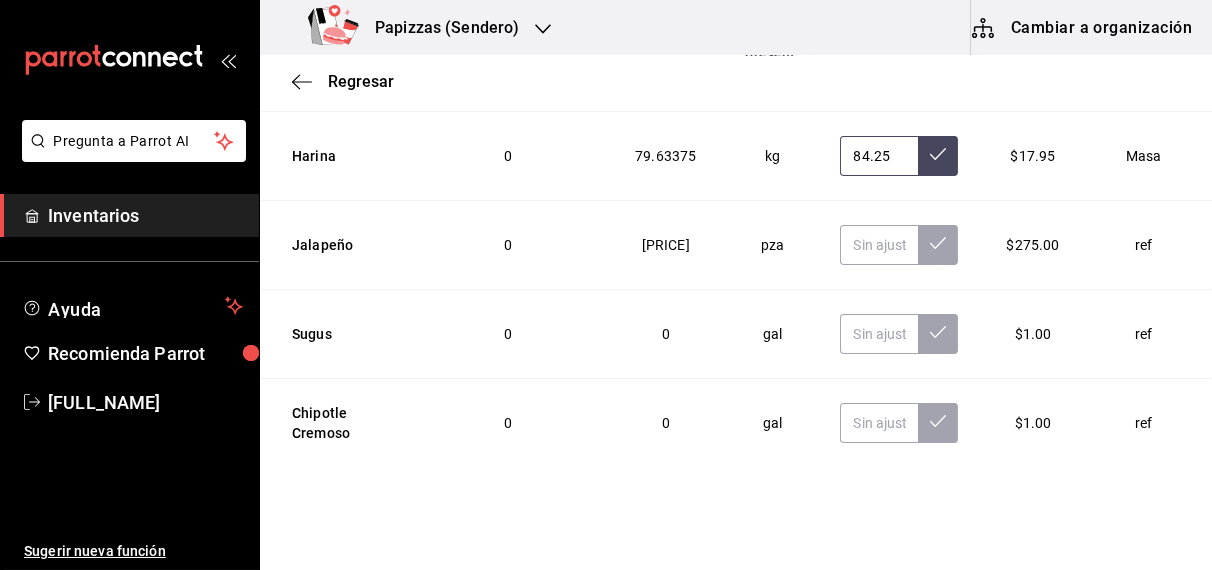 type on "84.25" 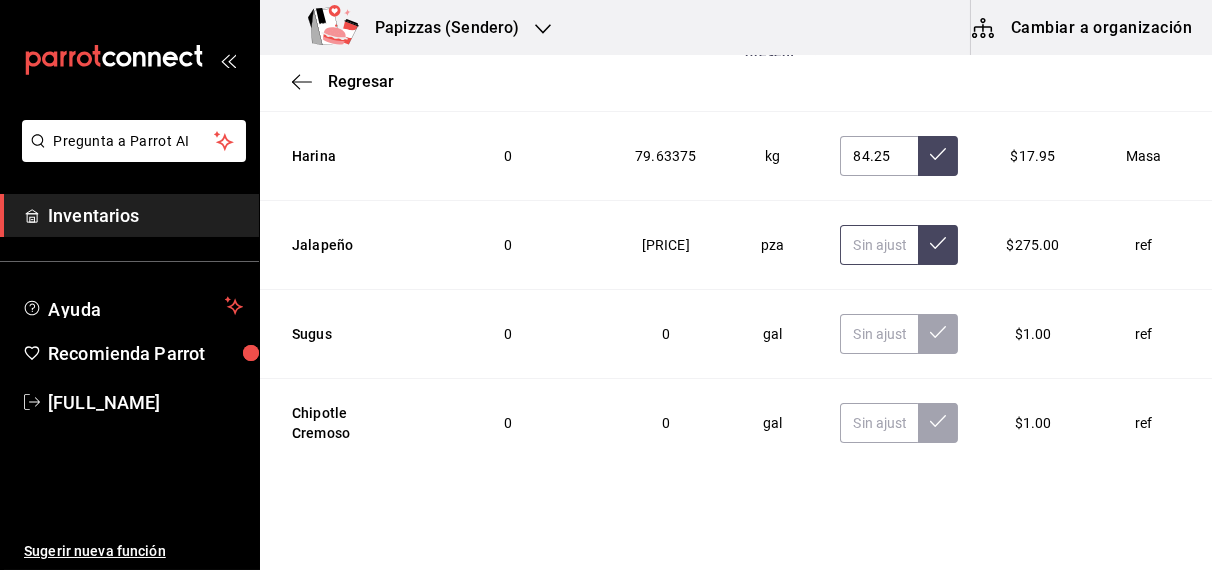 click at bounding box center (879, 245) 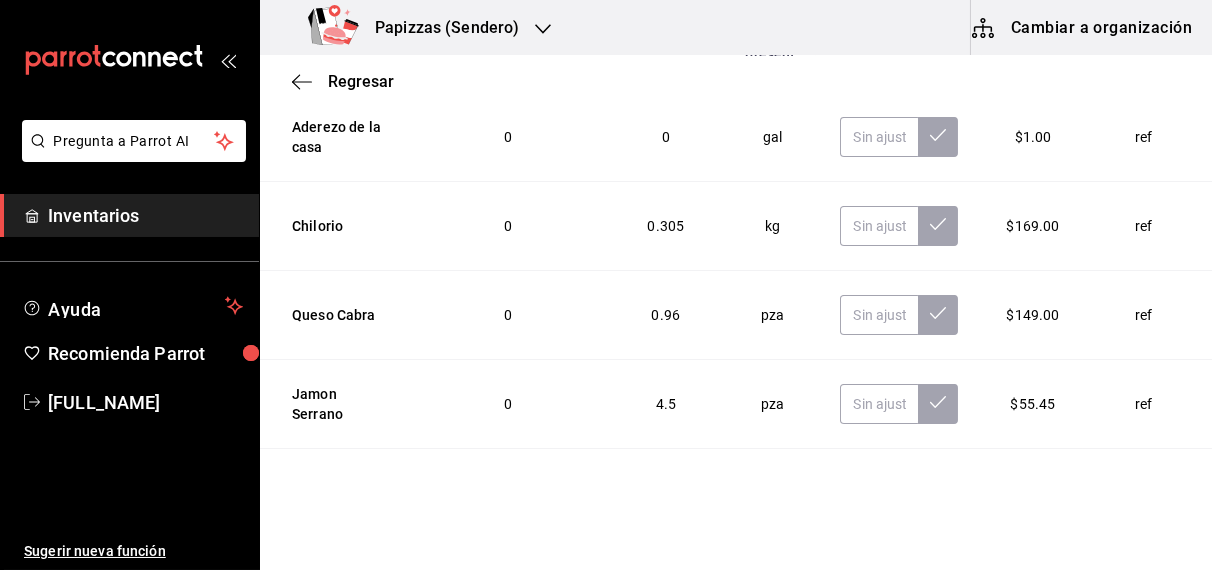 scroll, scrollTop: 4525, scrollLeft: 0, axis: vertical 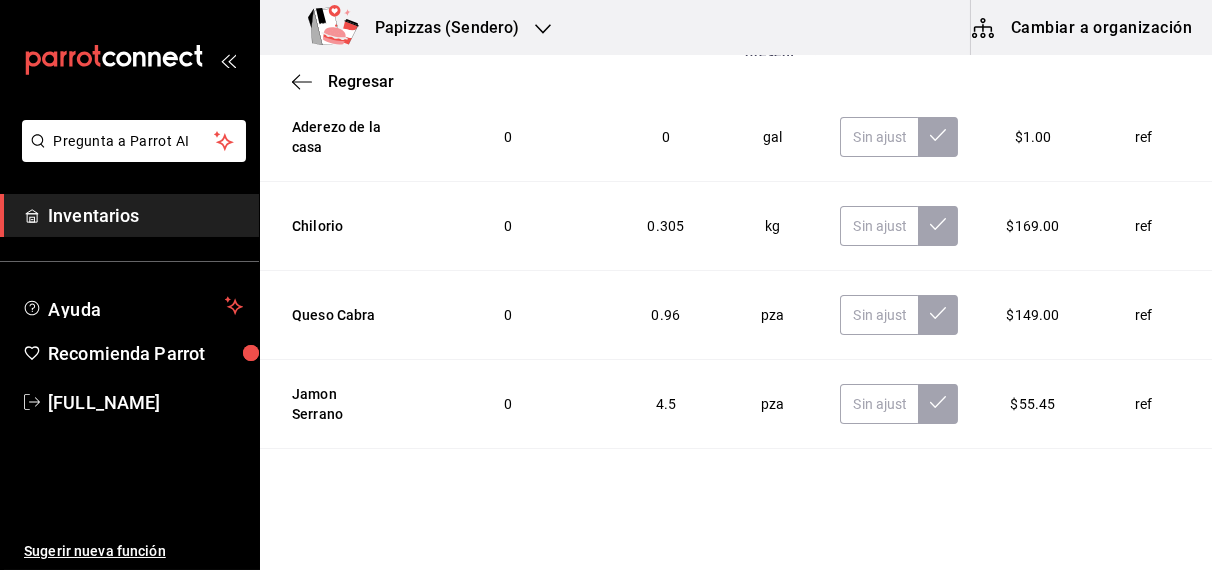 type on "1.00" 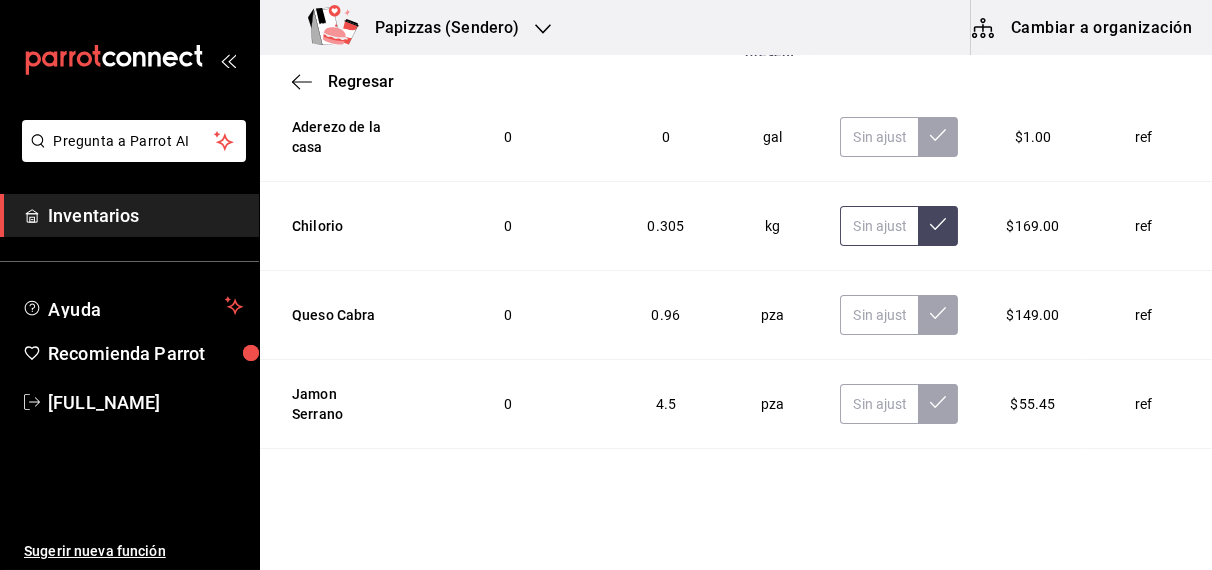 click at bounding box center [879, 226] 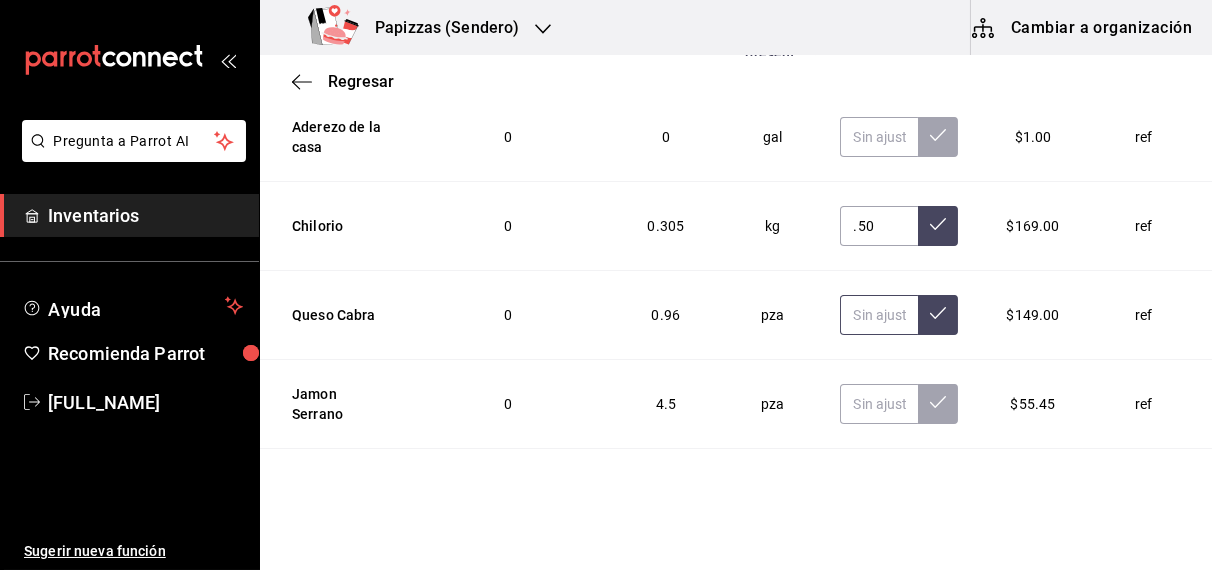 click at bounding box center (879, 315) 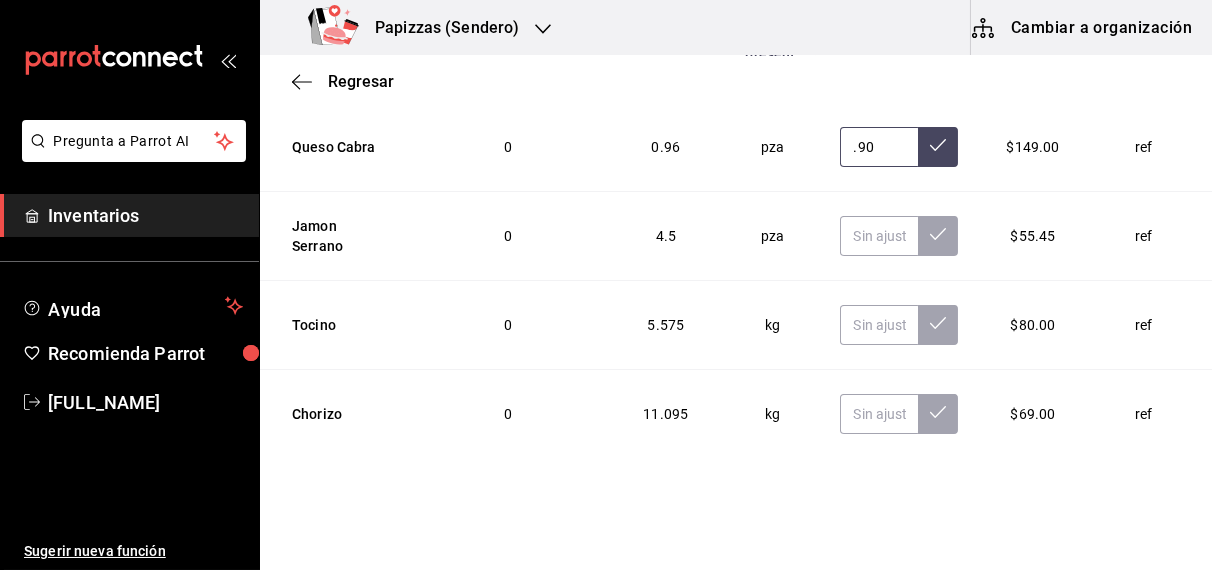 scroll, scrollTop: 4695, scrollLeft: 0, axis: vertical 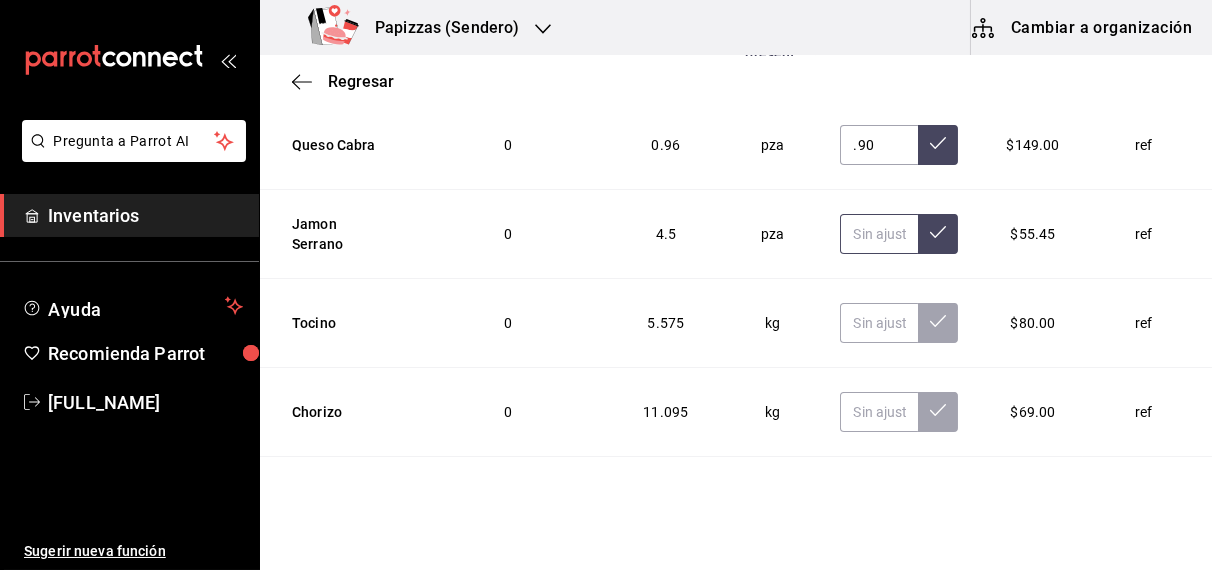 click at bounding box center (879, 234) 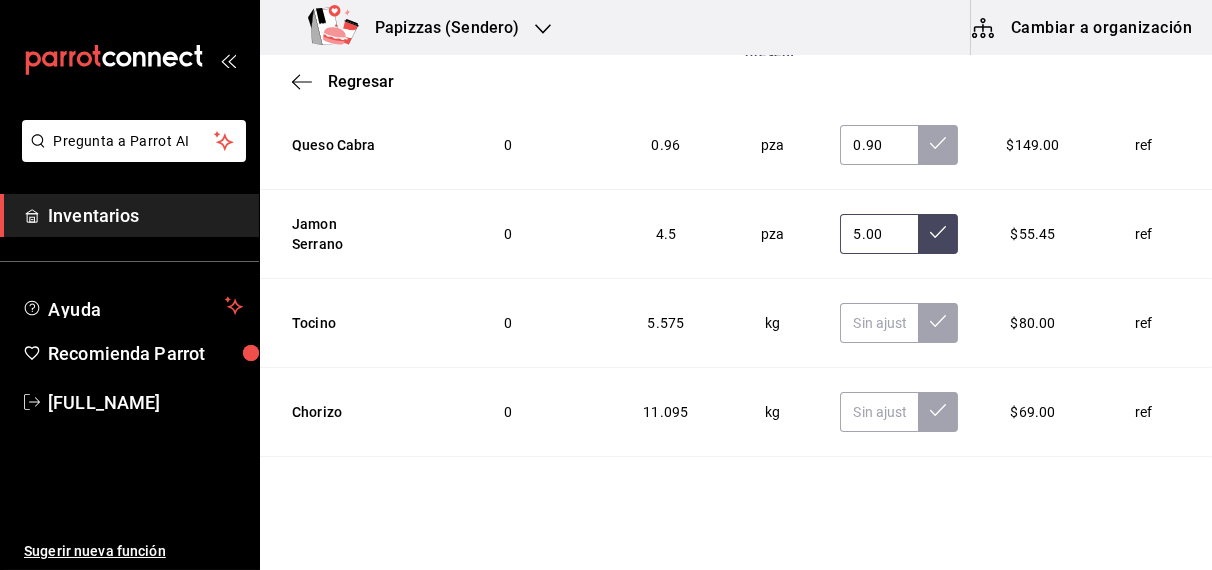 type on "5.00" 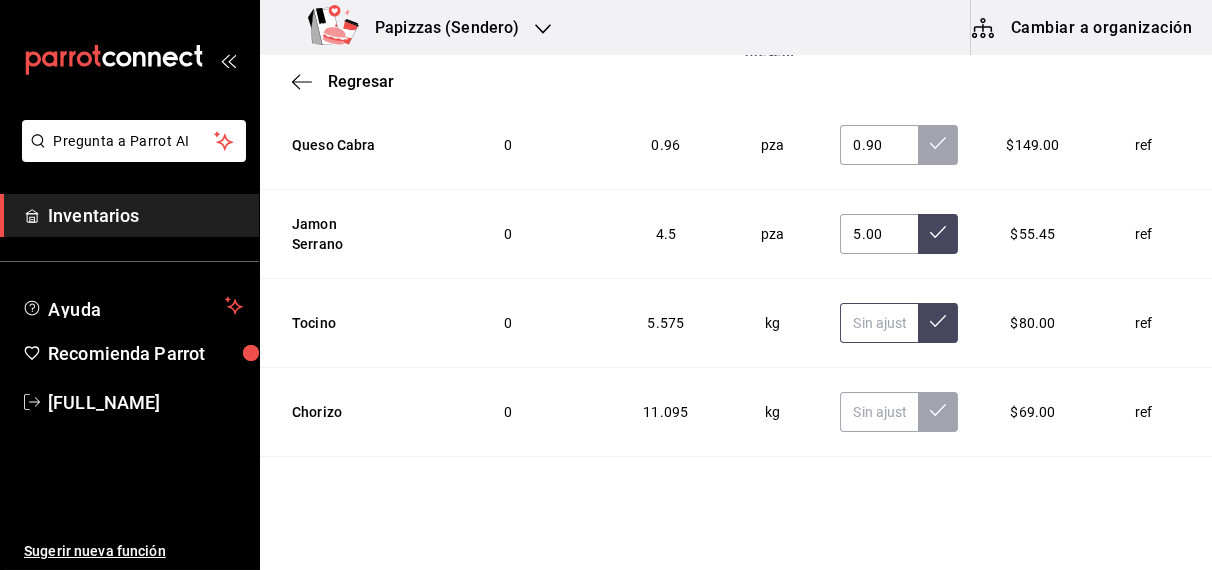 click at bounding box center (879, 323) 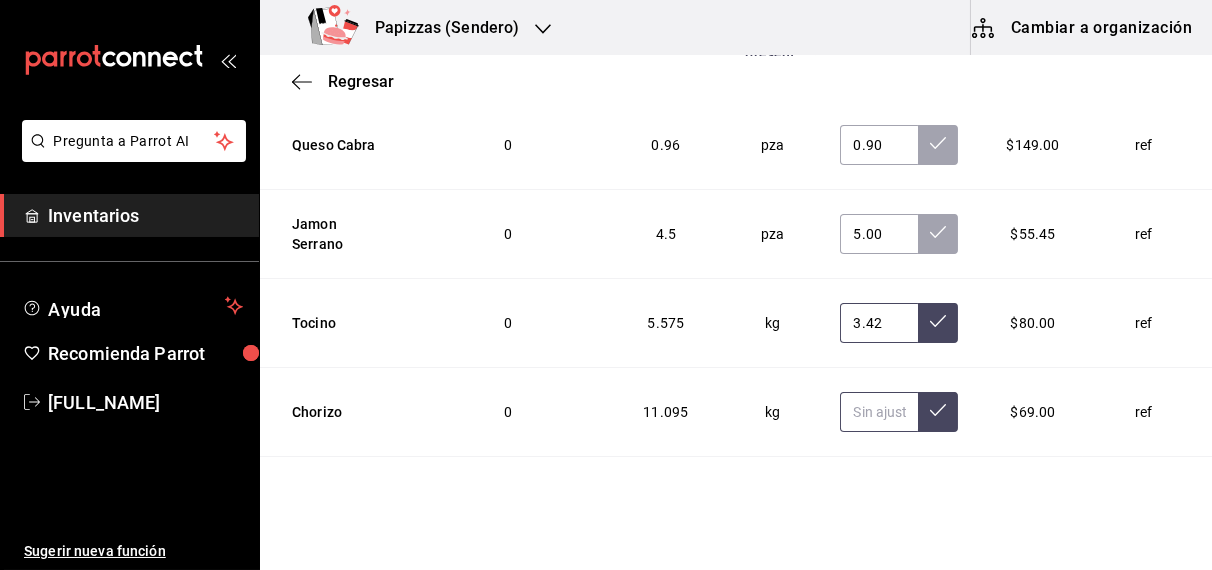 type on "3.42" 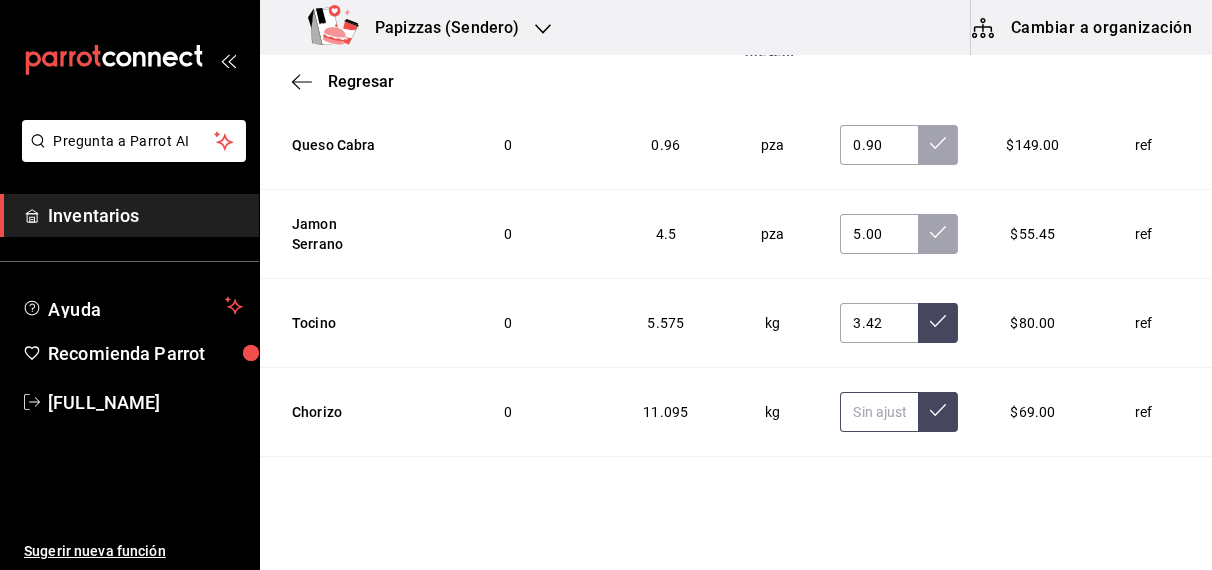 click at bounding box center [879, 412] 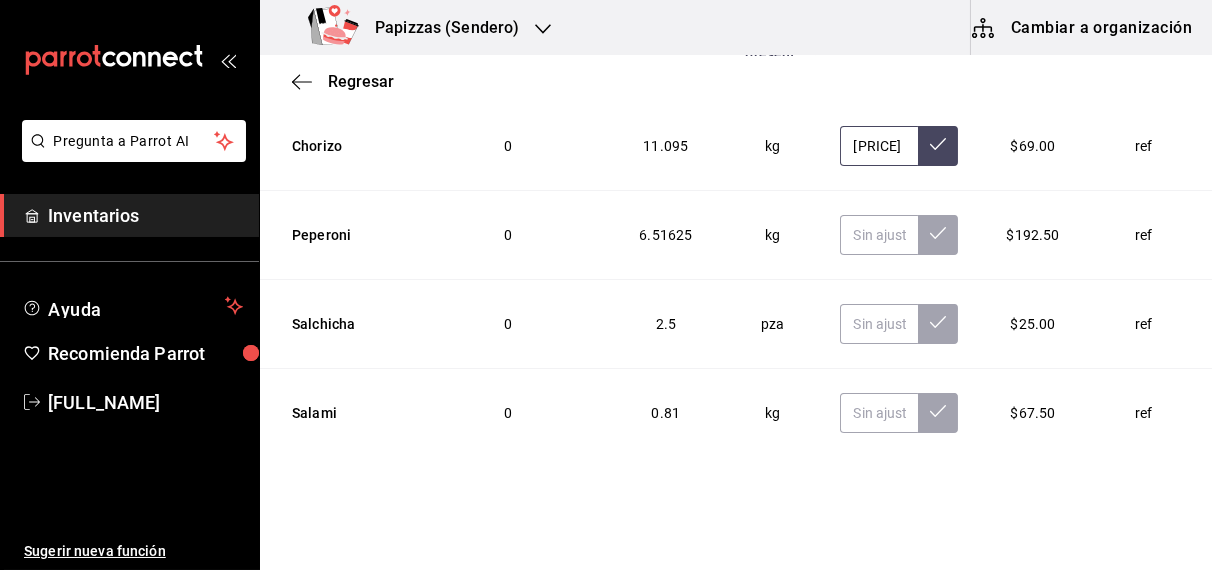 scroll, scrollTop: 4948, scrollLeft: 0, axis: vertical 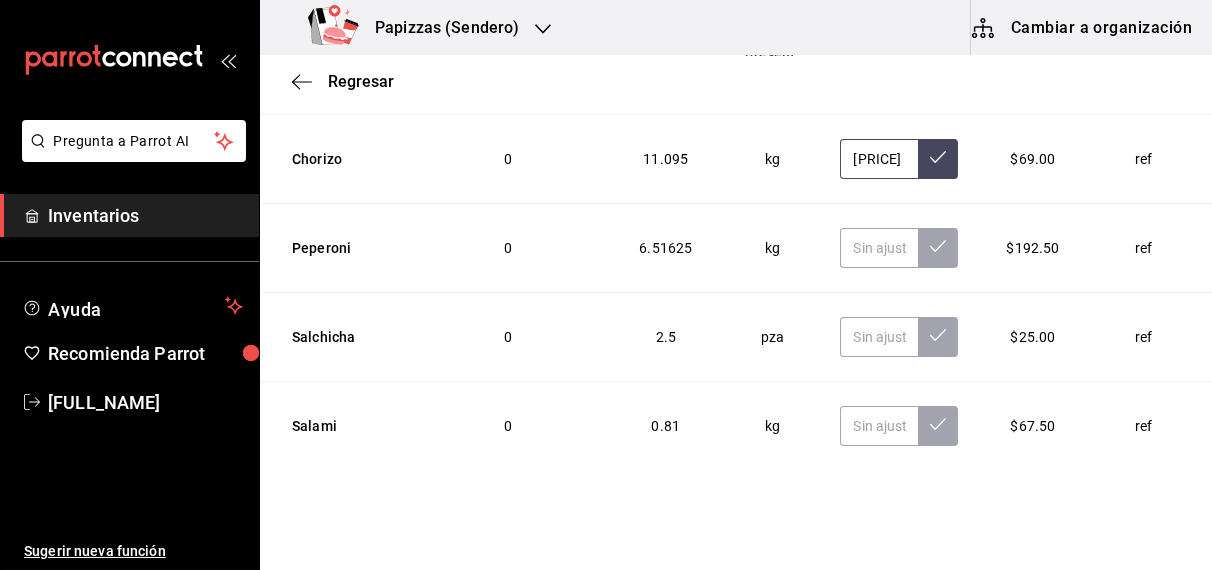 type on "[PRICE]" 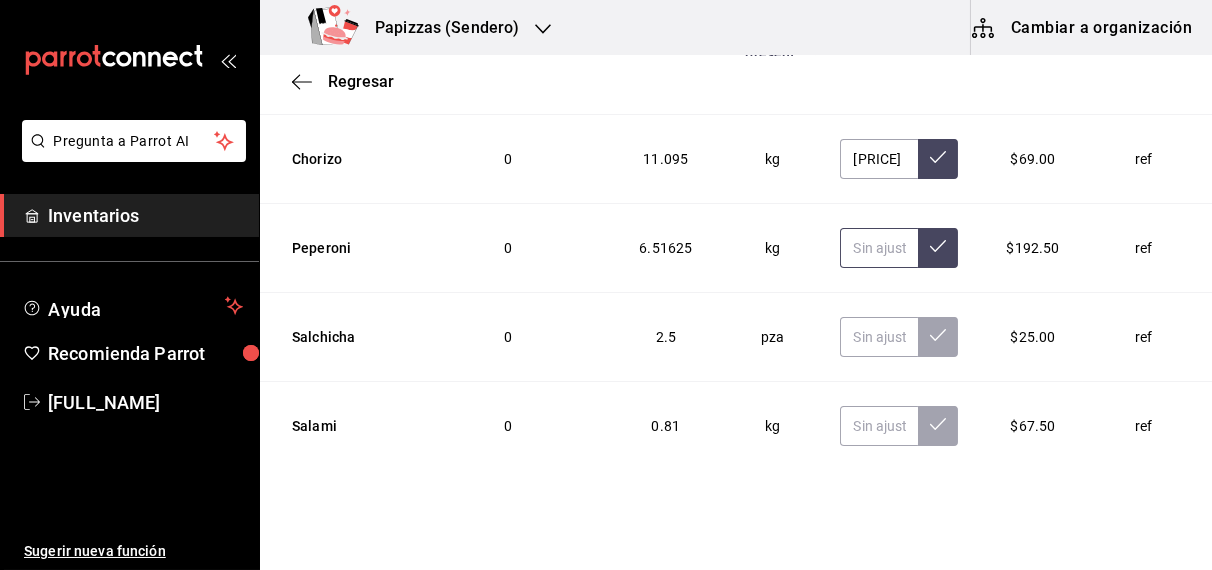 click at bounding box center (879, 248) 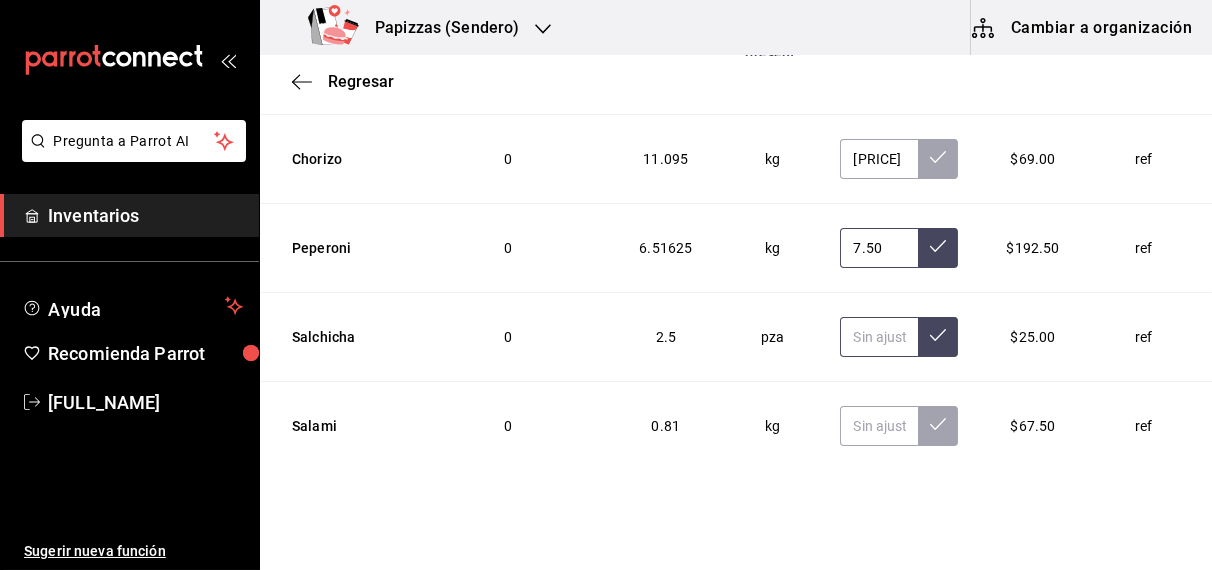 type on "7.50" 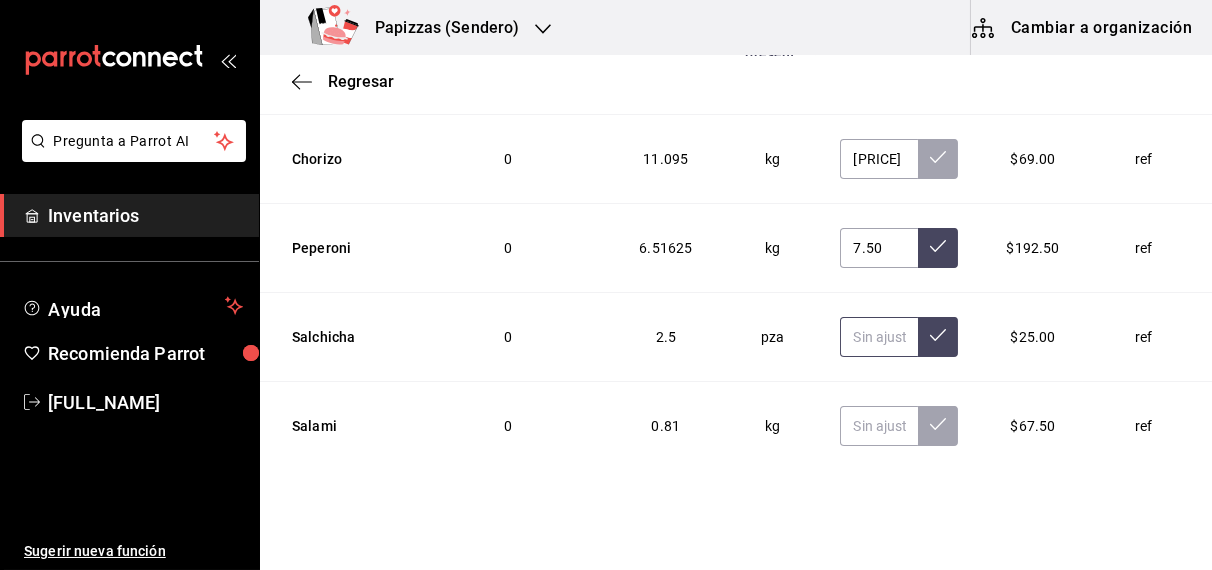 click at bounding box center [879, 337] 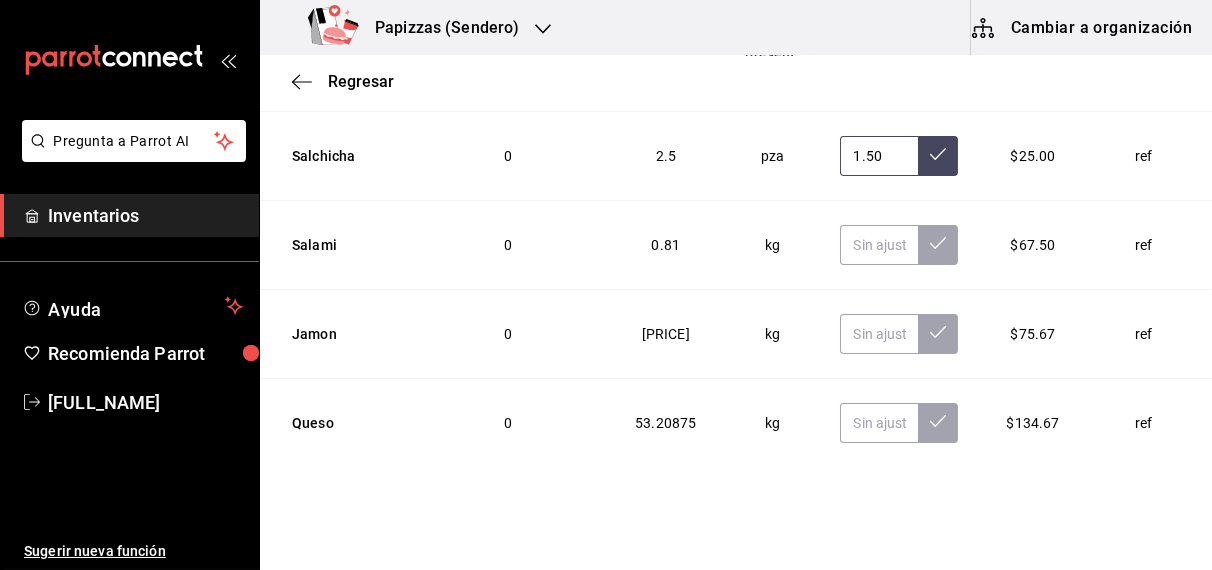 scroll, scrollTop: 5139, scrollLeft: 0, axis: vertical 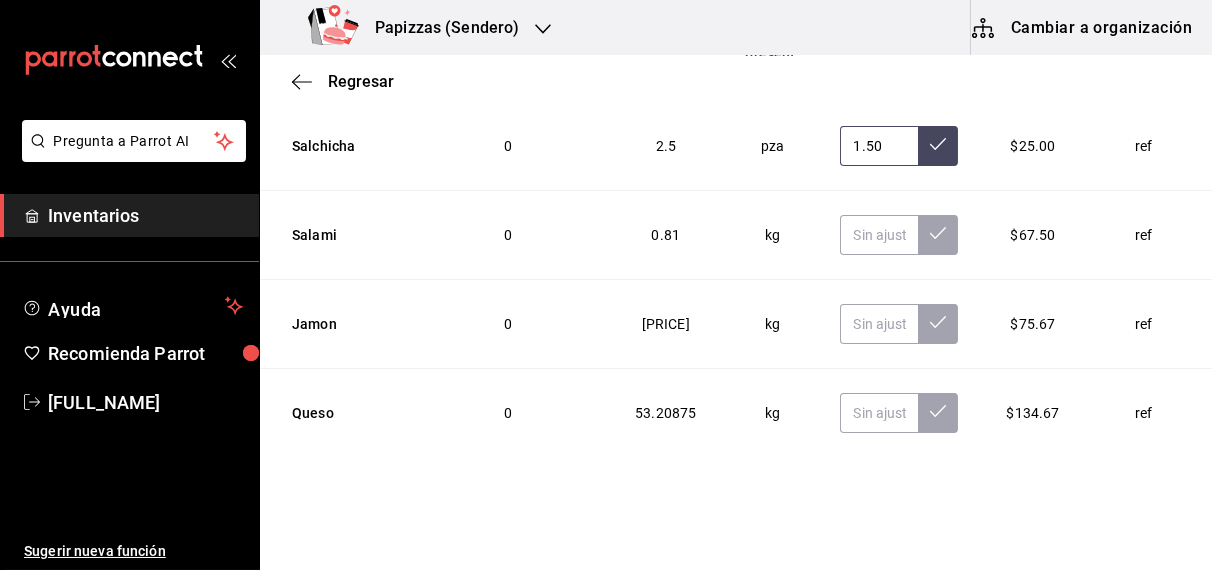 type on "1.50" 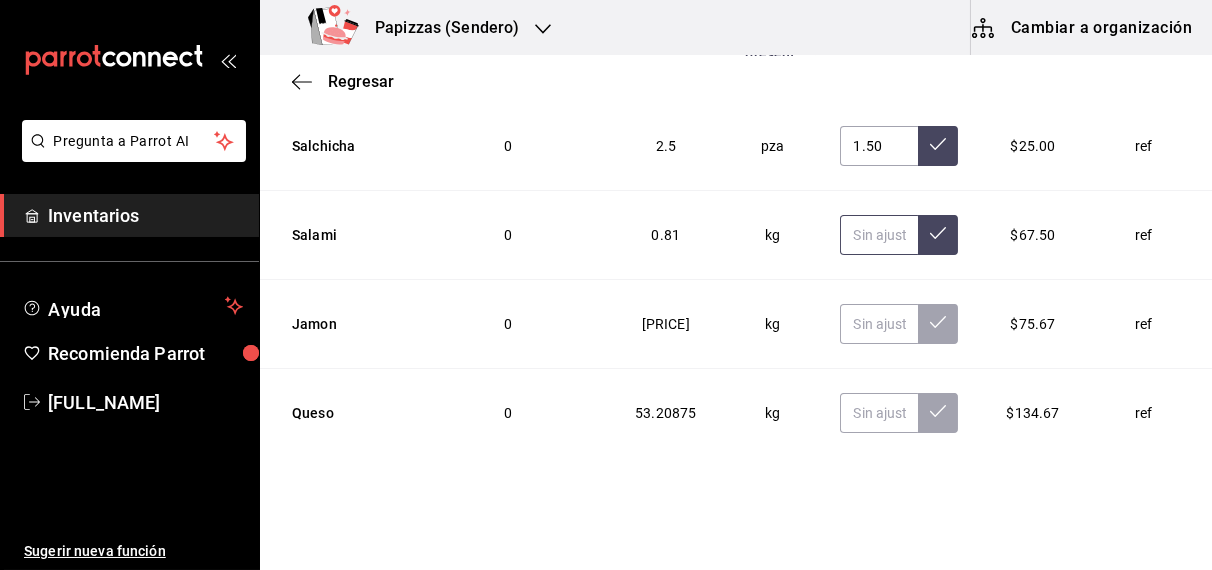 click at bounding box center (879, 235) 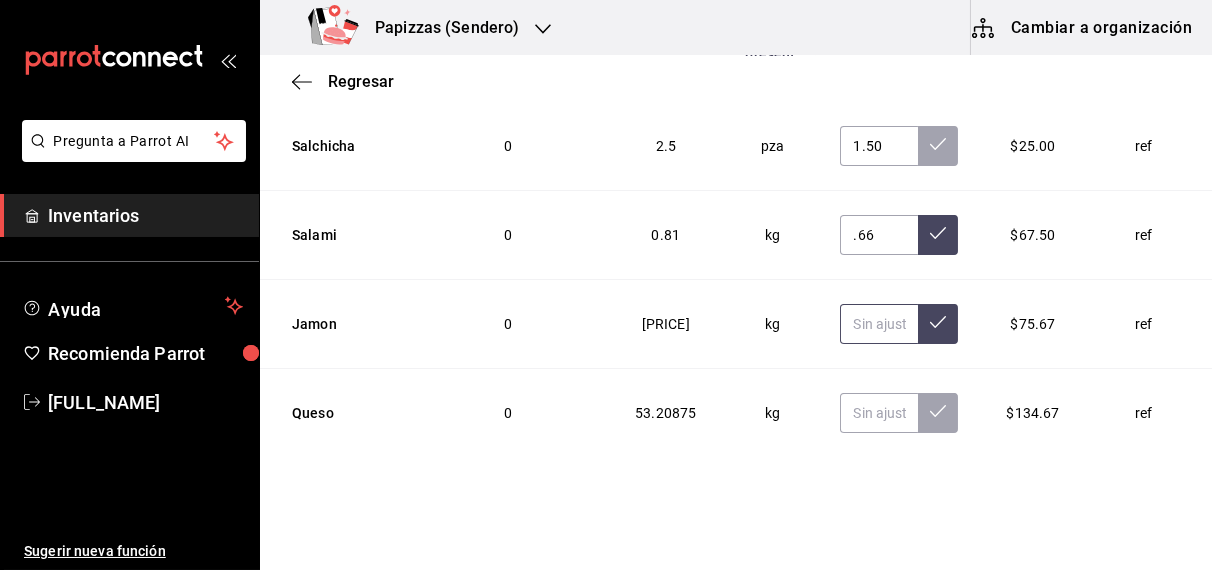 click at bounding box center [879, 324] 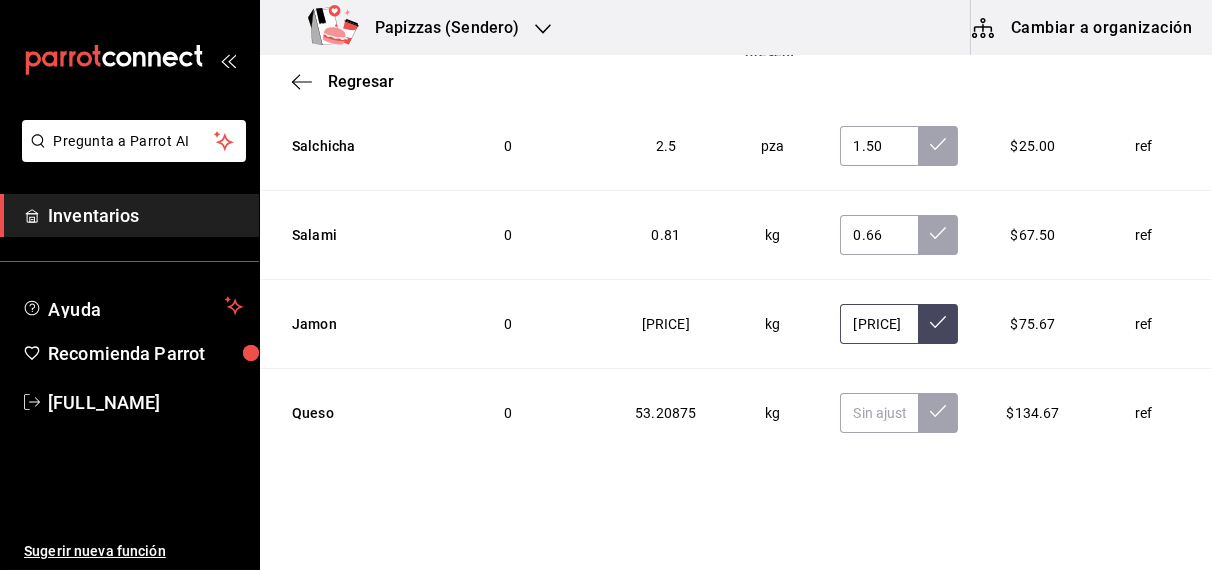 type on "[PRICE]" 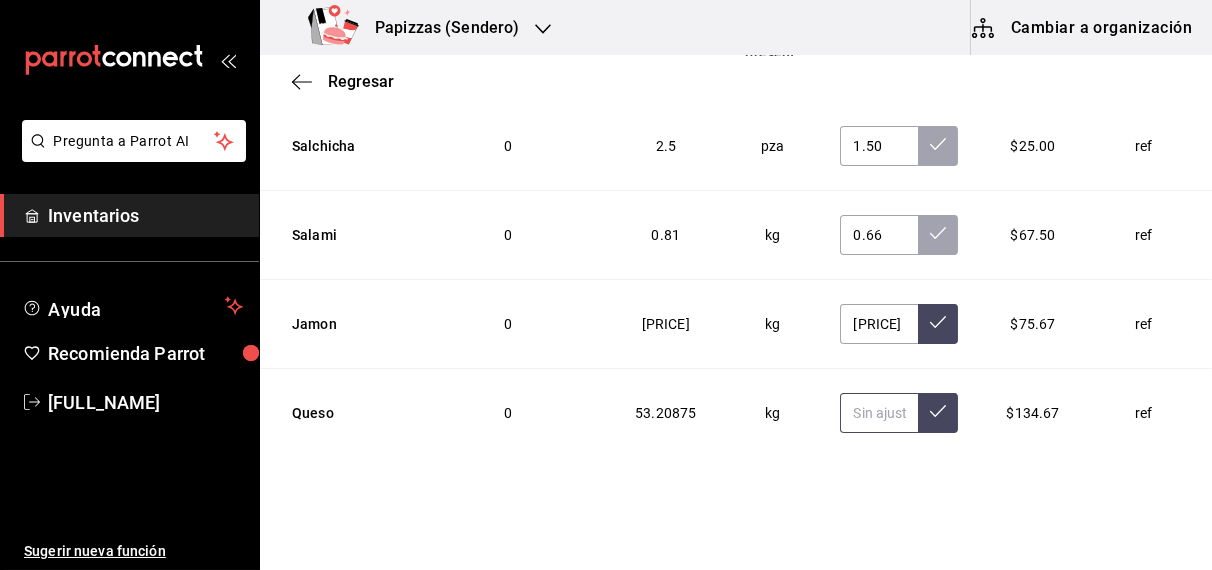 click at bounding box center (879, 413) 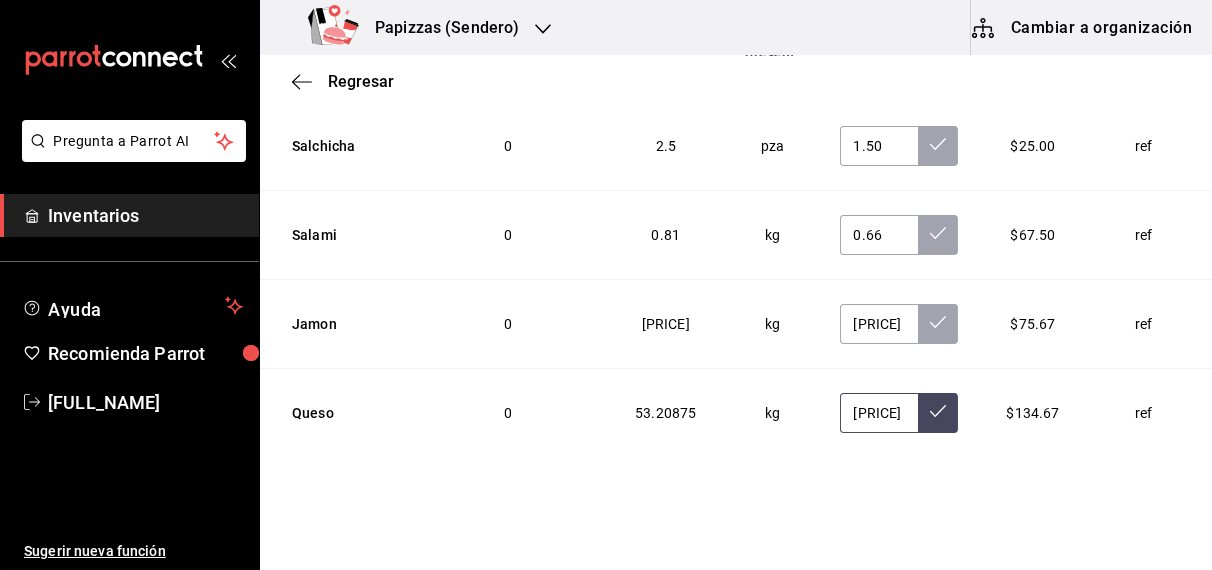 scroll, scrollTop: 0, scrollLeft: 1, axis: horizontal 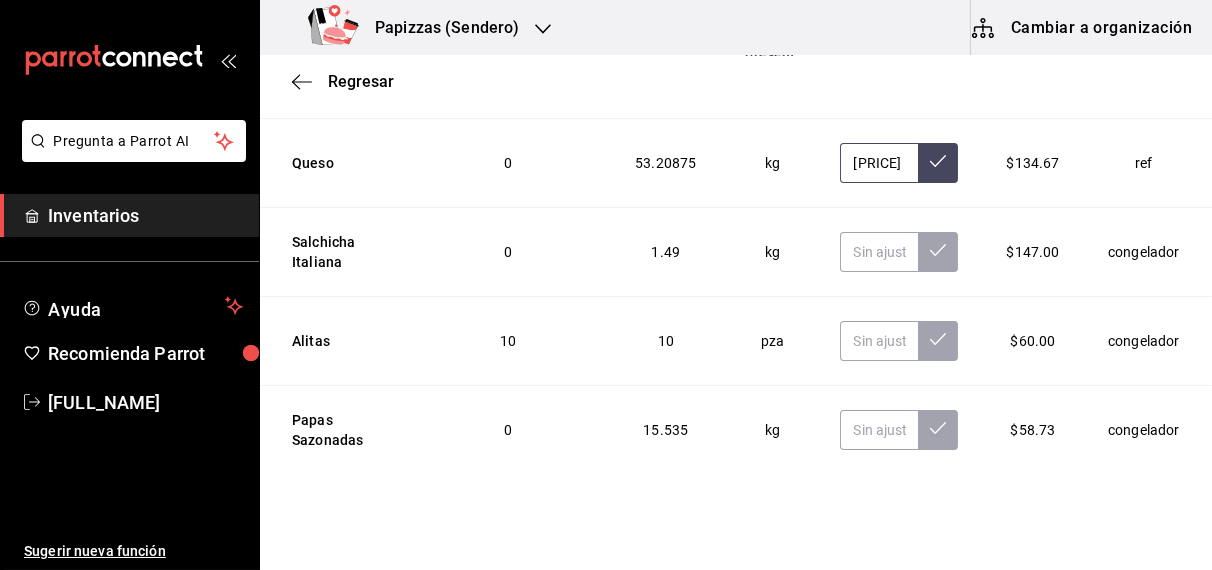 type on "[PRICE]" 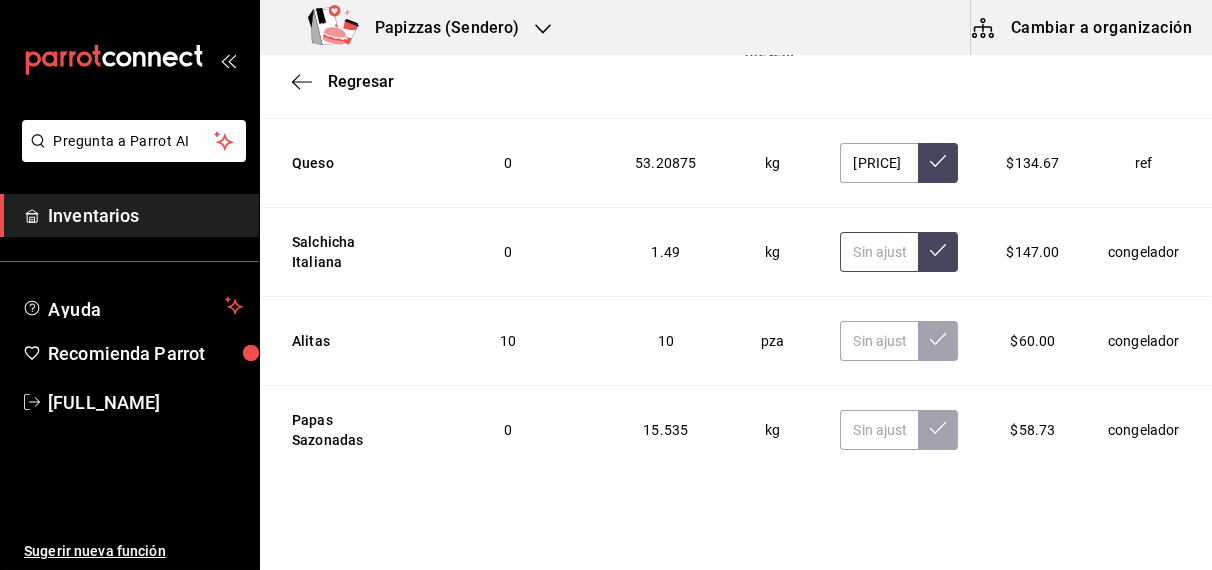 click at bounding box center (879, 252) 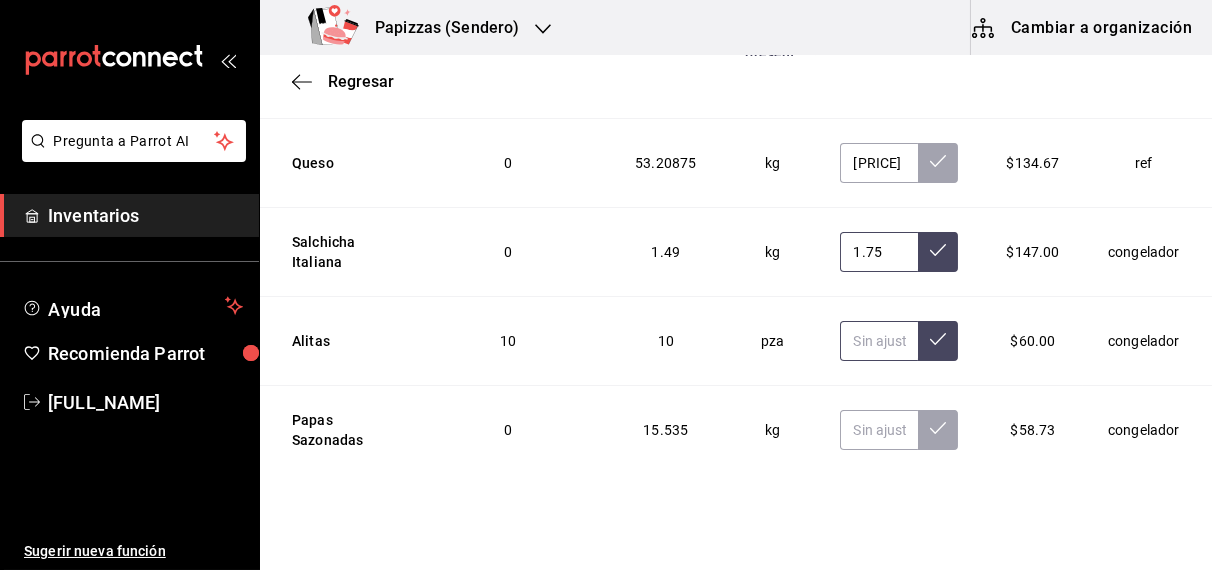 type on "1.75" 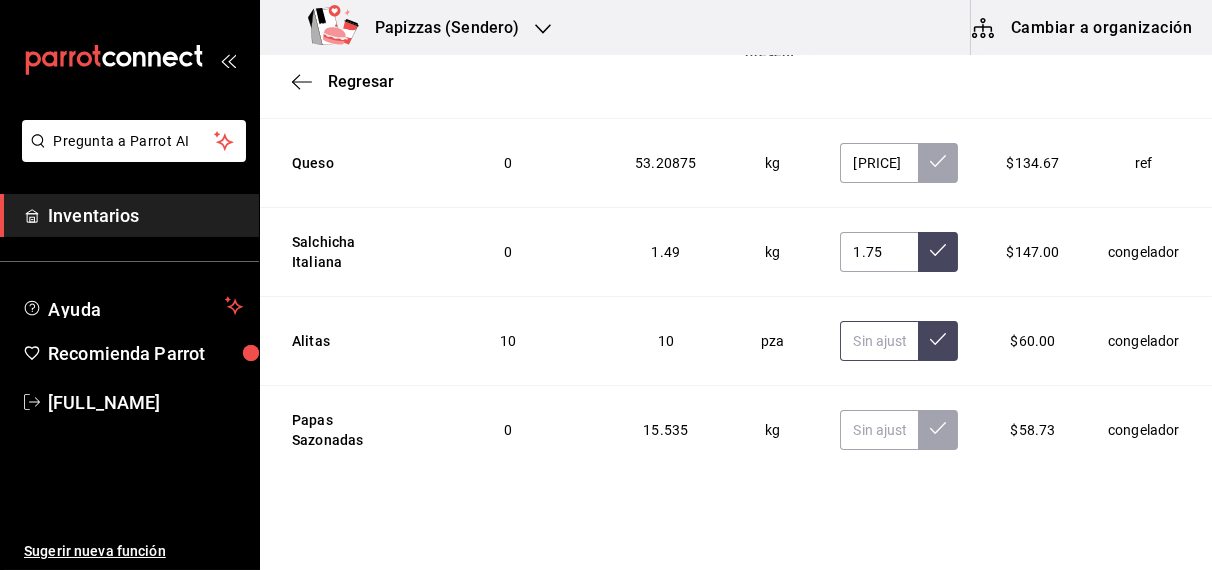 click at bounding box center [879, 341] 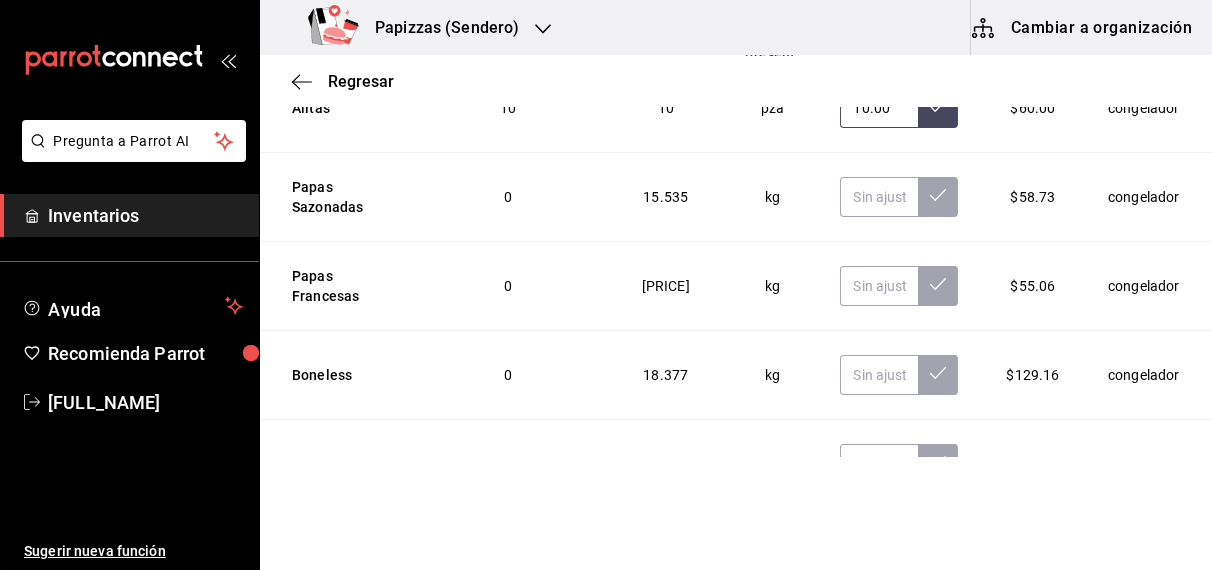 scroll, scrollTop: 5646, scrollLeft: 0, axis: vertical 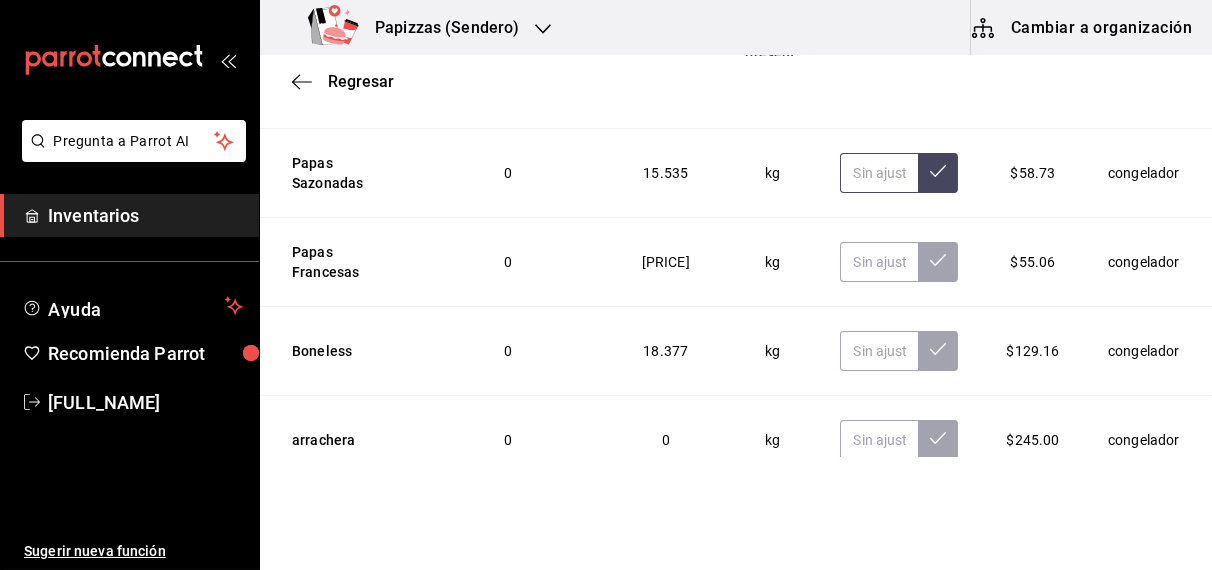 type on "10.00" 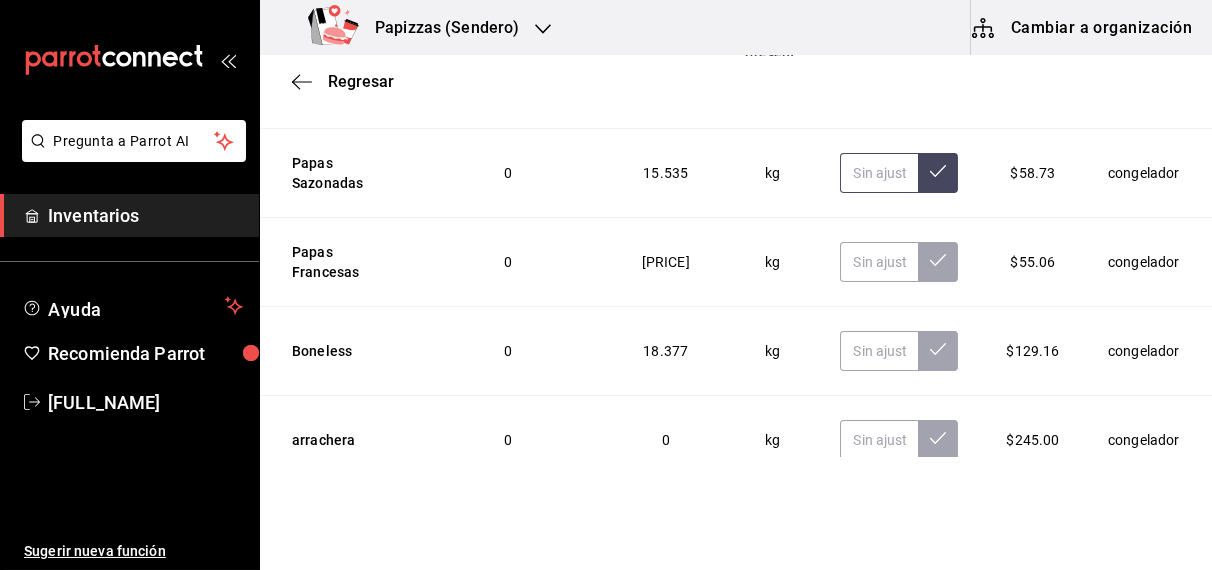 click at bounding box center [879, 173] 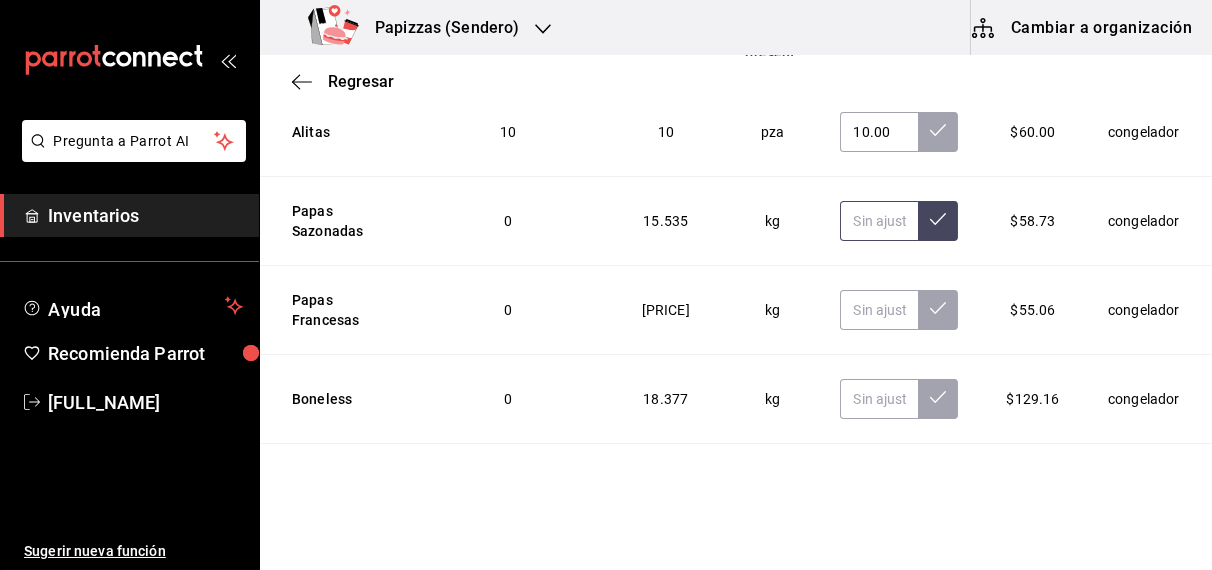 scroll, scrollTop: 5594, scrollLeft: 0, axis: vertical 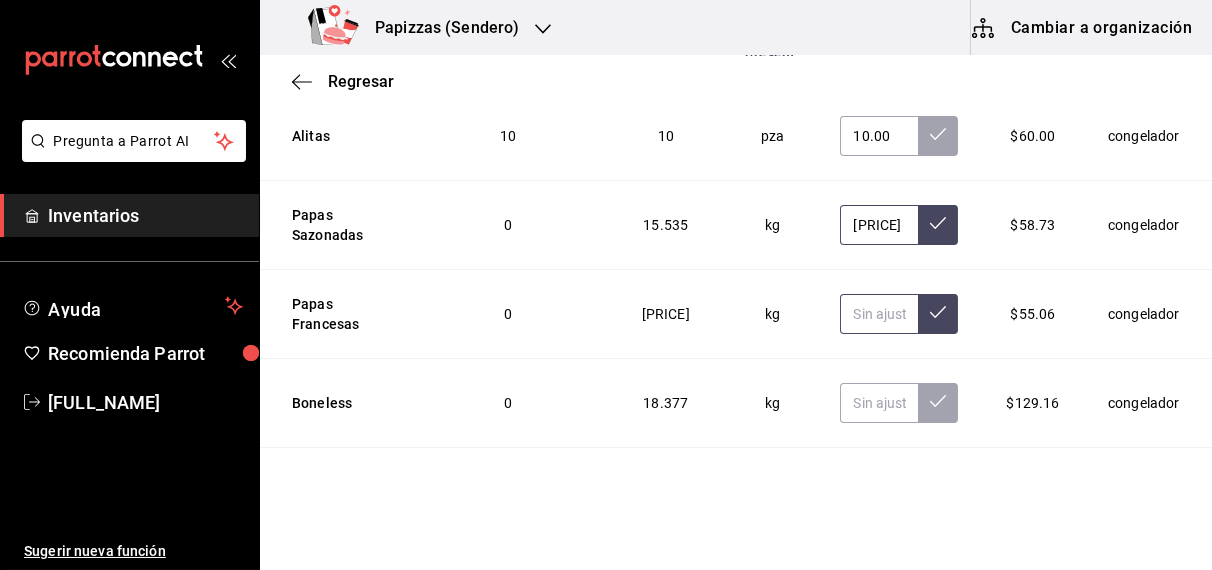 type on "[PRICE]" 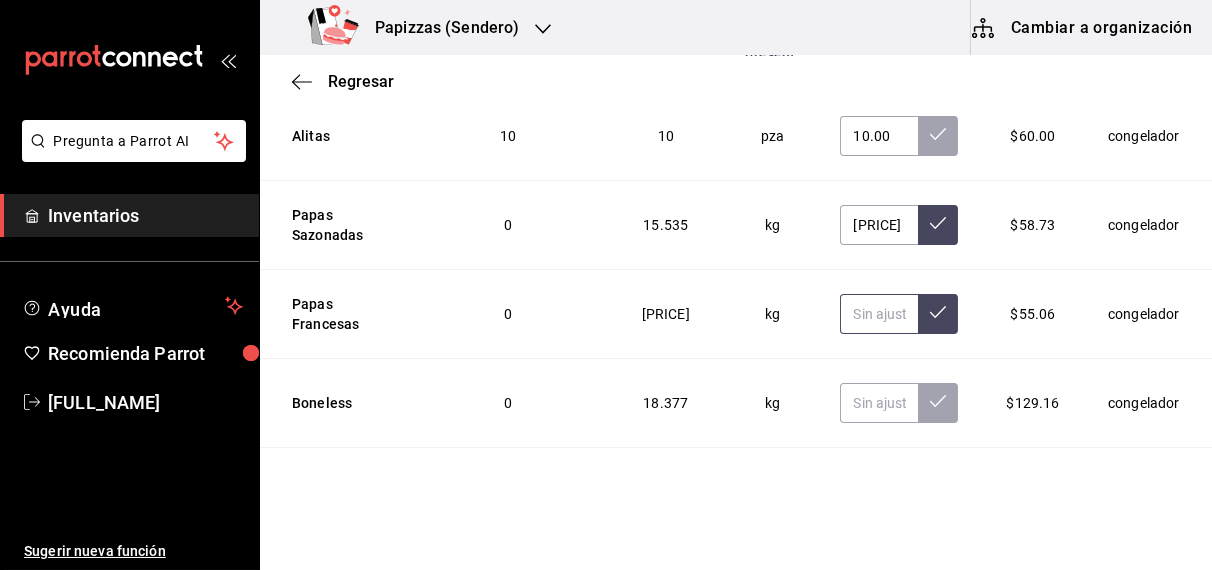click at bounding box center [879, 314] 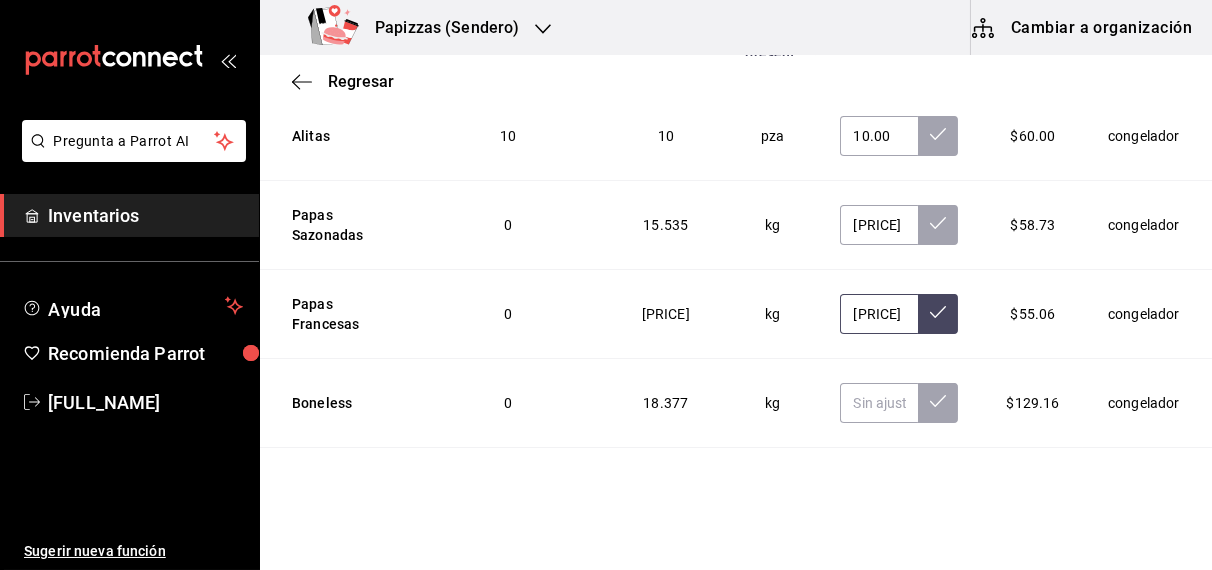 scroll, scrollTop: 0, scrollLeft: 1, axis: horizontal 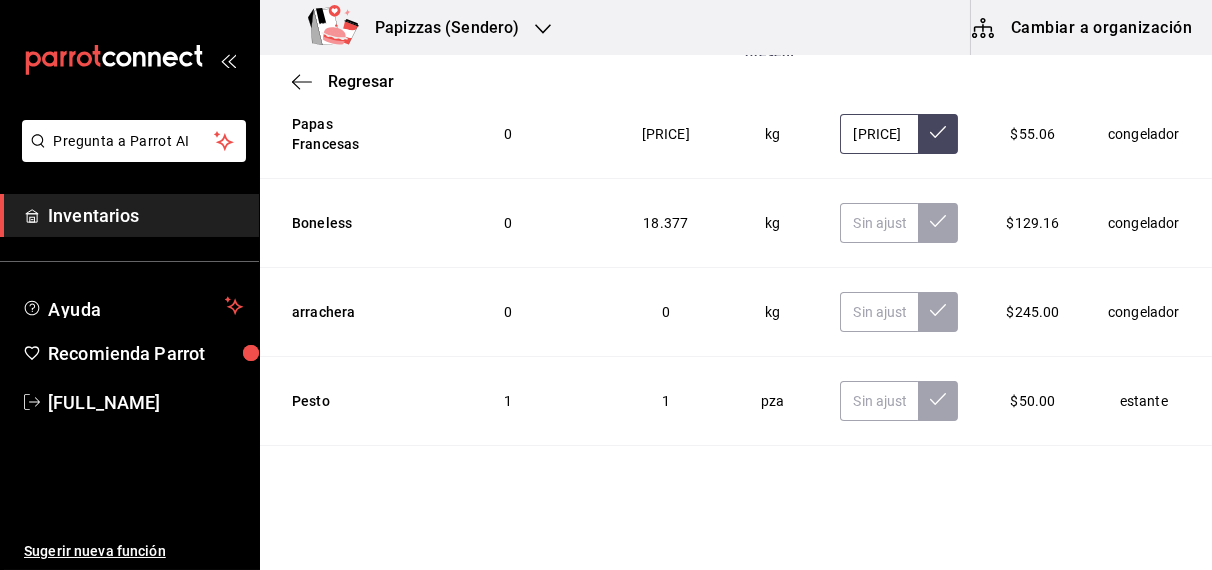 type on "[PRICE]" 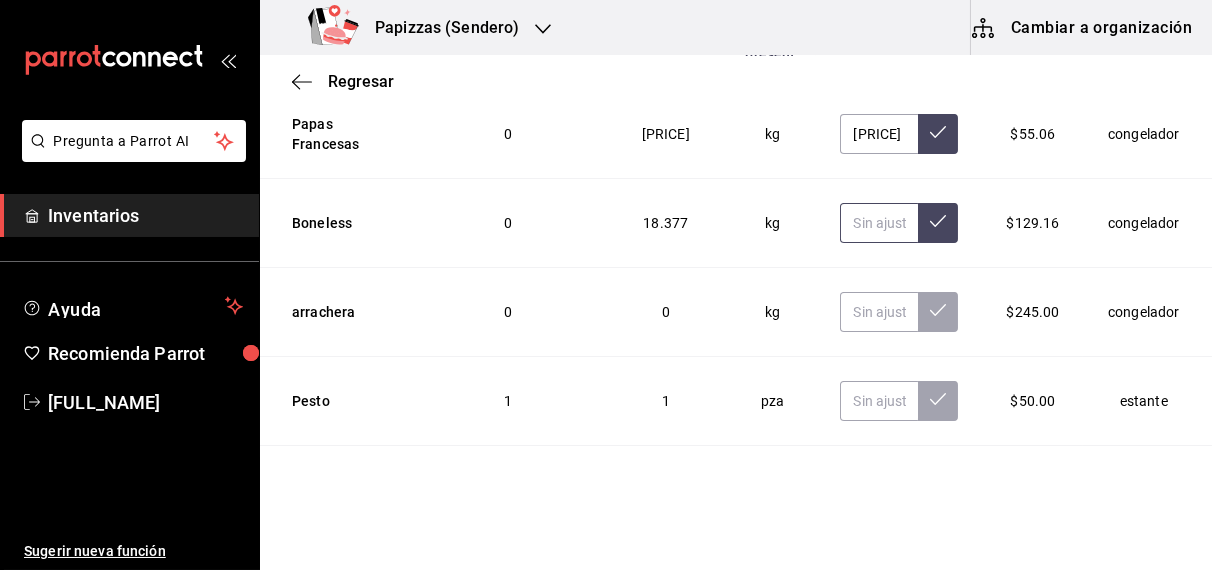click at bounding box center [879, 223] 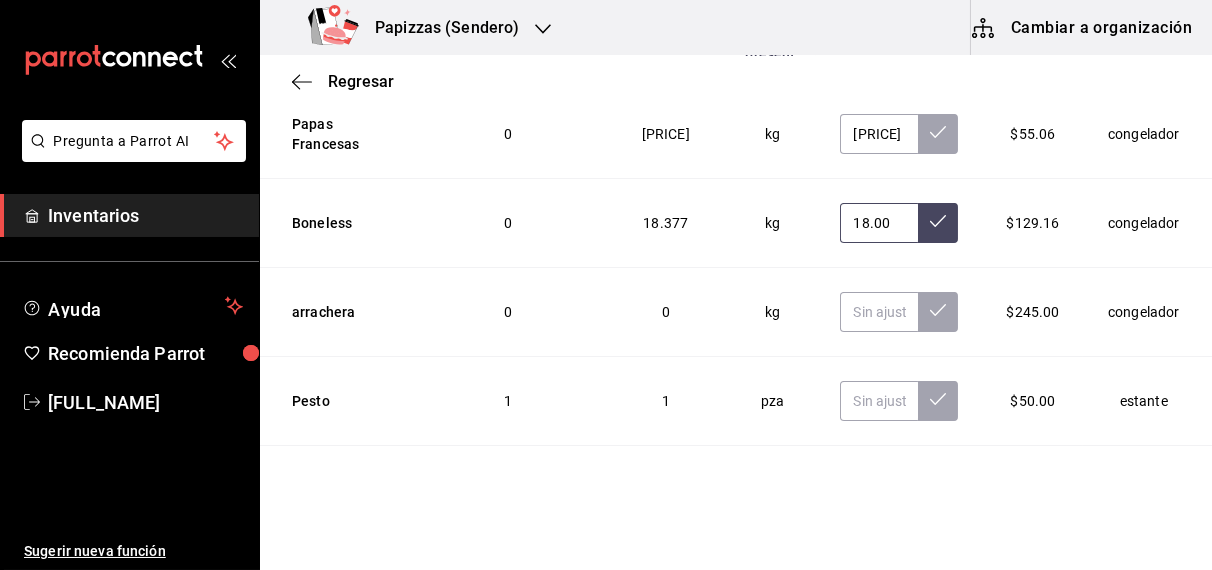 scroll, scrollTop: 0, scrollLeft: 1, axis: horizontal 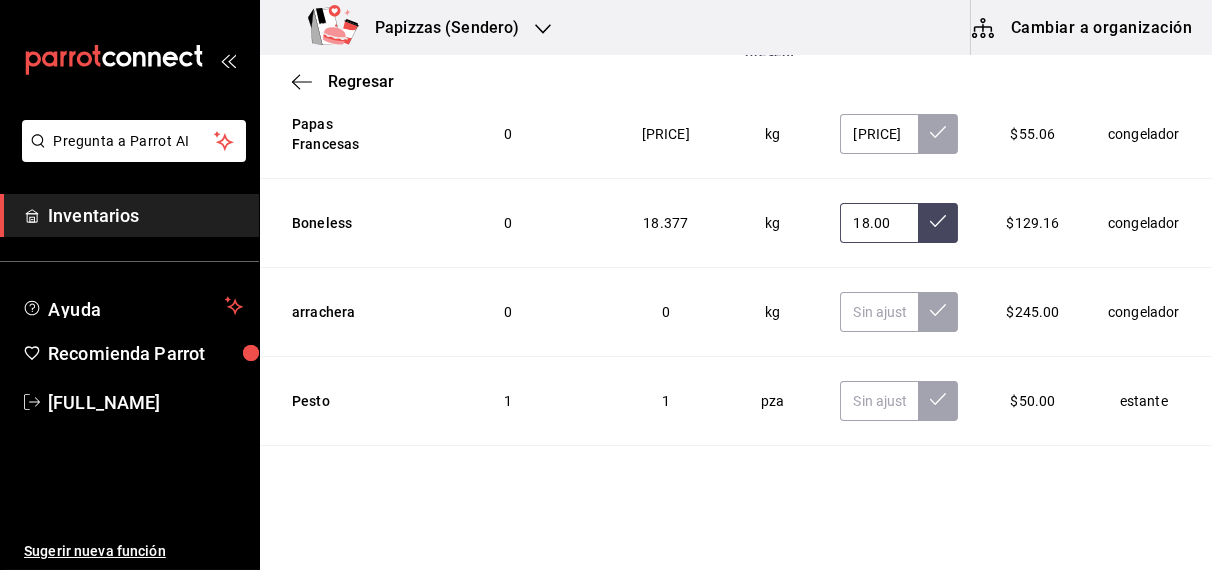 type on "18.00" 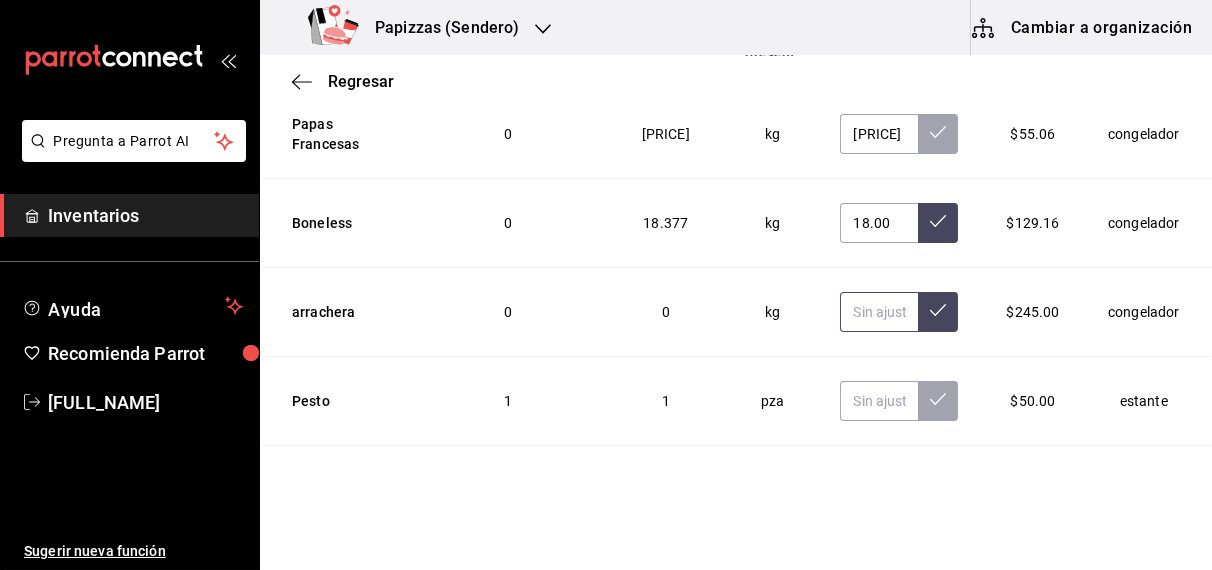 click at bounding box center (879, 312) 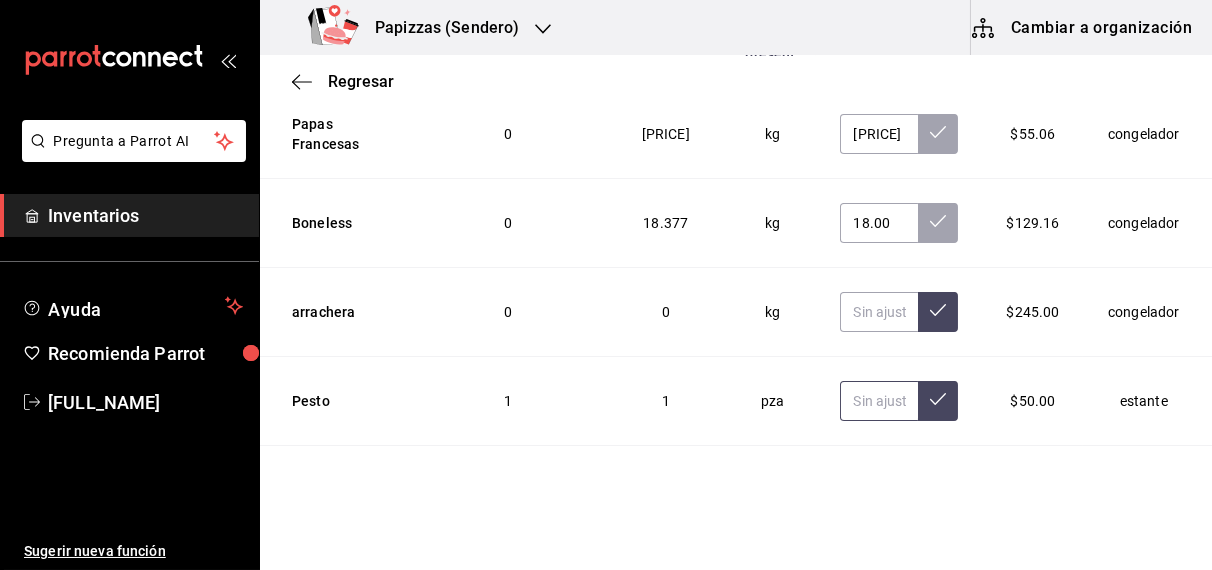 click at bounding box center [879, 401] 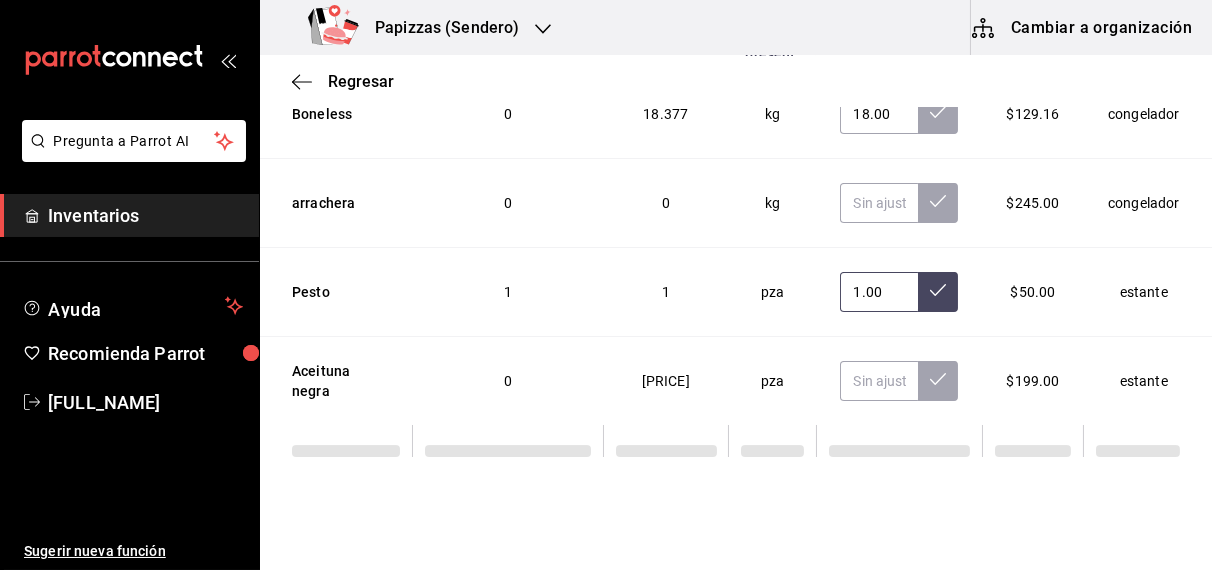 scroll, scrollTop: 5885, scrollLeft: 0, axis: vertical 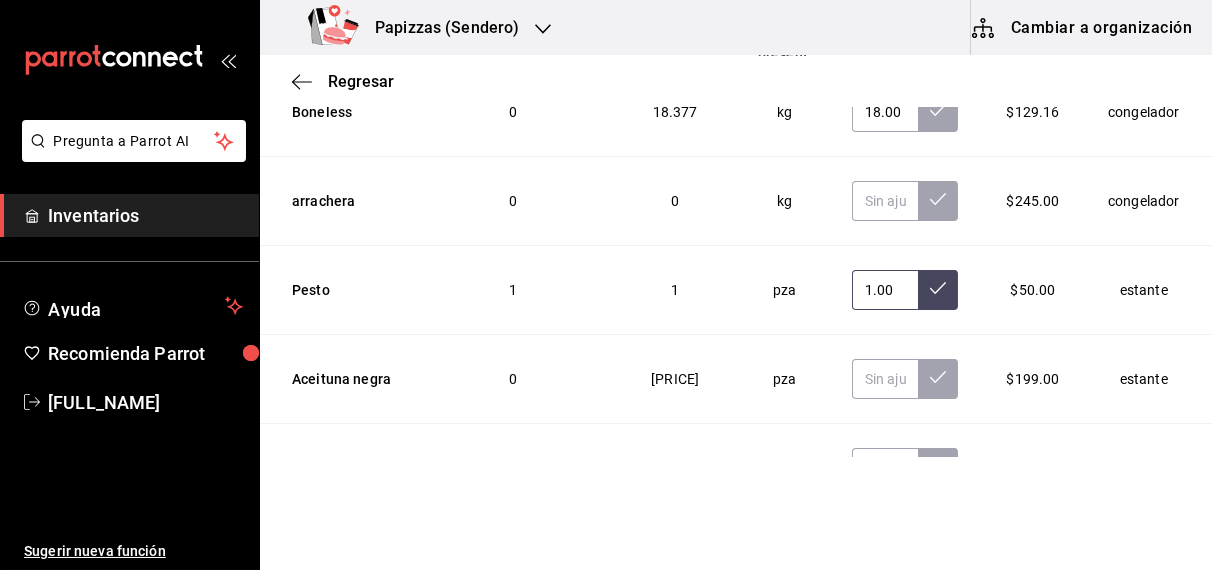 type on "1.00" 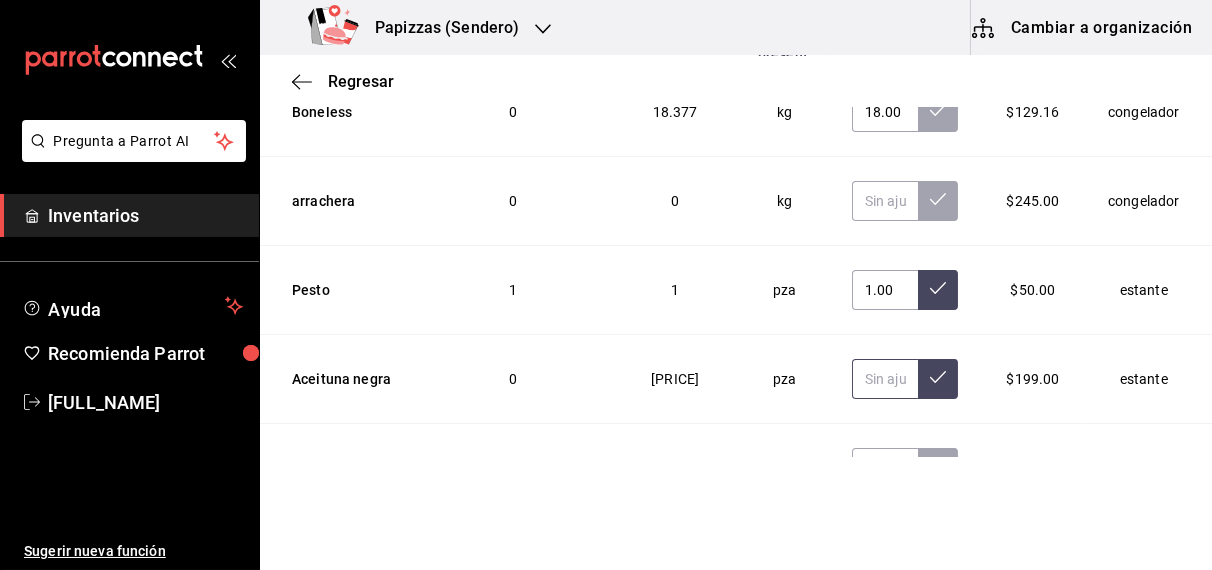click at bounding box center (885, 379) 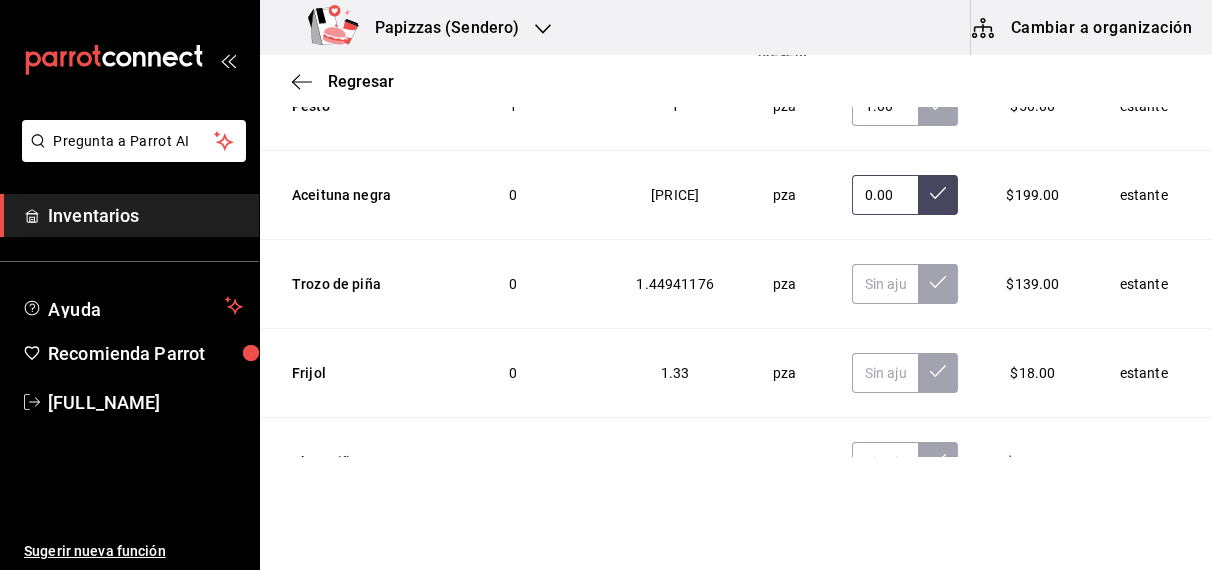 scroll, scrollTop: 6075, scrollLeft: 0, axis: vertical 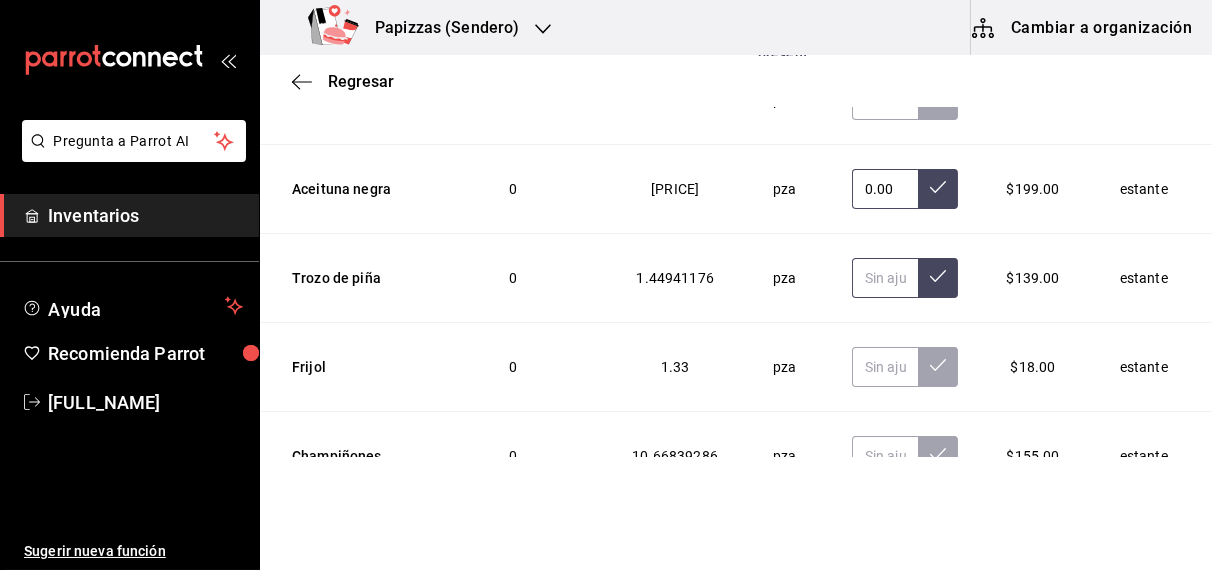 type on "0.00" 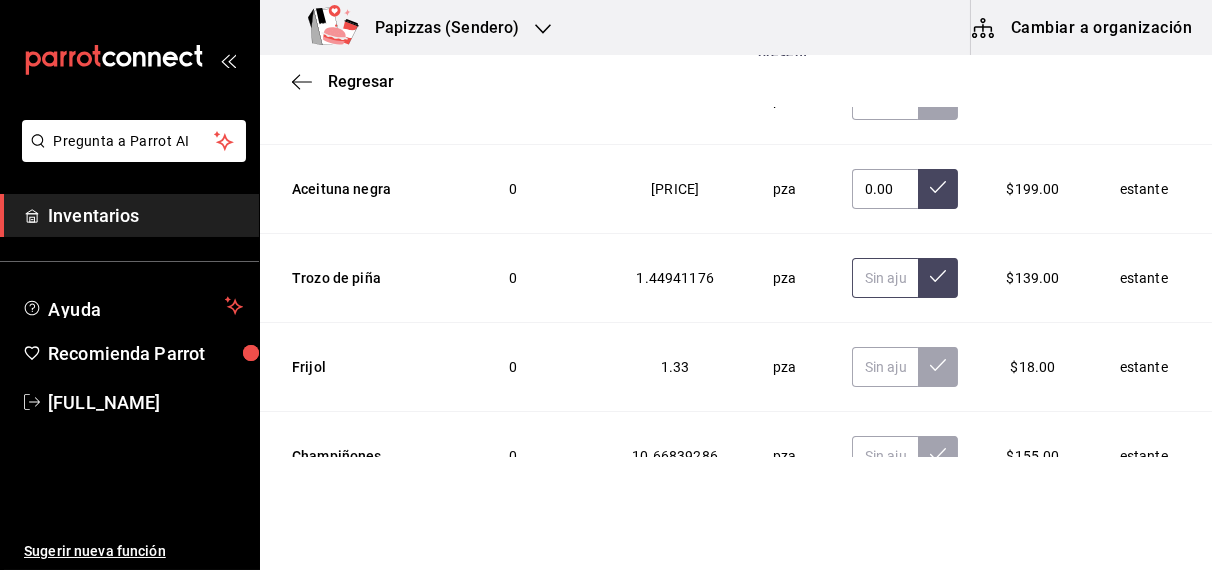 click at bounding box center (885, 278) 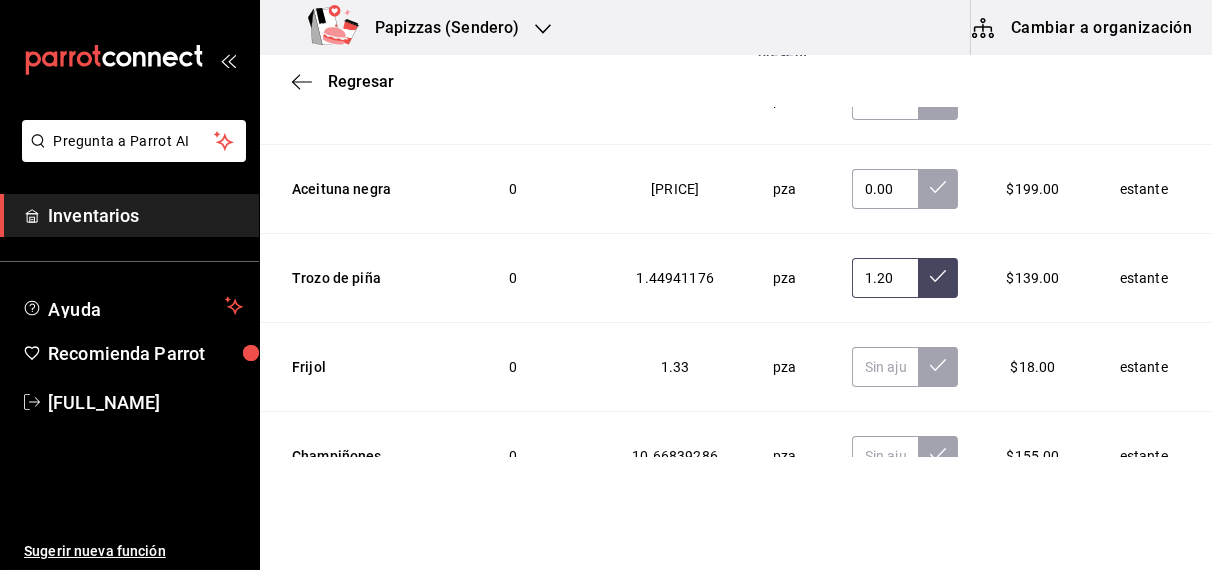 scroll, scrollTop: 0, scrollLeft: 2, axis: horizontal 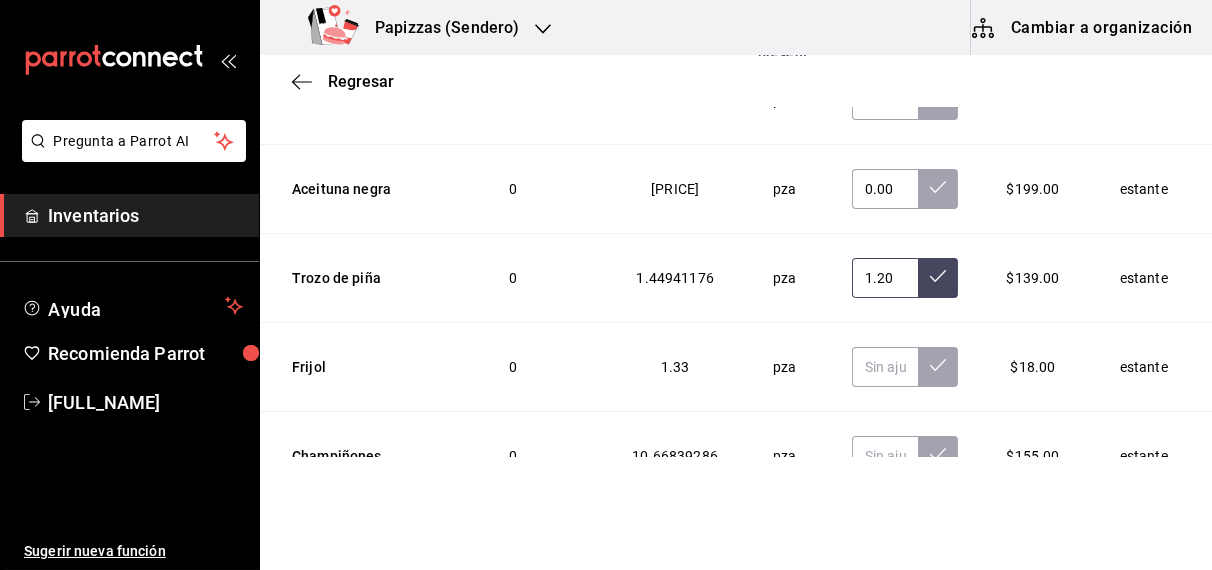 type on "1.20" 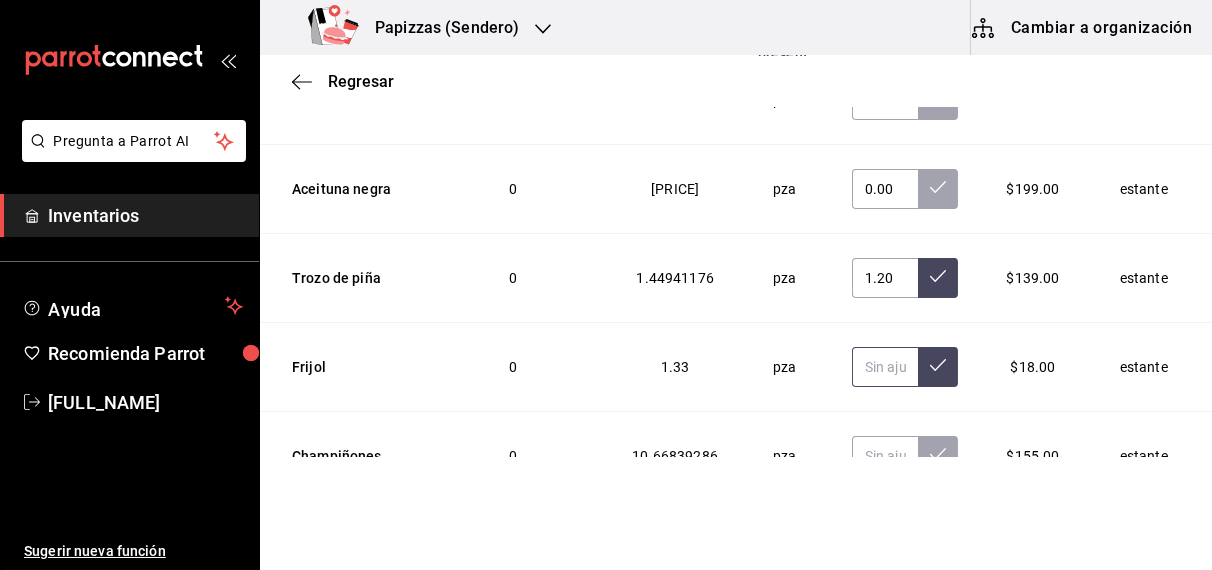 click at bounding box center [885, 367] 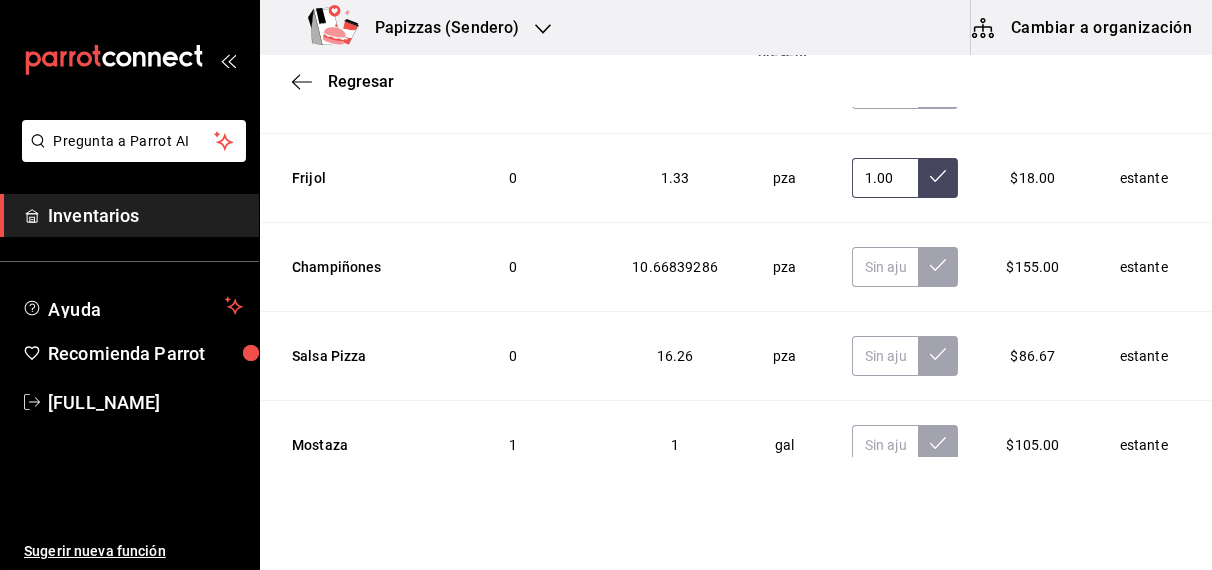scroll, scrollTop: 6271, scrollLeft: 0, axis: vertical 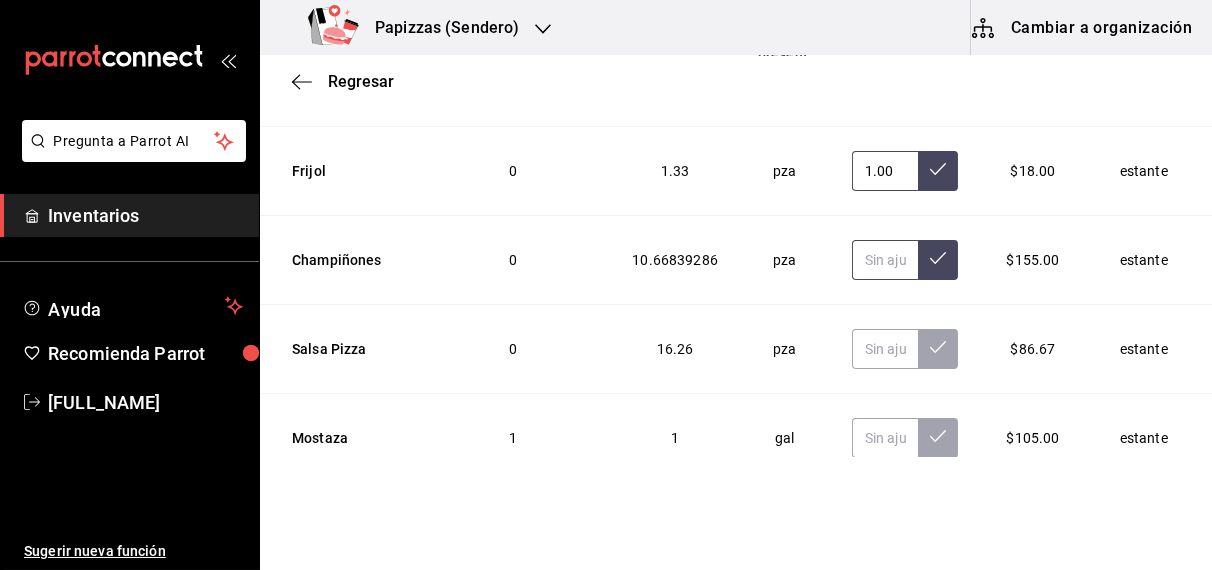 type on "1.00" 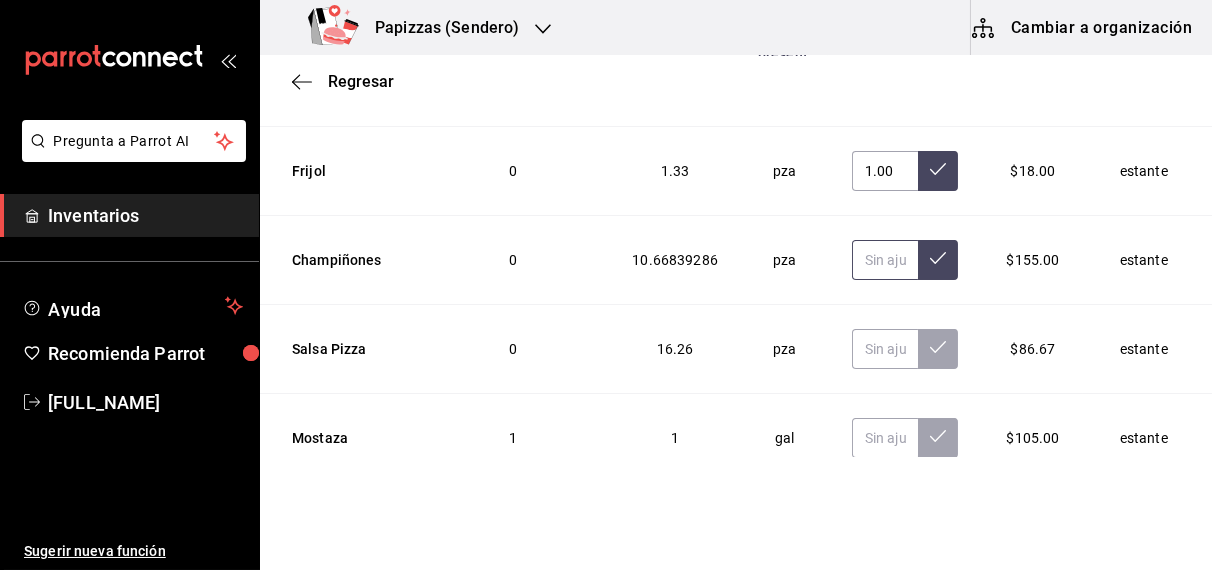 click at bounding box center [885, 260] 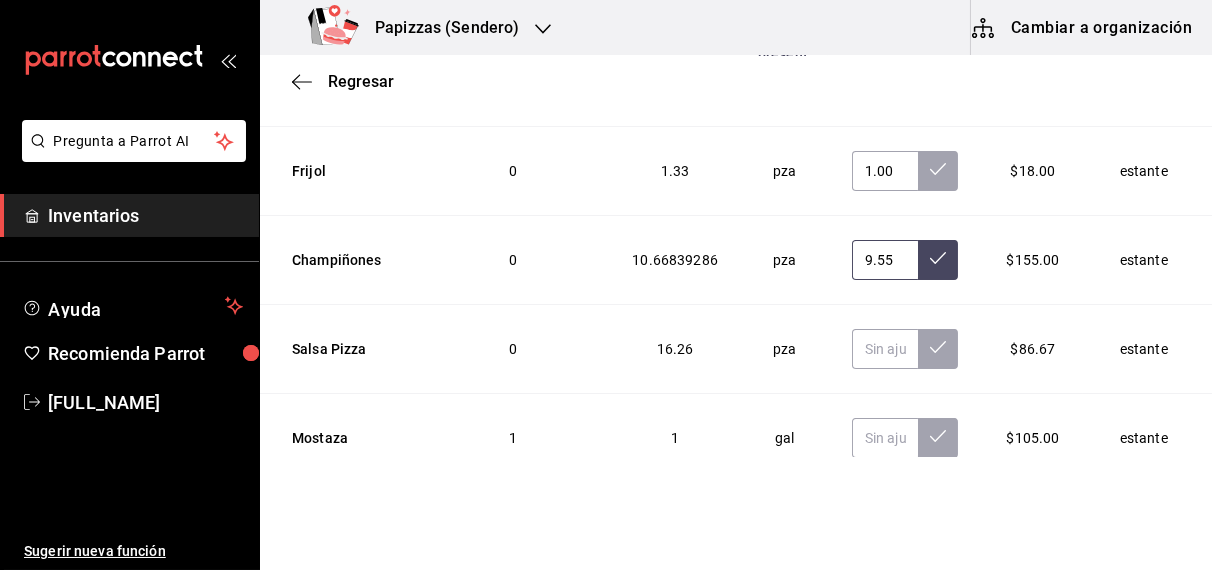 scroll, scrollTop: 0, scrollLeft: 2, axis: horizontal 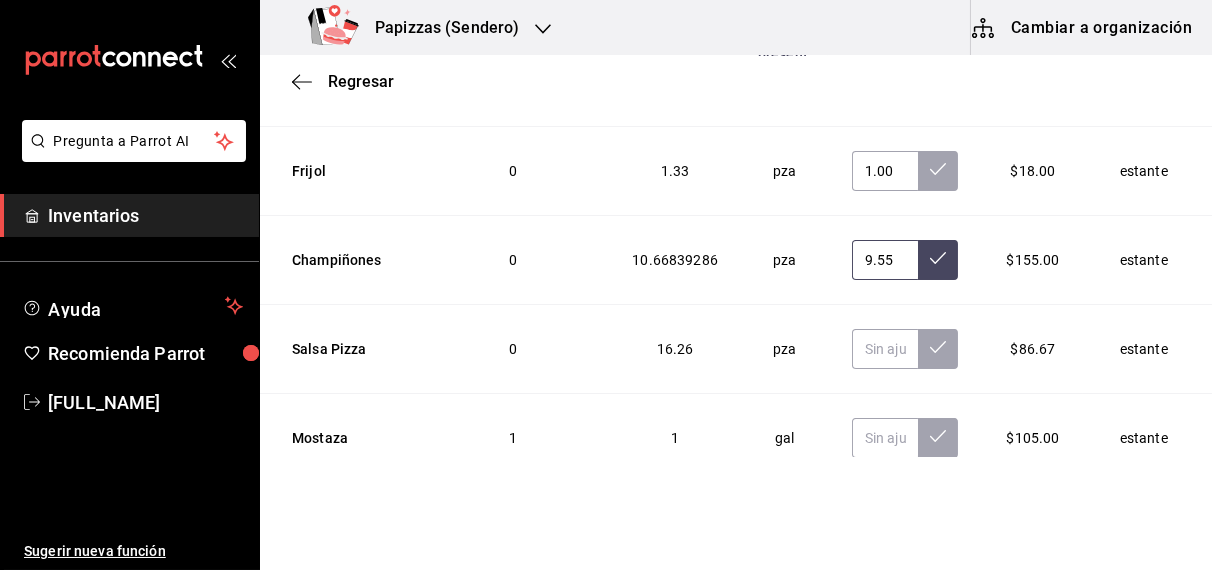 type on "9.55" 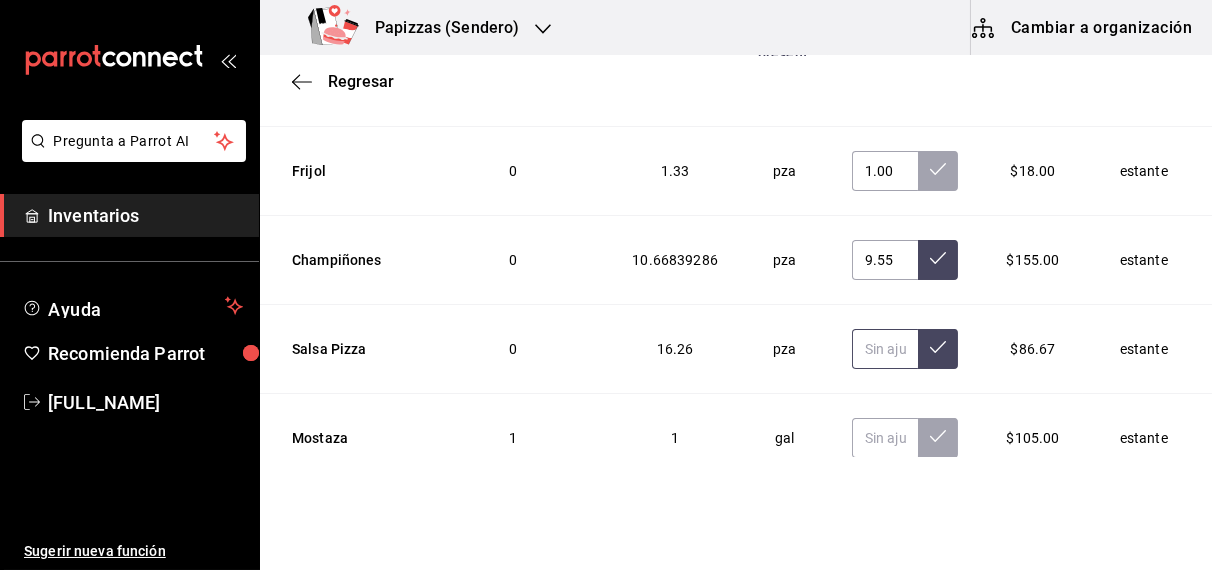 click at bounding box center (885, 349) 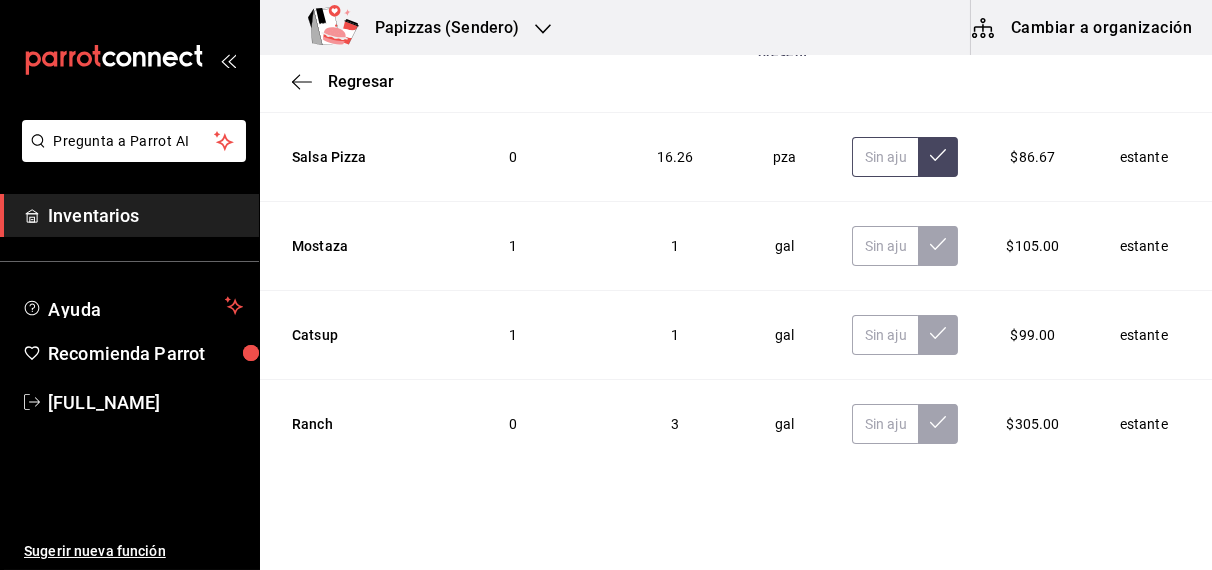 scroll, scrollTop: 6468, scrollLeft: 0, axis: vertical 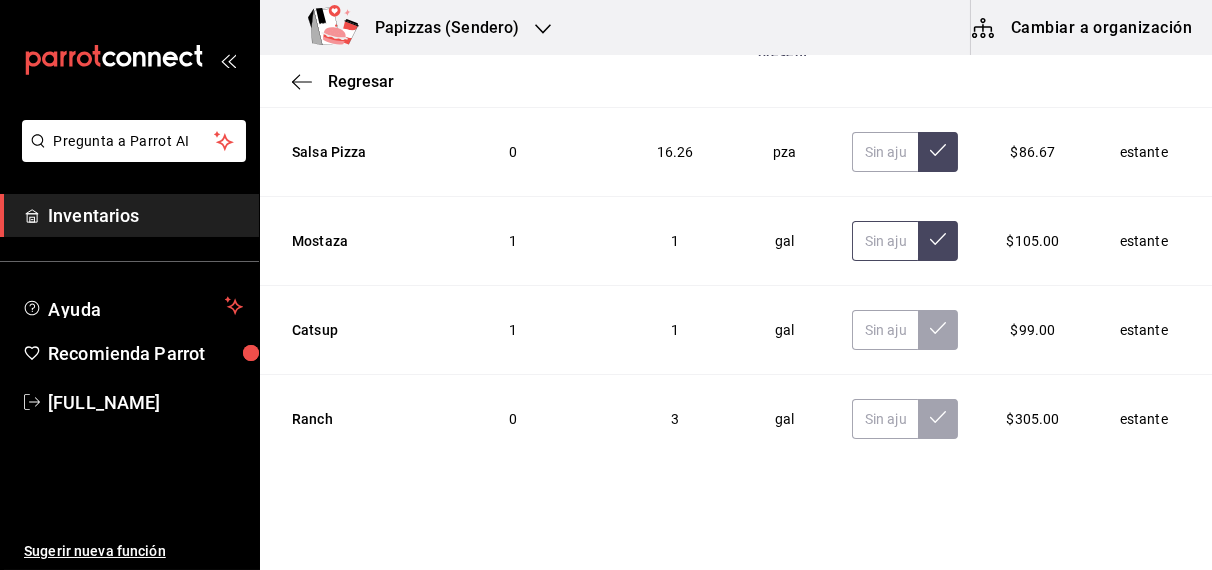 click at bounding box center [885, 241] 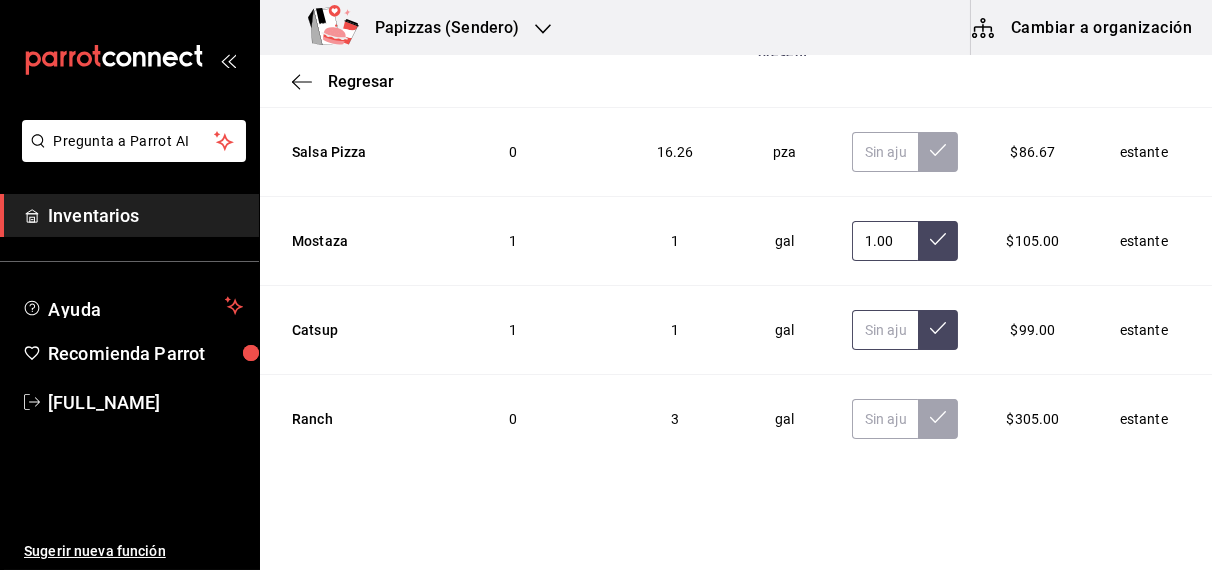 type on "1.00" 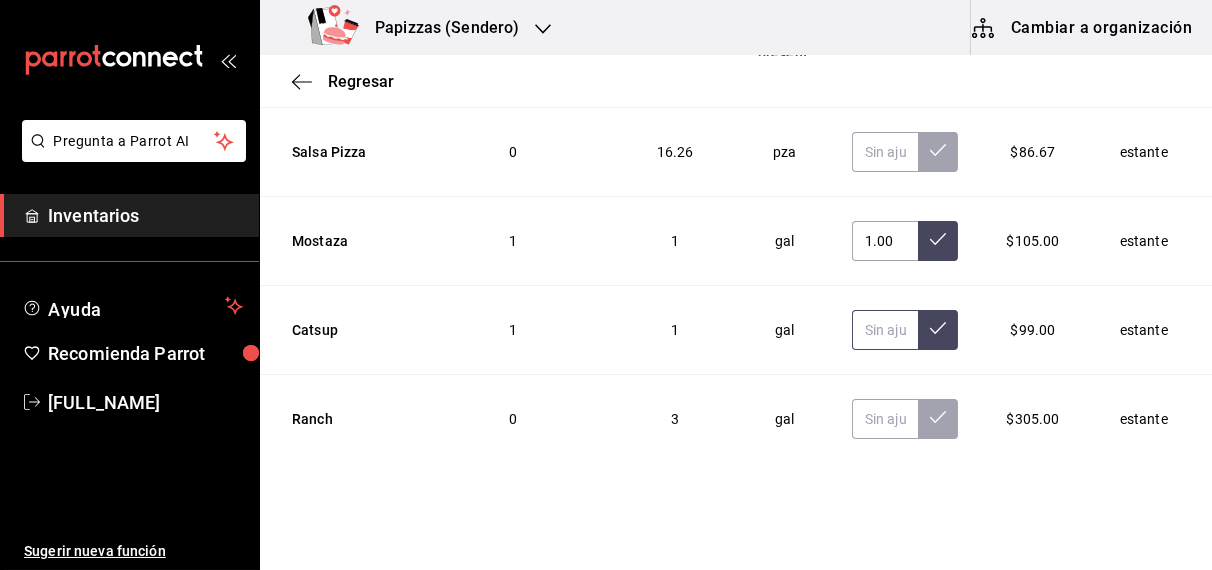 click at bounding box center [885, 330] 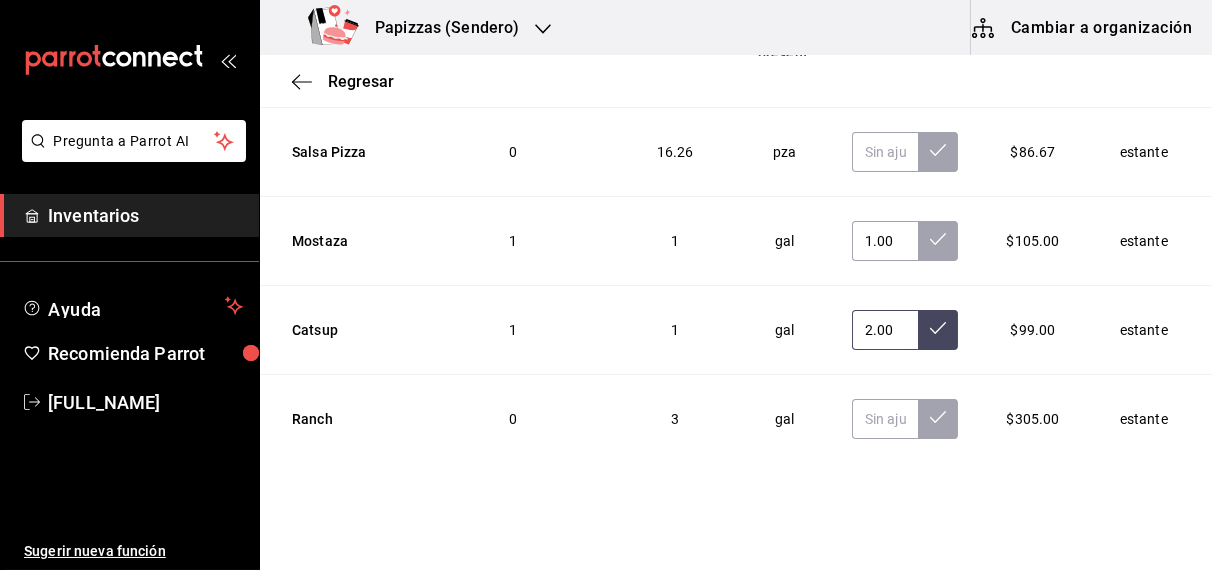type on "2.00" 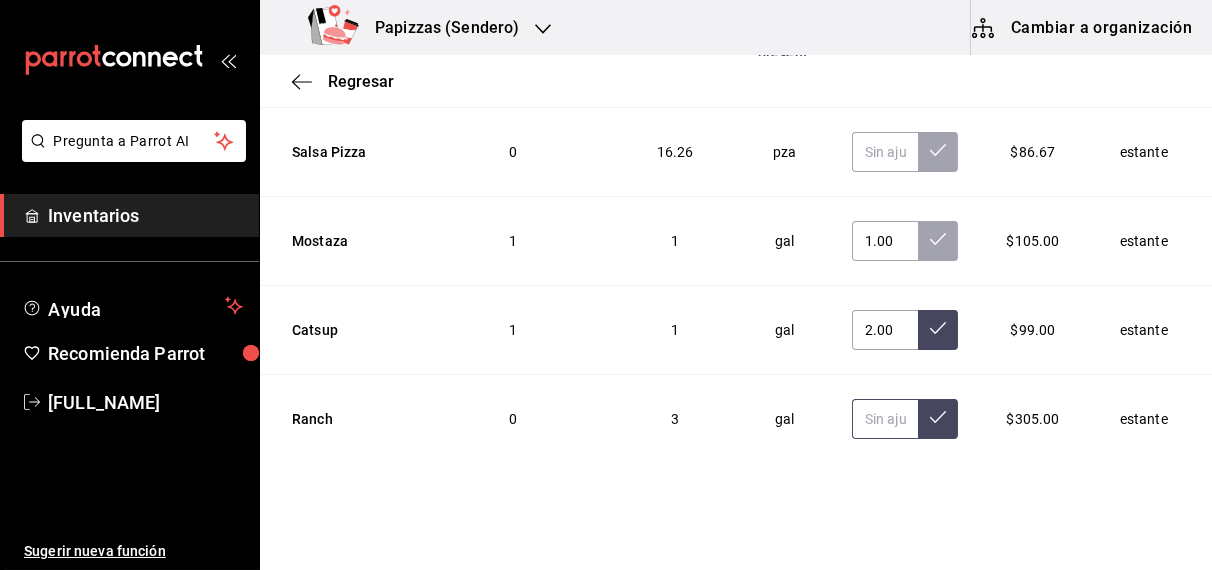 click at bounding box center [885, 419] 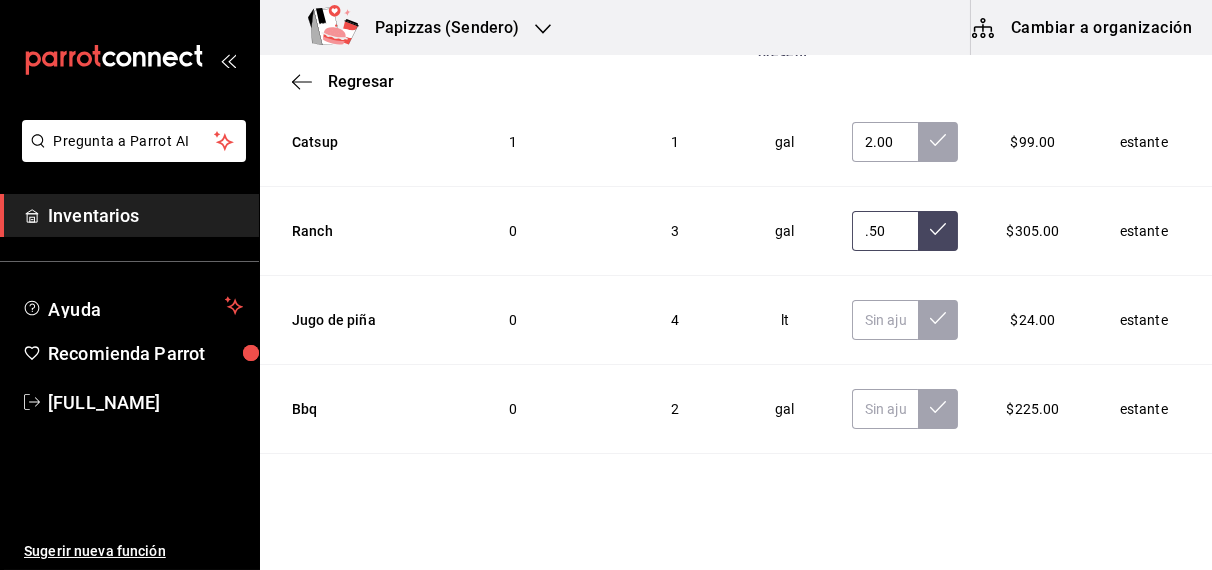 scroll, scrollTop: 6722, scrollLeft: 0, axis: vertical 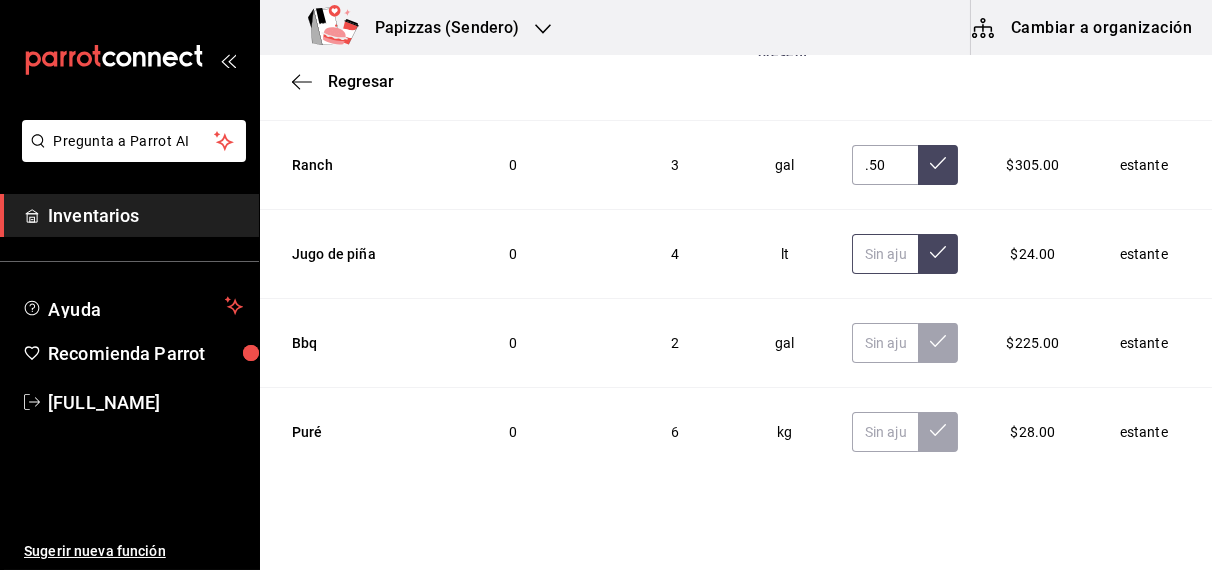 click at bounding box center [885, 254] 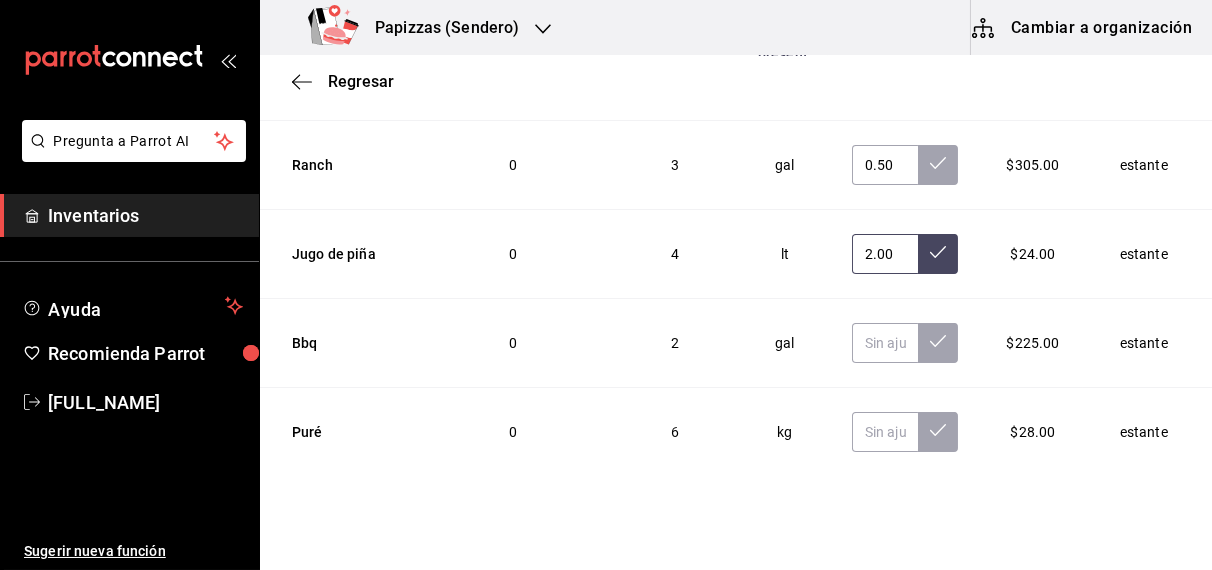 type on "2.00" 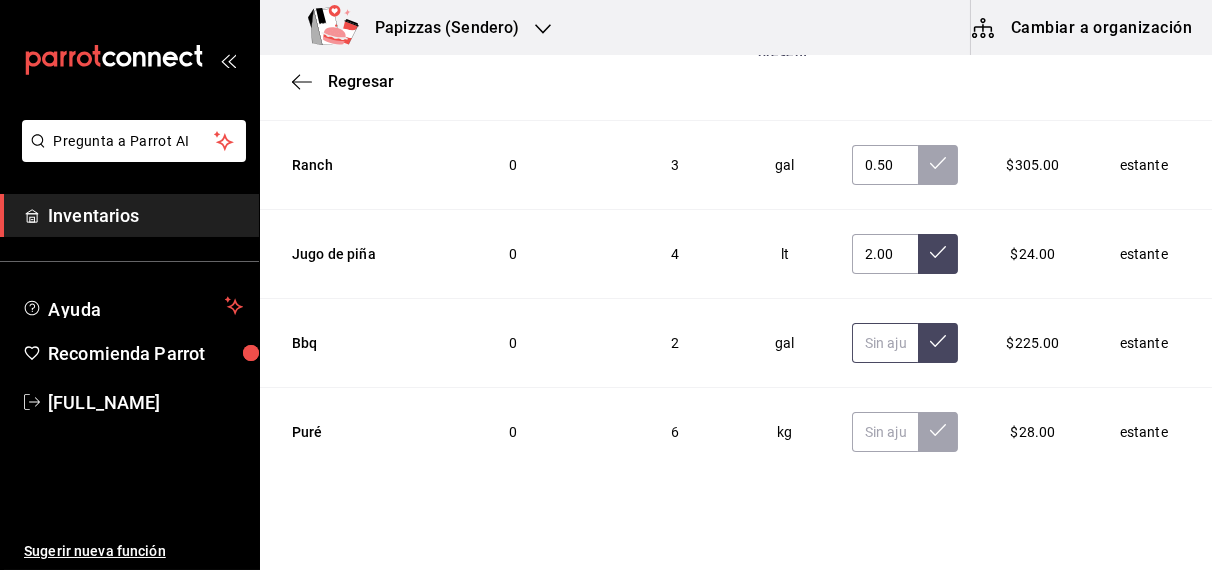 click at bounding box center [885, 343] 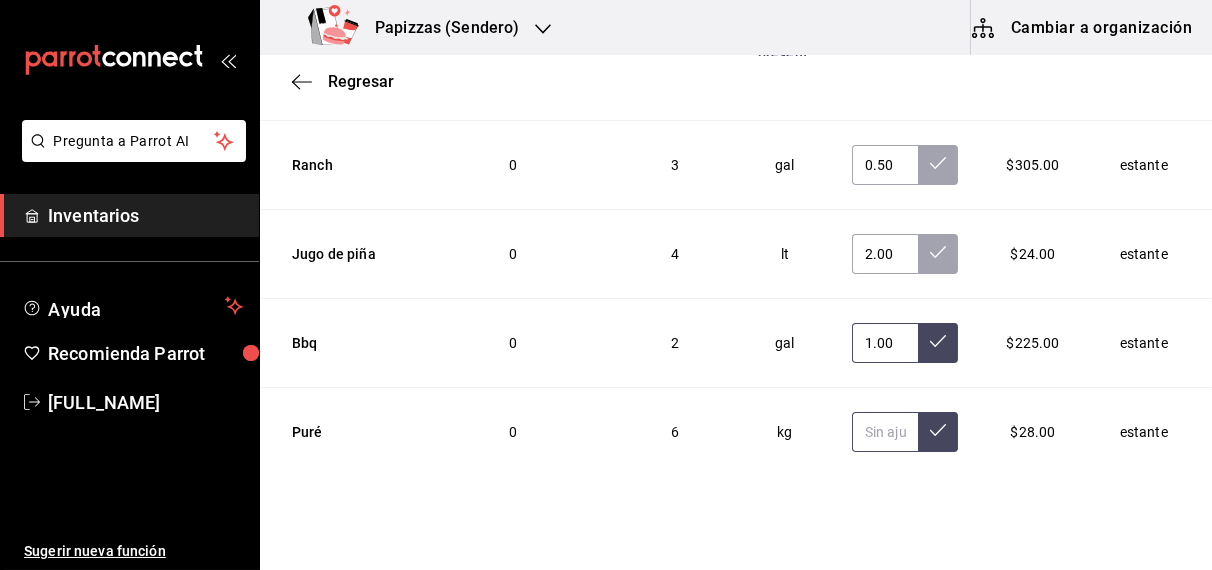 type on "1.00" 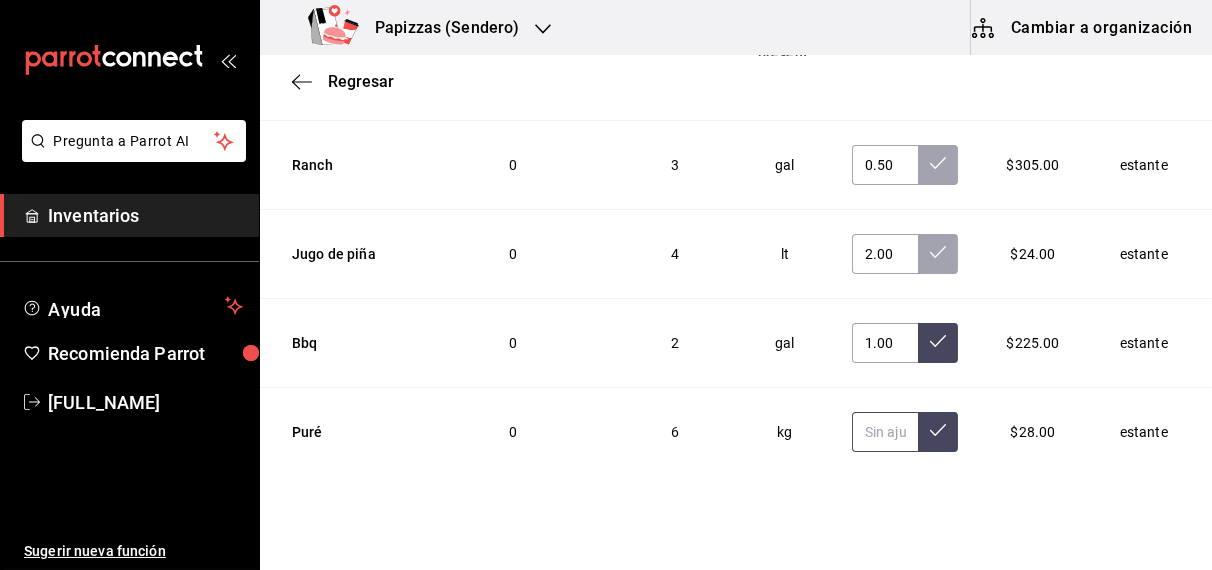 click at bounding box center (885, 432) 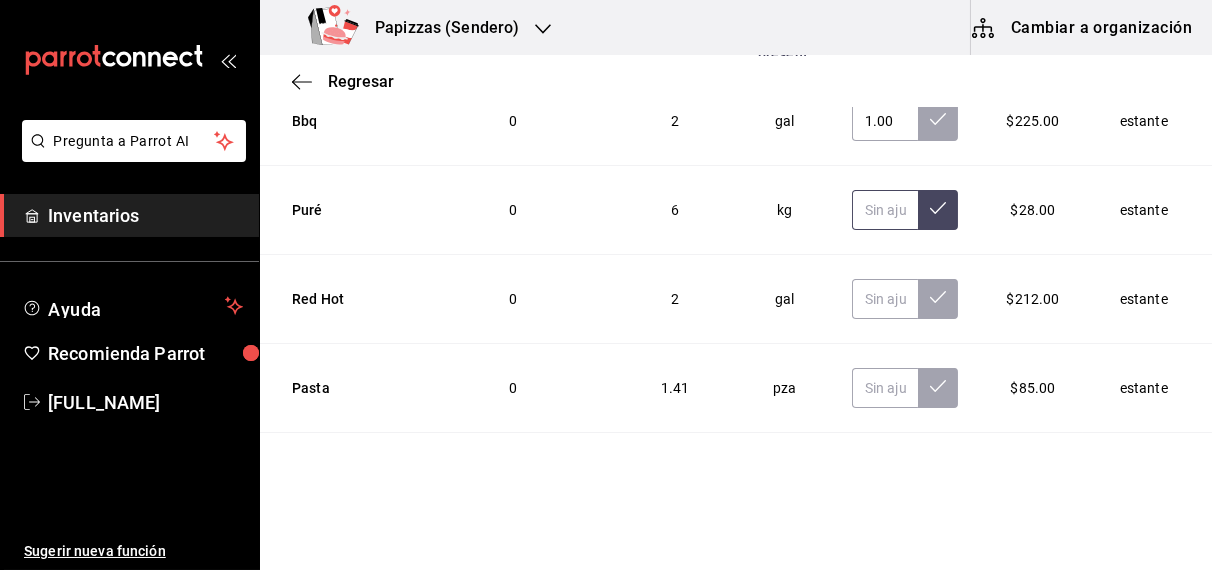 scroll, scrollTop: 6944, scrollLeft: 0, axis: vertical 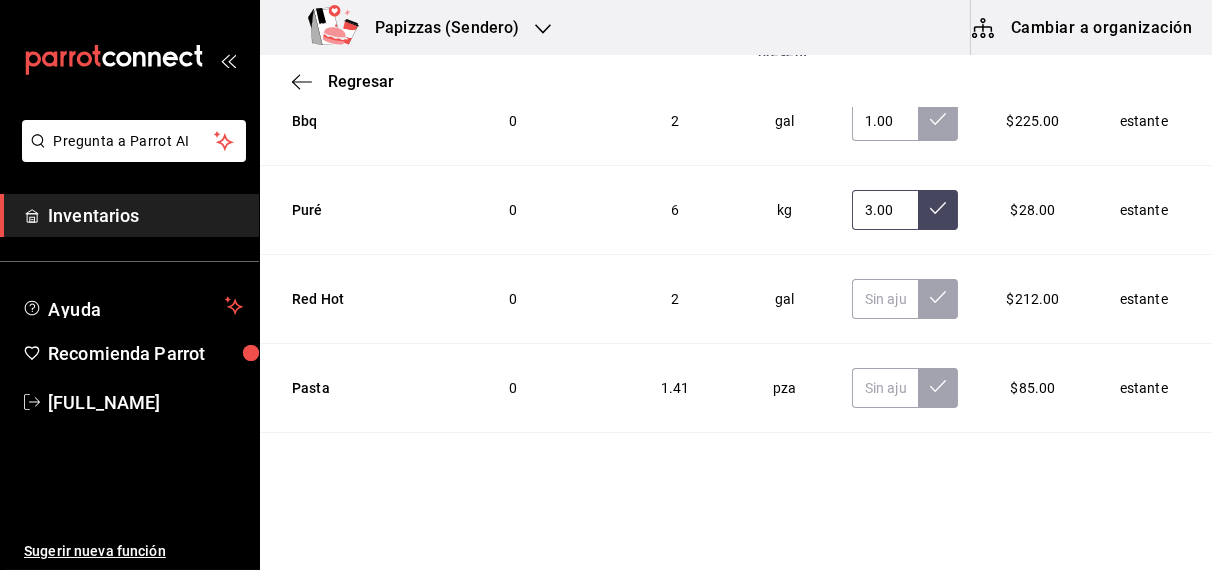 type on "3.00" 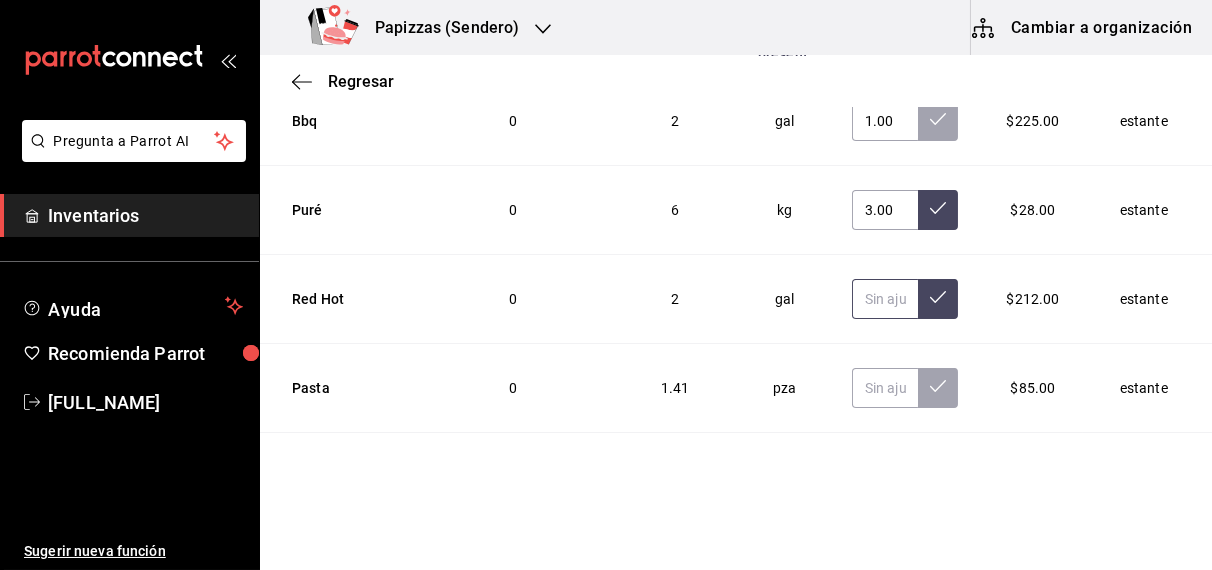 click at bounding box center (885, 299) 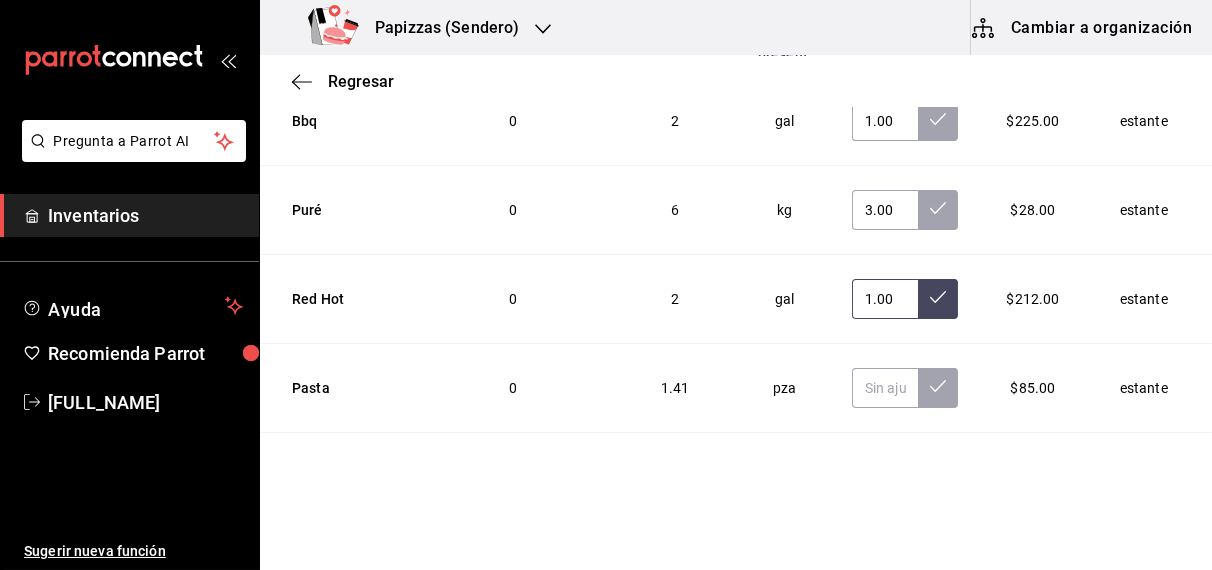 type on "1.00" 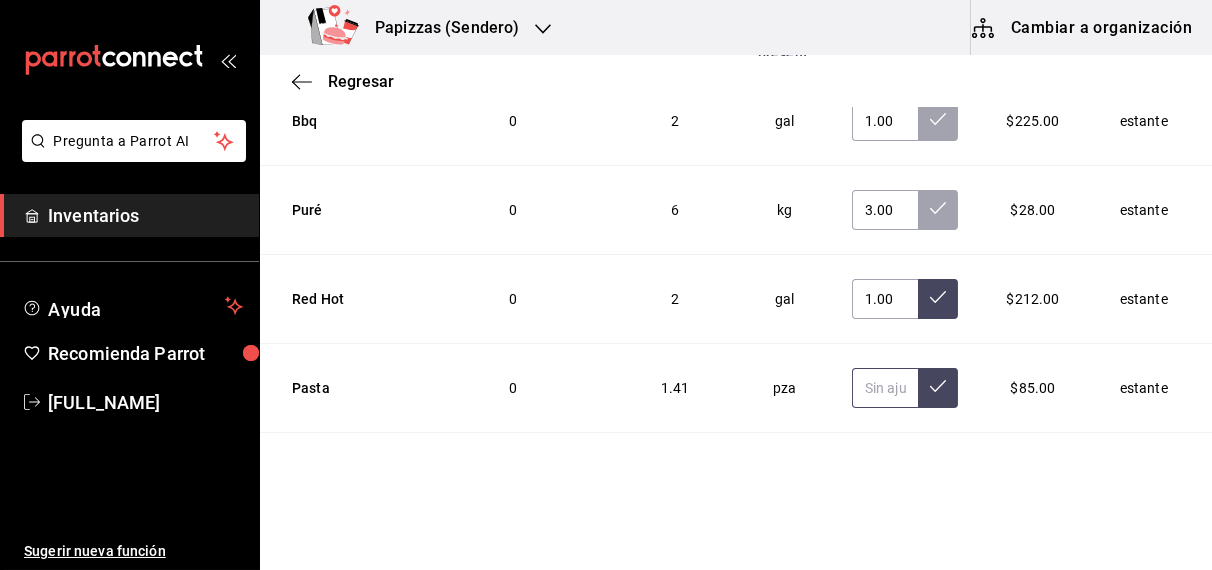 click at bounding box center (885, 388) 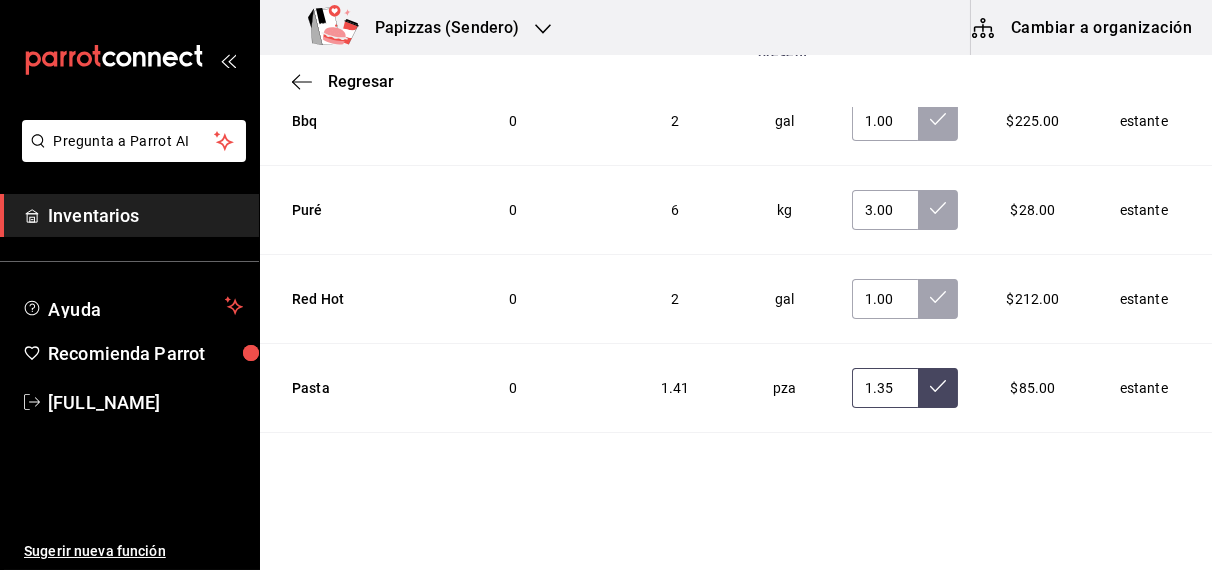scroll, scrollTop: 0, scrollLeft: 2, axis: horizontal 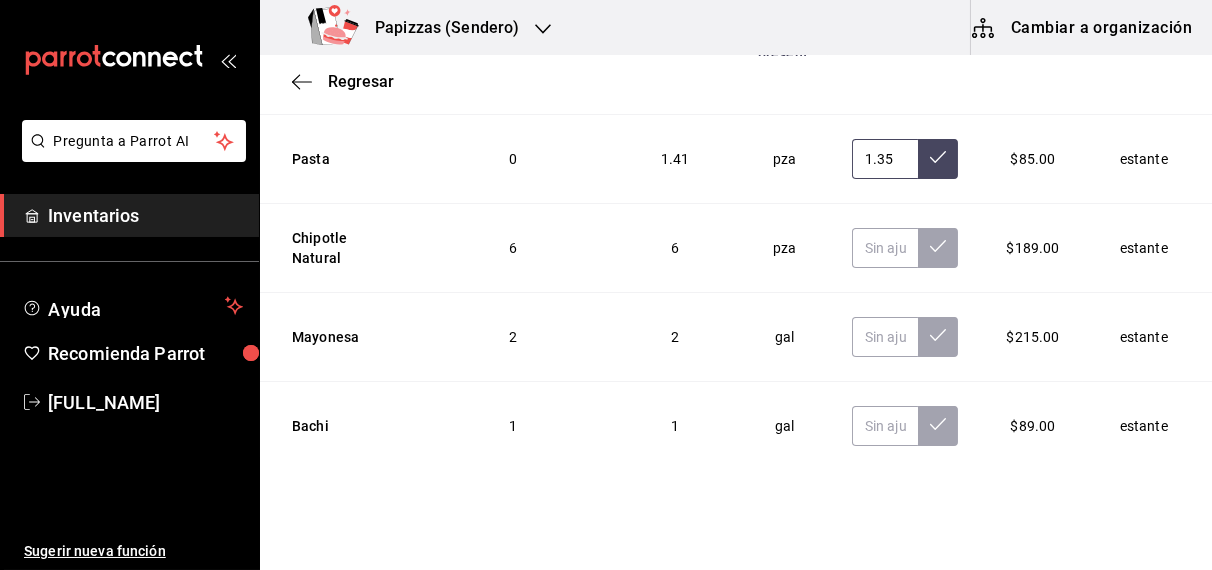 type on "1.35" 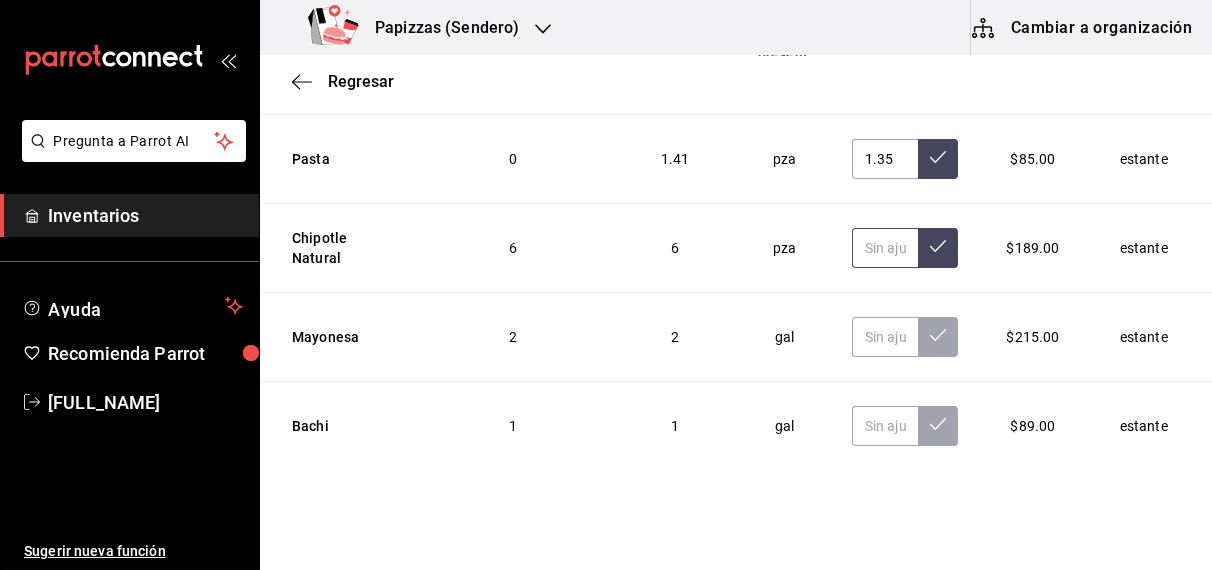 click at bounding box center (885, 248) 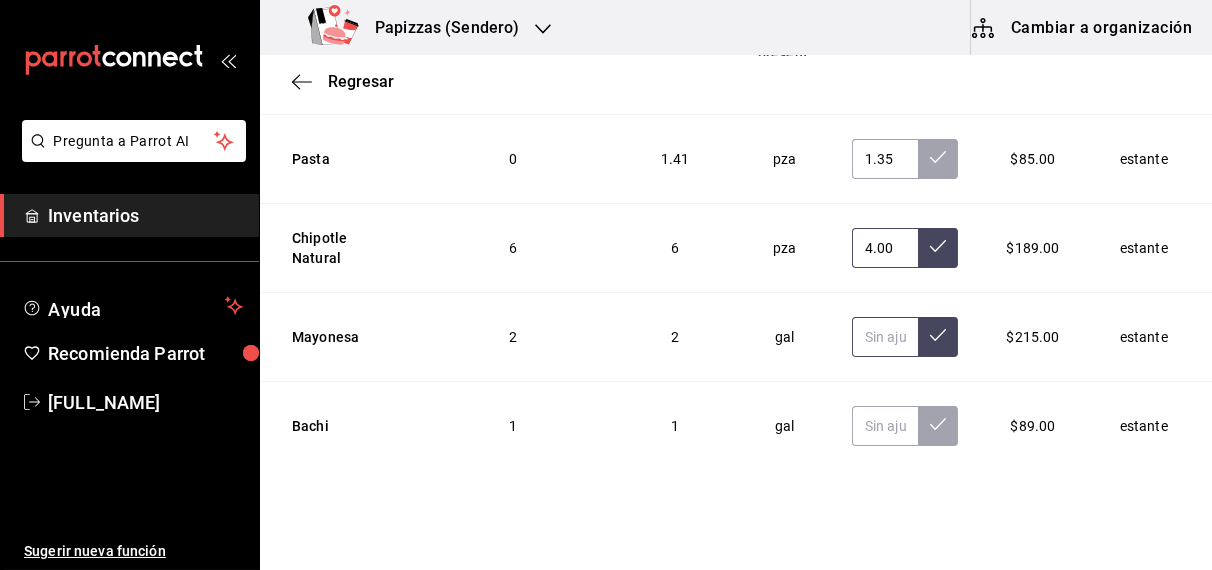 type on "4.00" 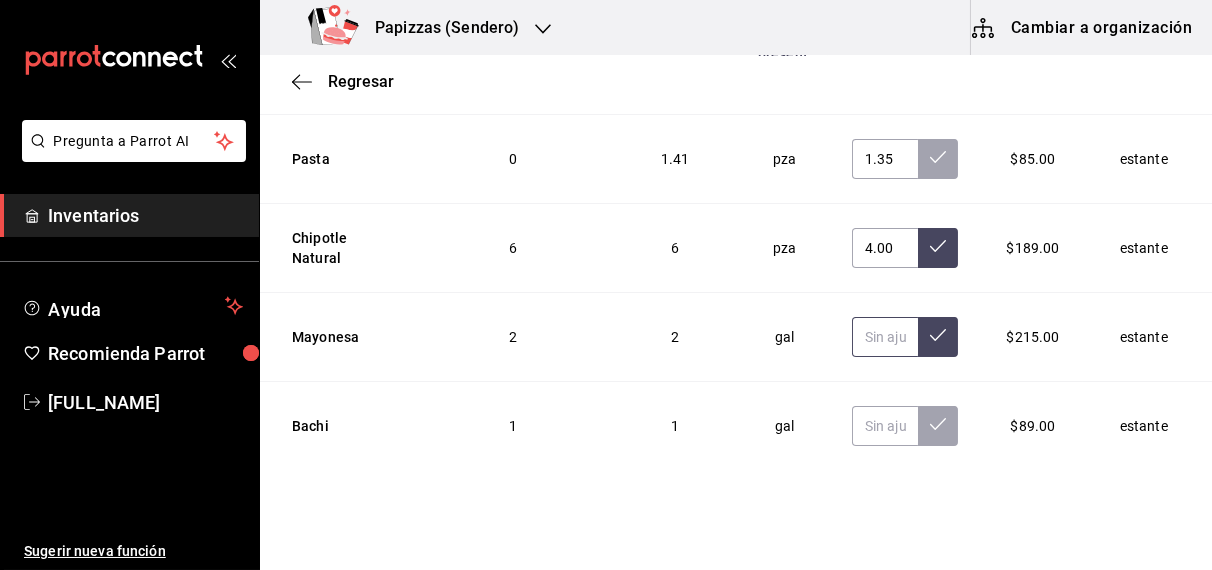 click at bounding box center (885, 337) 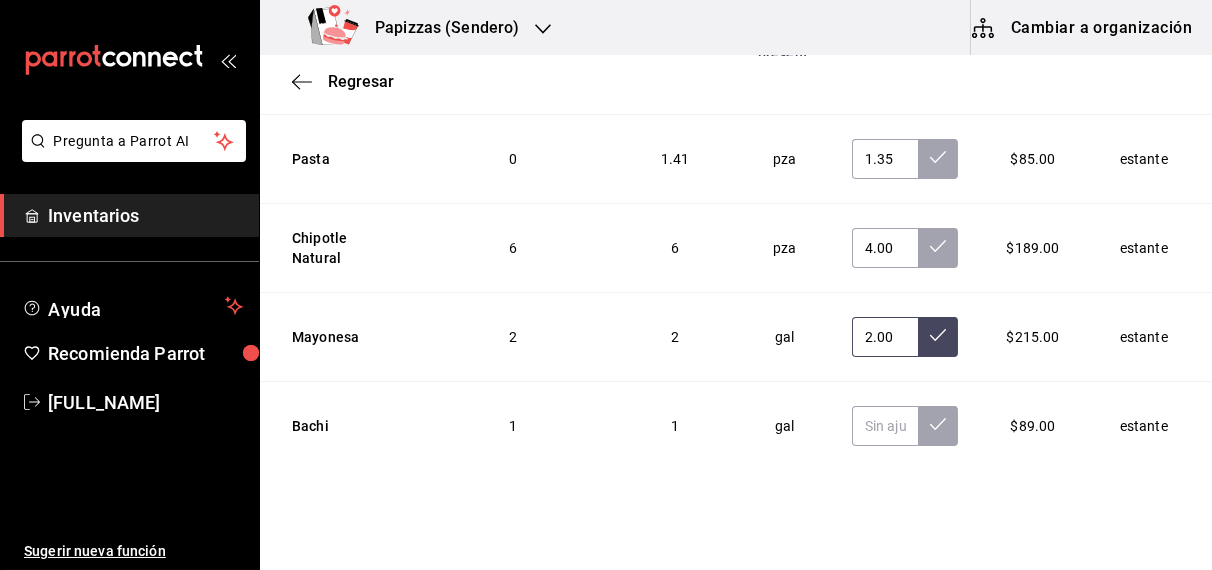 type on "2.00" 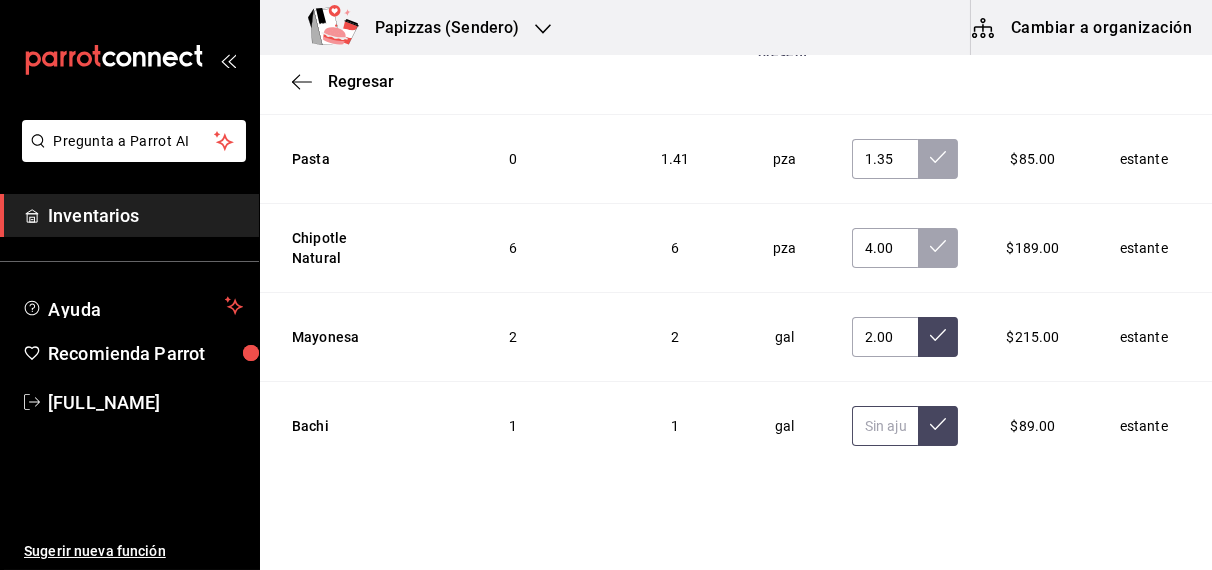 click at bounding box center [885, 426] 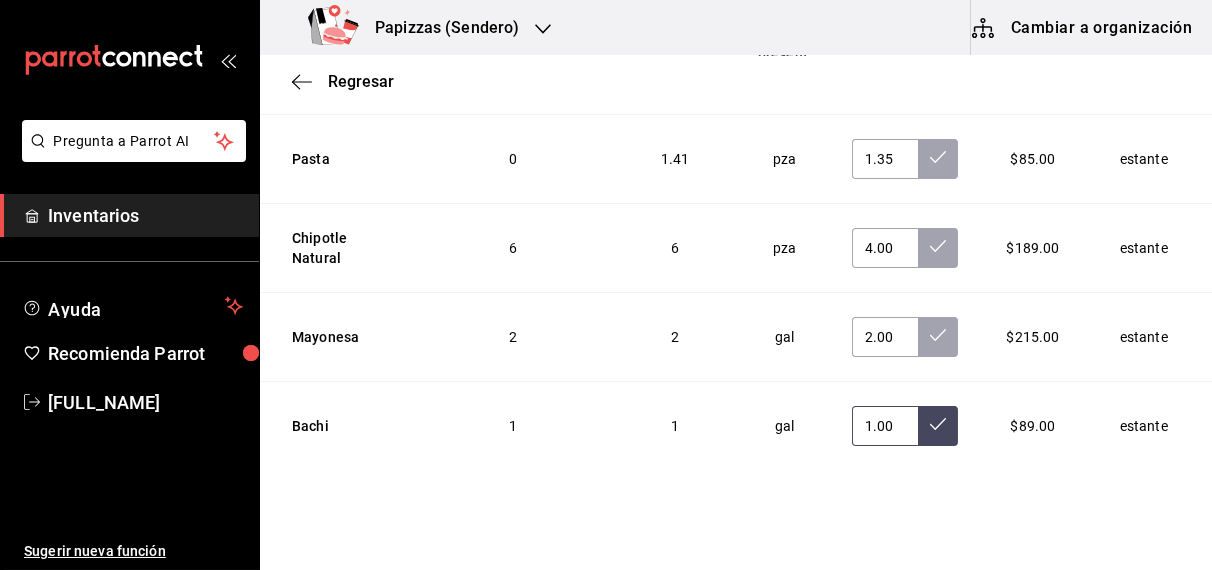 scroll, scrollTop: 7252, scrollLeft: 0, axis: vertical 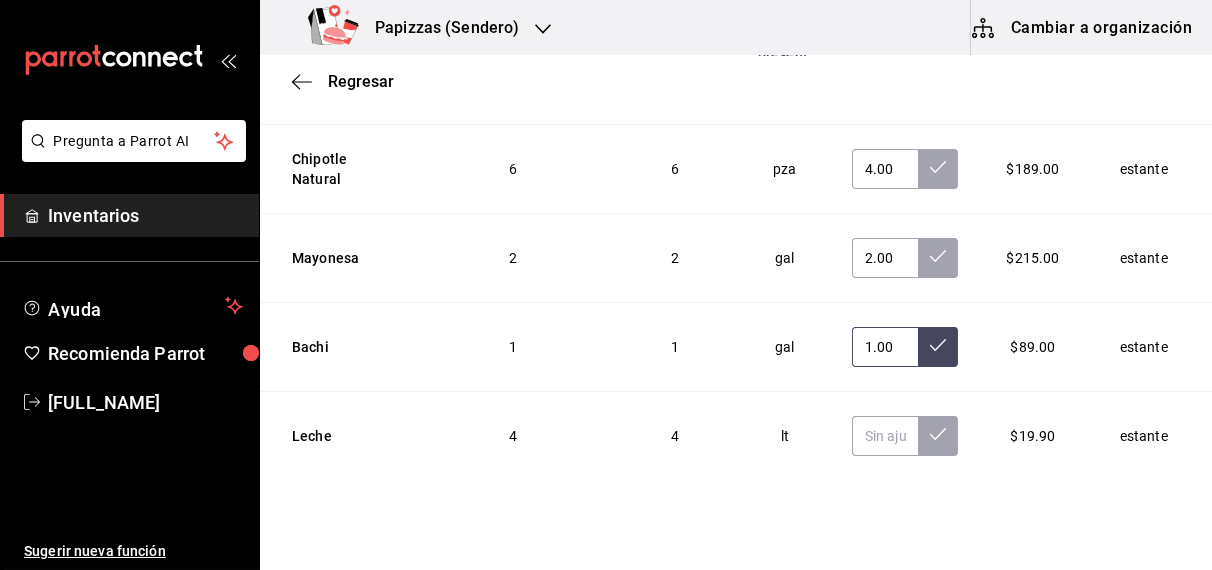 type on "1.00" 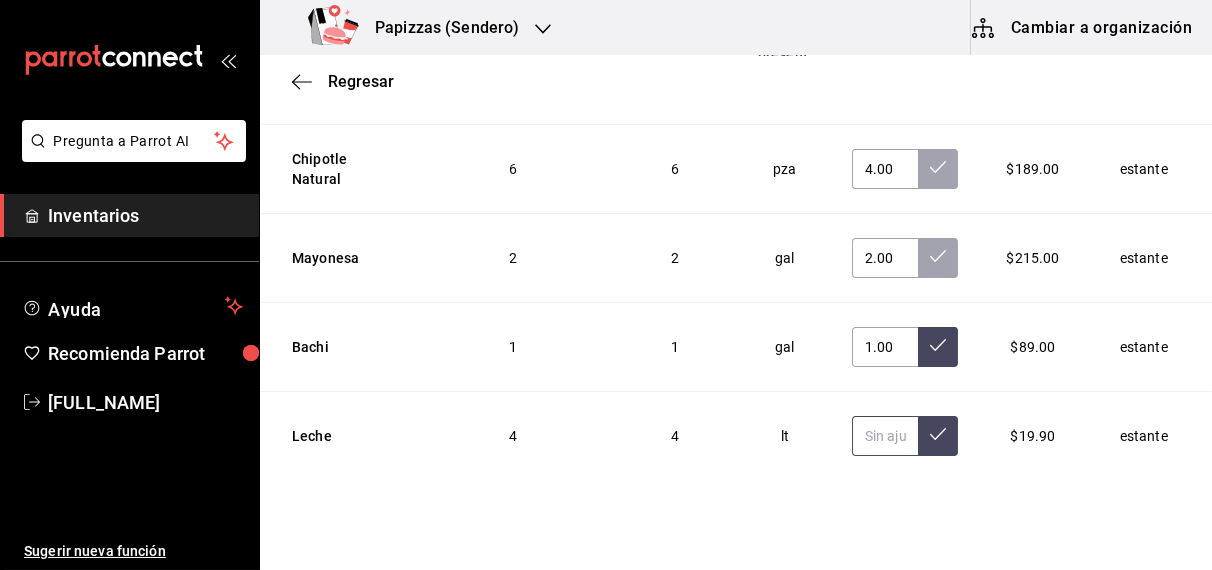 click at bounding box center [885, 436] 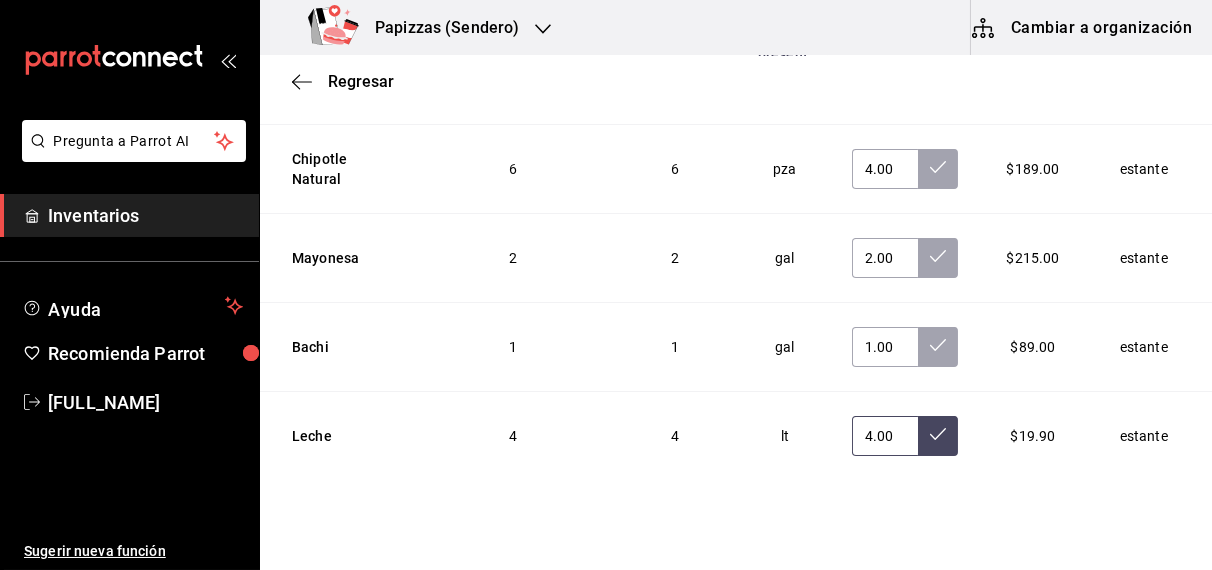 type on "4.00" 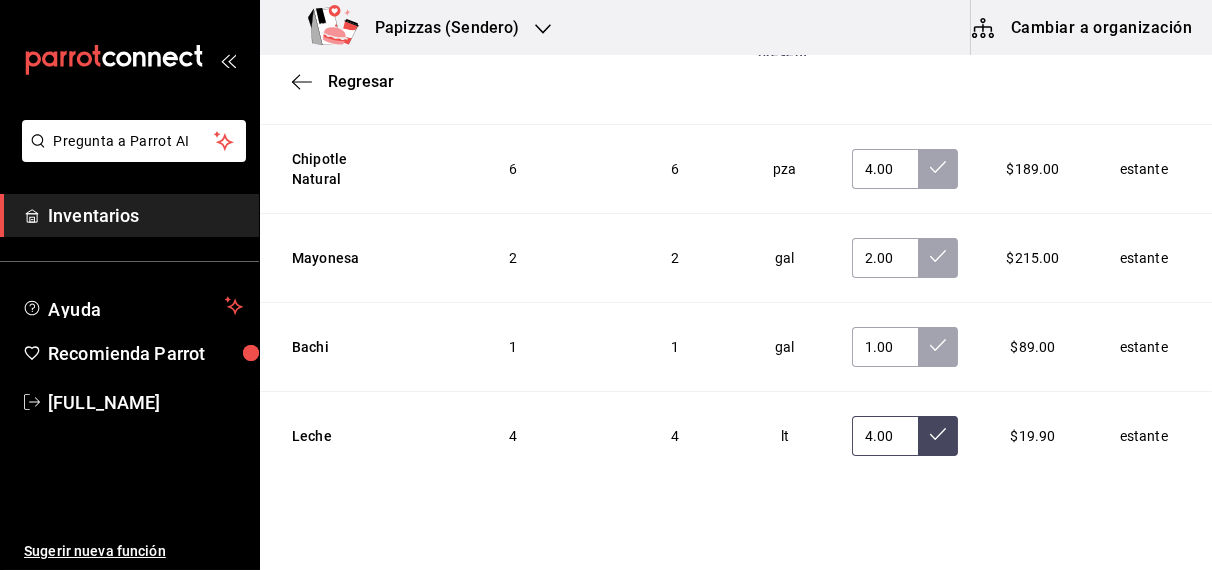 click 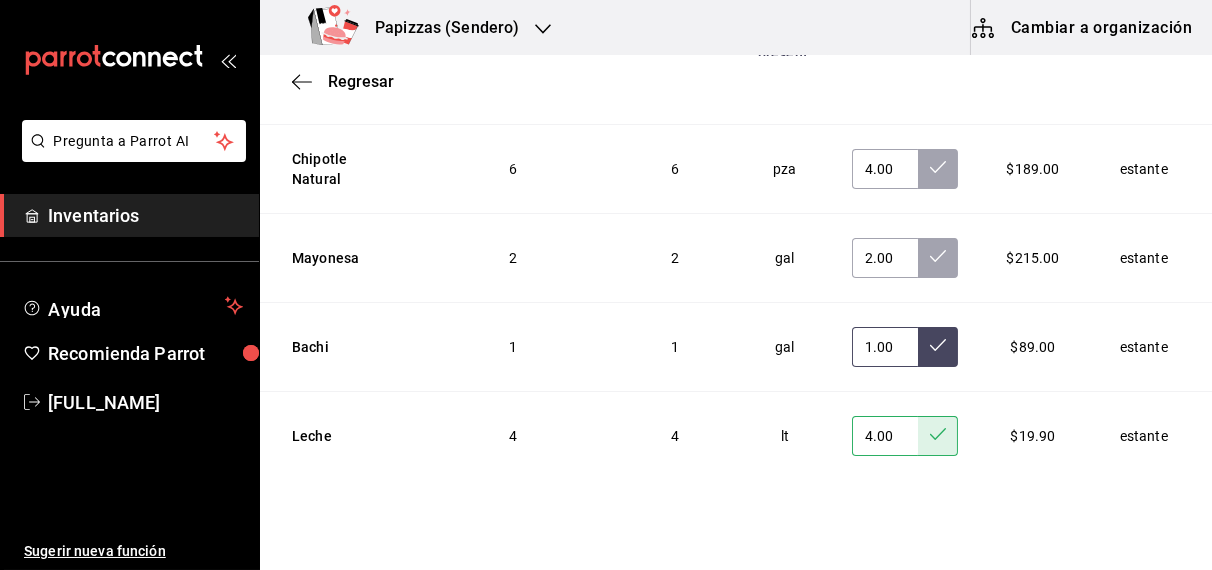 click 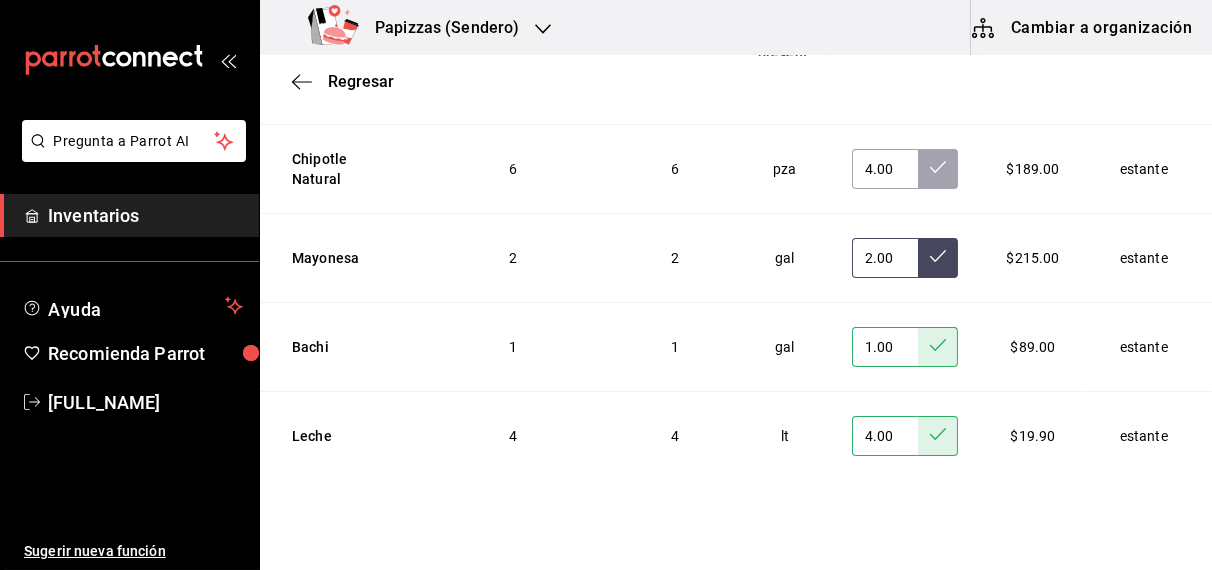 click 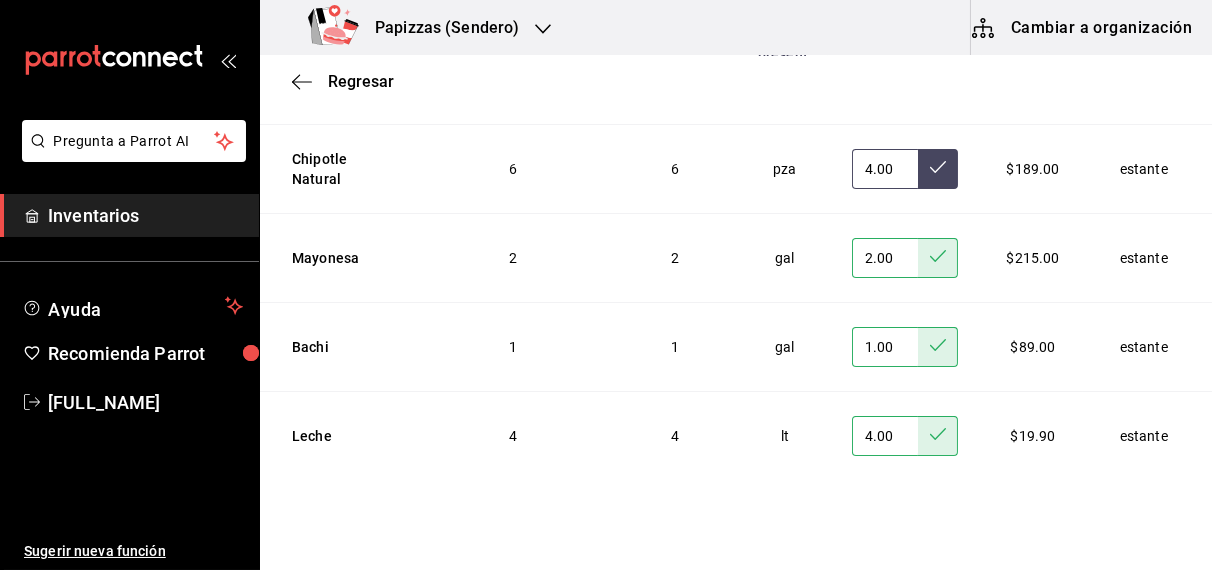 click 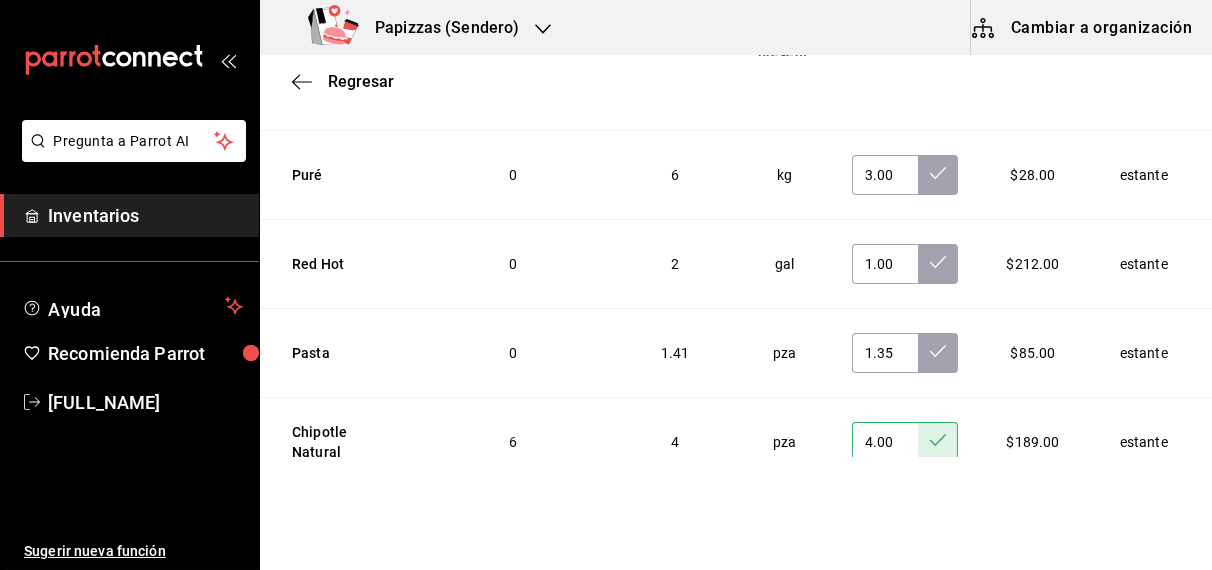 scroll, scrollTop: 6979, scrollLeft: 0, axis: vertical 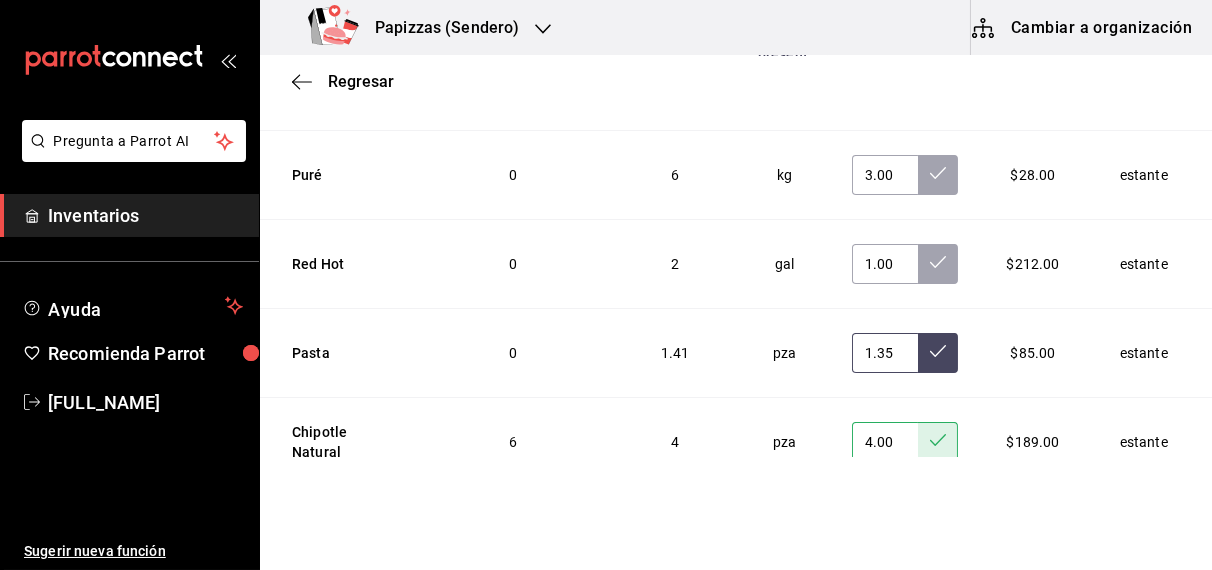 click at bounding box center (938, 353) 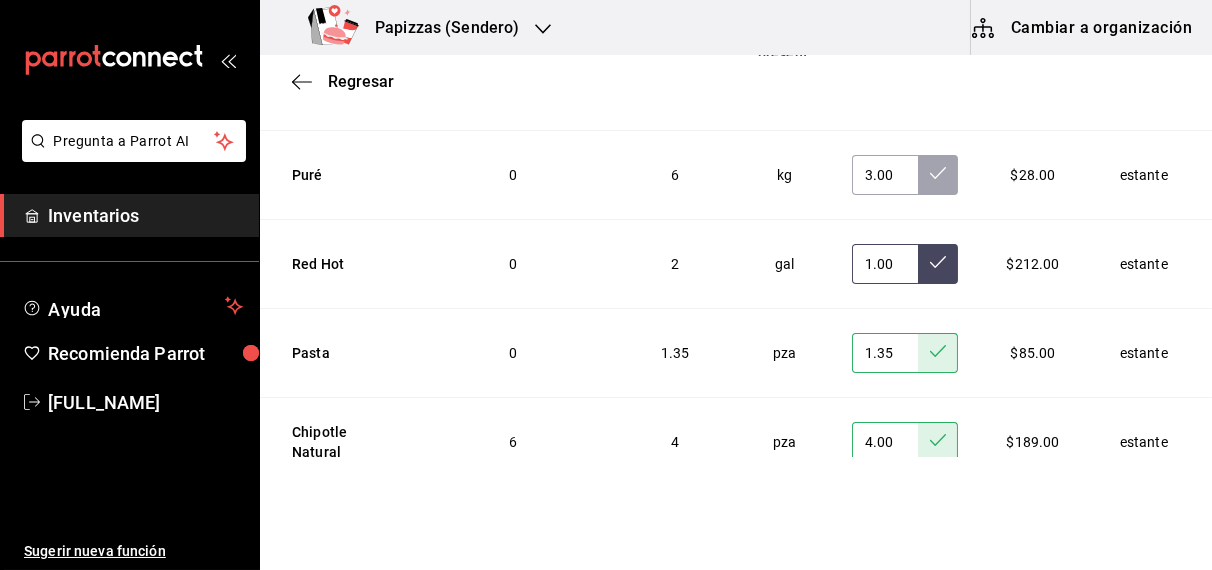 click at bounding box center [938, 264] 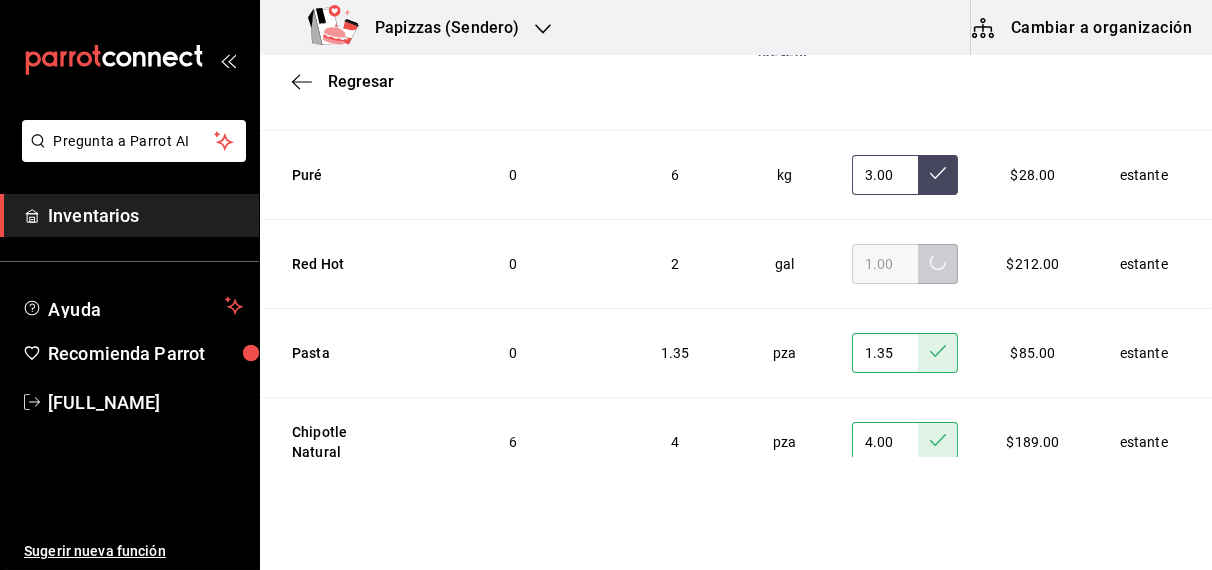 click 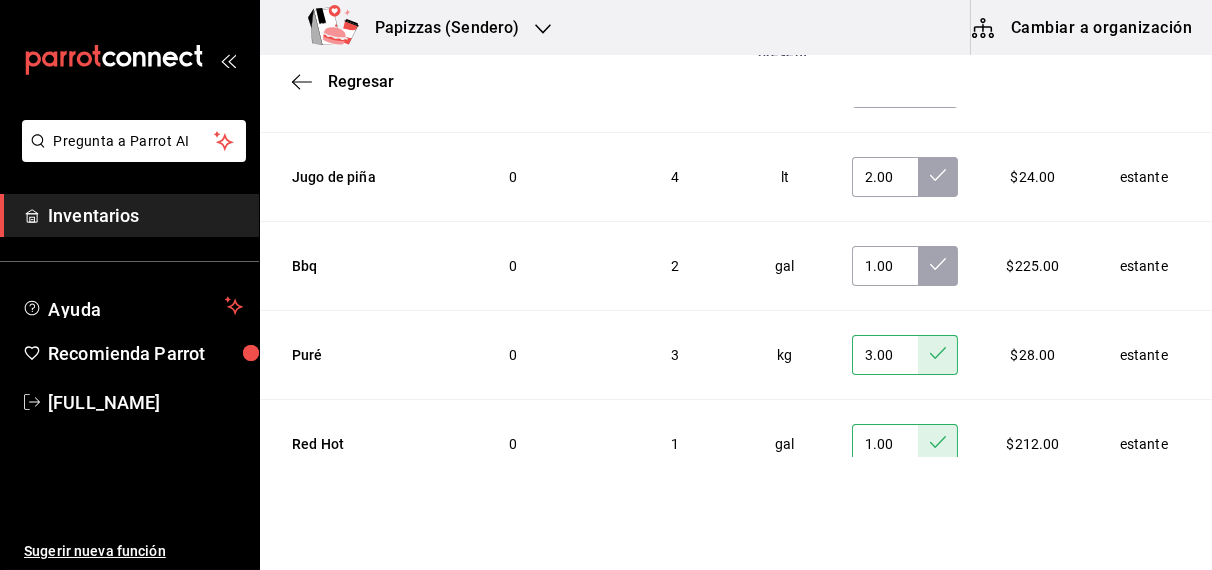 scroll, scrollTop: 6784, scrollLeft: 0, axis: vertical 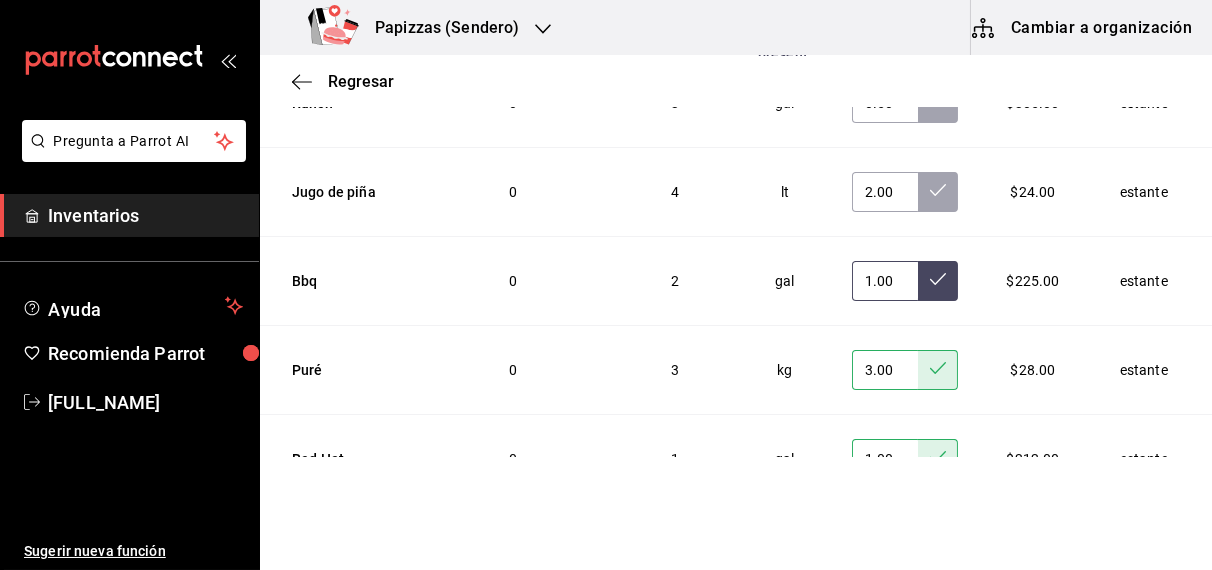 click at bounding box center (938, 281) 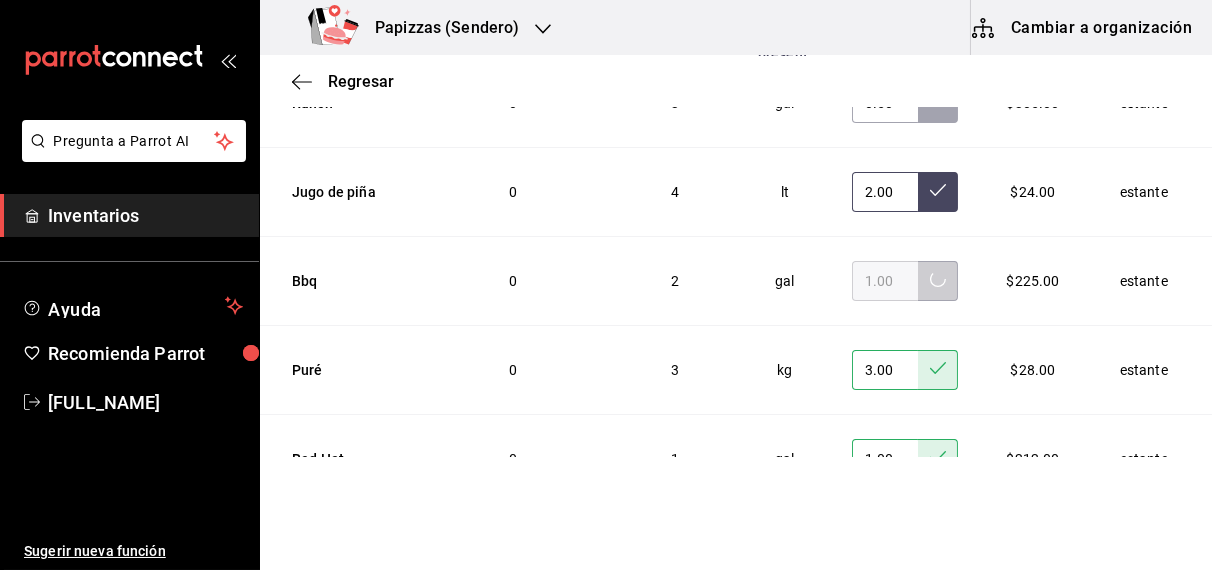 click 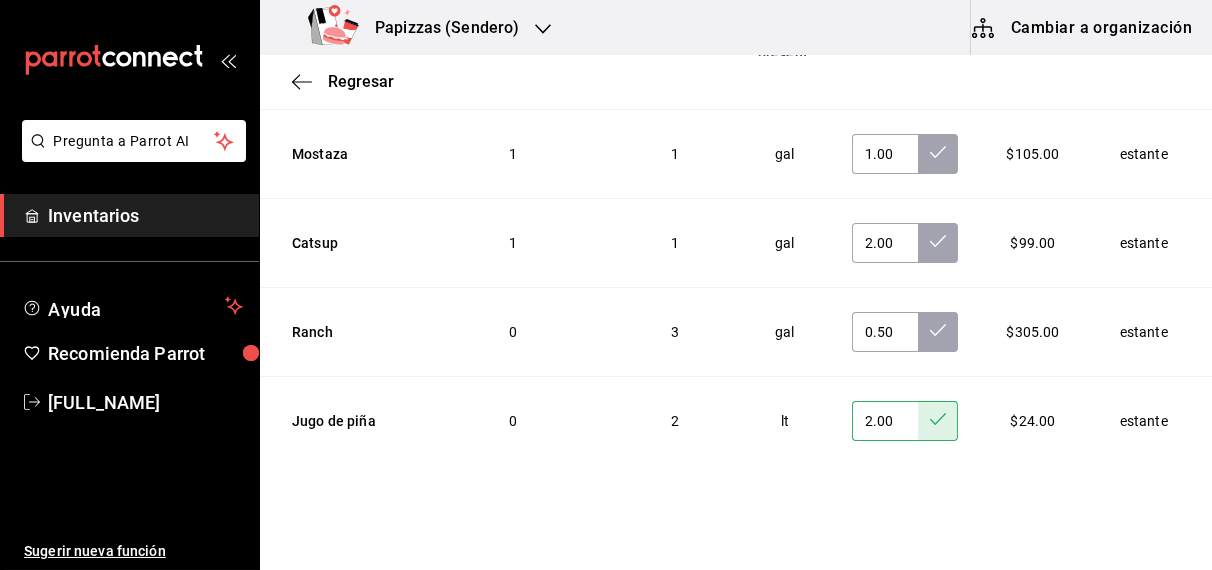 scroll, scrollTop: 6553, scrollLeft: 0, axis: vertical 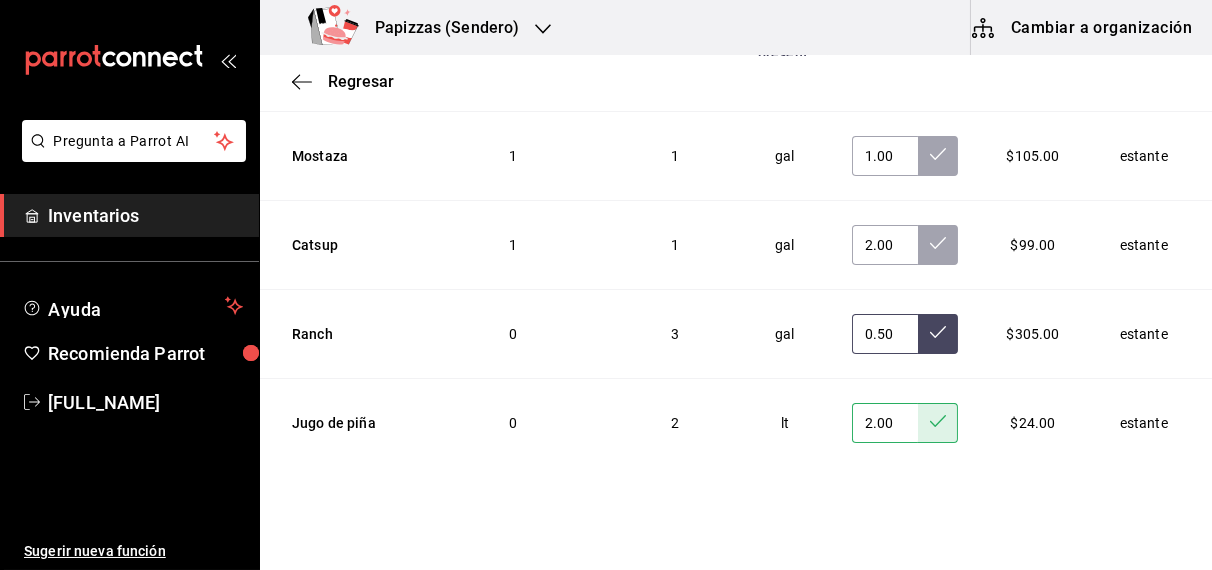 click at bounding box center [938, 334] 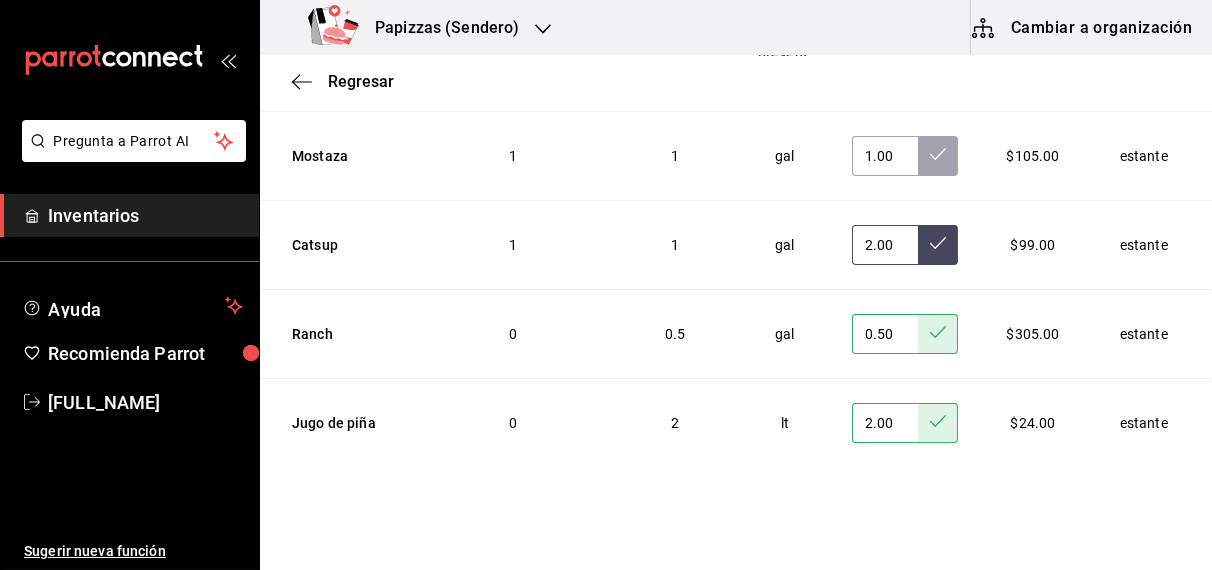click 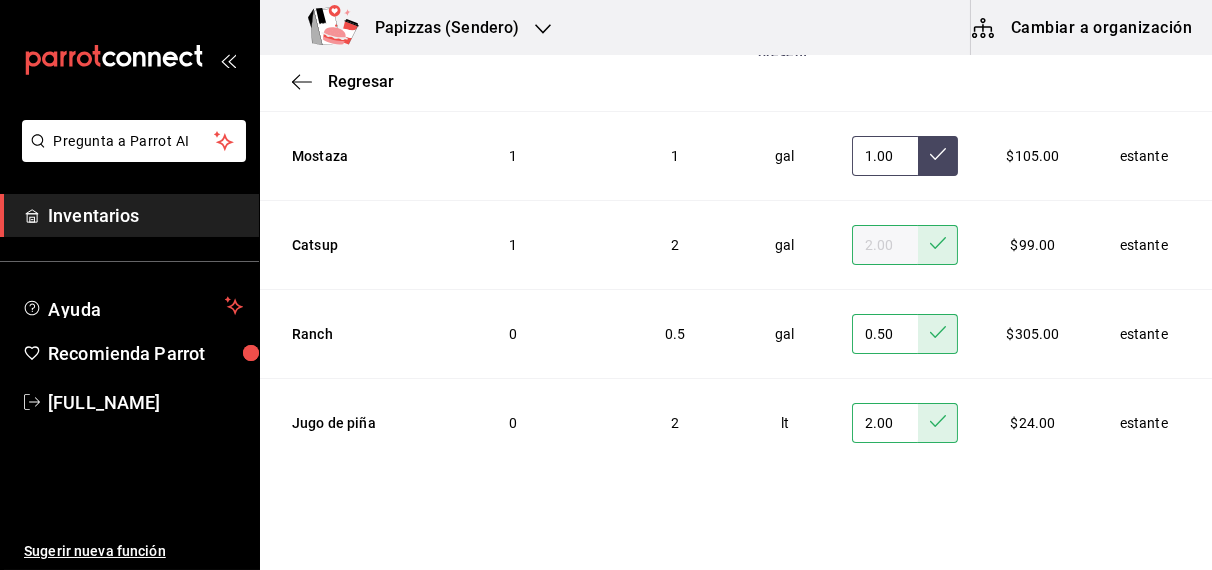 click 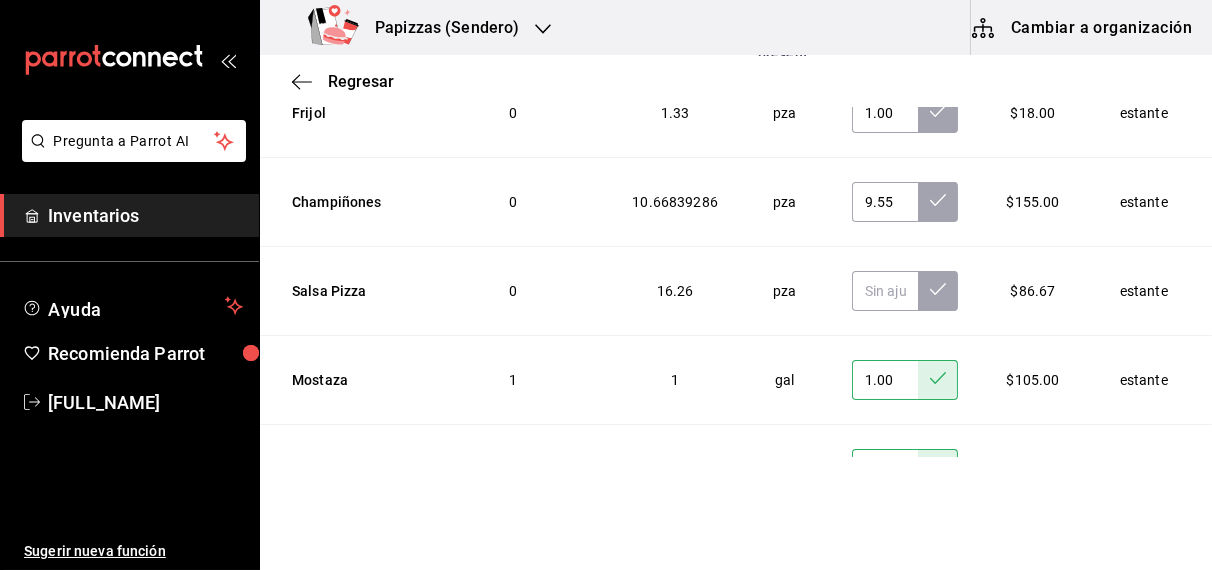 scroll, scrollTop: 6297, scrollLeft: 0, axis: vertical 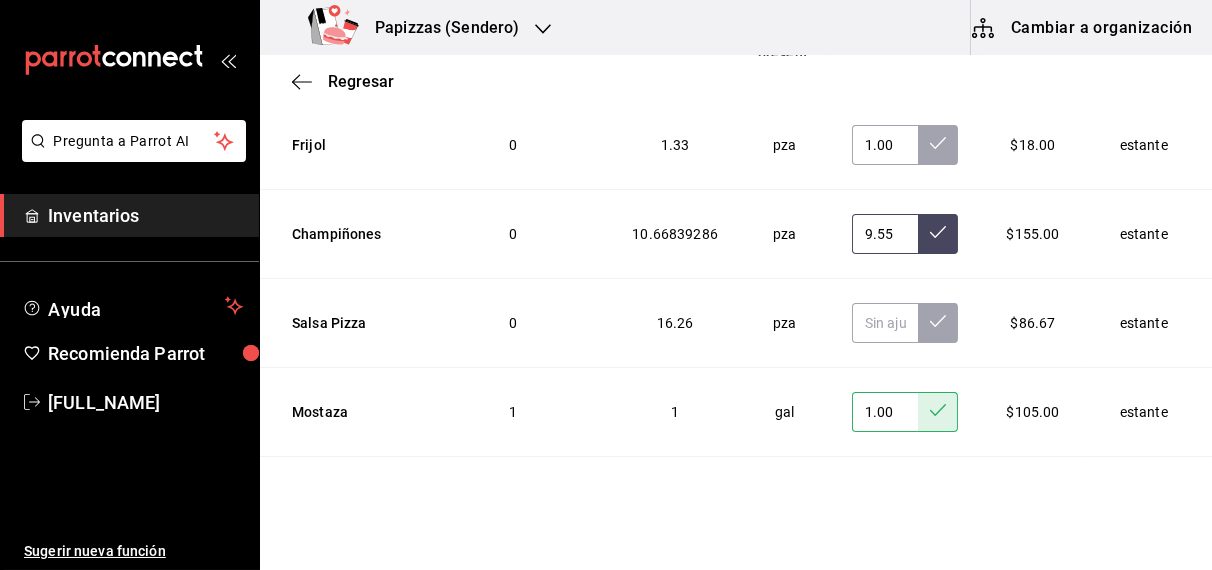 click 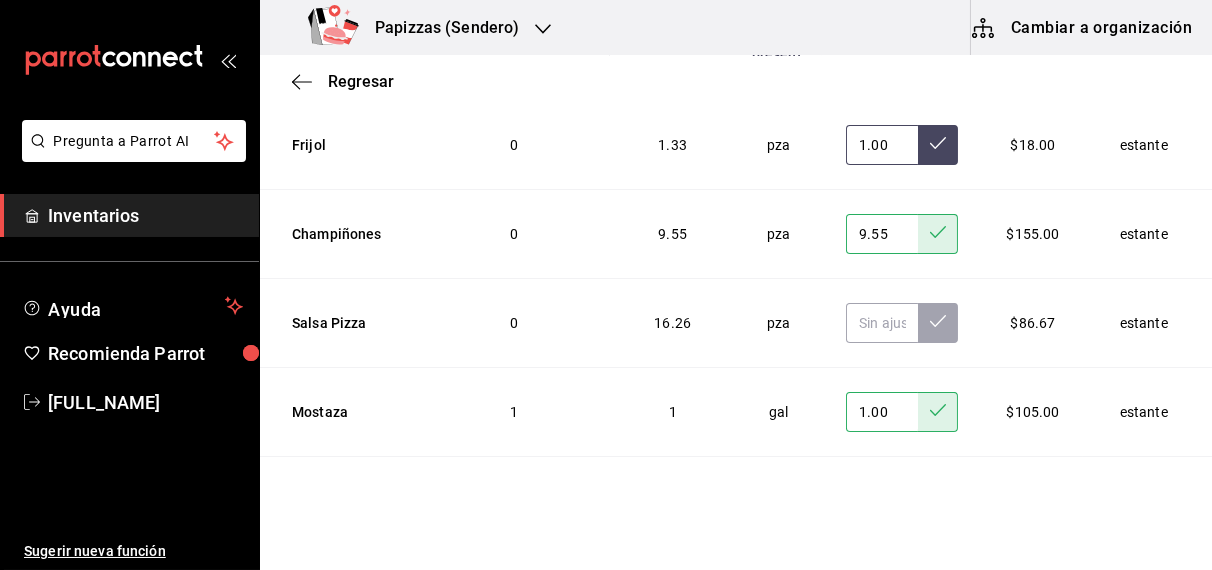 click 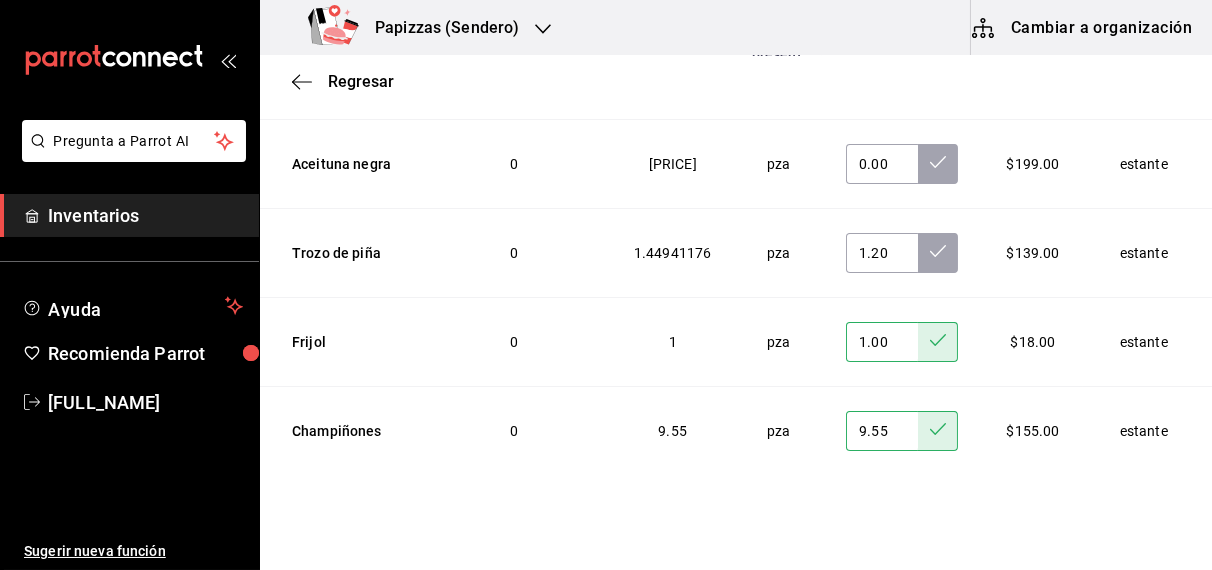 scroll, scrollTop: 6097, scrollLeft: 0, axis: vertical 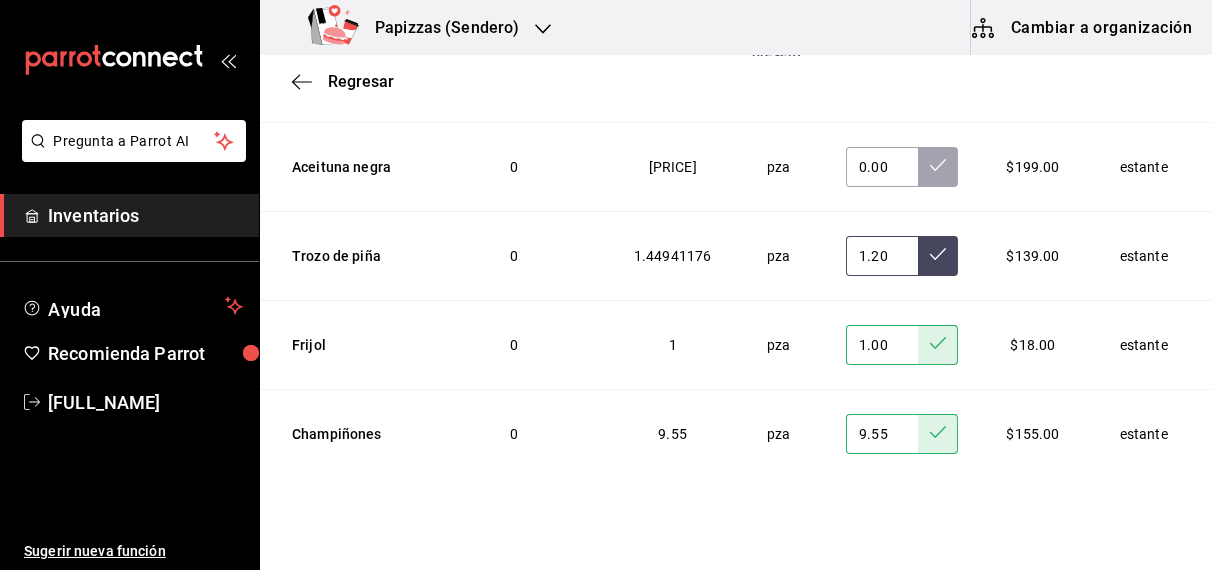 click at bounding box center (938, 256) 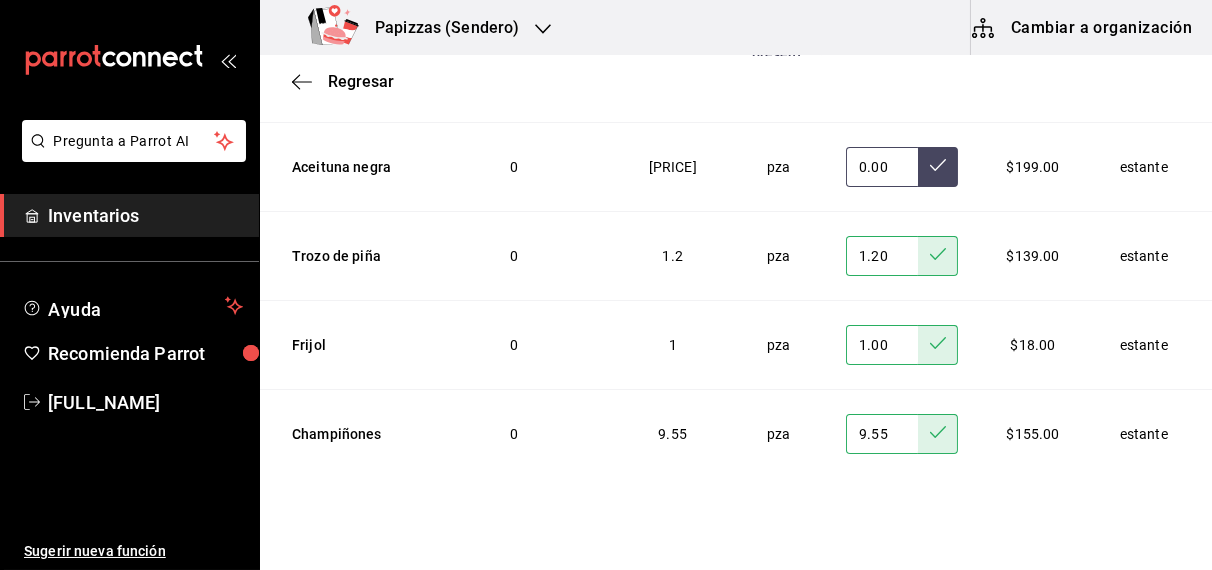 click 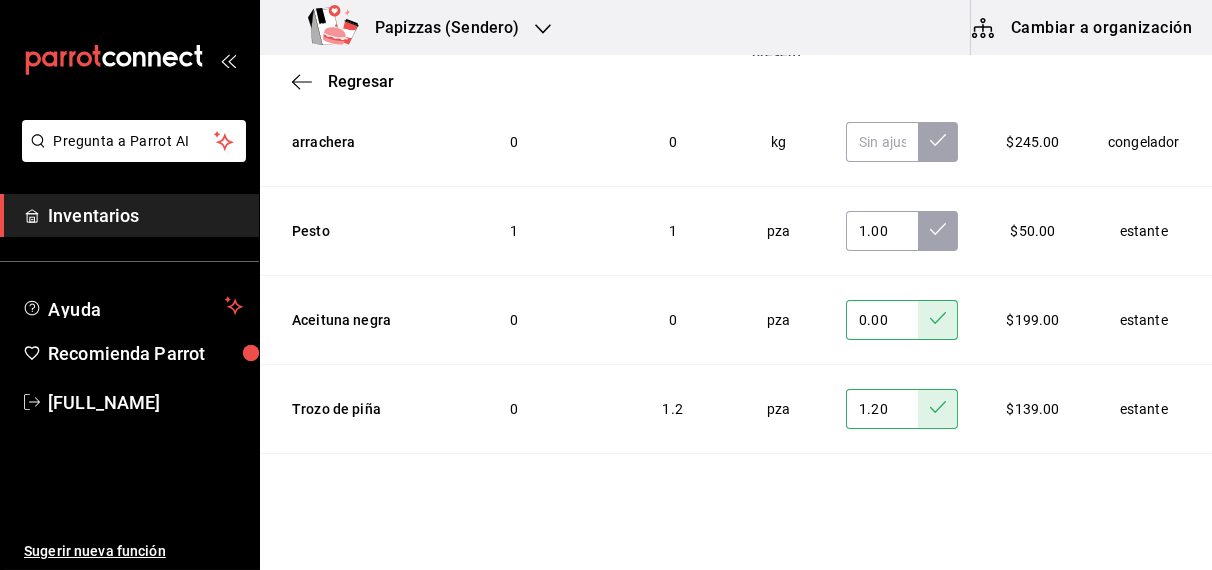 scroll, scrollTop: 5906, scrollLeft: 0, axis: vertical 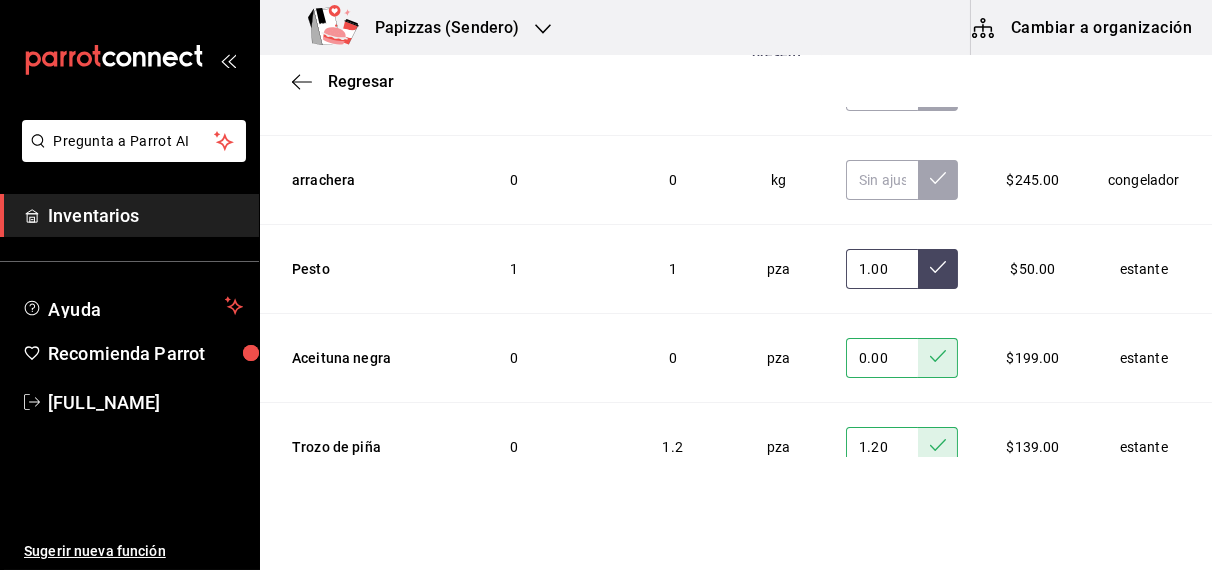 click 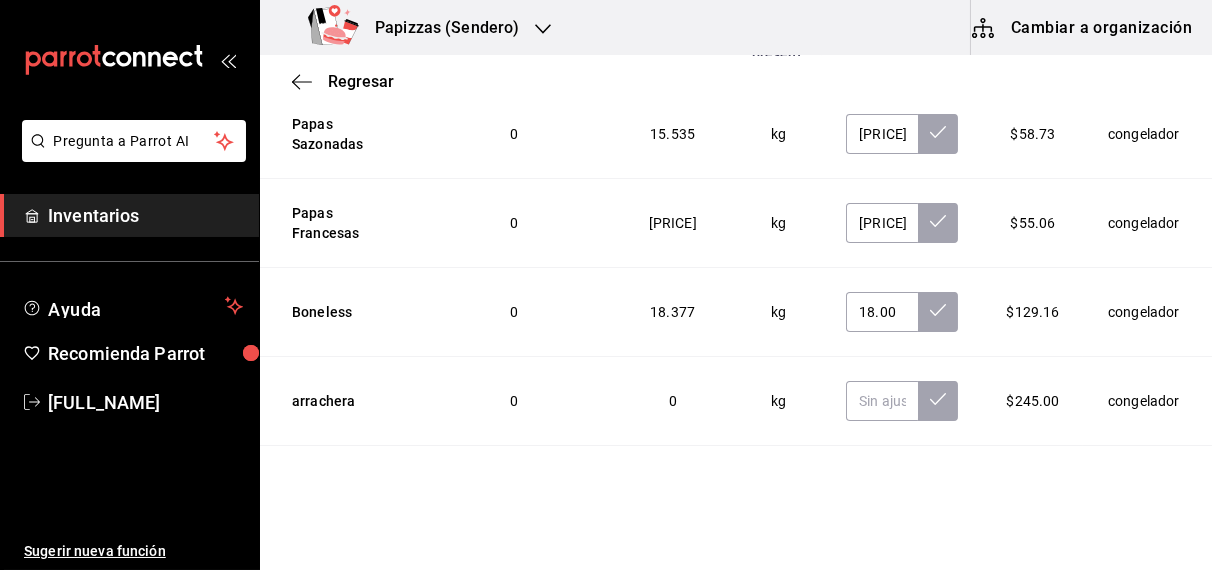 scroll, scrollTop: 5674, scrollLeft: 0, axis: vertical 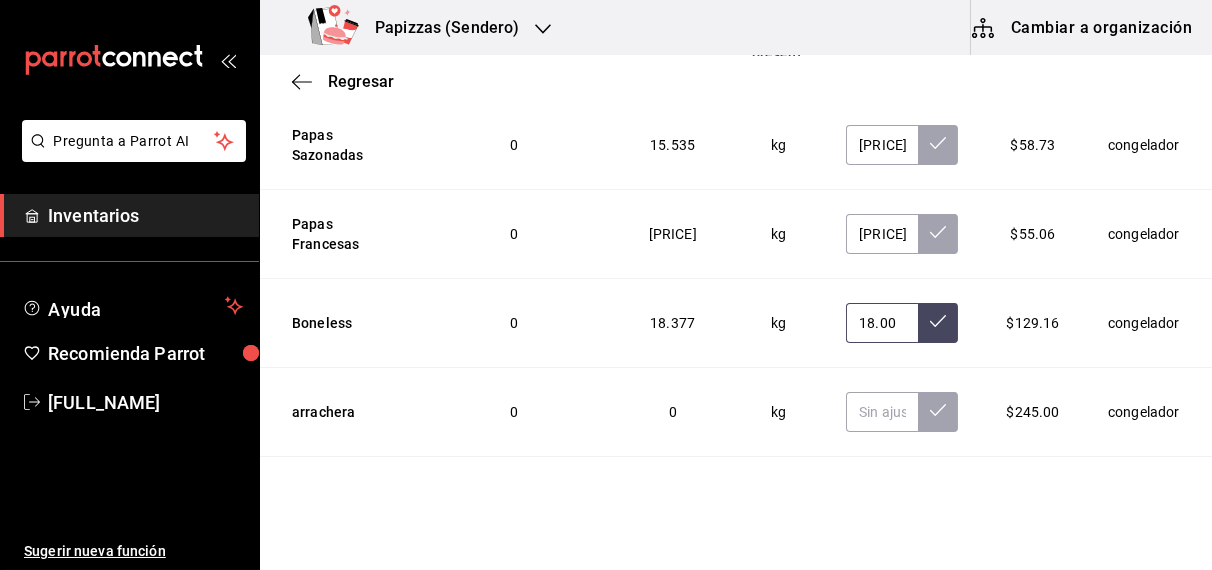 click 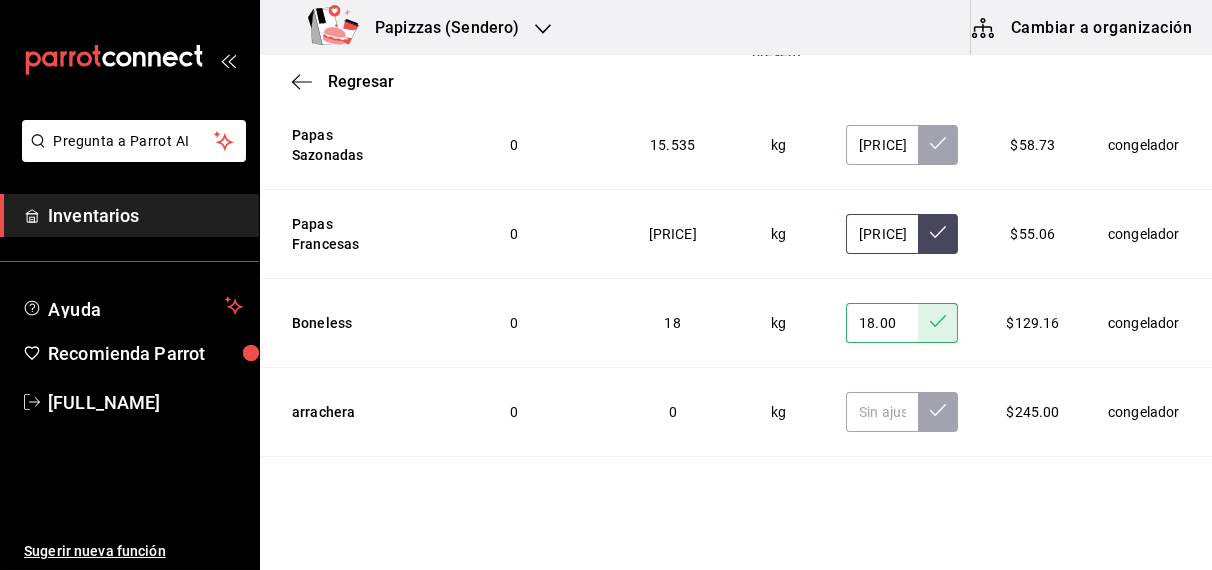click 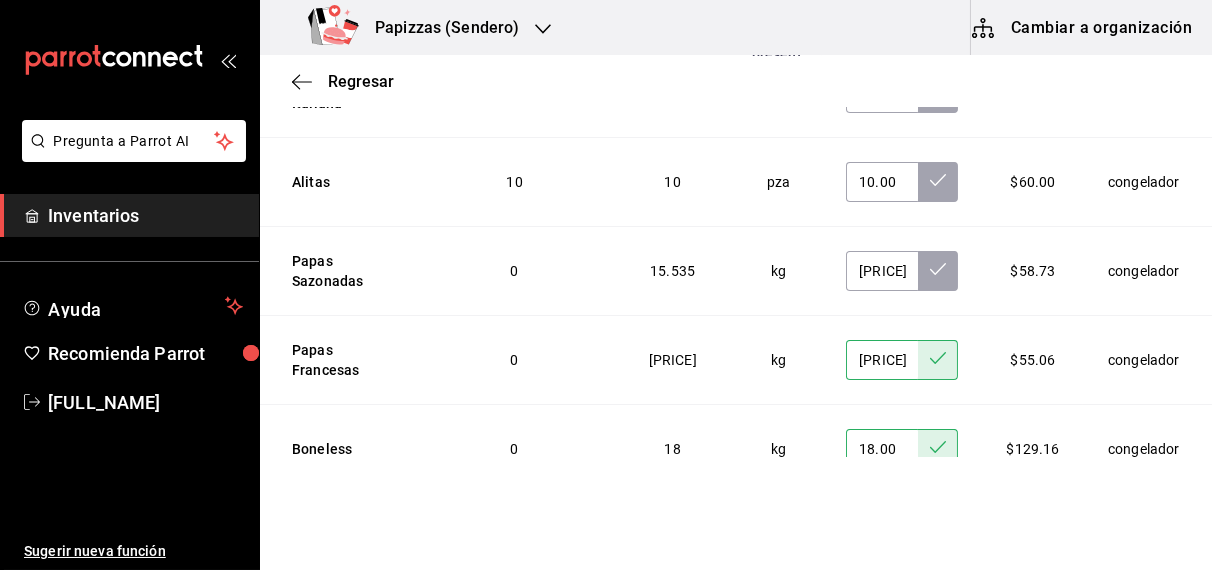 scroll, scrollTop: 5505, scrollLeft: 0, axis: vertical 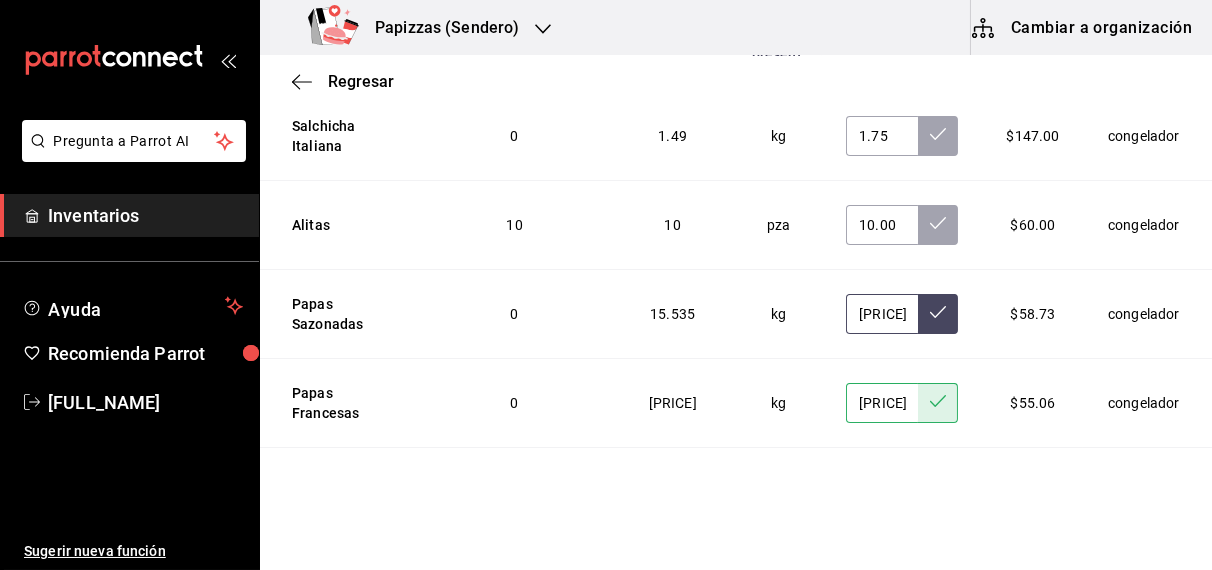 click 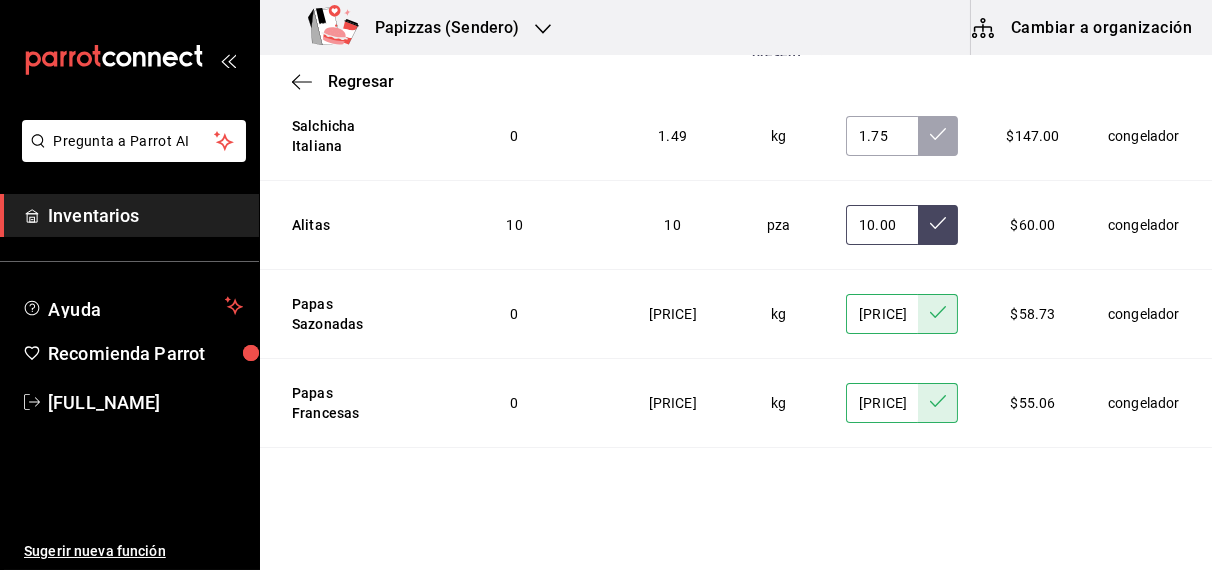 click 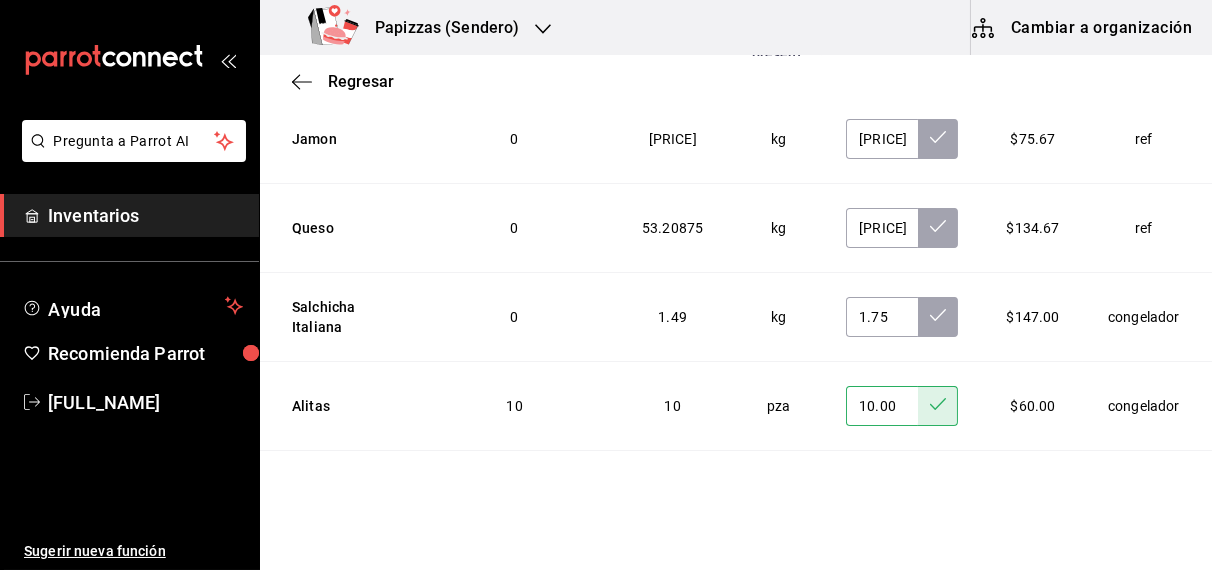 scroll, scrollTop: 5293, scrollLeft: 0, axis: vertical 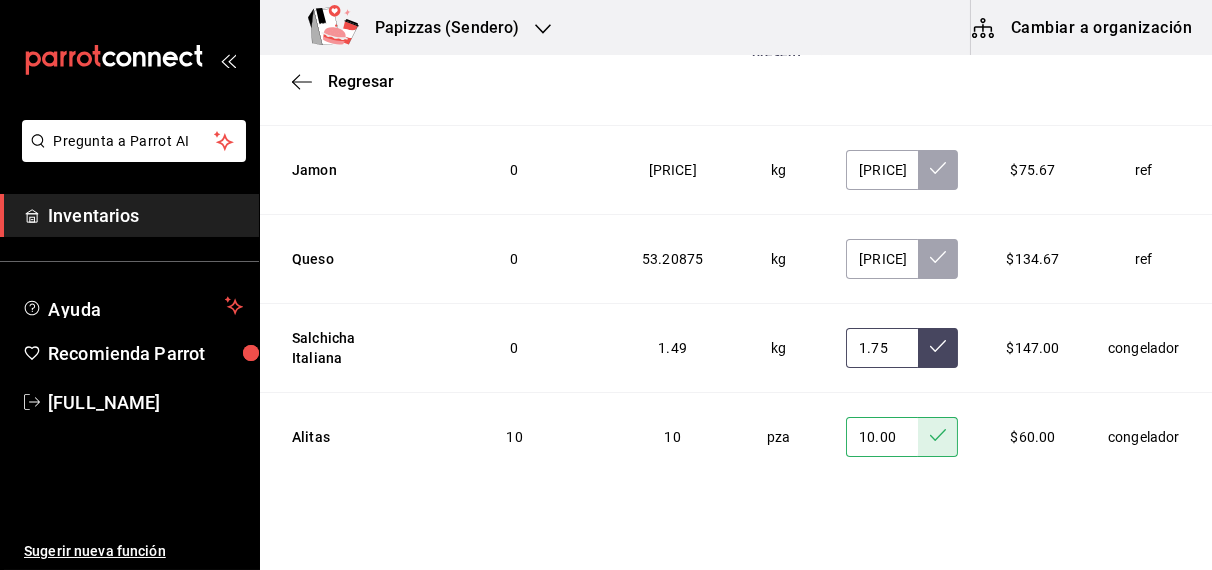 click at bounding box center (938, 348) 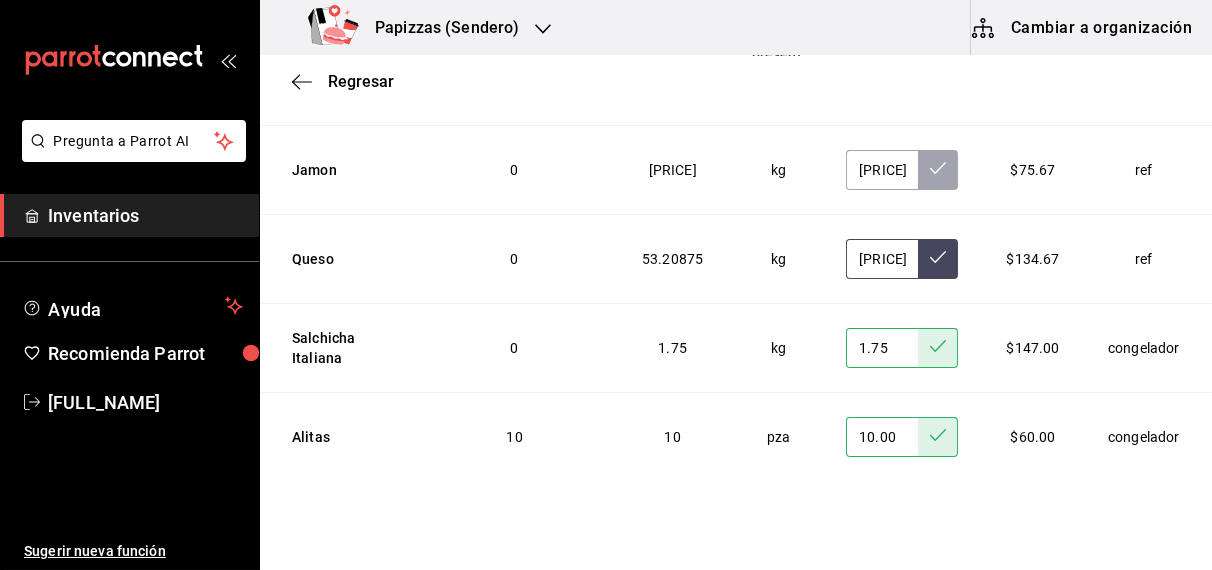 click 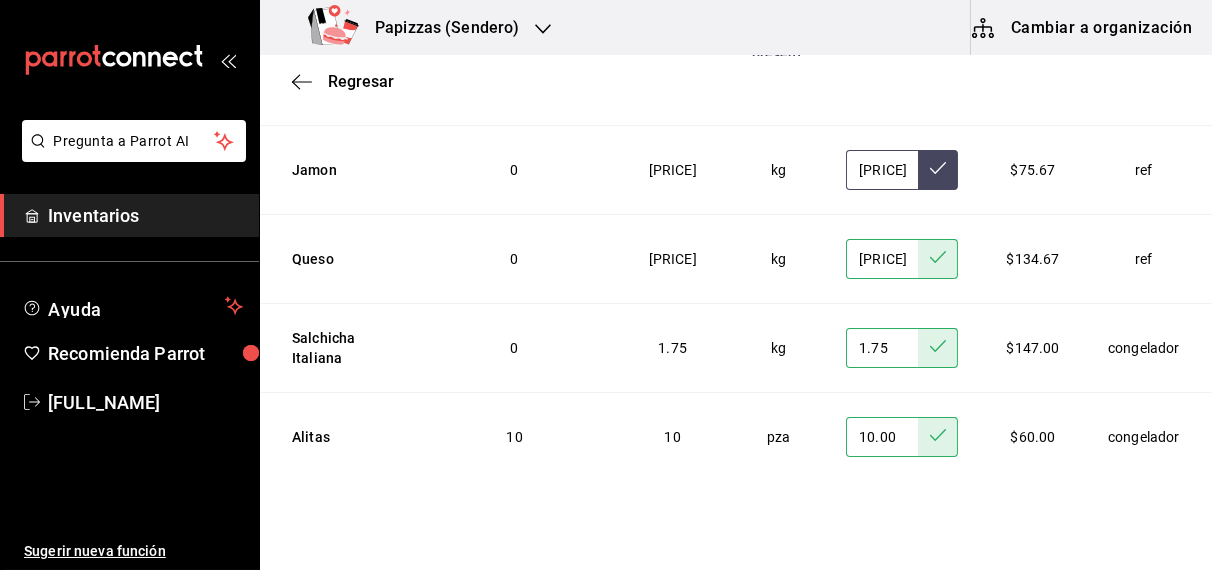 click at bounding box center (938, 170) 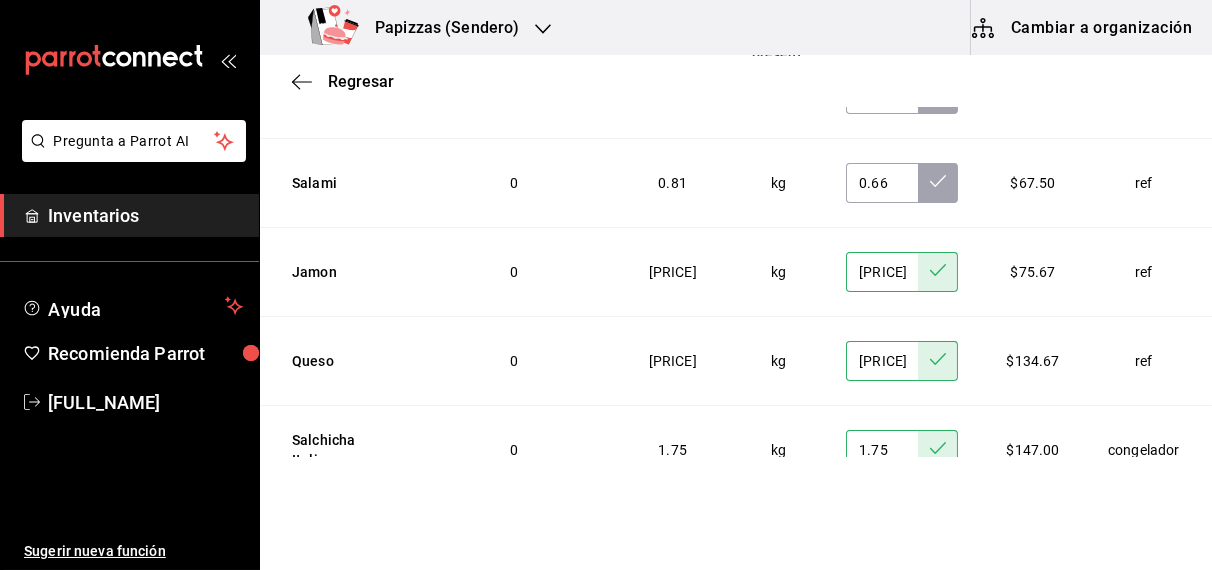 scroll, scrollTop: 5085, scrollLeft: 0, axis: vertical 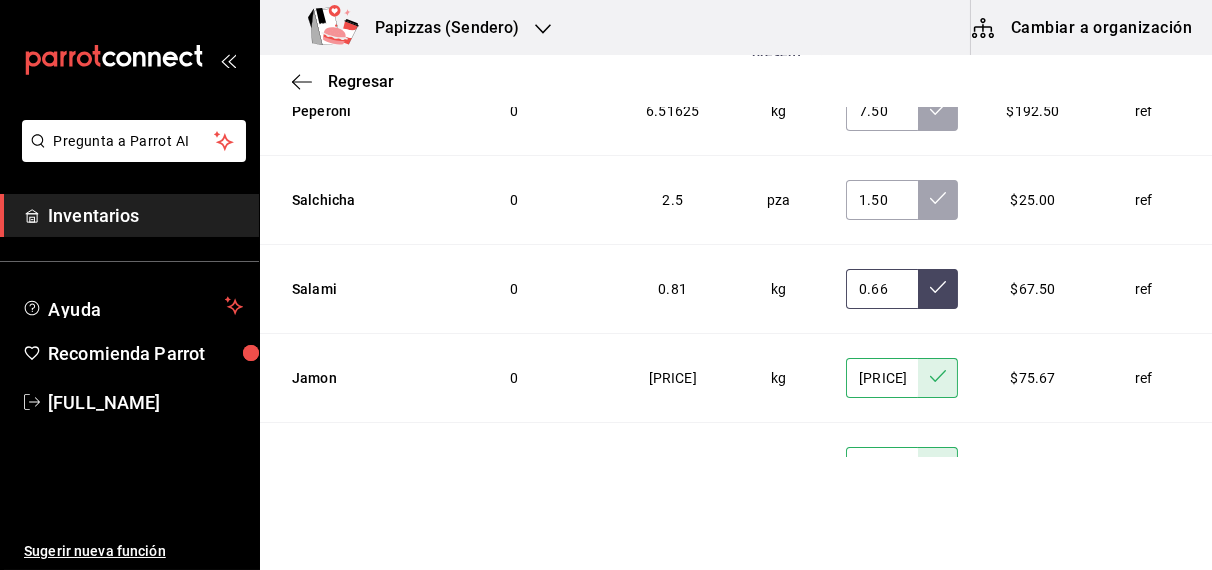 click 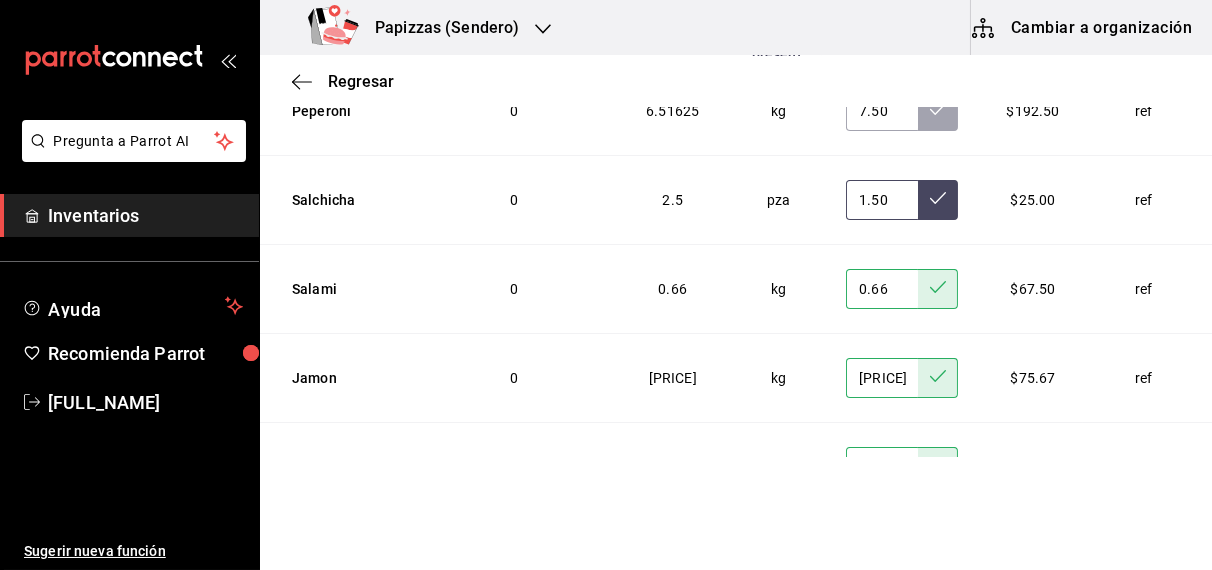 click 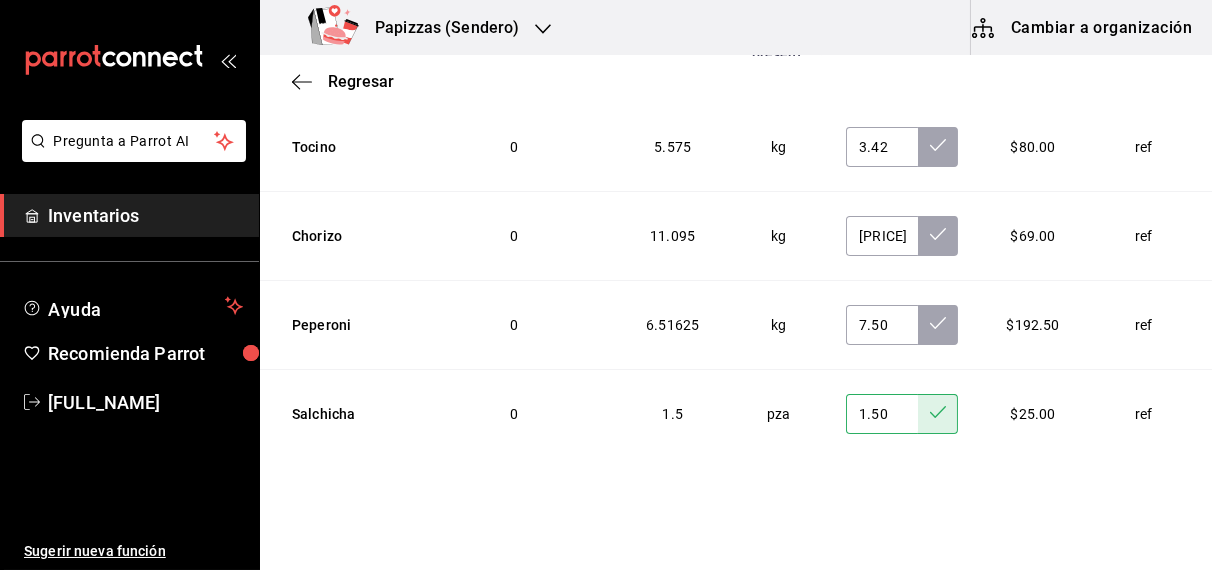 scroll, scrollTop: 4859, scrollLeft: 0, axis: vertical 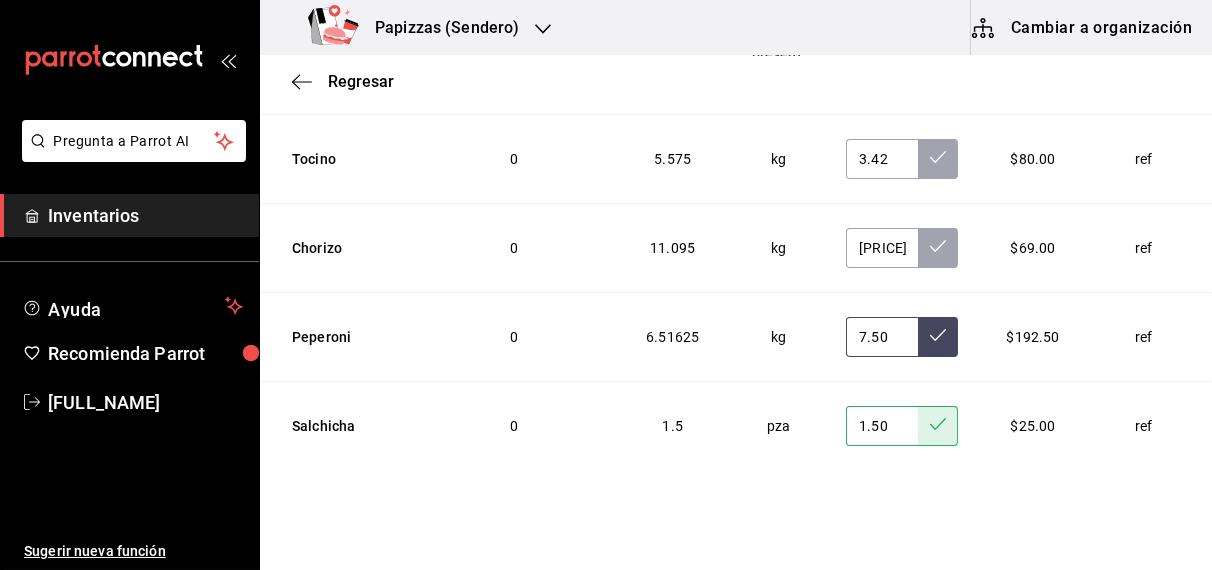 click 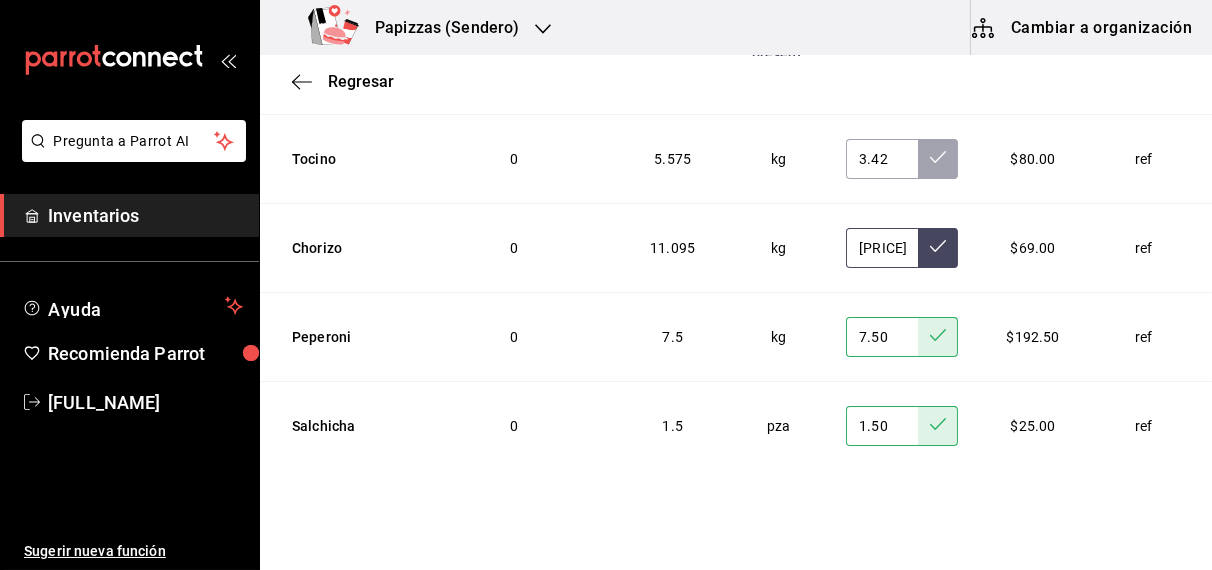 click 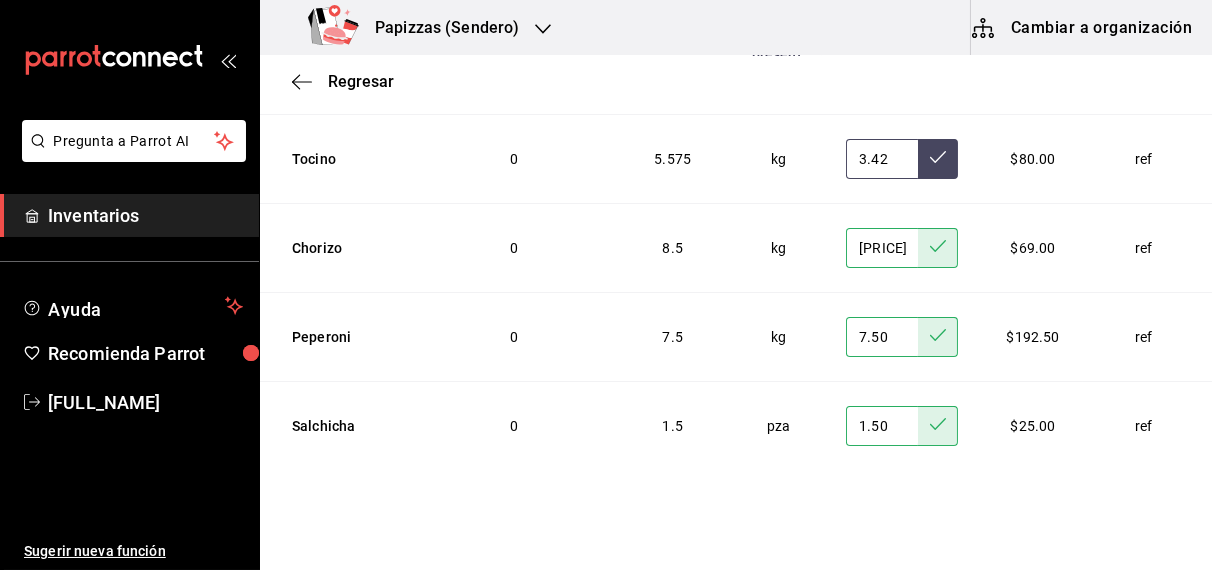 click 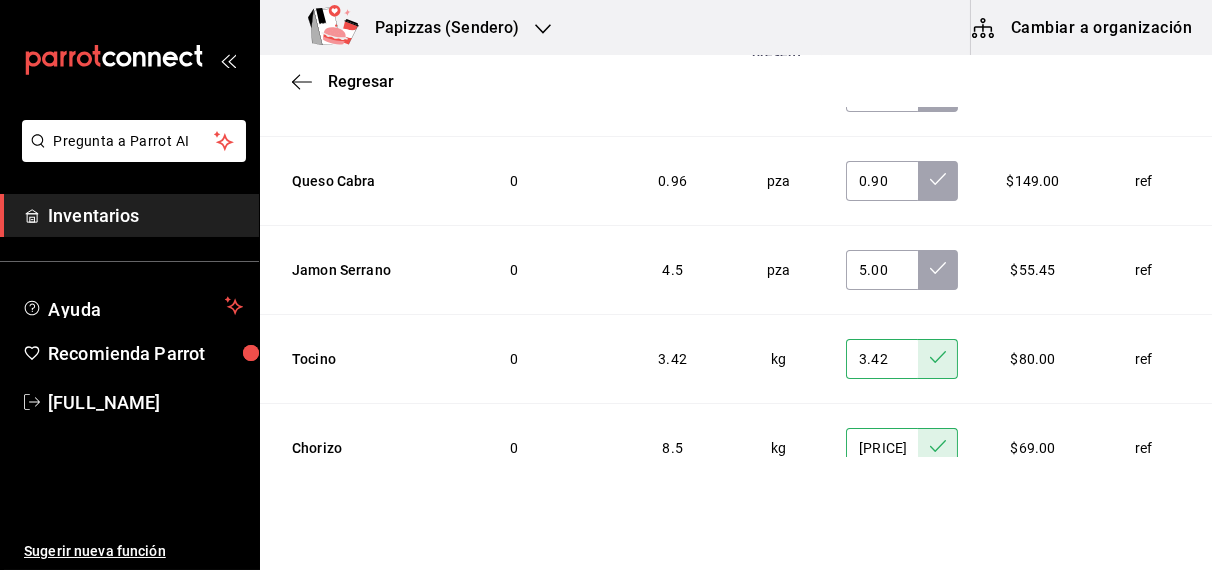 scroll, scrollTop: 4654, scrollLeft: 0, axis: vertical 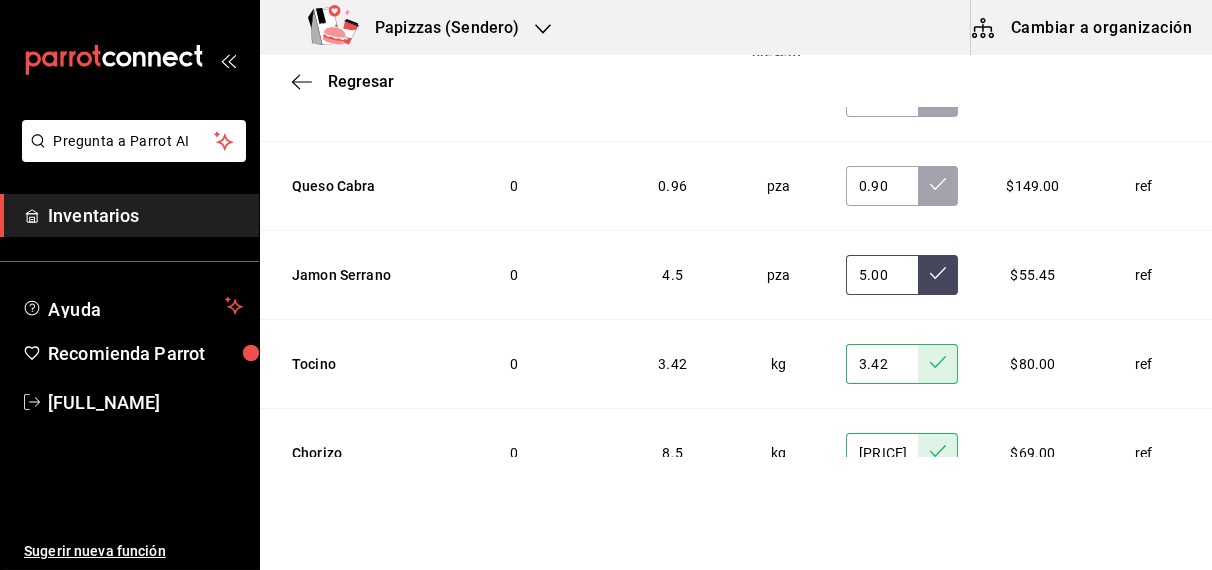 click 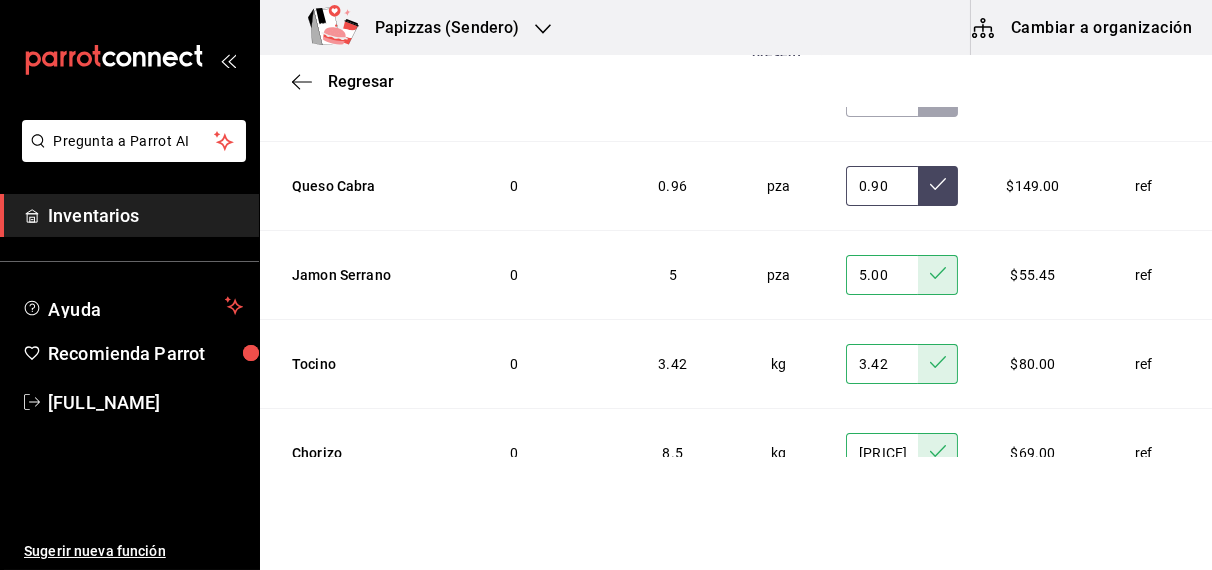 click 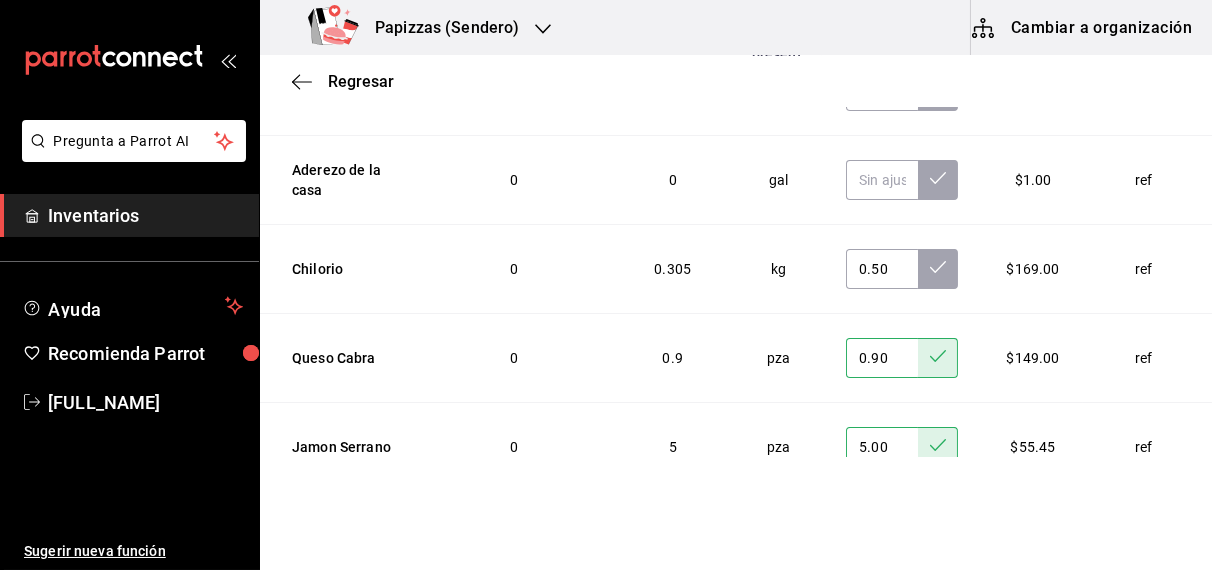 scroll, scrollTop: 4481, scrollLeft: 0, axis: vertical 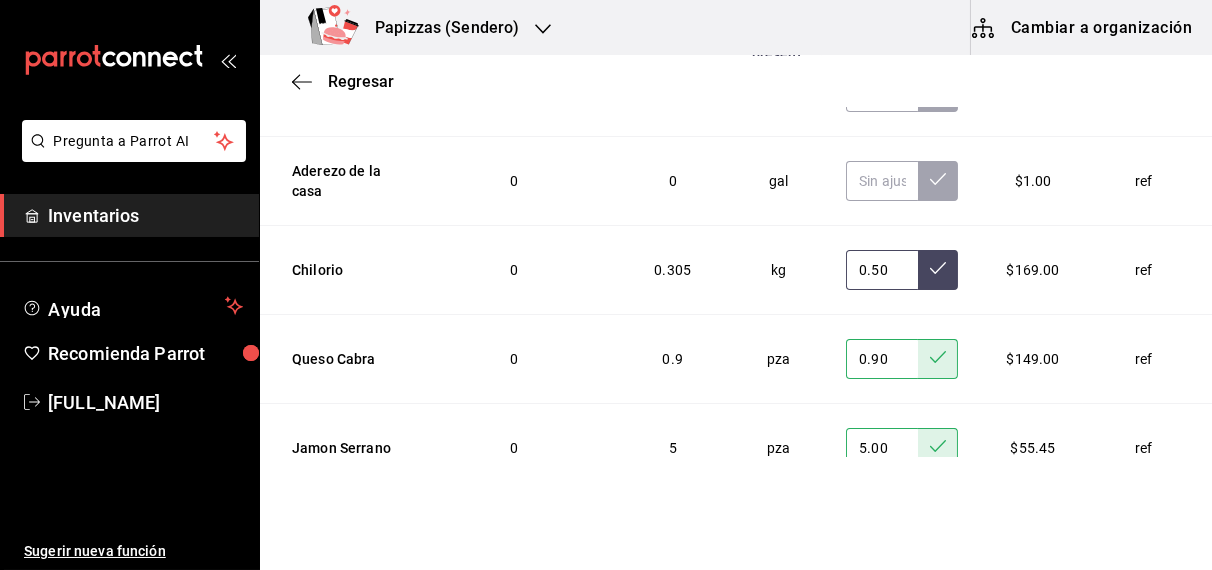 click 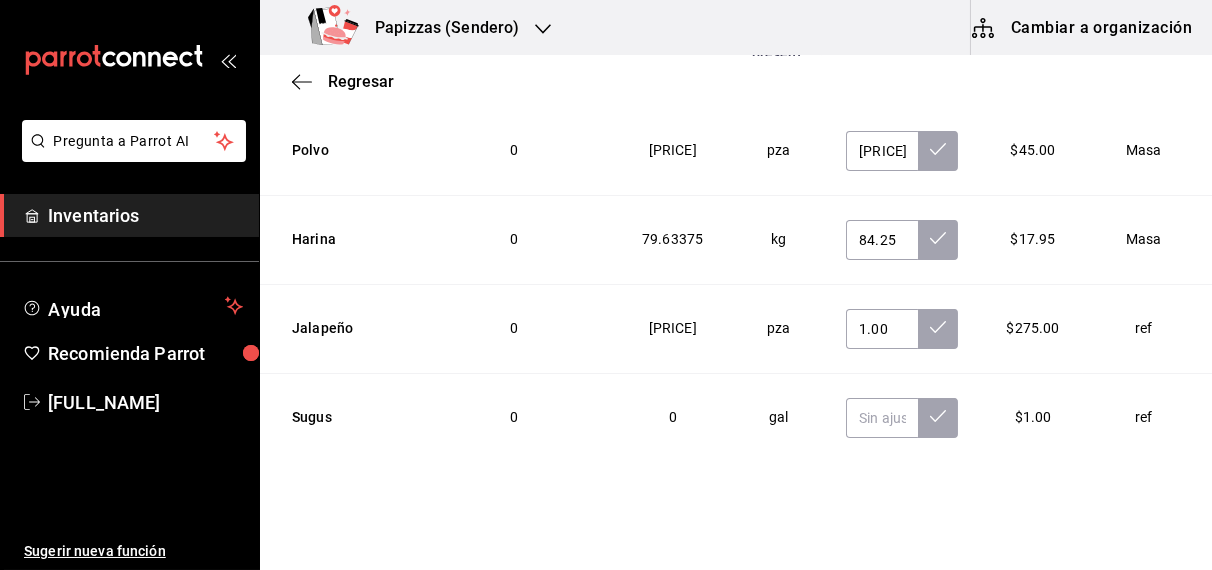 scroll, scrollTop: 3798, scrollLeft: 0, axis: vertical 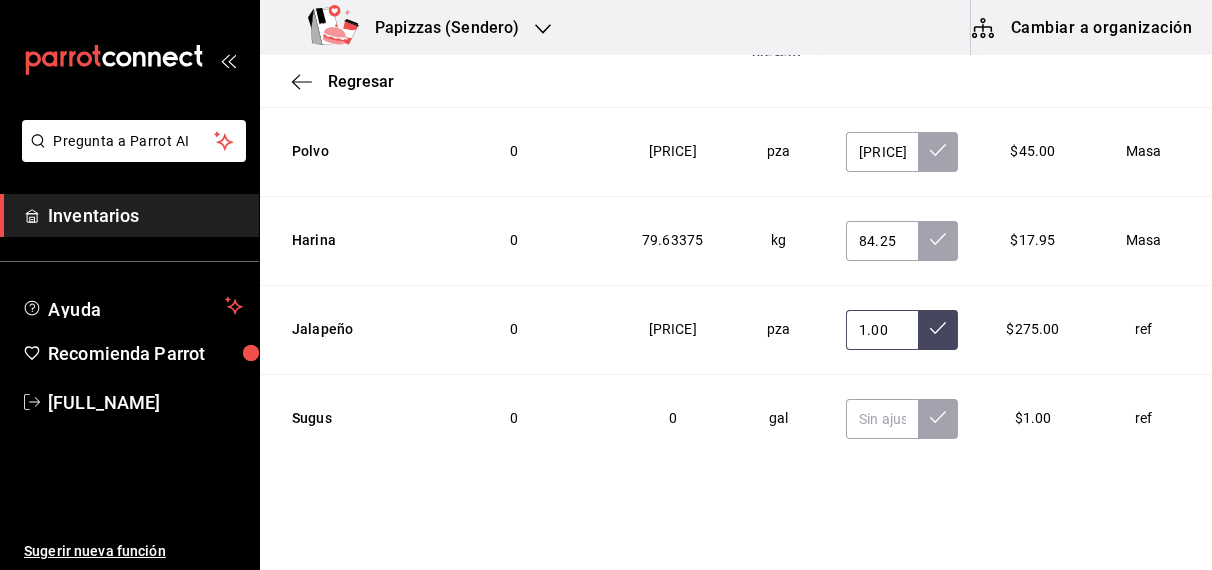 click 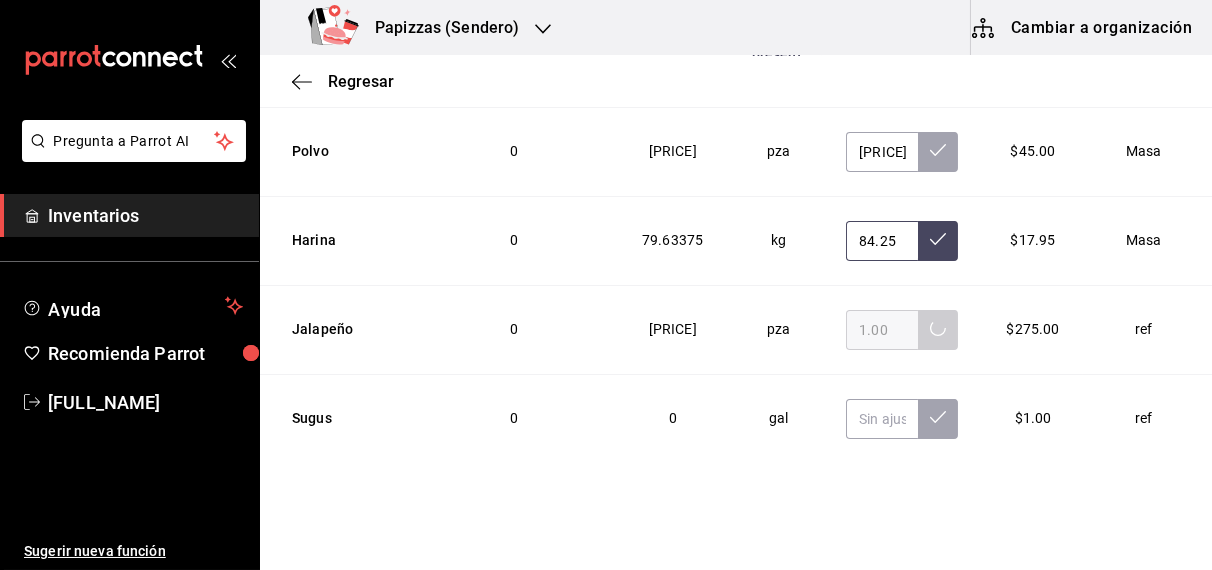 click at bounding box center (938, 241) 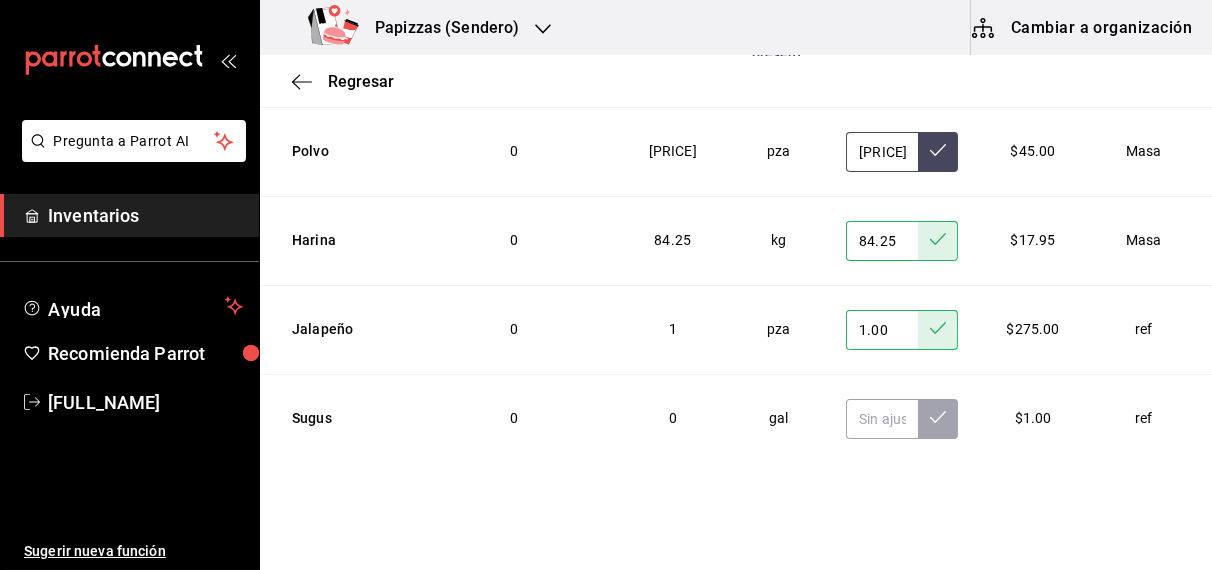 click 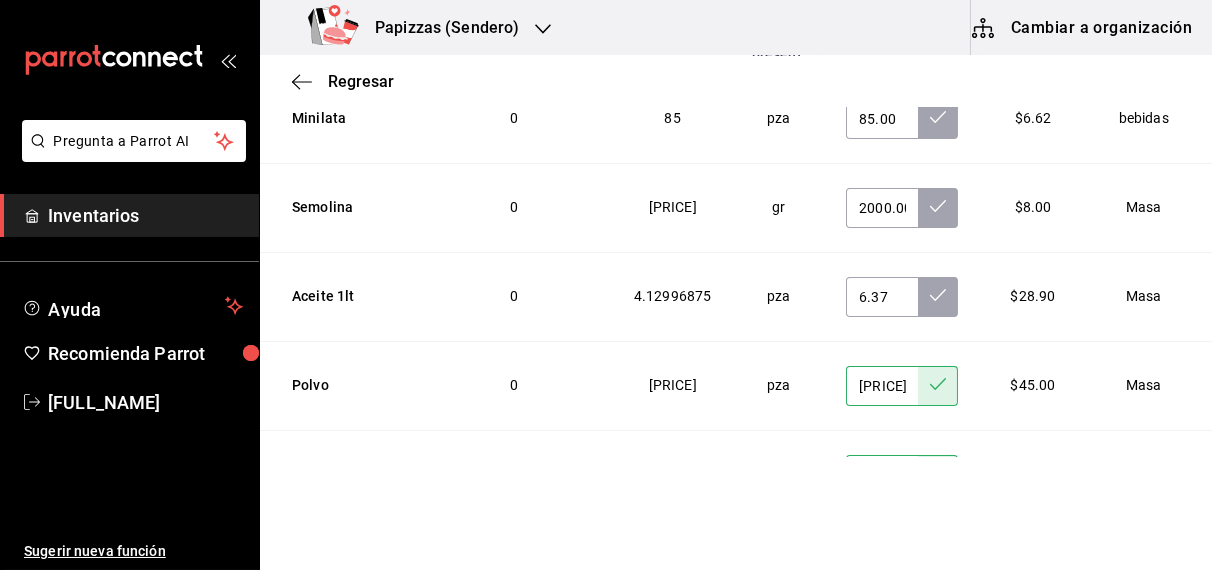 scroll, scrollTop: 3553, scrollLeft: 0, axis: vertical 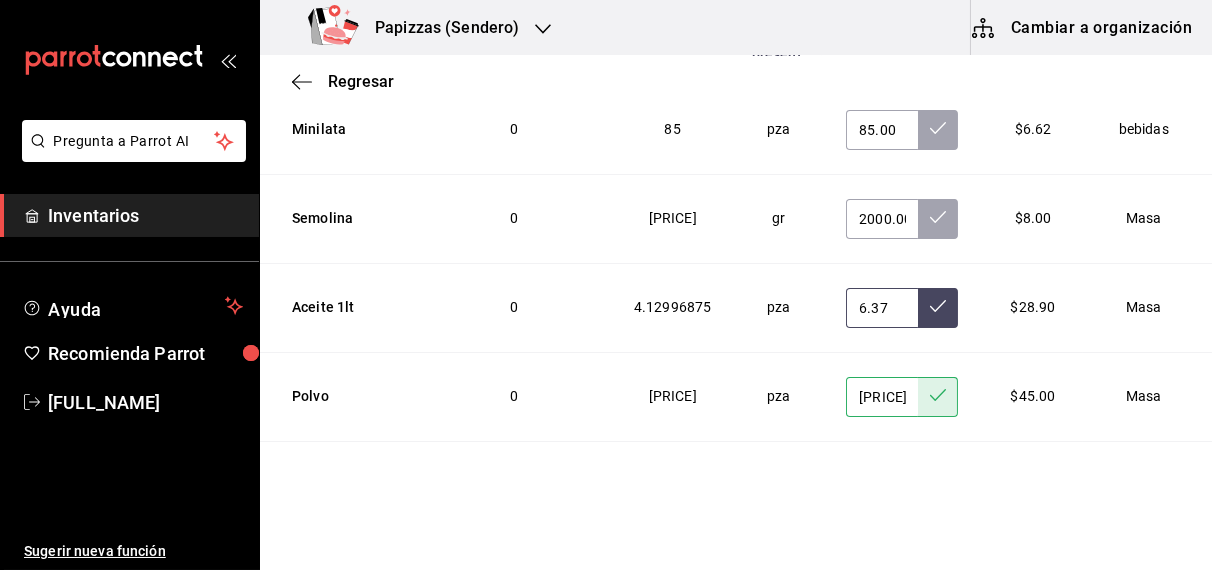 click at bounding box center [938, 308] 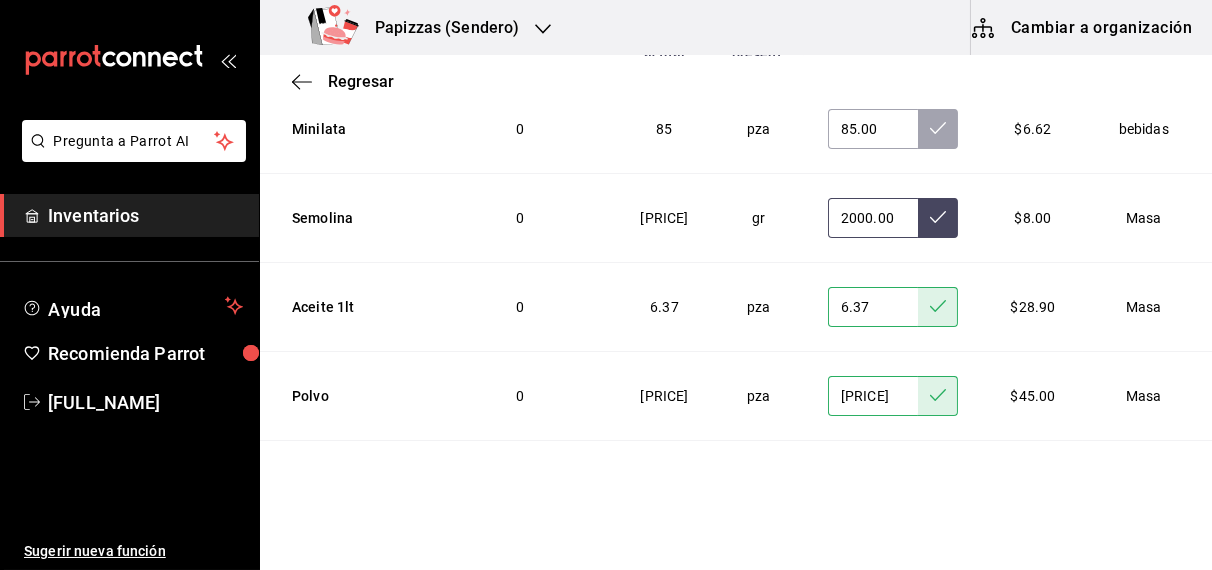 click 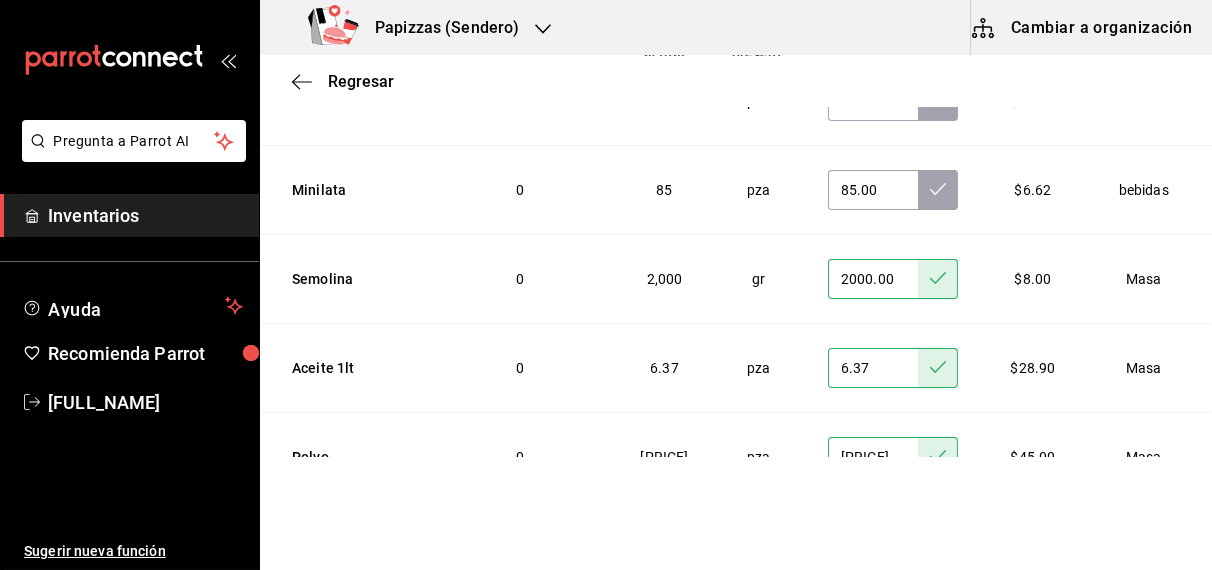 scroll, scrollTop: 3417, scrollLeft: 0, axis: vertical 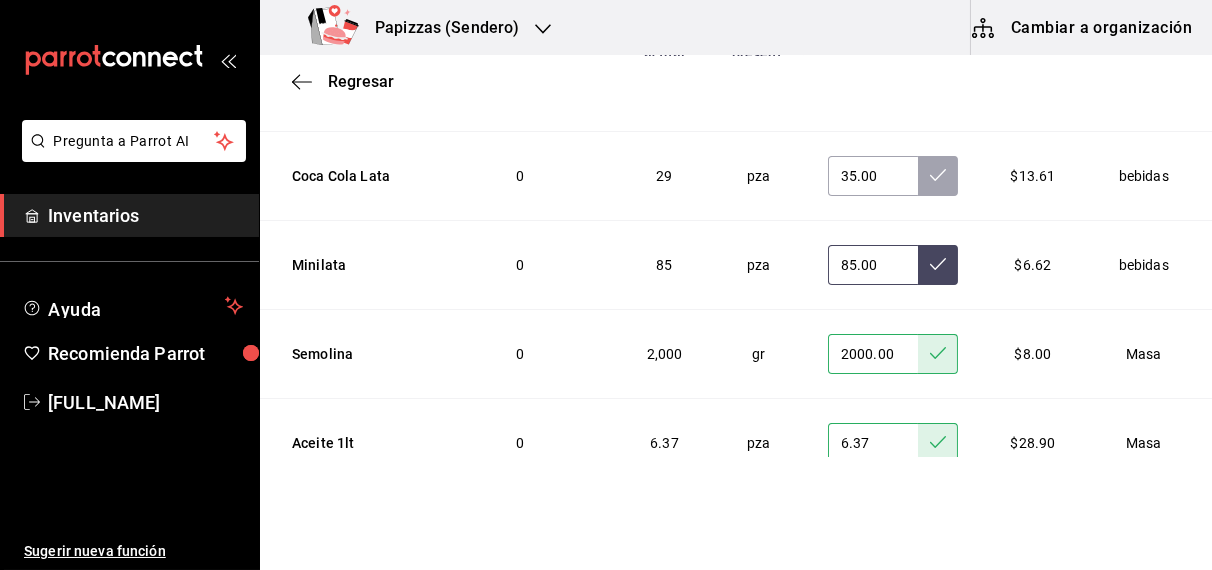 click 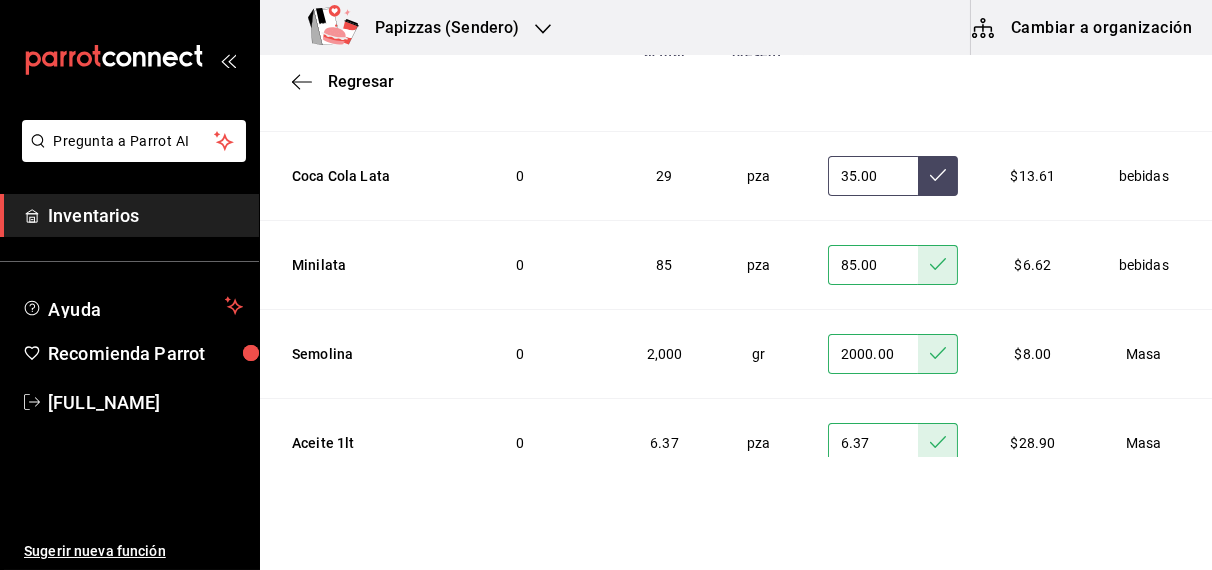 click 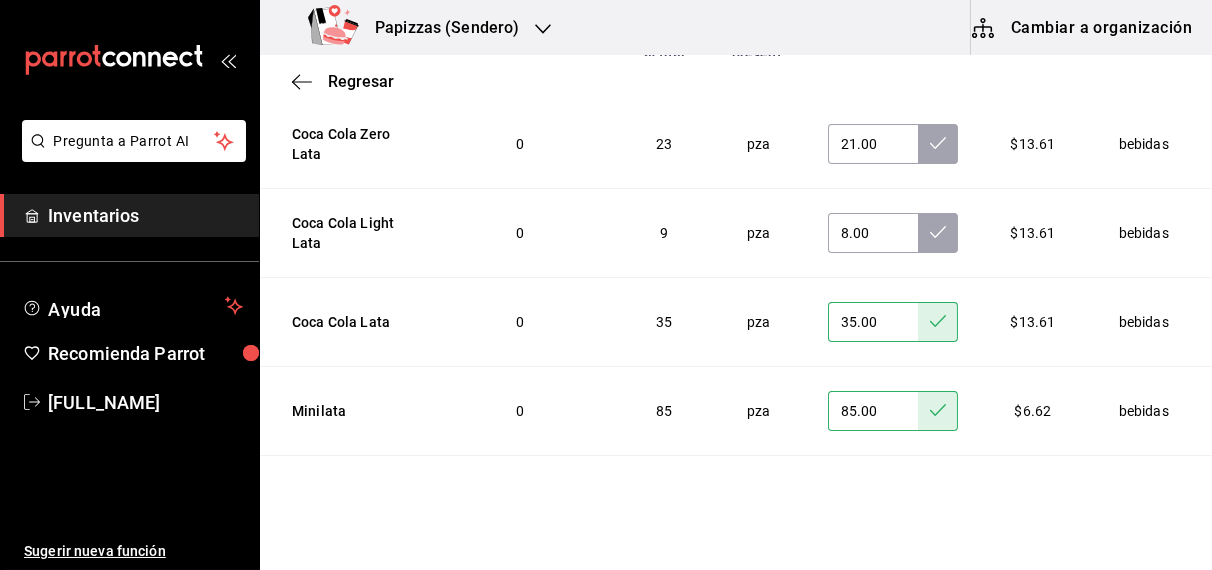 scroll, scrollTop: 3266, scrollLeft: 0, axis: vertical 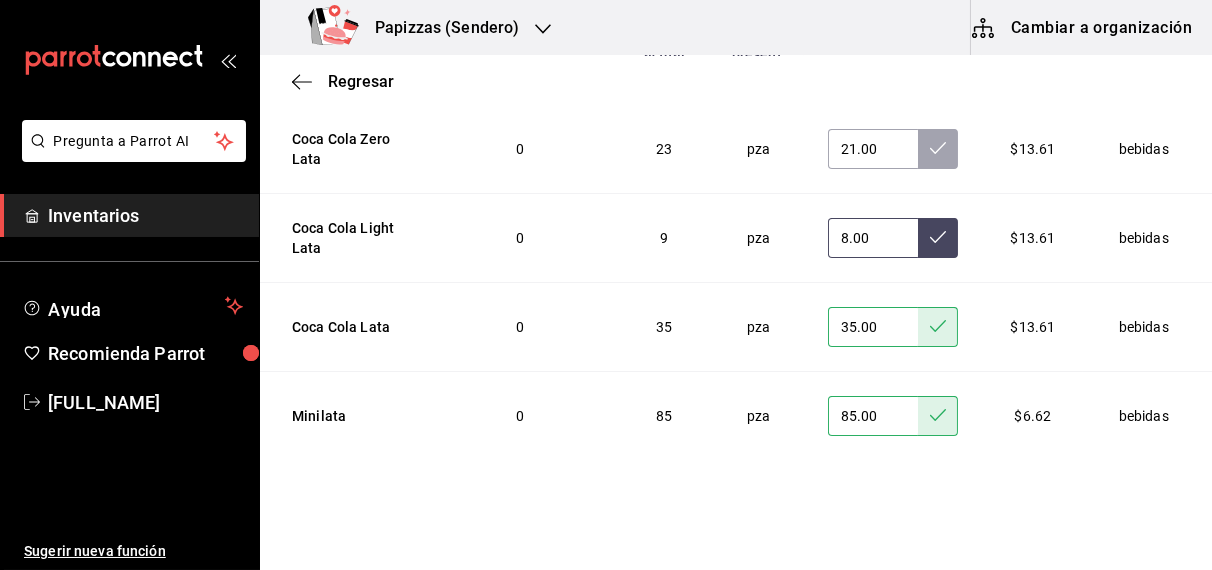 click at bounding box center [938, 238] 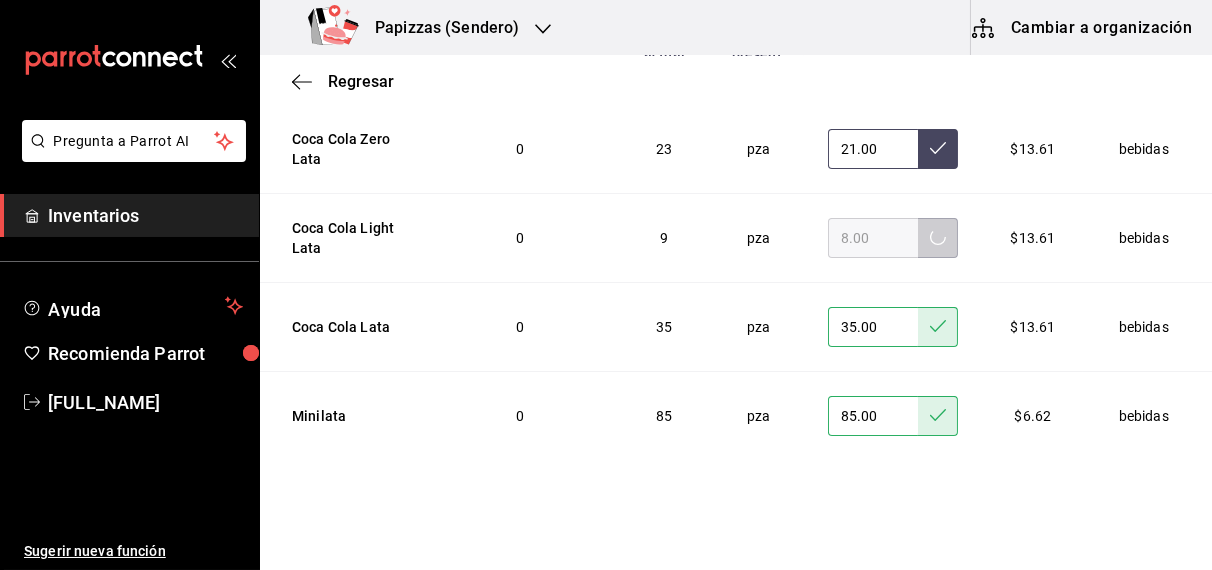 click 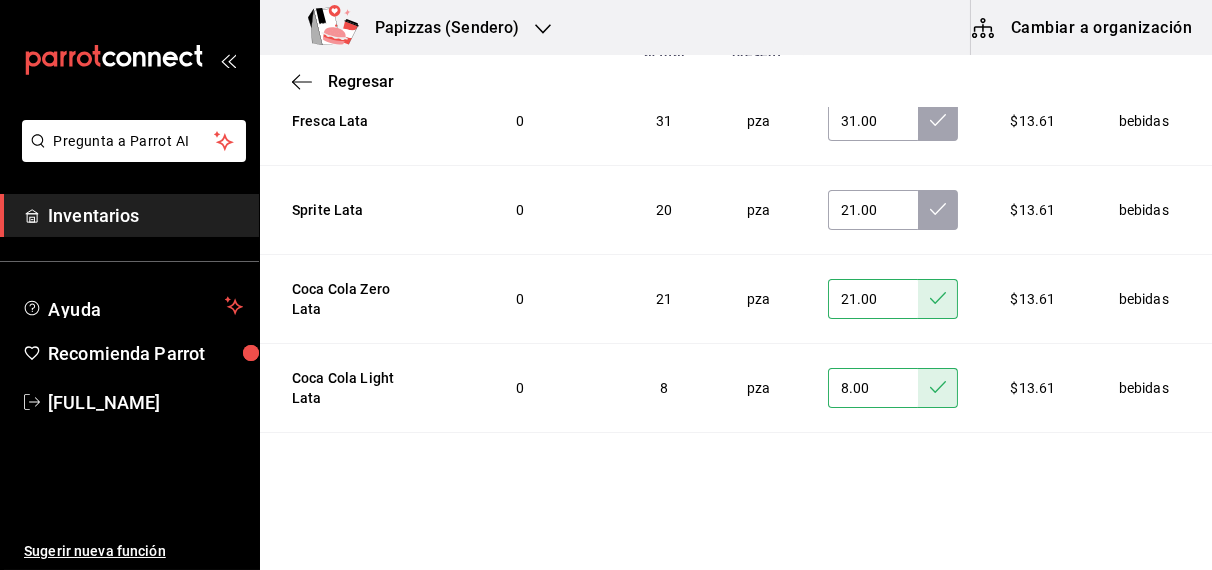 scroll, scrollTop: 3014, scrollLeft: 0, axis: vertical 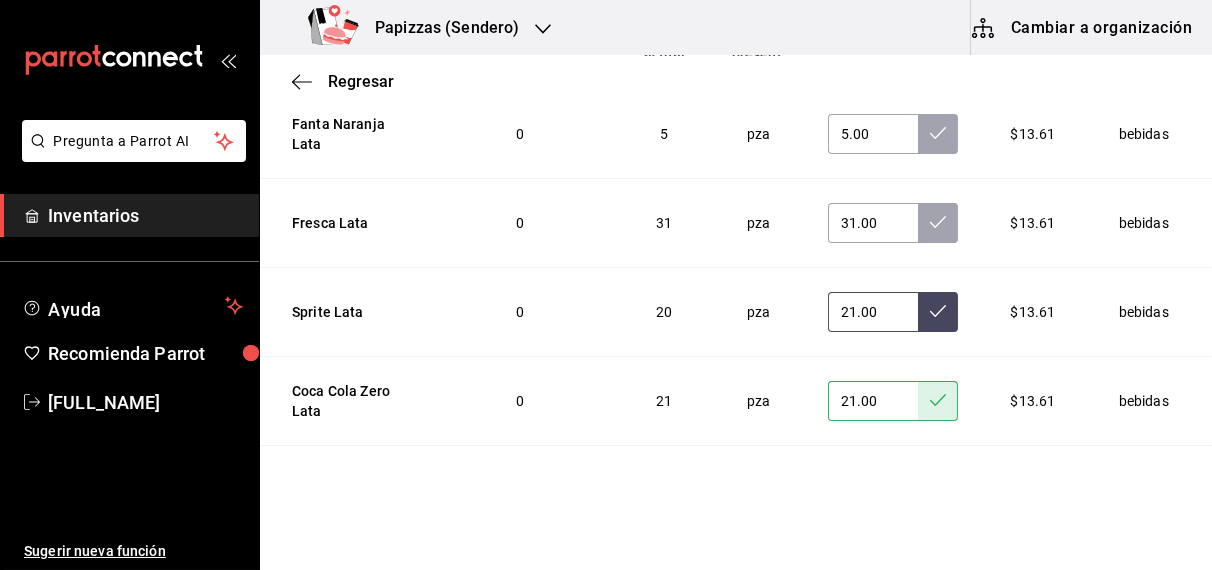 click 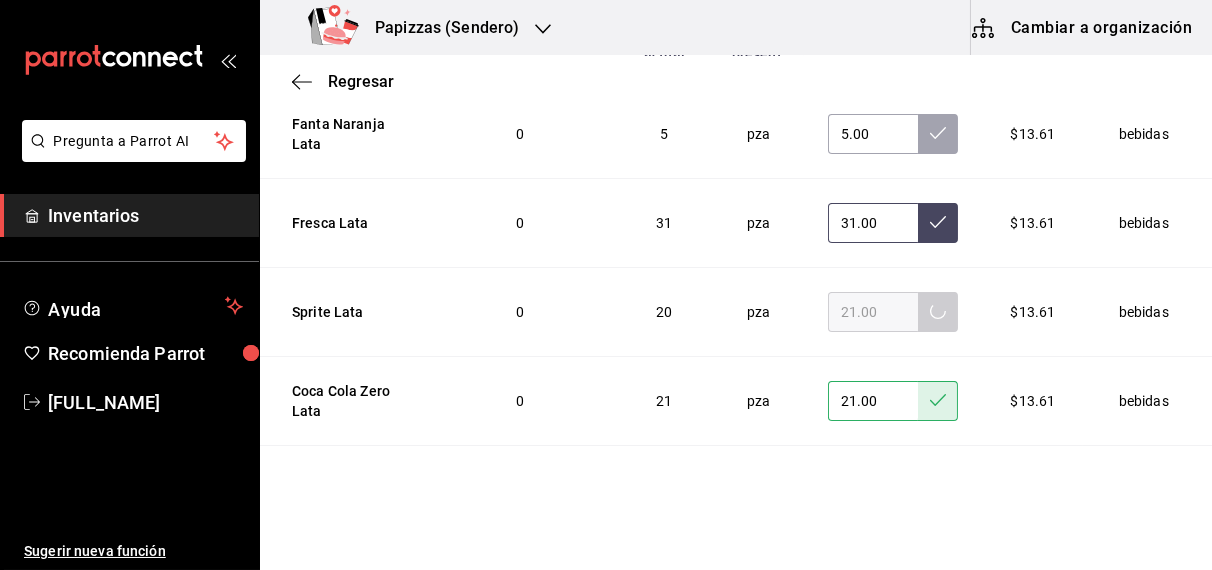 click 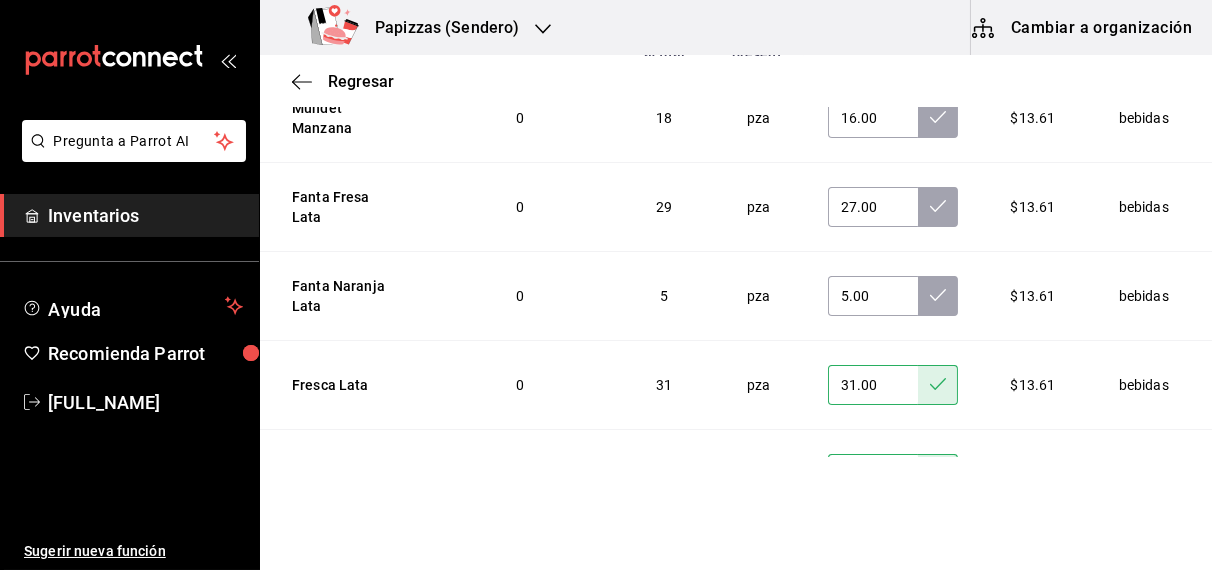 scroll, scrollTop: 2846, scrollLeft: 0, axis: vertical 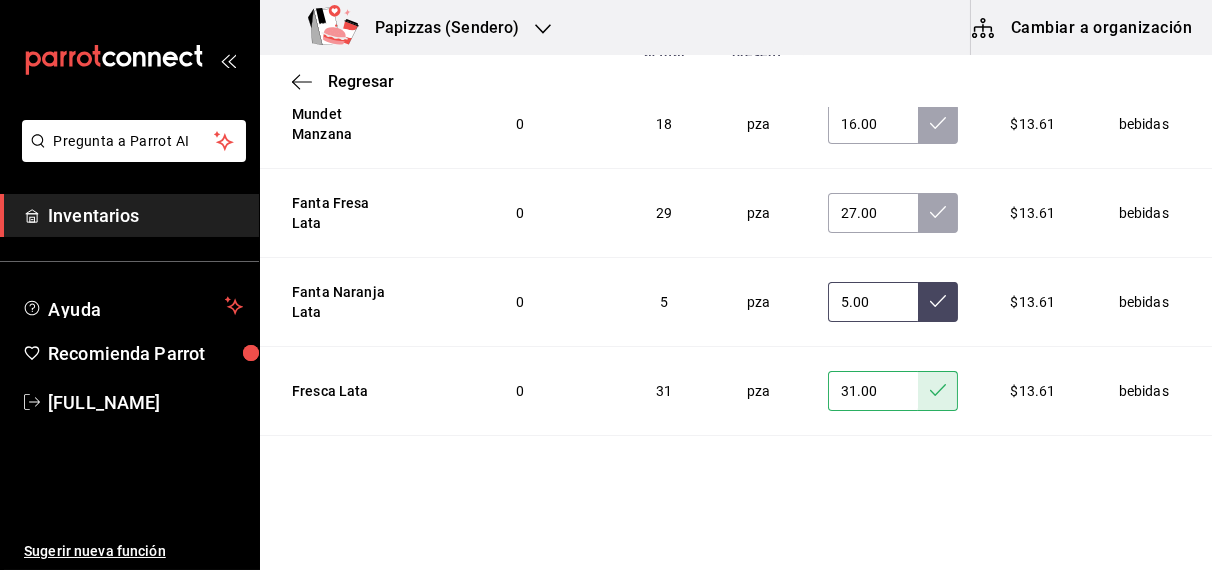 click 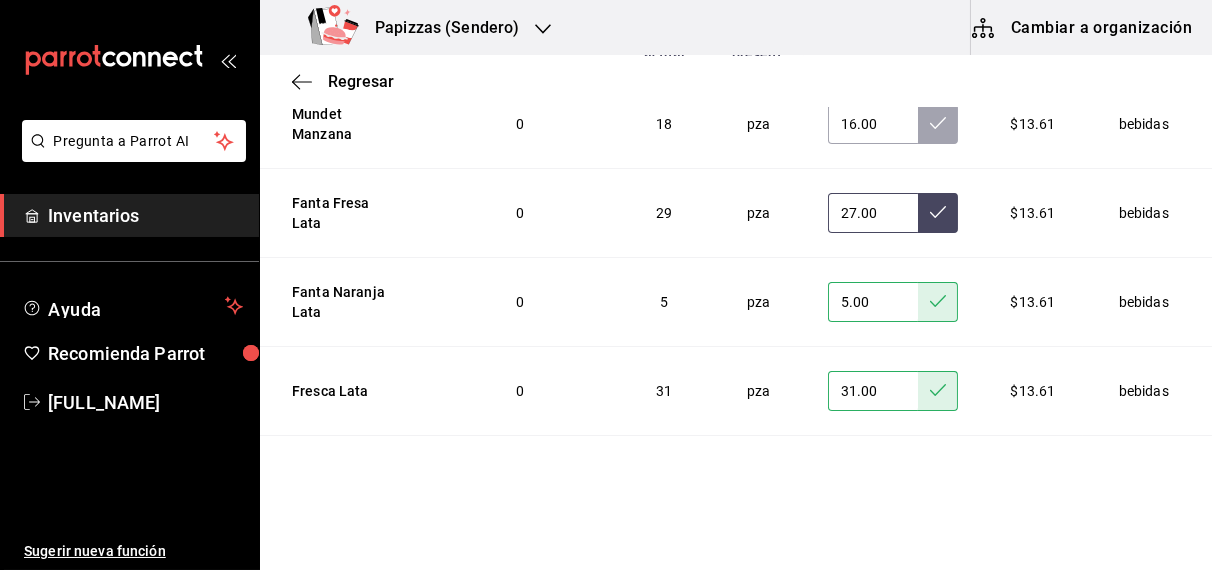 click 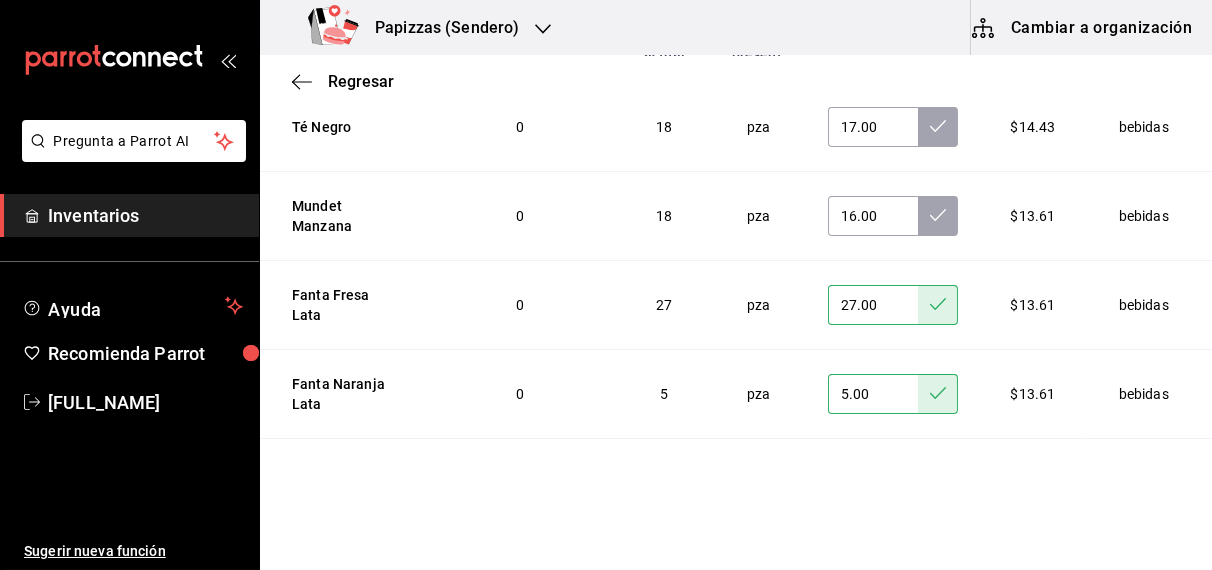 scroll, scrollTop: 2667, scrollLeft: 0, axis: vertical 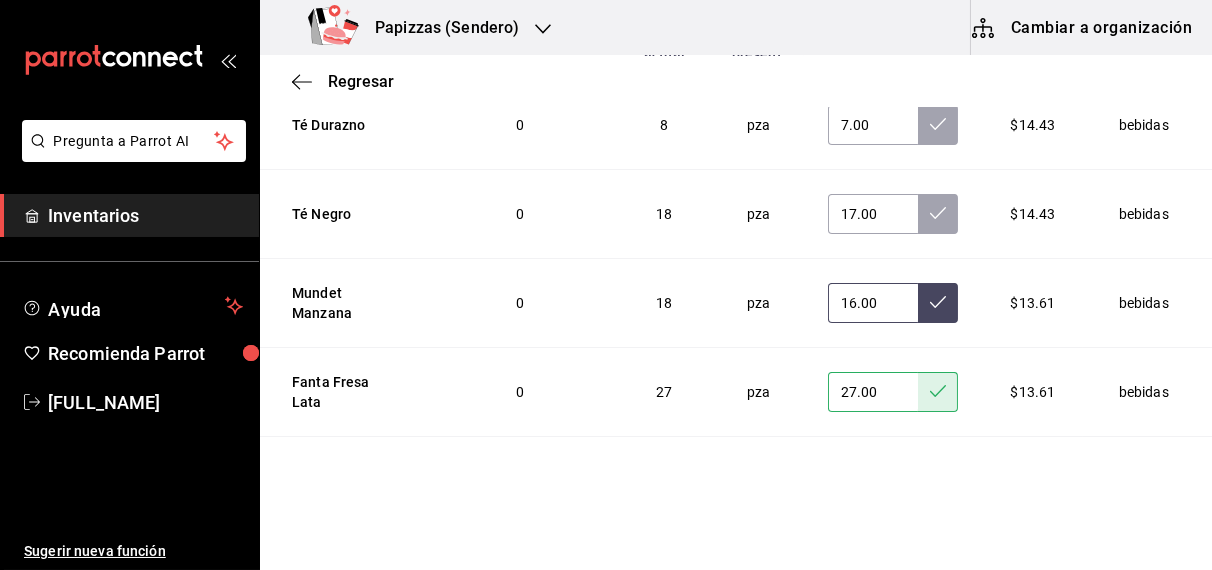 click at bounding box center [938, 303] 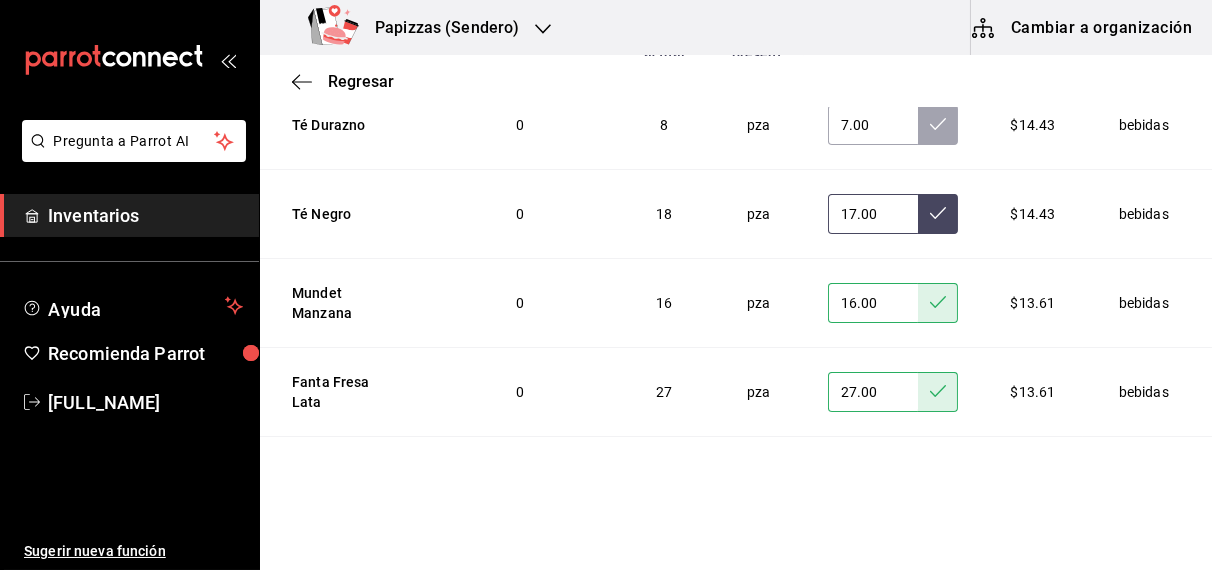 click 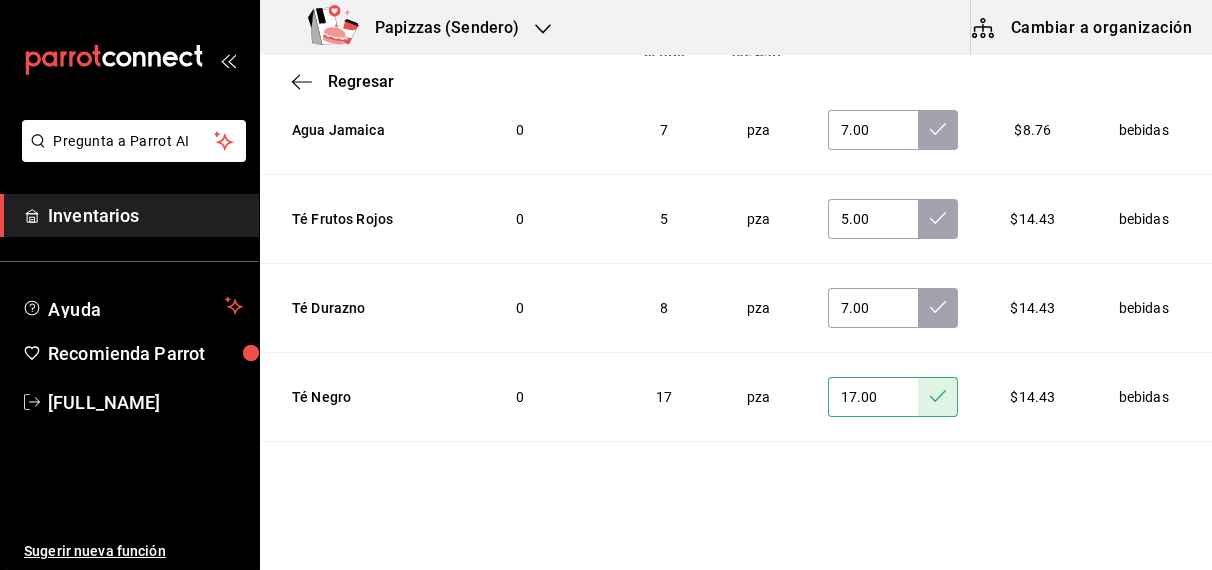 scroll, scrollTop: 2483, scrollLeft: 0, axis: vertical 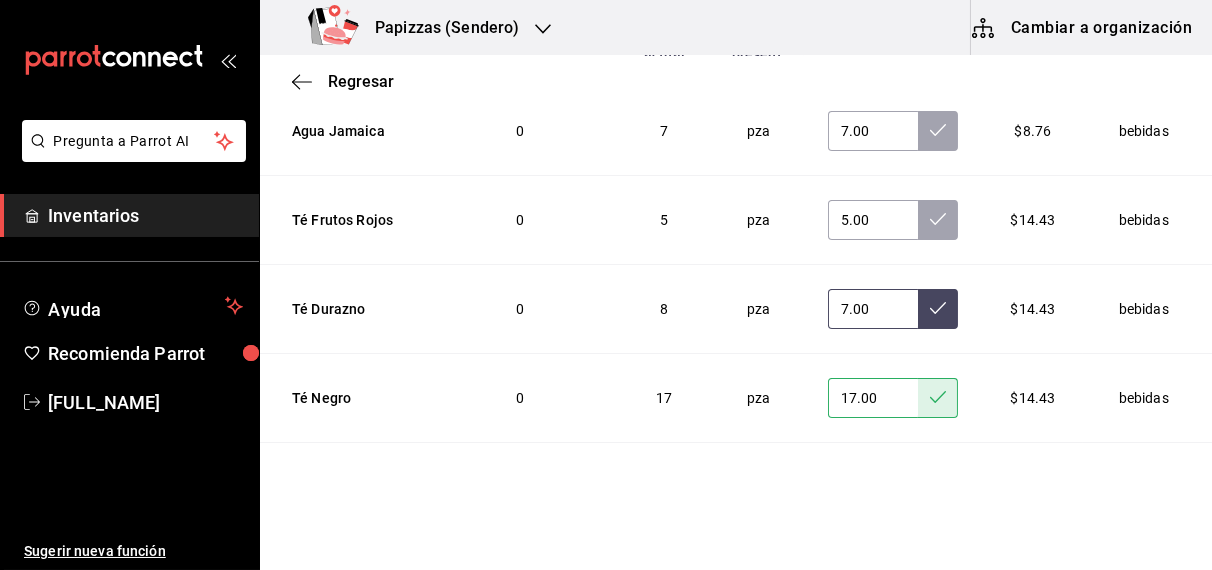 click at bounding box center (938, 309) 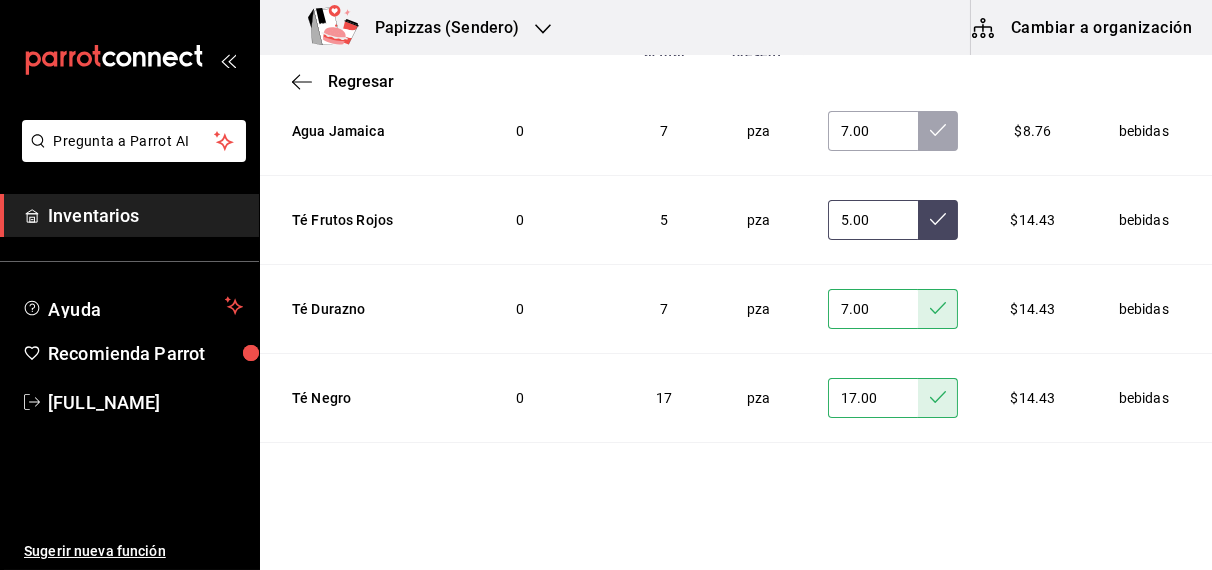 click 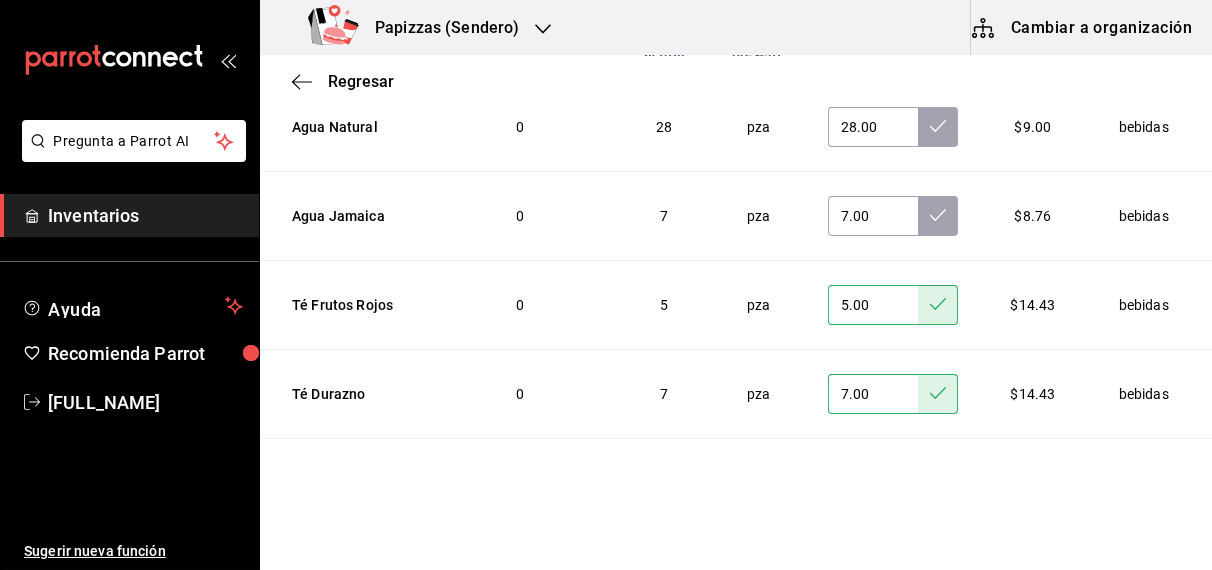 scroll, scrollTop: 2373, scrollLeft: 0, axis: vertical 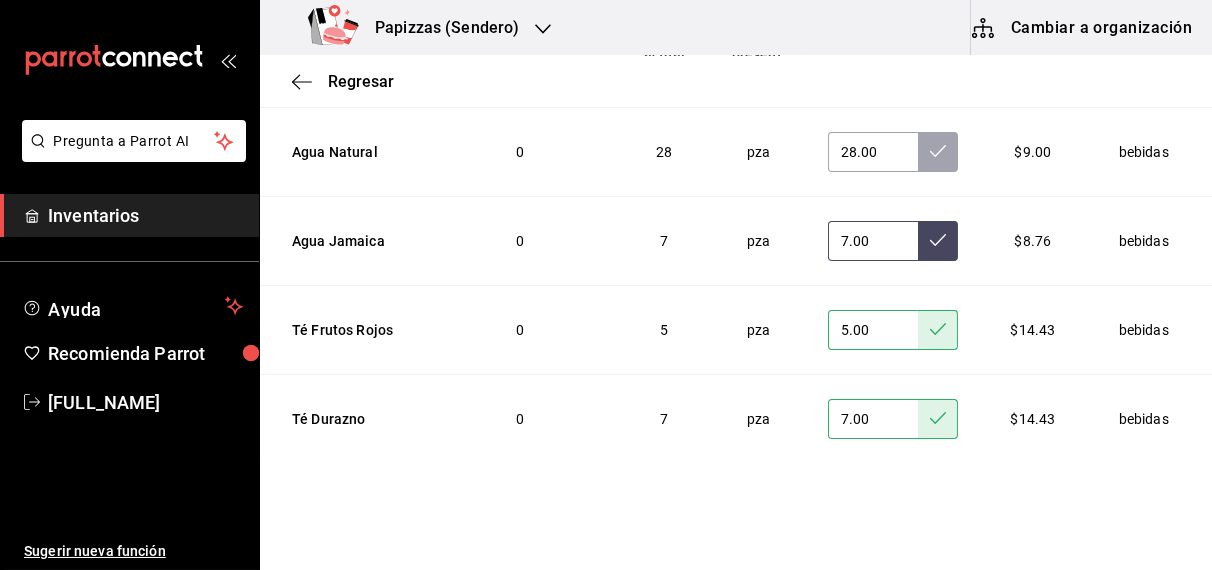 click 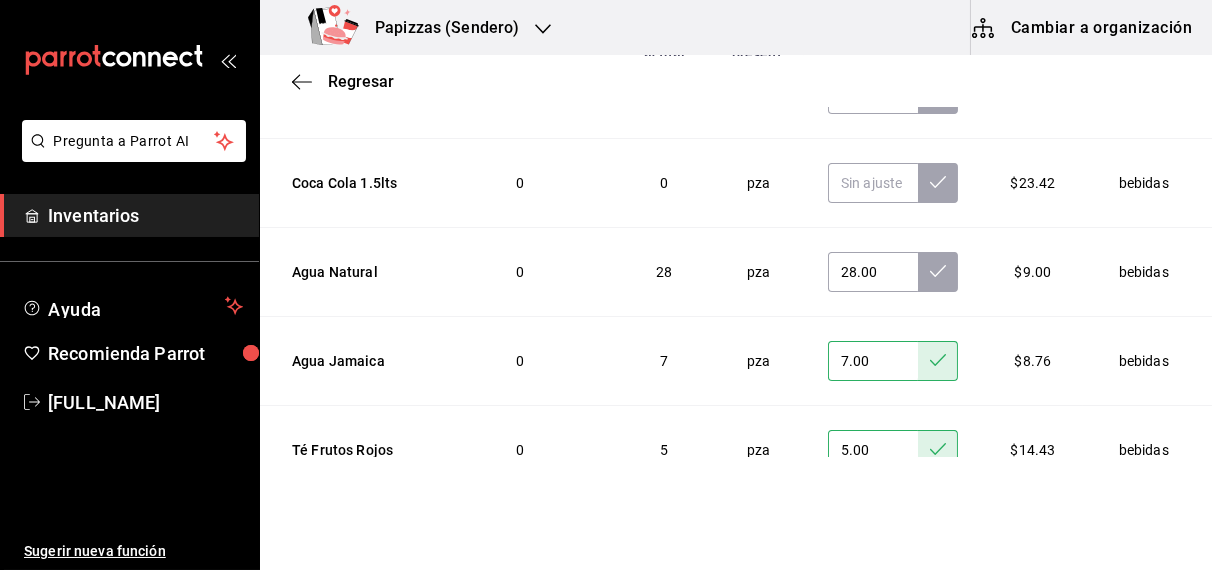 scroll, scrollTop: 2224, scrollLeft: 0, axis: vertical 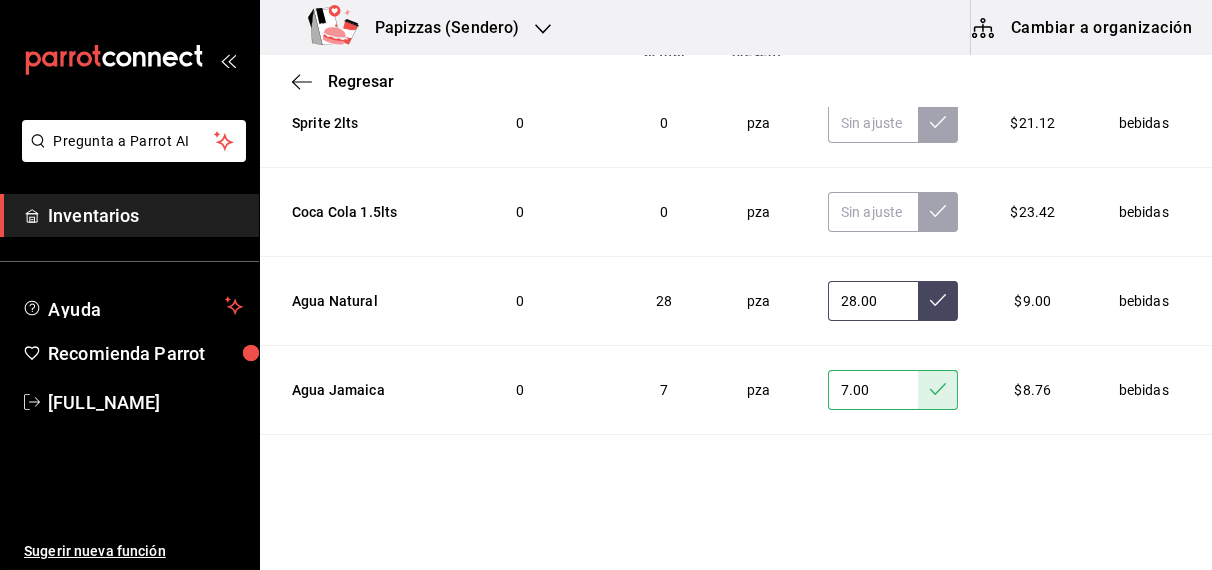 click 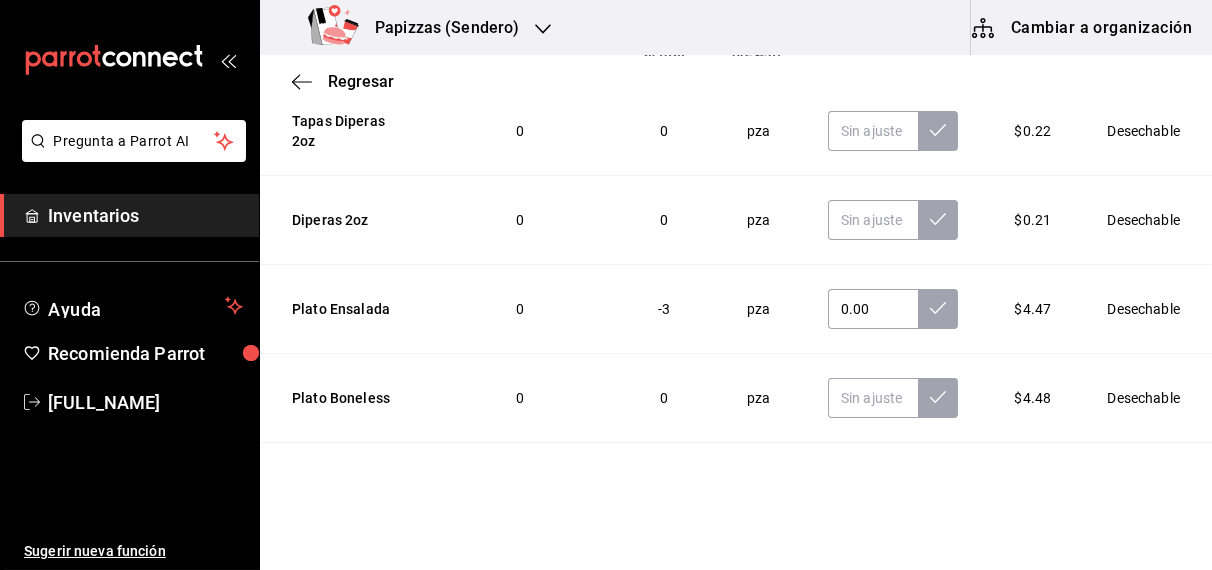 scroll, scrollTop: 1233, scrollLeft: 0, axis: vertical 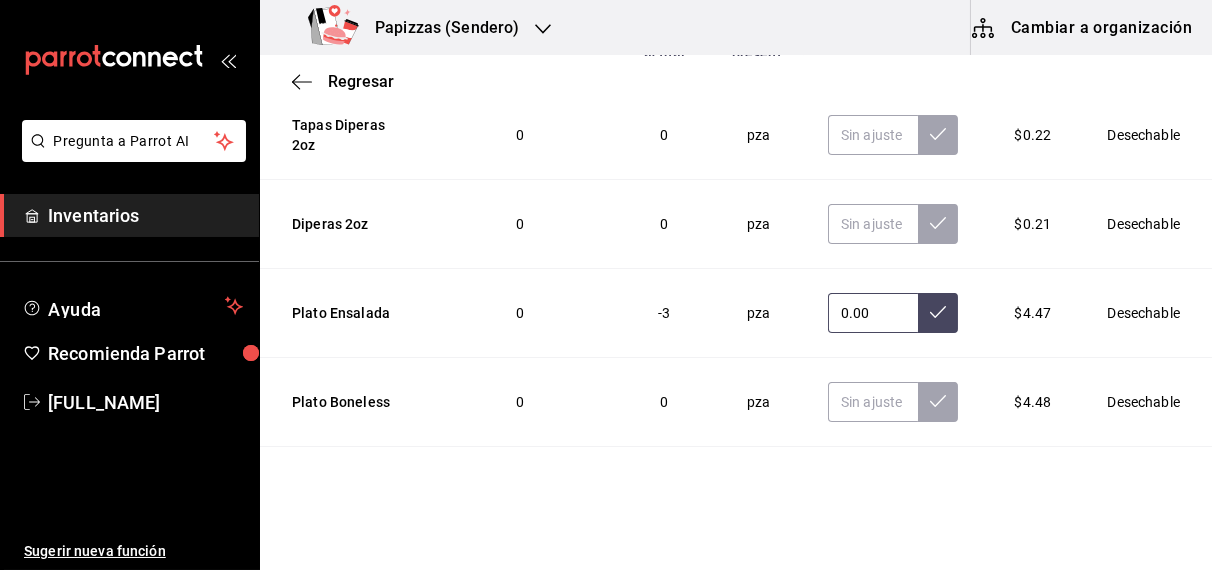 click 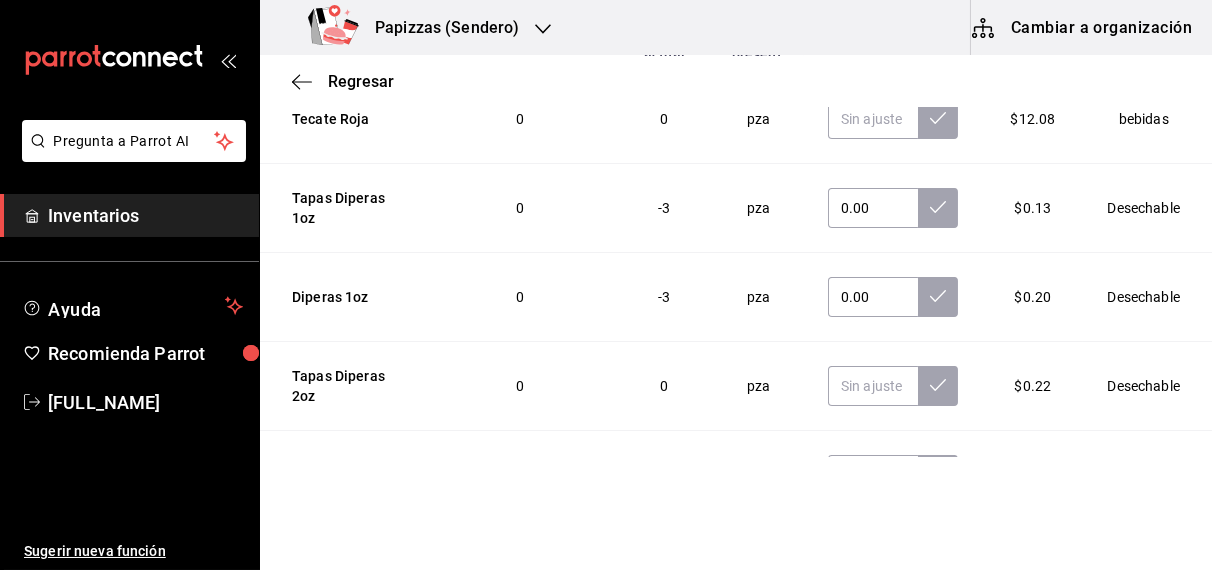 scroll, scrollTop: 979, scrollLeft: 0, axis: vertical 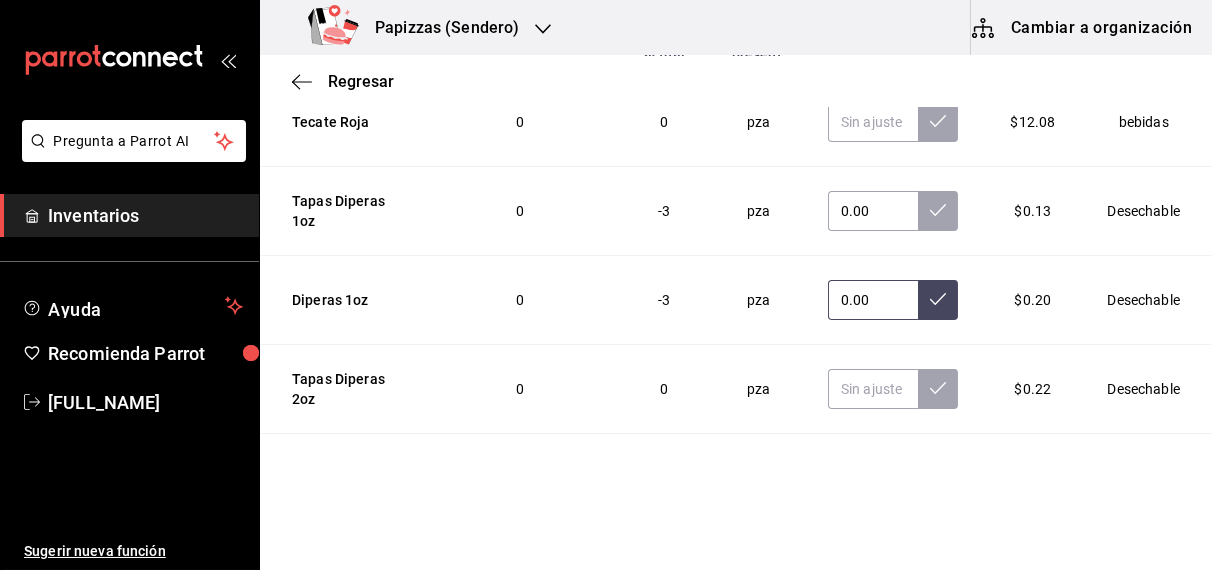 click 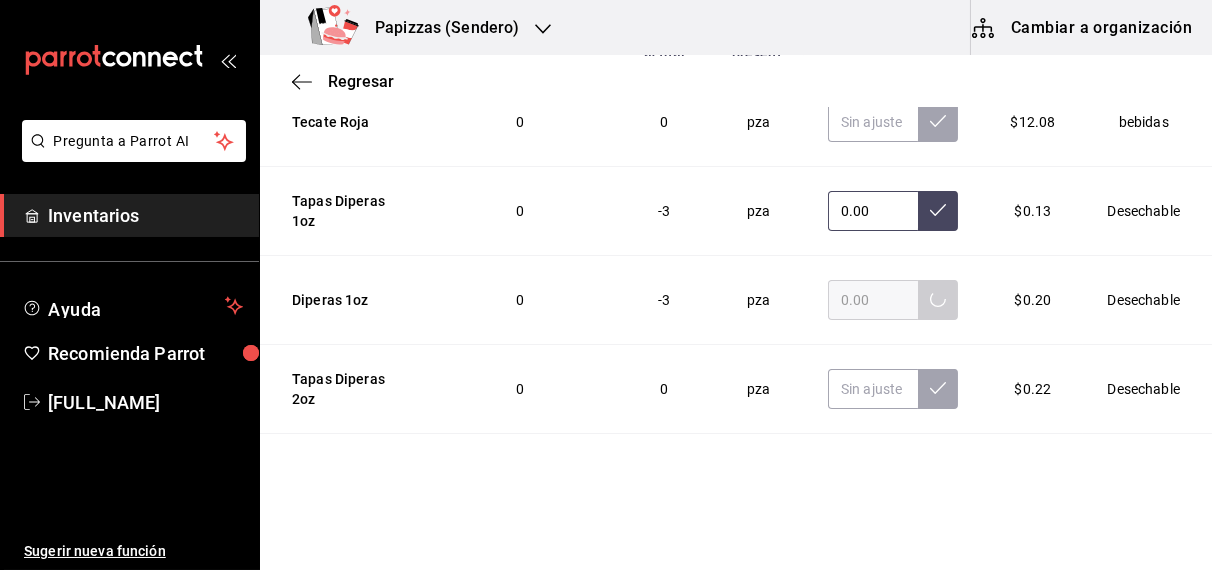 click 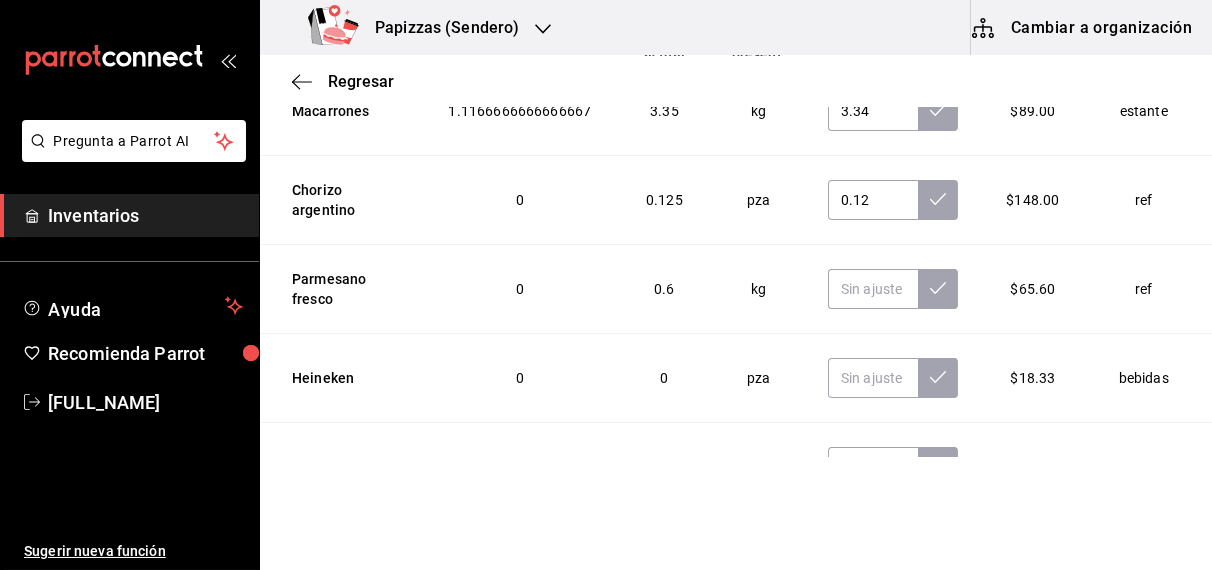 scroll, scrollTop: 173, scrollLeft: 0, axis: vertical 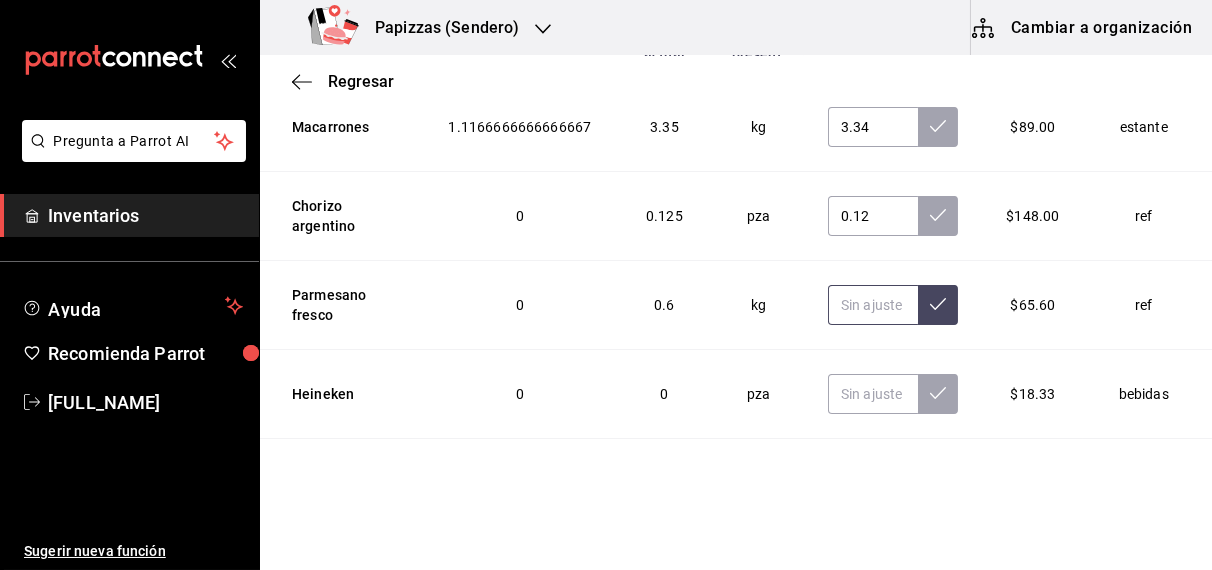 click at bounding box center [873, 305] 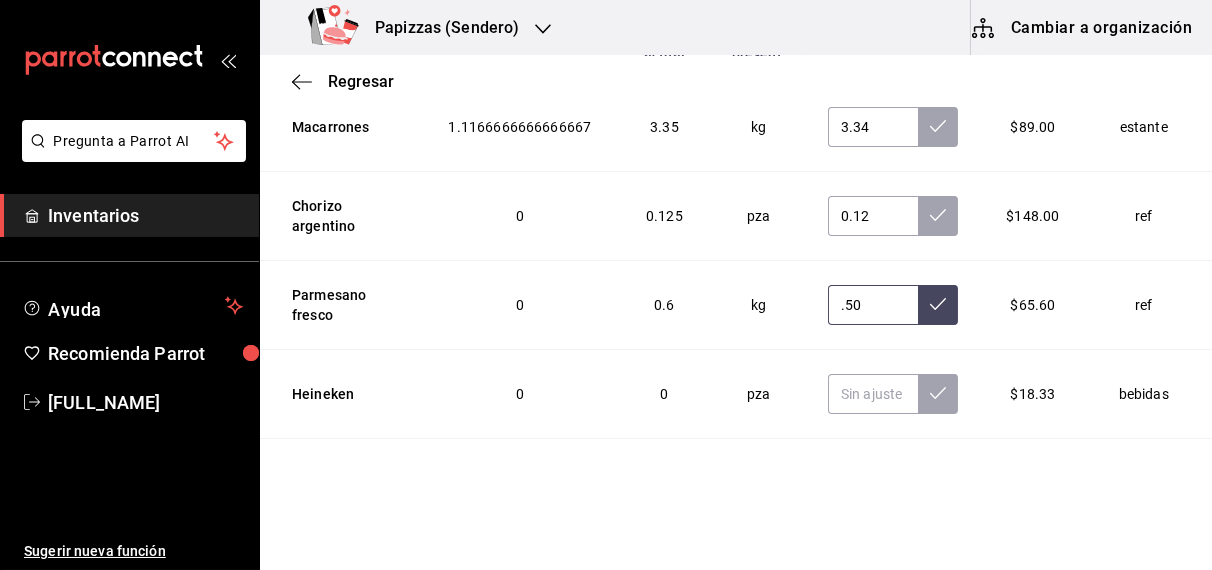 click 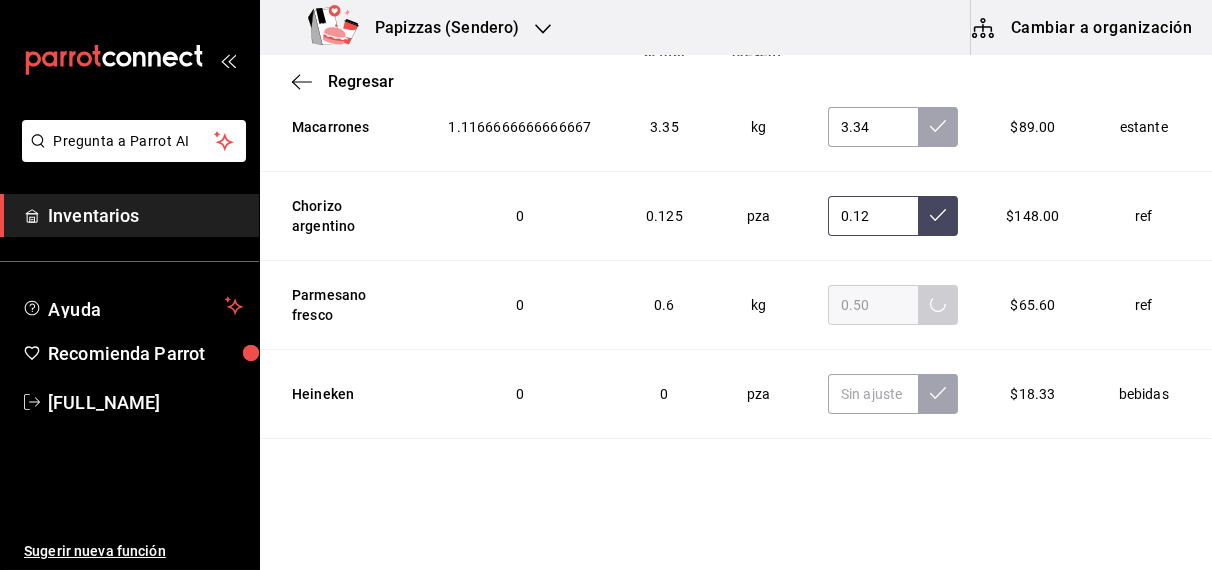 click at bounding box center (938, 216) 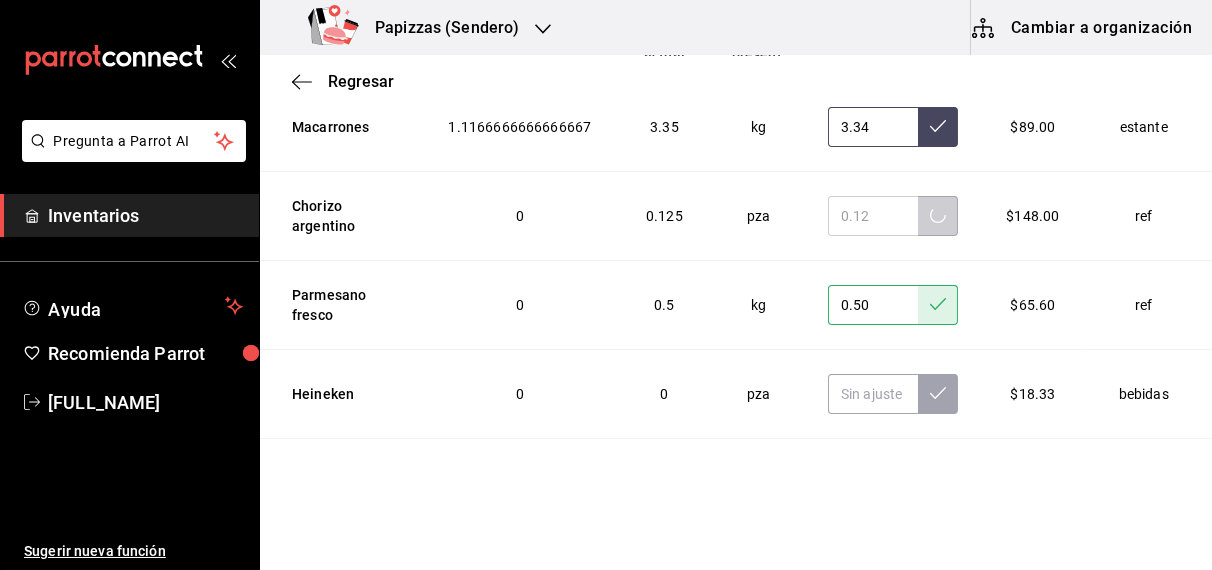click 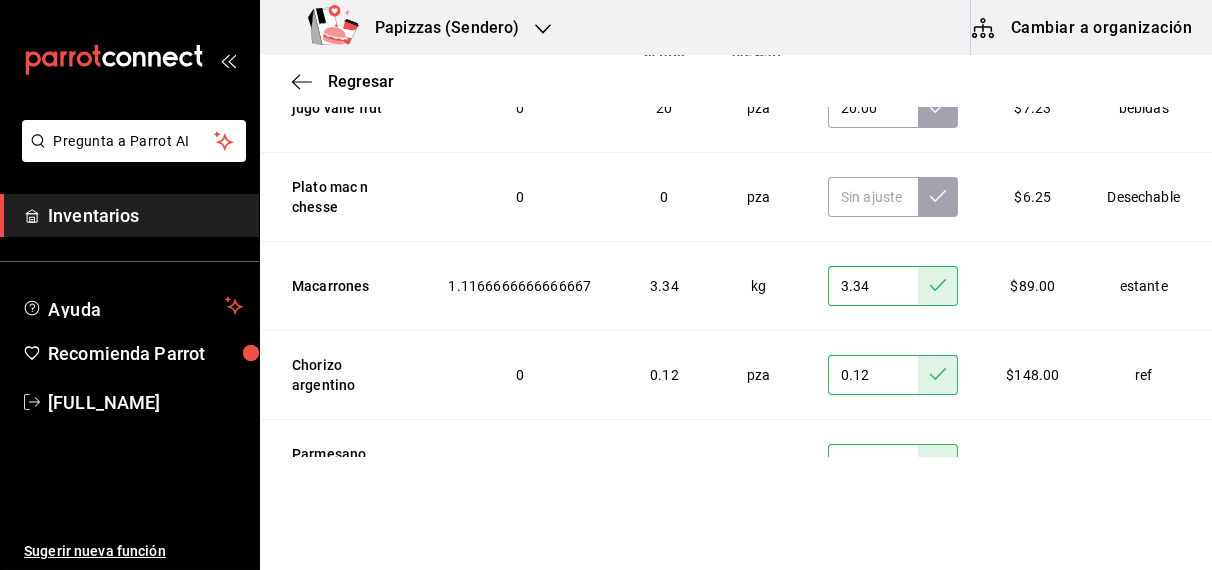 scroll, scrollTop: 0, scrollLeft: 0, axis: both 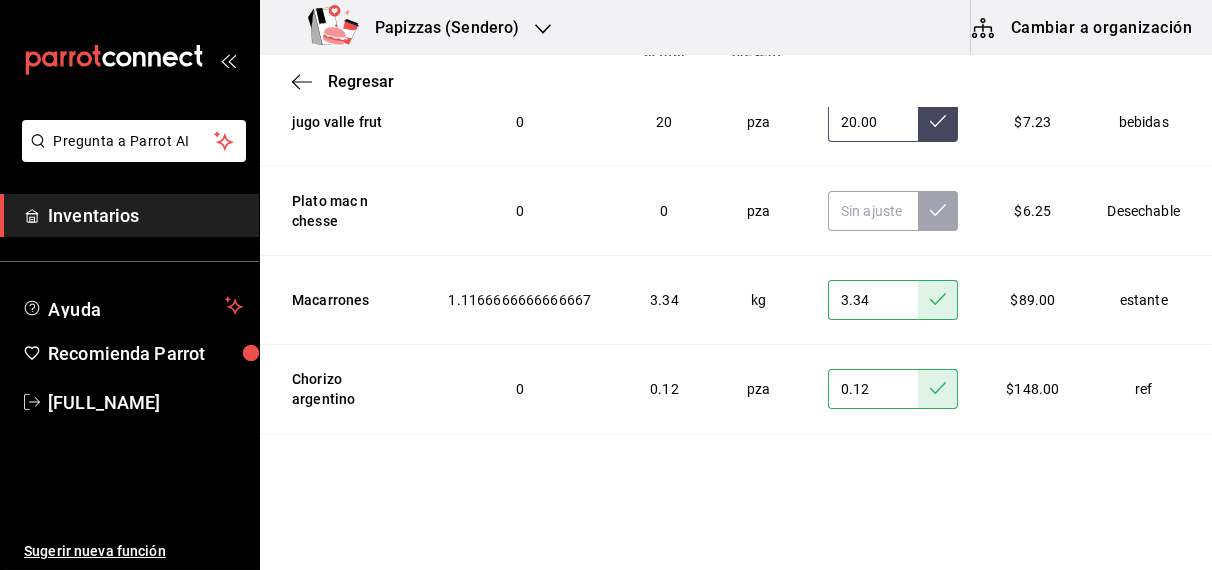 click 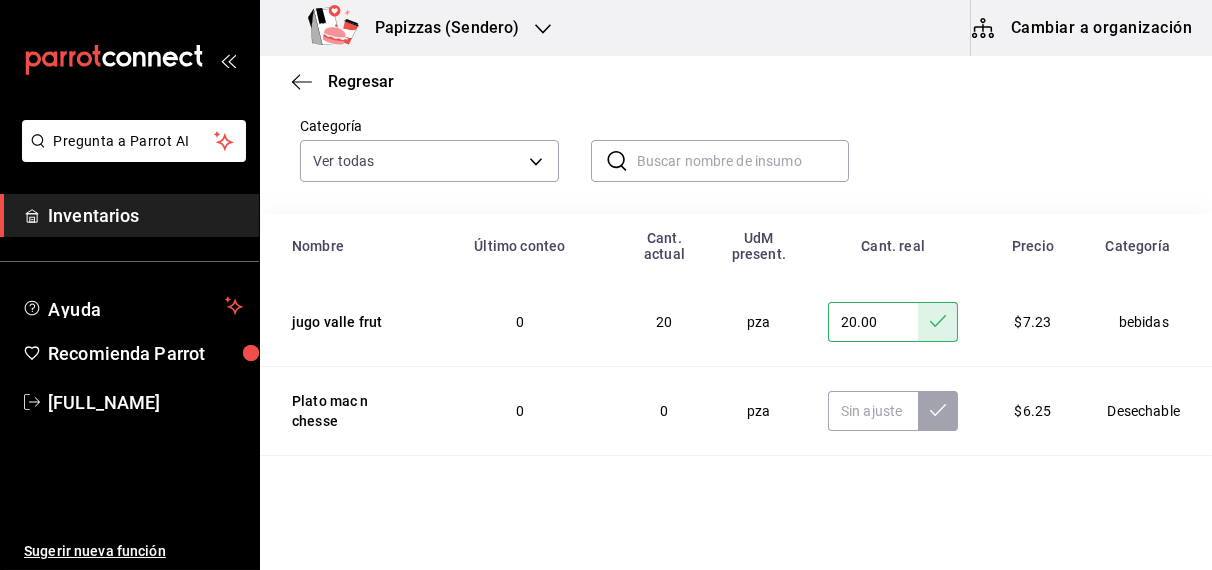scroll, scrollTop: 118, scrollLeft: 0, axis: vertical 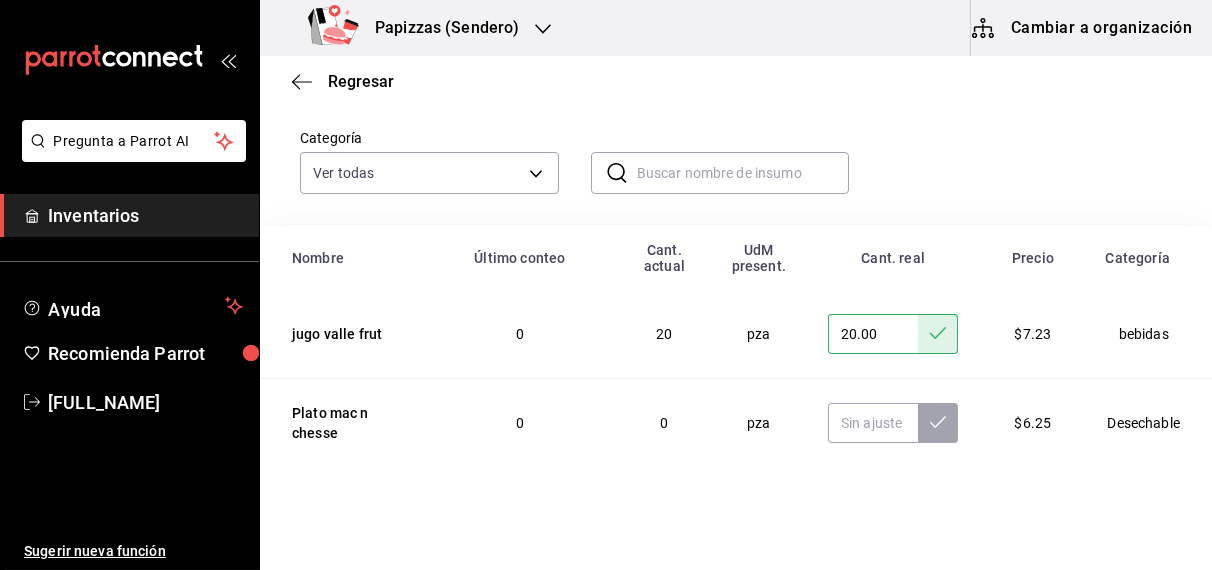 click 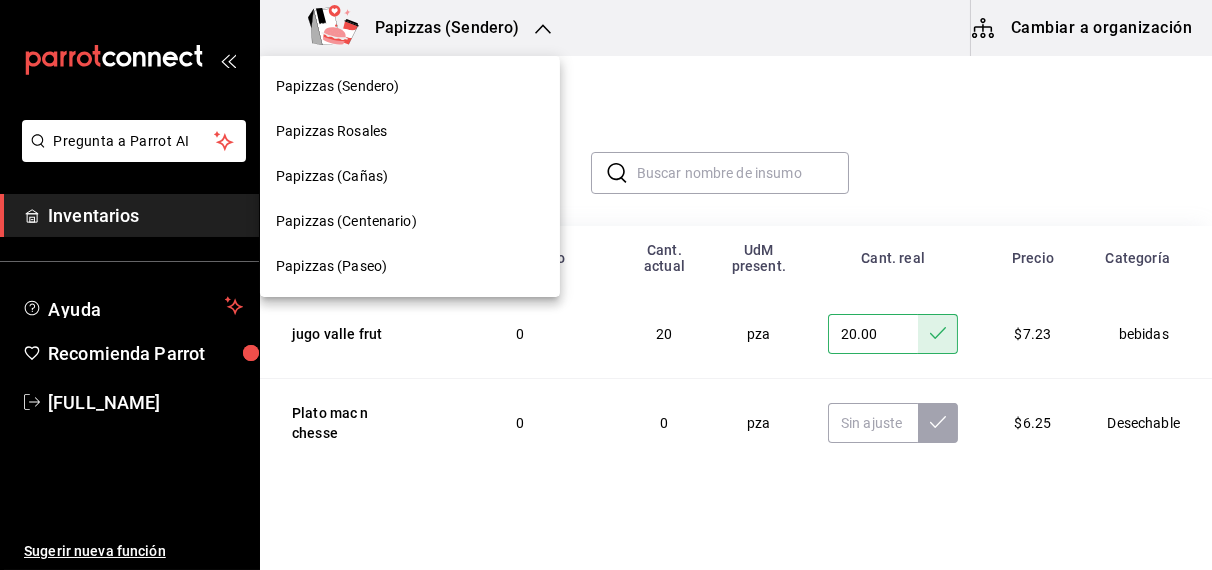 click at bounding box center [606, 285] 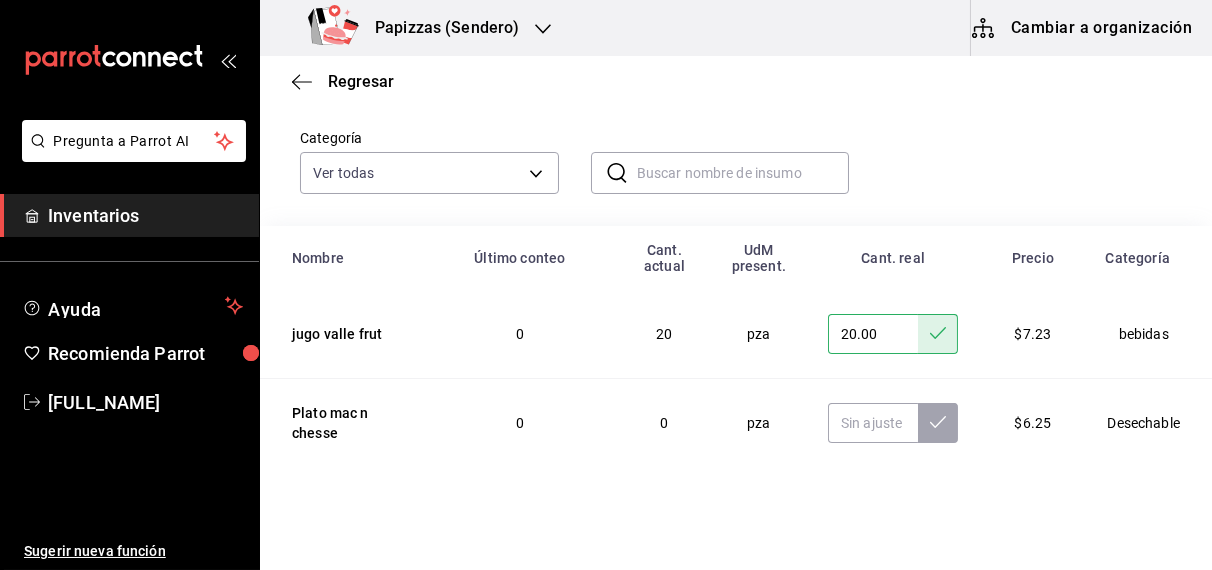 click on "Regresar" at bounding box center [736, 81] 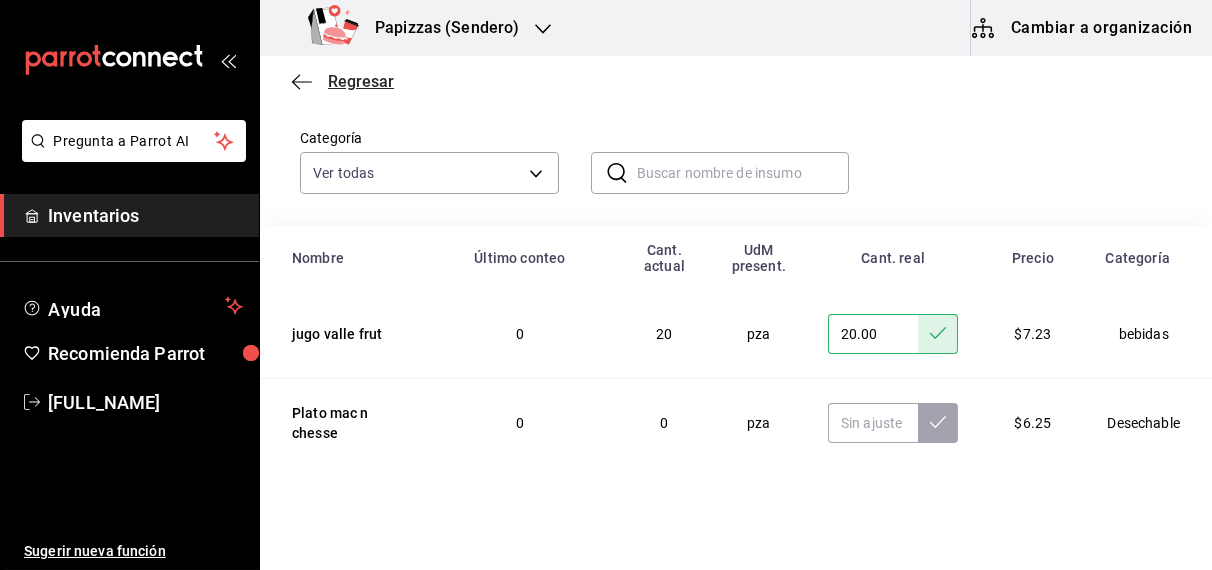 click on "Regresar" at bounding box center [361, 81] 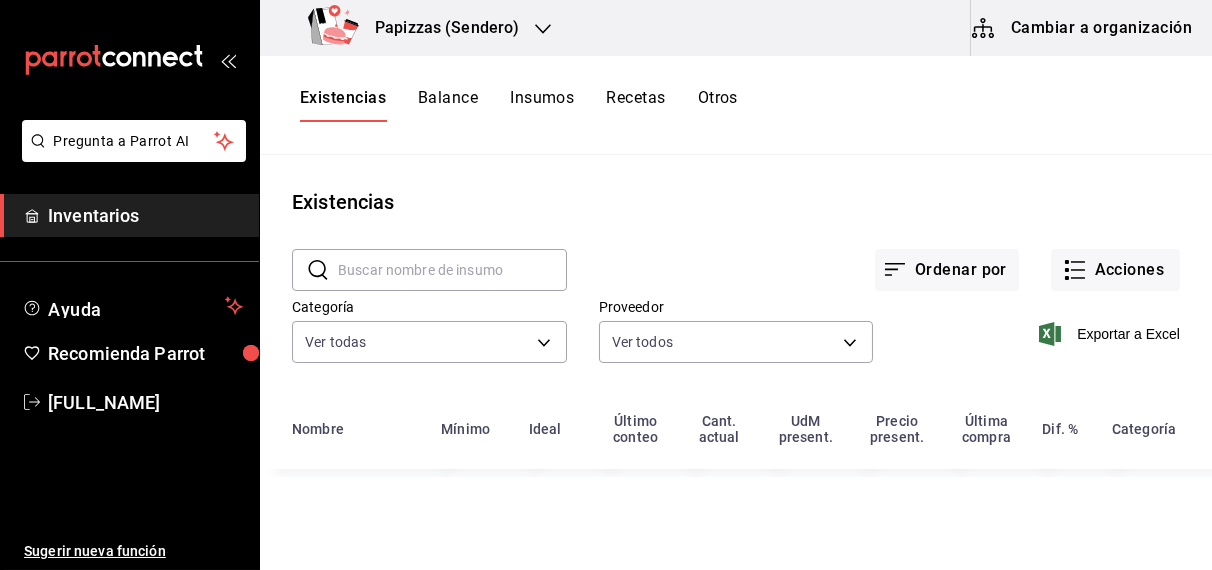 click on "Otros" at bounding box center (718, 105) 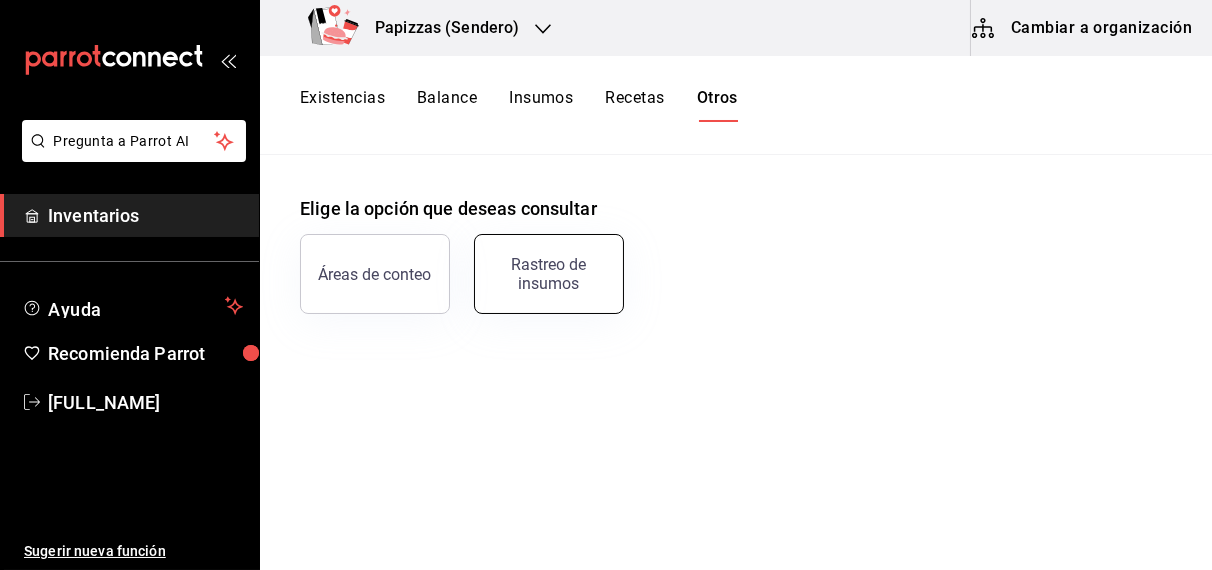 click on "Rastreo de insumos" at bounding box center [549, 274] 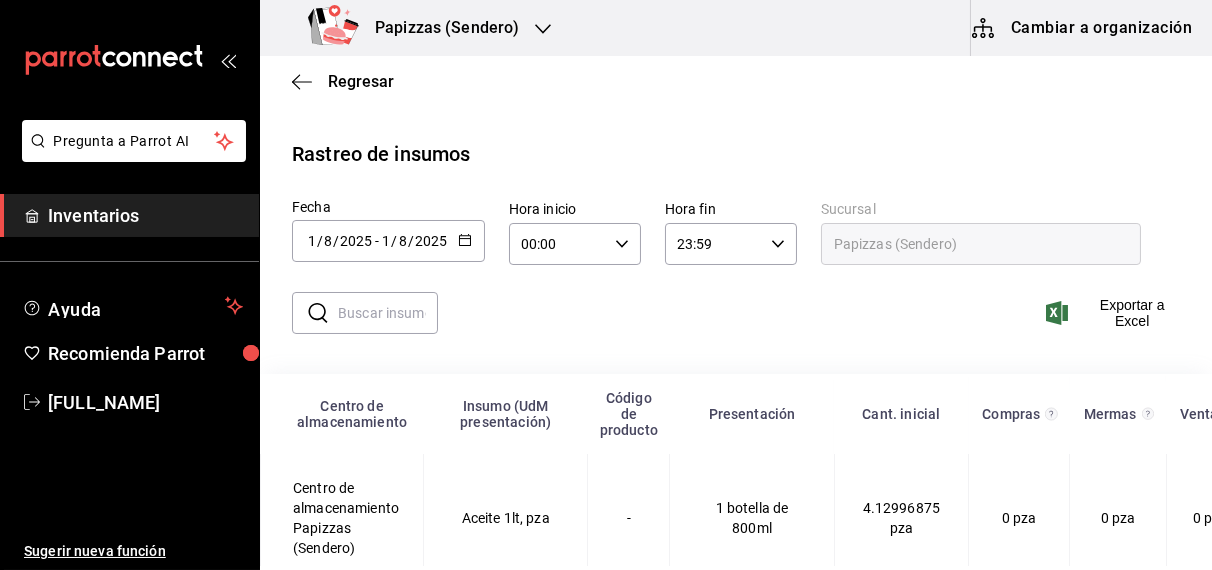 click 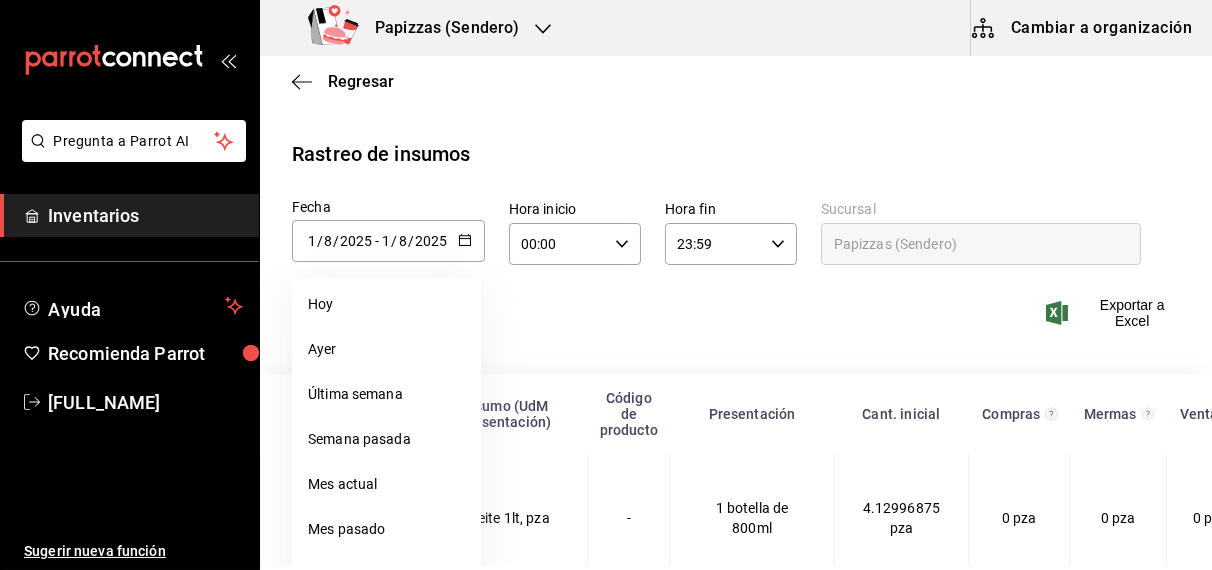 click 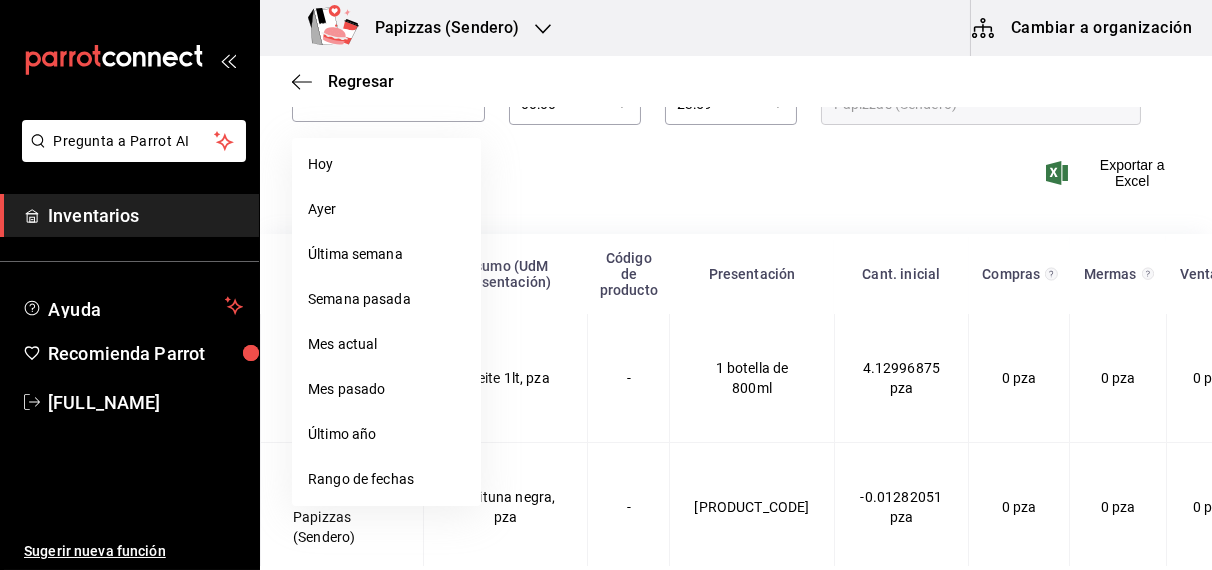 scroll, scrollTop: 141, scrollLeft: 0, axis: vertical 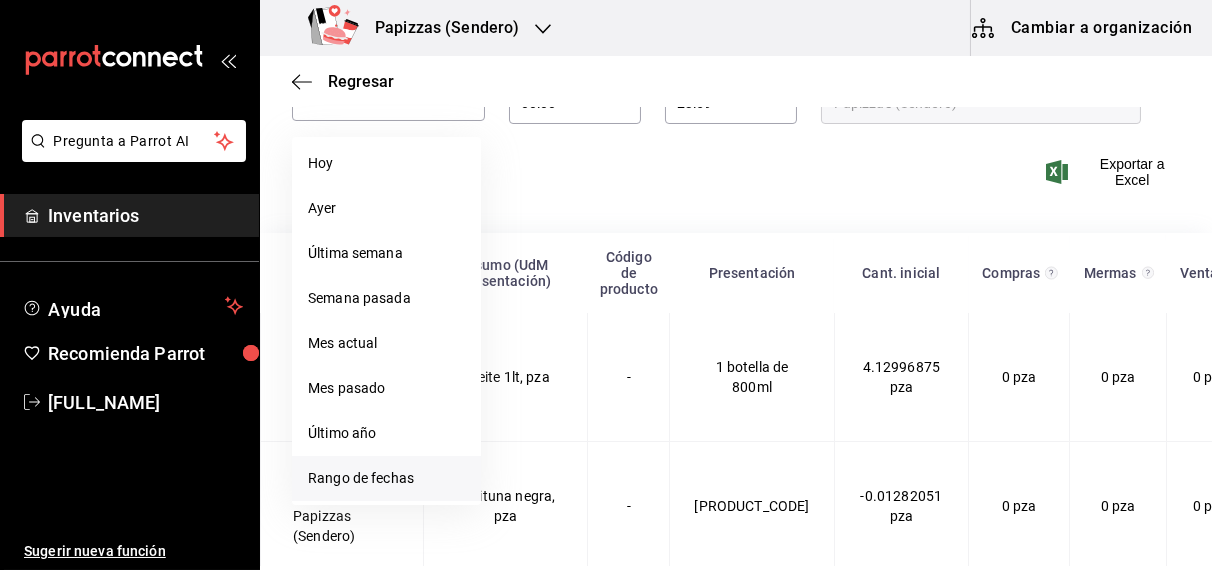 click on "Rango de fechas" at bounding box center (386, 478) 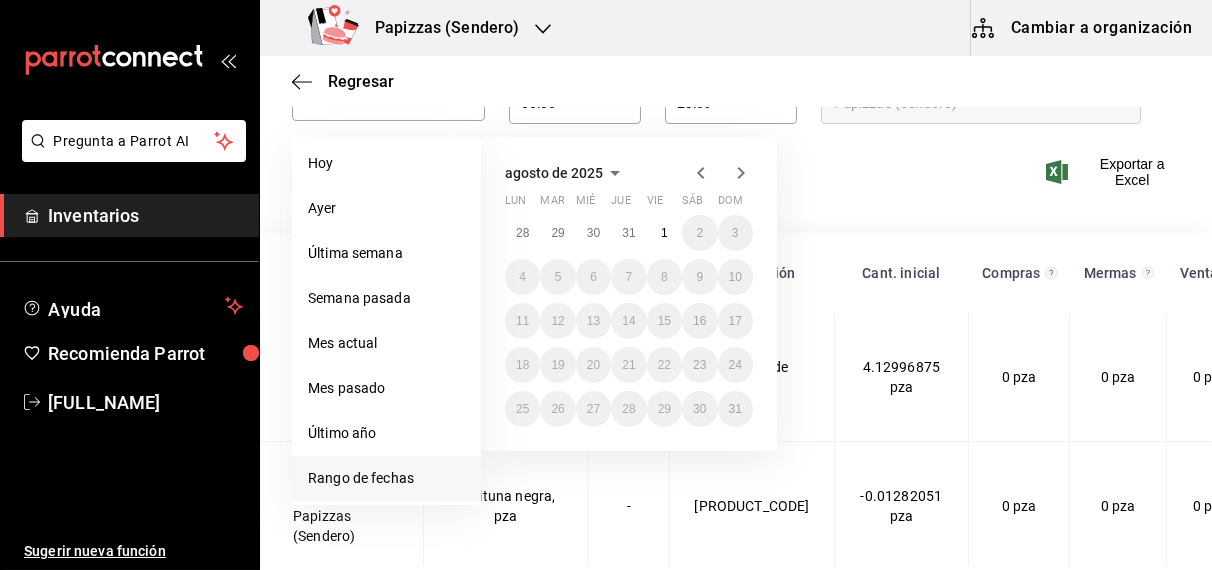 click 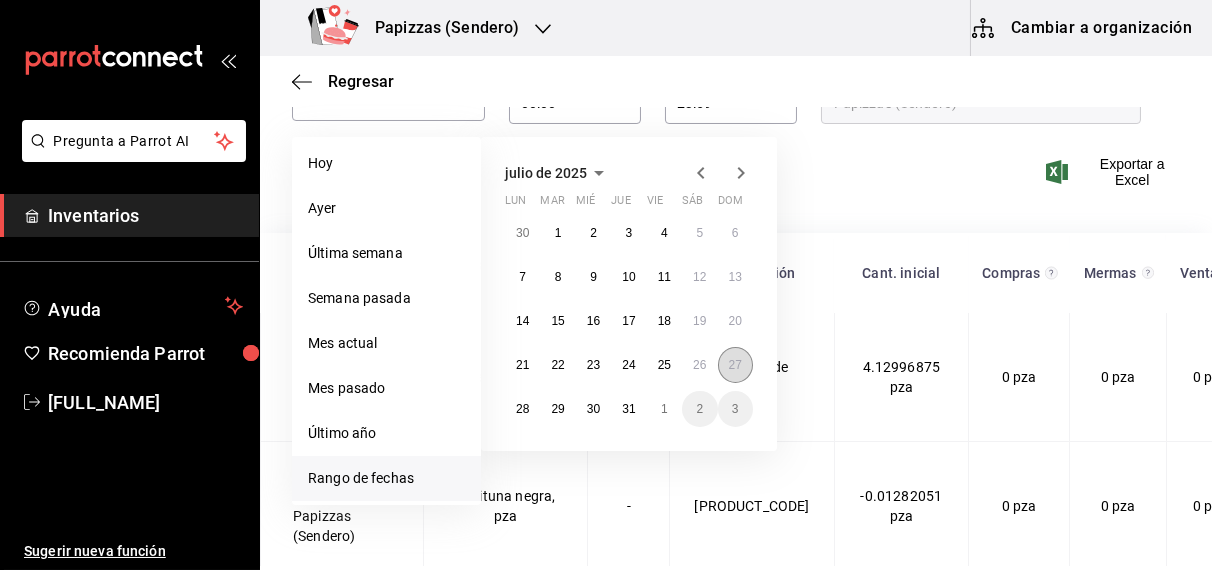click on "27" at bounding box center [735, 365] 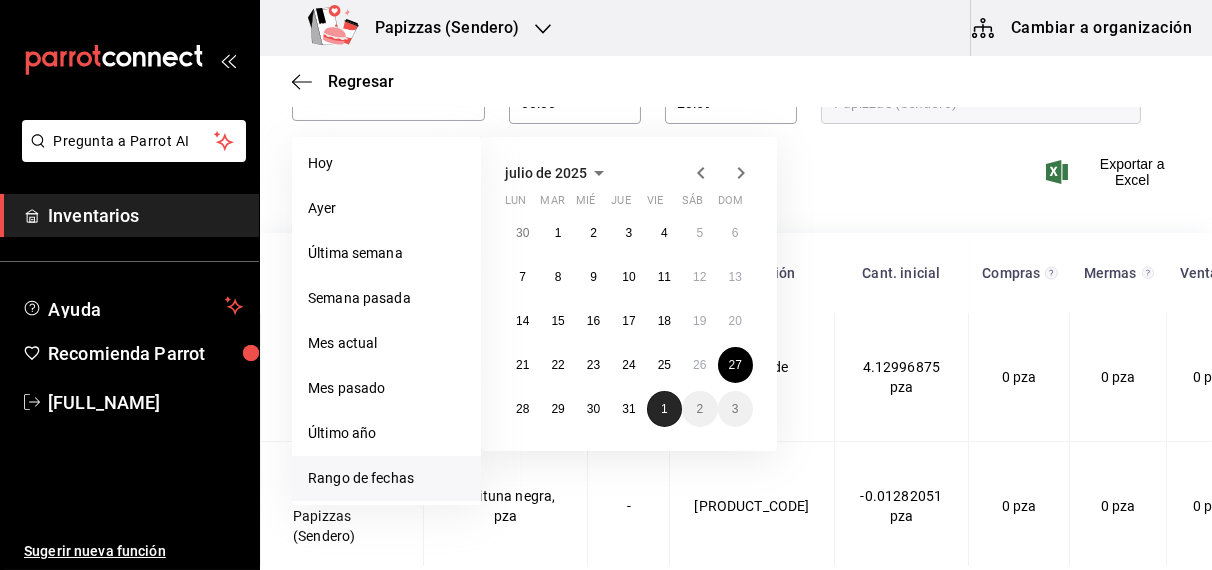 click on "1" at bounding box center (664, 409) 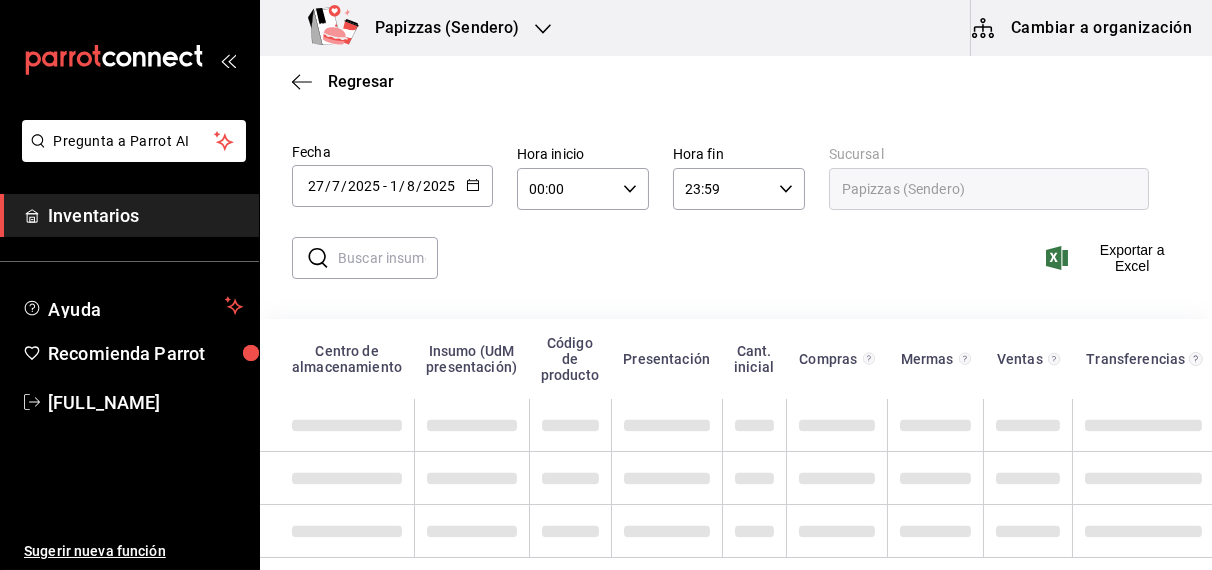 scroll, scrollTop: 72, scrollLeft: 0, axis: vertical 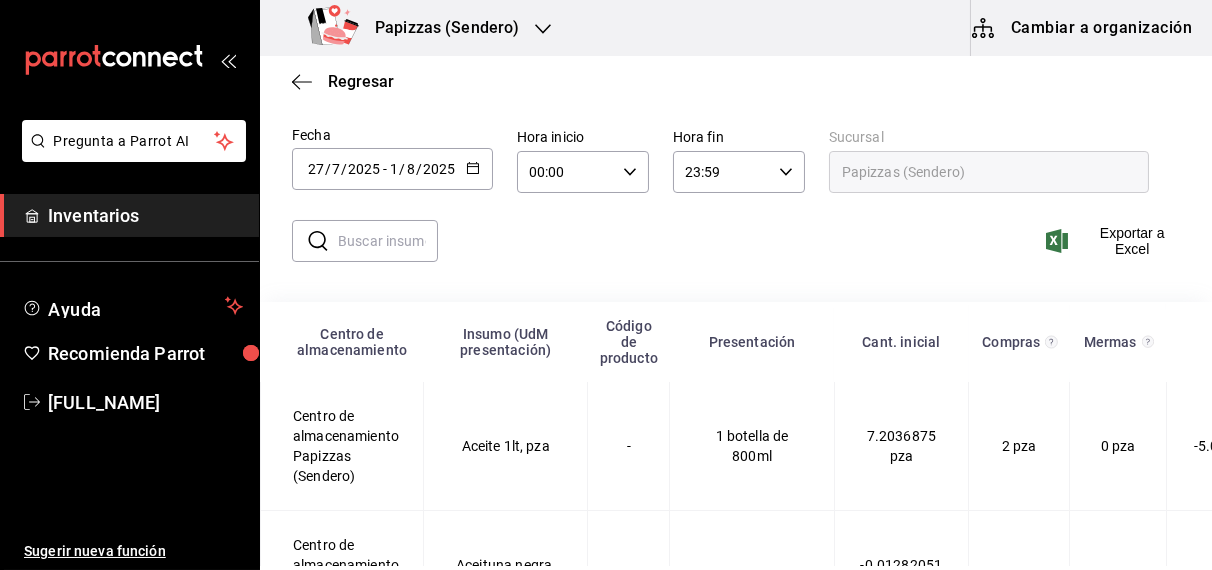 click at bounding box center (388, 241) 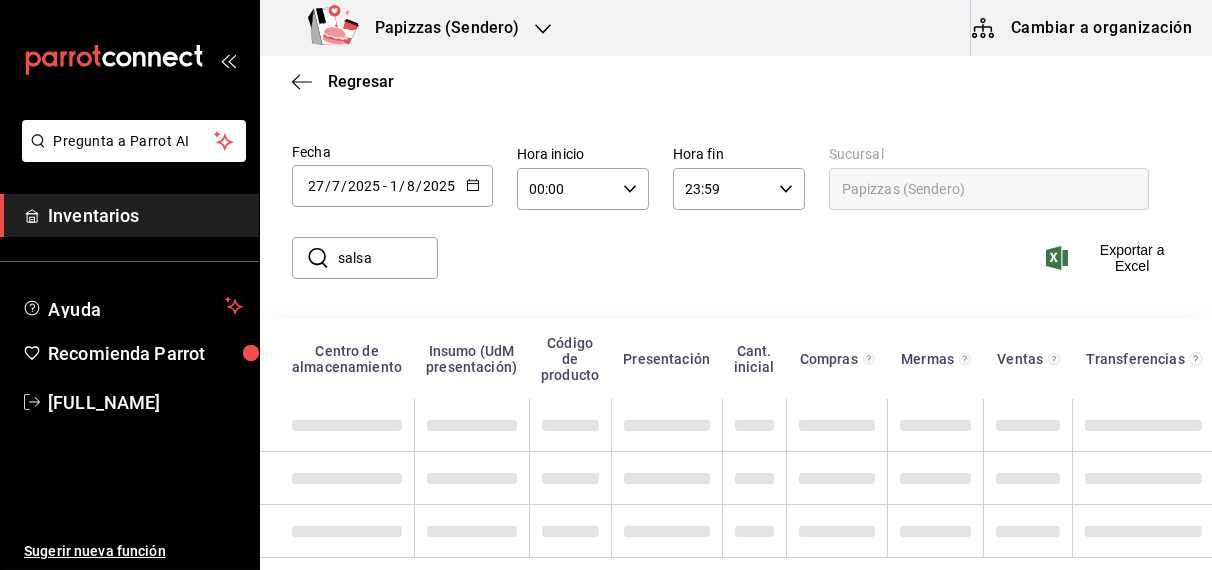 type on "salsa" 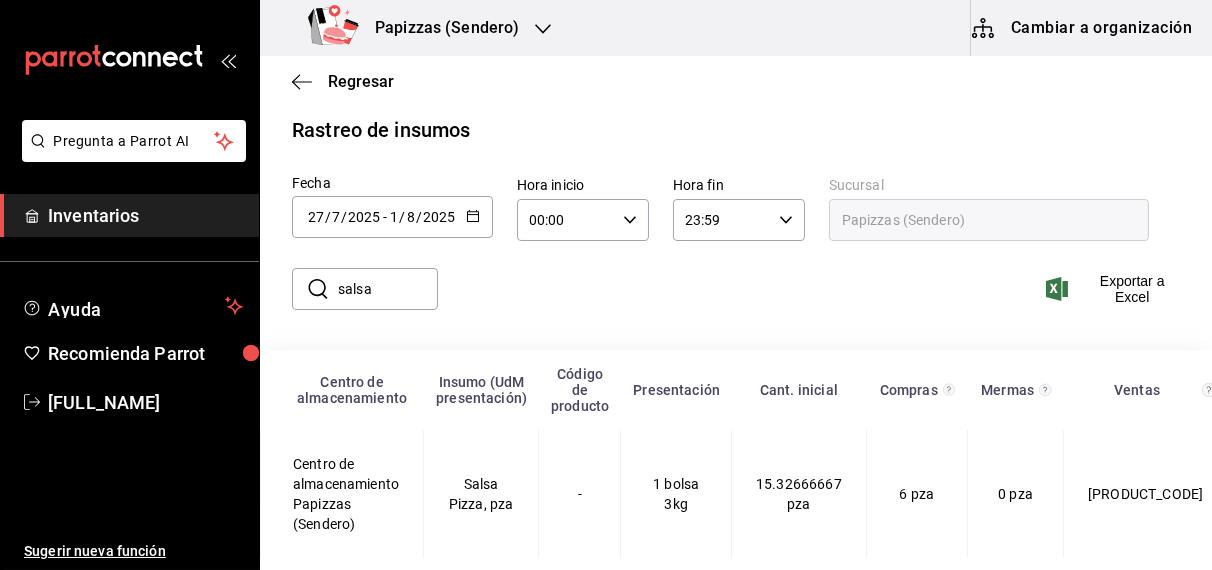 scroll, scrollTop: 42, scrollLeft: 0, axis: vertical 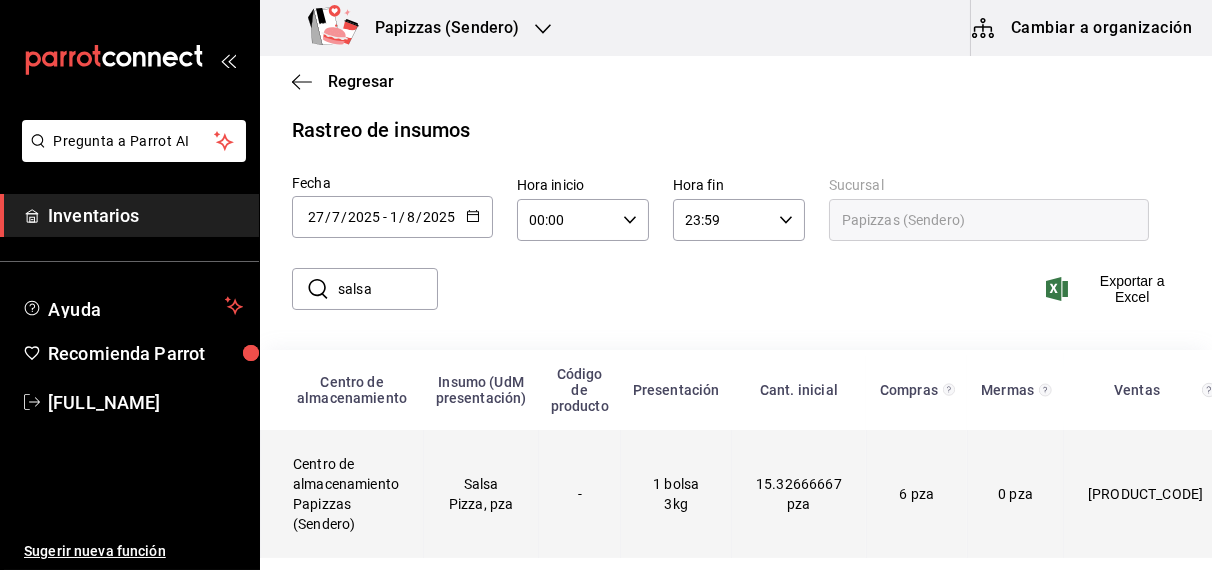 click on "Salsa Pizza, pza" at bounding box center [481, 494] 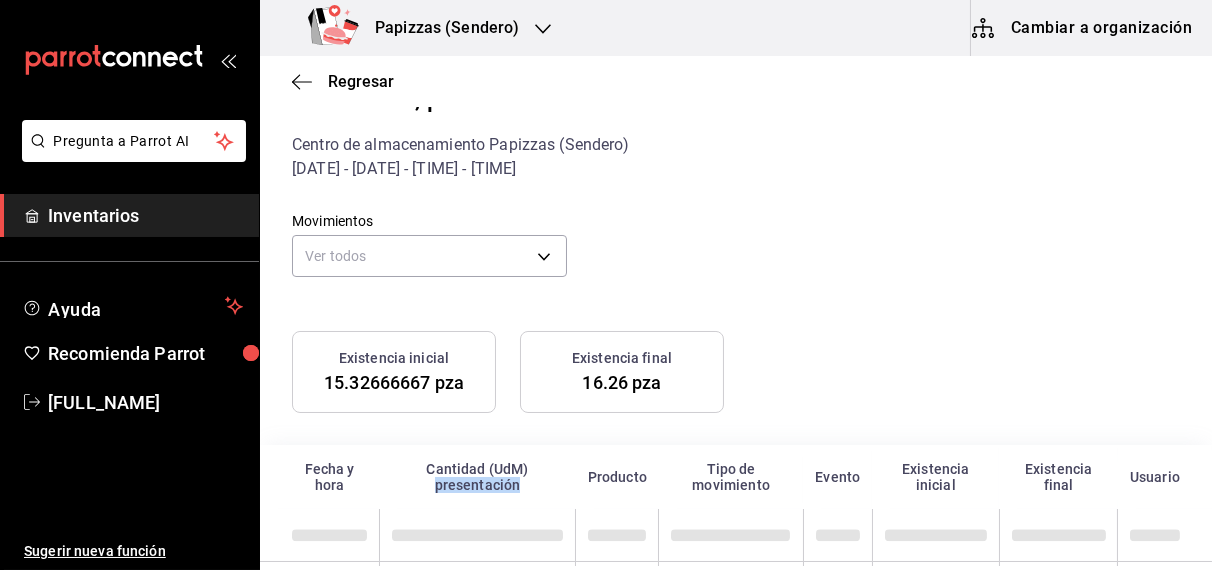 click on "Cantidad (UdM) presentación" at bounding box center (477, 477) 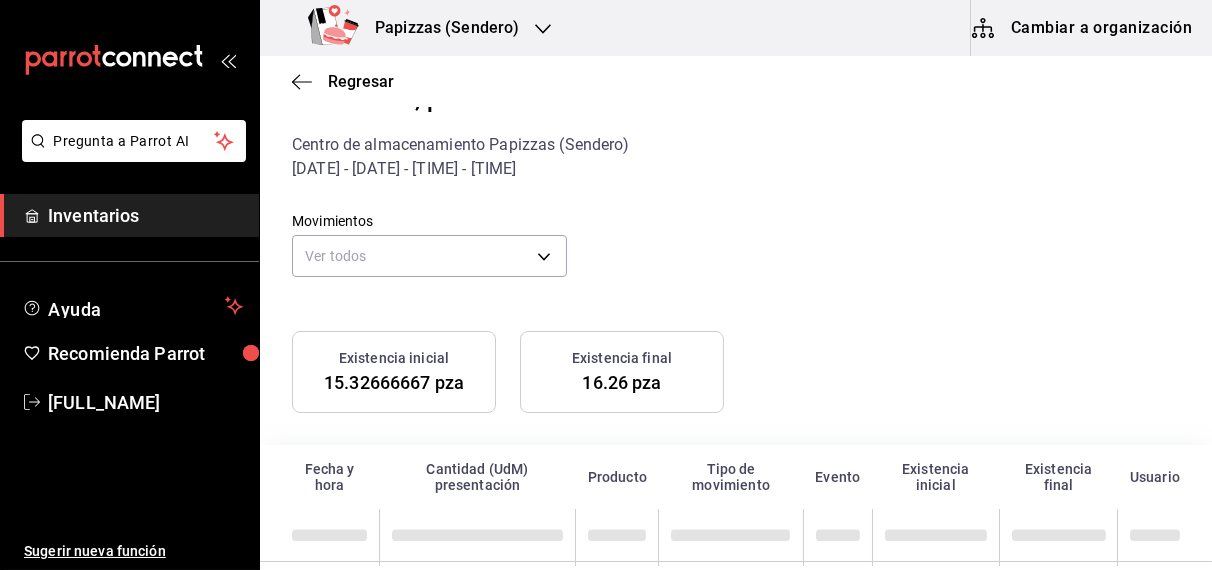 click on "Movimientos Ver todos default" at bounding box center (720, 232) 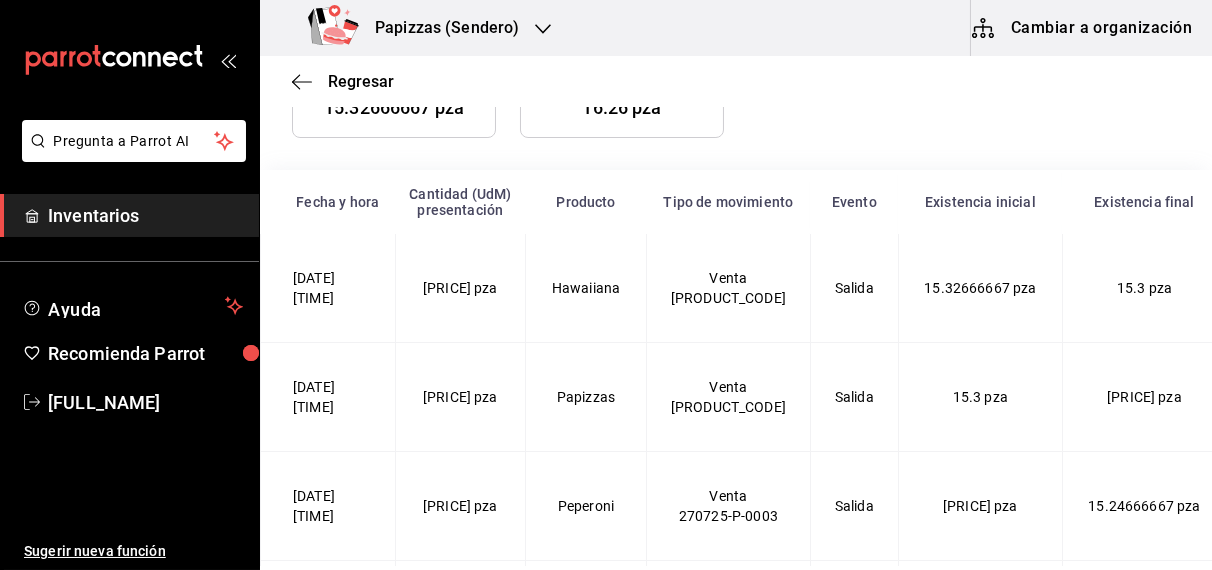 scroll, scrollTop: 328, scrollLeft: 0, axis: vertical 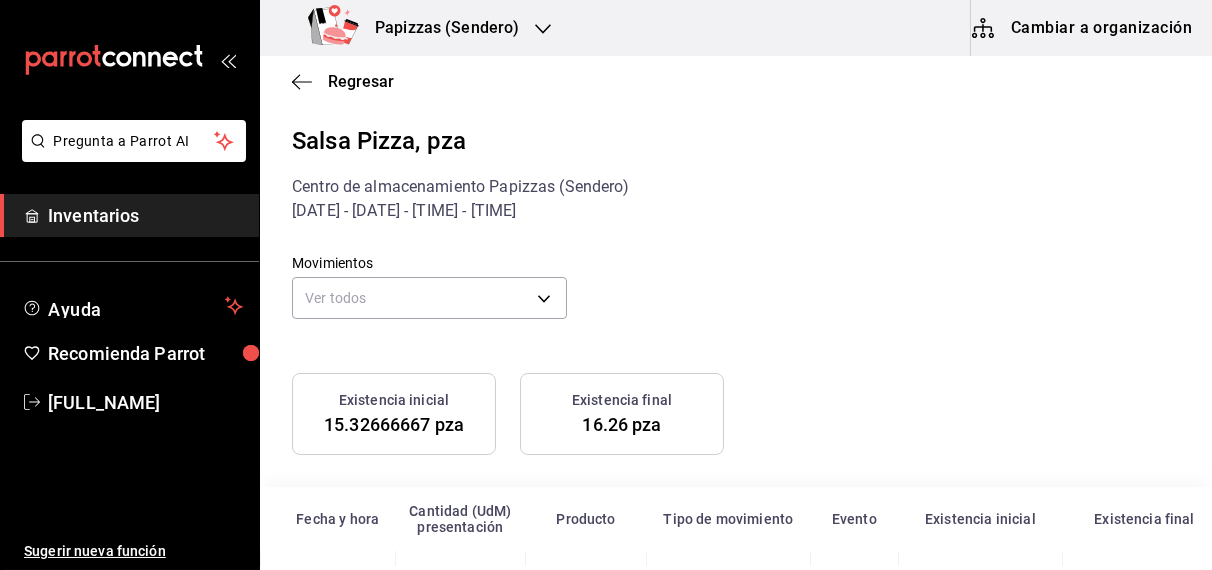click on "Ver todos default" at bounding box center [429, 295] 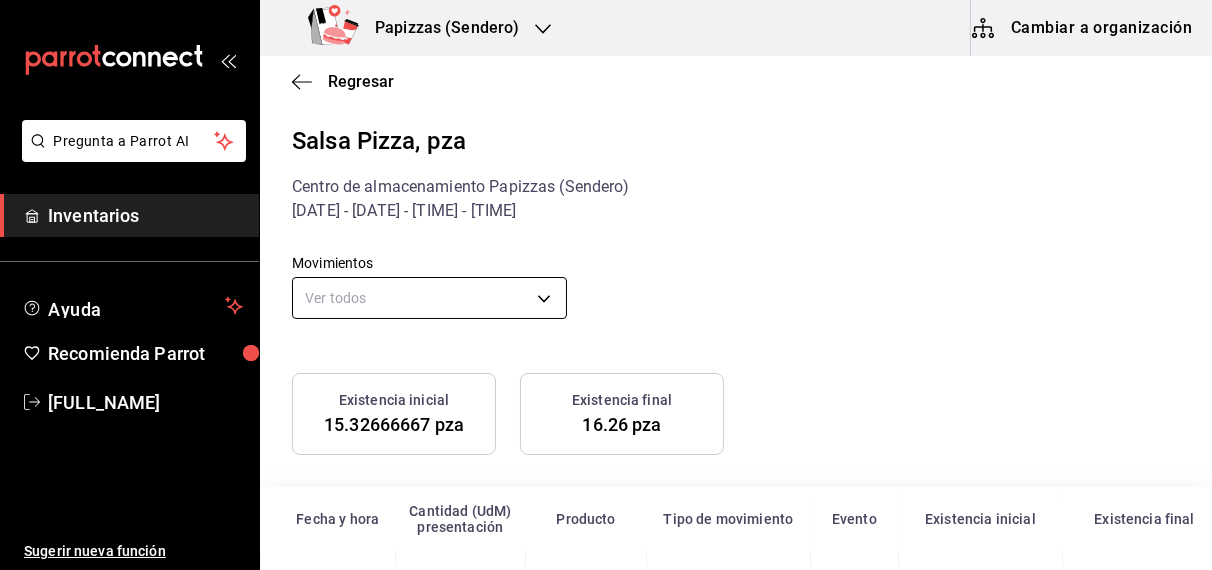 click on "Pregunta a Parrot AI Inventarios   Ayuda Recomienda Parrot   [FULL NAME]   Sugerir nueva función   Papizzas (Sendero) Cambiar a organización Regresar Salsa Pizza, pza Centro de almacenamiento Papizzas (Sendero) [DATE] - [DATE] - 00:00 - 23:59 Movimientos Ver todos default Existencia inicial [QUANTITY] pza Existencia final [QUANTITY] pza Fecha y hora Cantidad (UdM) presentación Producto Tipo de movimiento Evento Existencia inicial Existencia final Usuario [DATE] [TIME] [QUANTITY] pza Hawaiiana Venta [ID] Salida [QUANTITY] pza [QUANTITY] pza [FULL NAME] [DATE] [TIME] [QUANTITY] pza Papizzas Venta [ID] Salida [QUANTITY] pza [QUANTITY] pza [FULL NAME] [DATE] [TIME] [QUANTITY] pza Peperoni Venta [ID] Salida [QUANTITY] pza [QUANTITY] pza [FULL NAME] [DATE] [TIME] [QUANTITY] pza Pizza 1 Ingrediente Venta [ID] Salida [QUANTITY] pza [QUANTITY] pza [FULL NAME]" at bounding box center (606, 283) 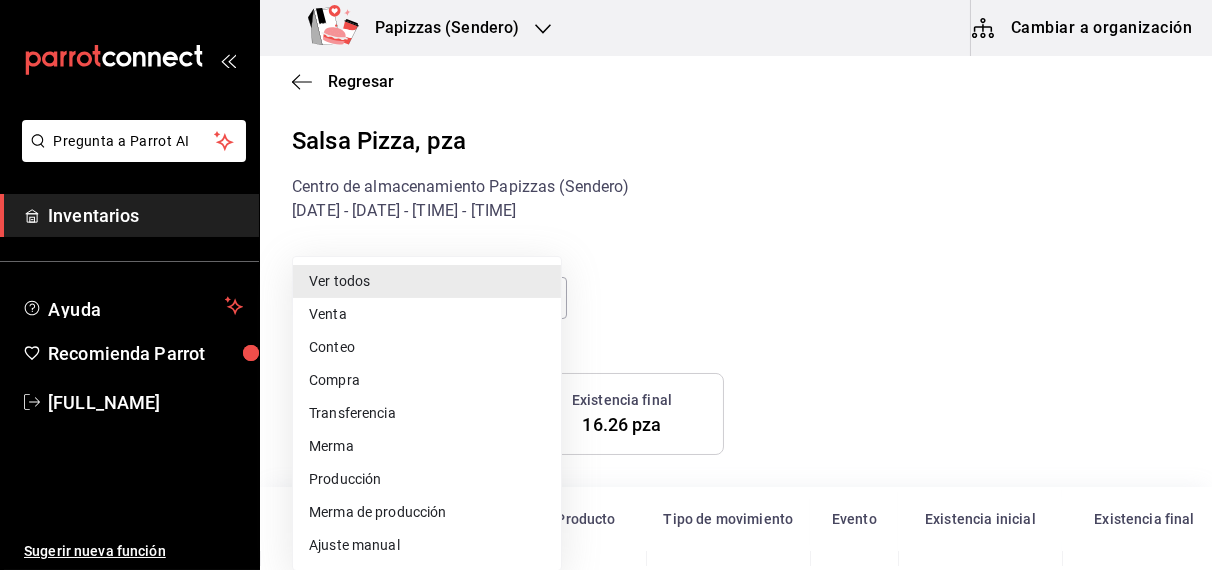 click on "Ajuste manual" at bounding box center [427, 545] 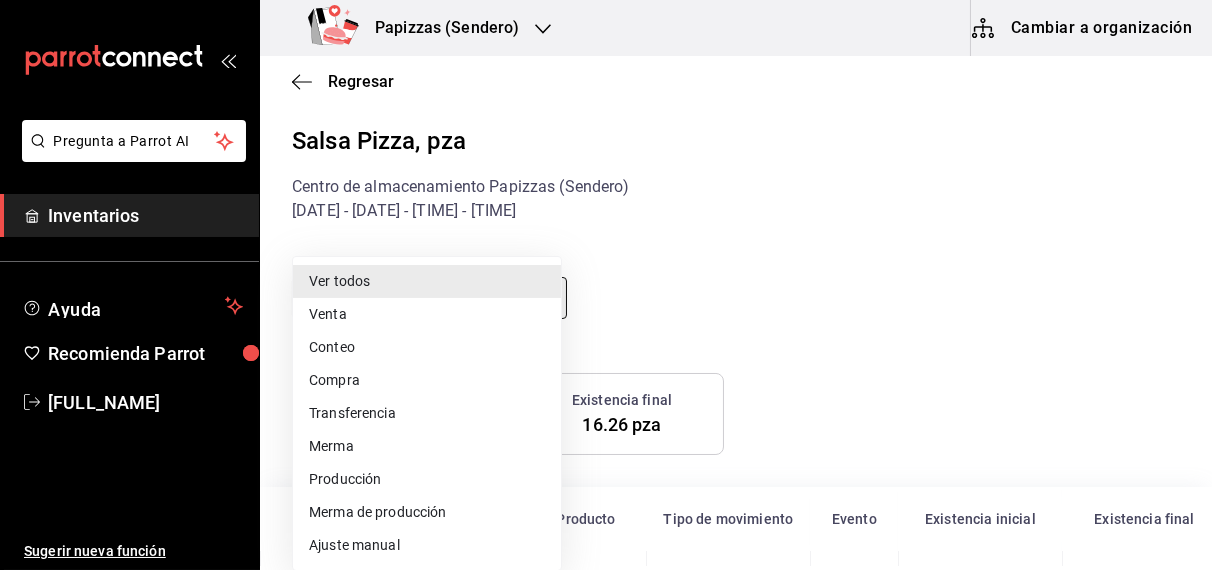 type on "MANUAL_ADJUSTMENT" 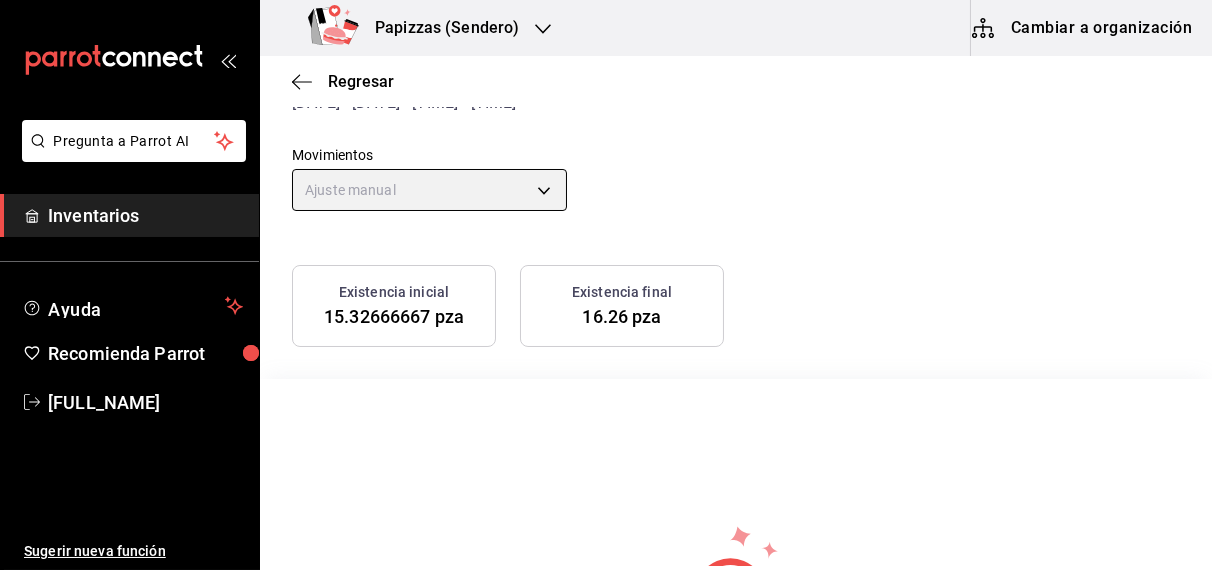 scroll, scrollTop: 0, scrollLeft: 0, axis: both 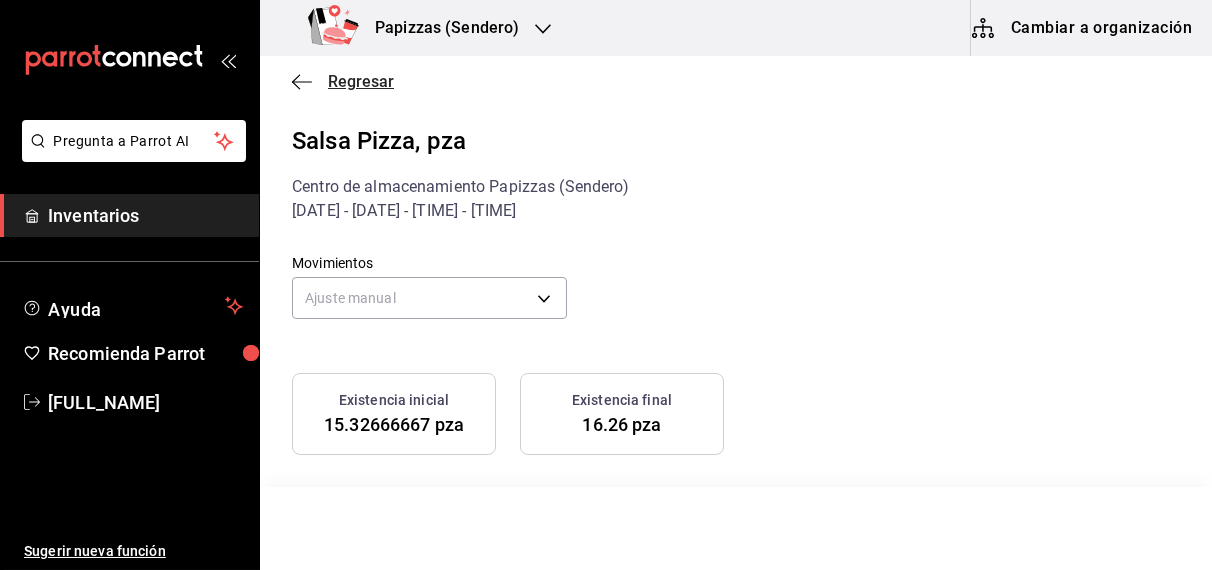 click on "Regresar" at bounding box center (361, 81) 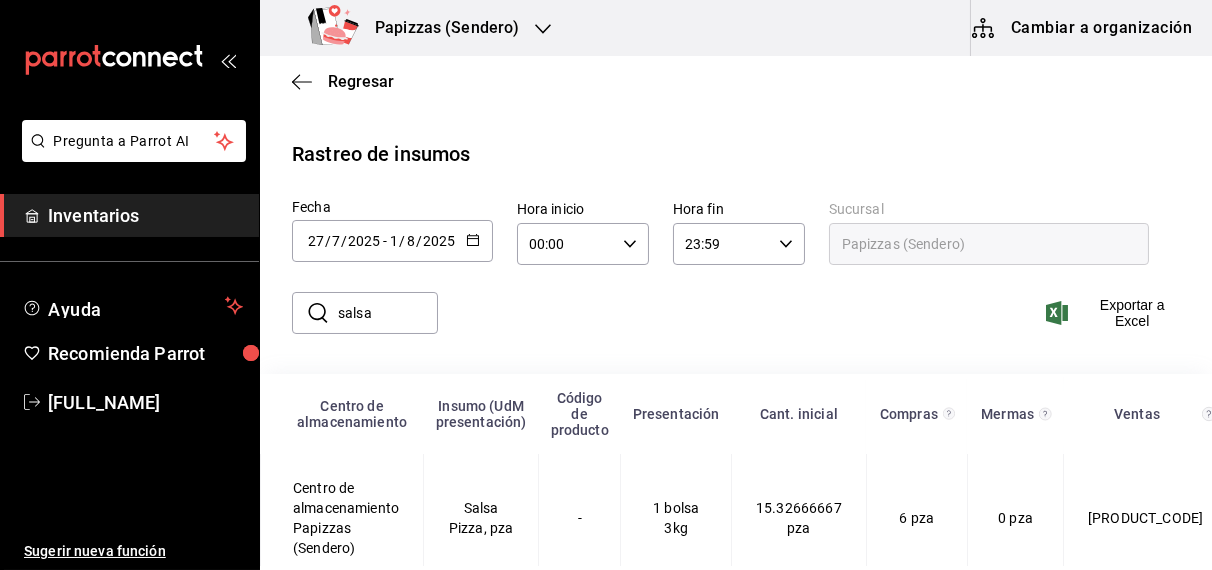 click 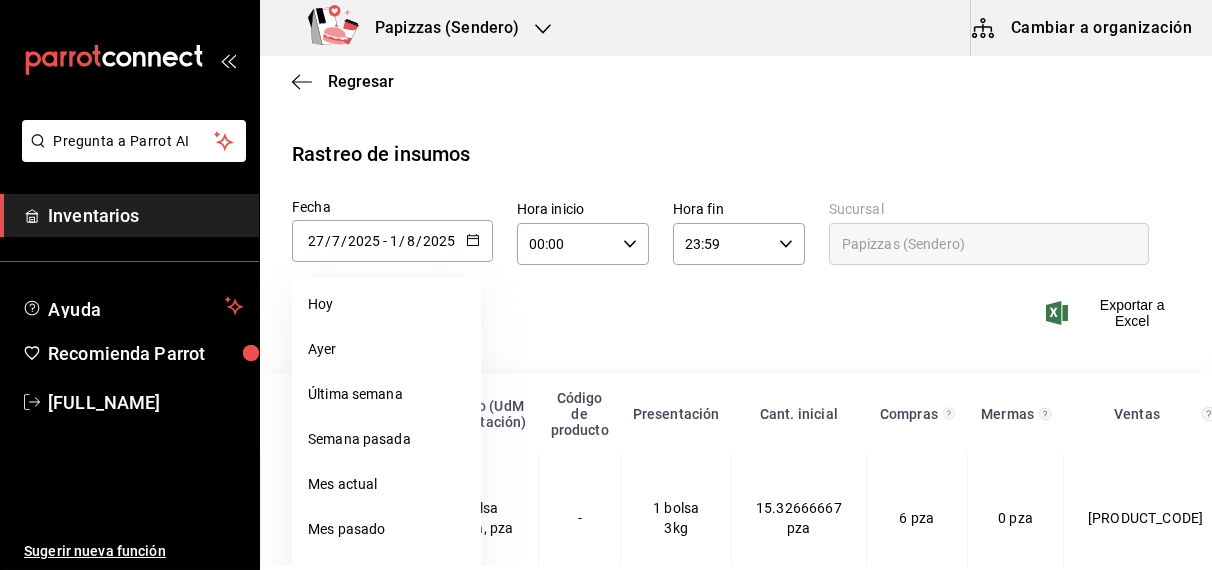 scroll, scrollTop: 79, scrollLeft: 0, axis: vertical 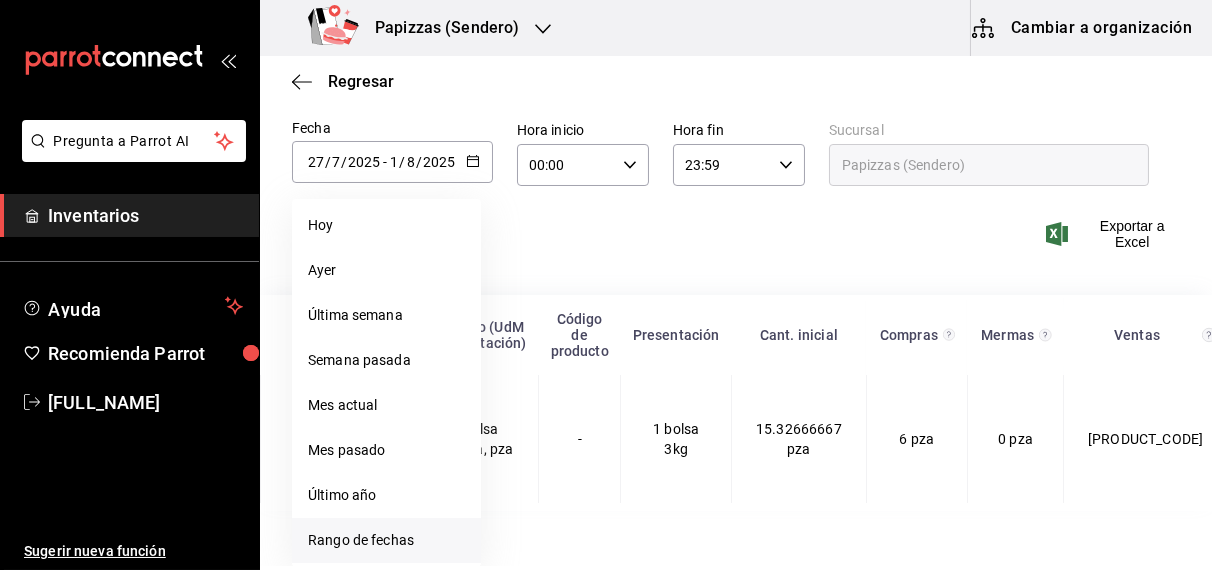 click on "Rango de fechas" at bounding box center (386, 540) 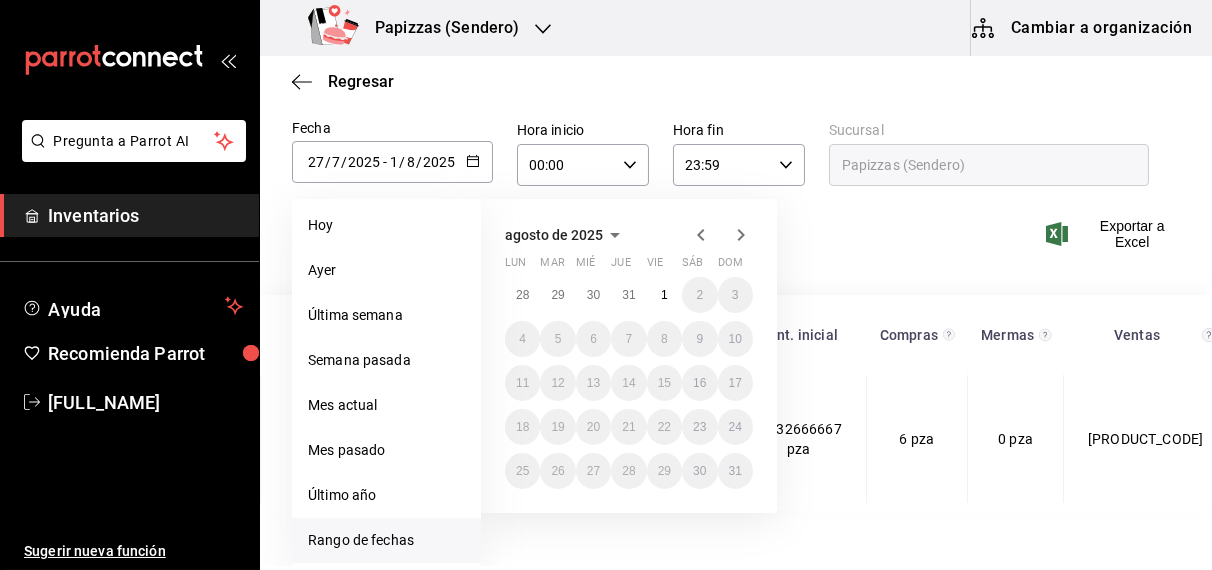 click 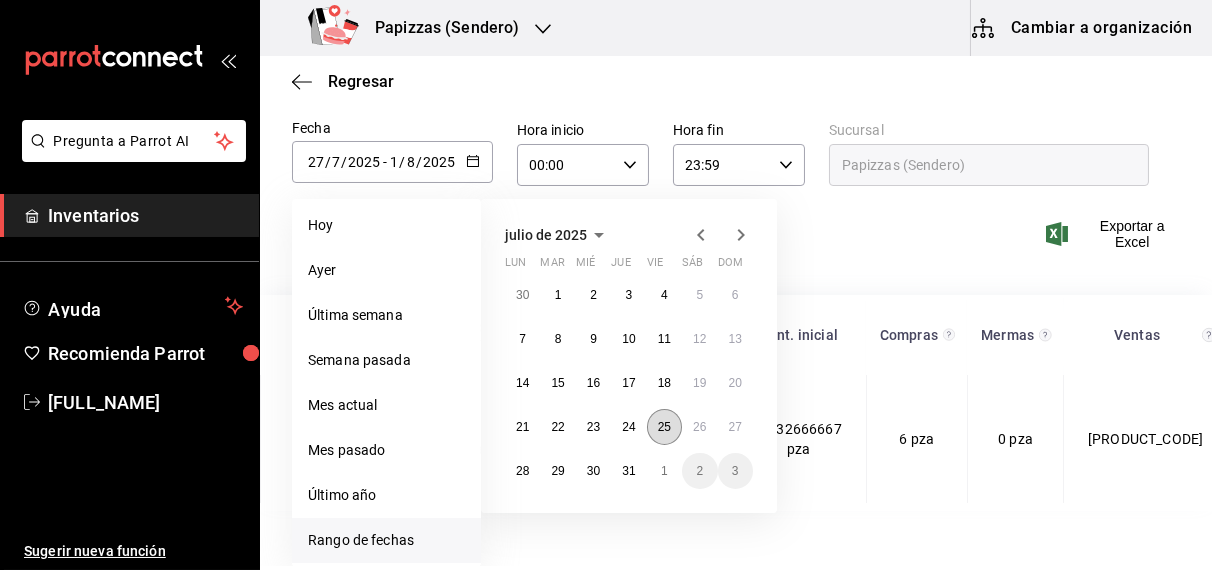 click on "25" at bounding box center (664, 427) 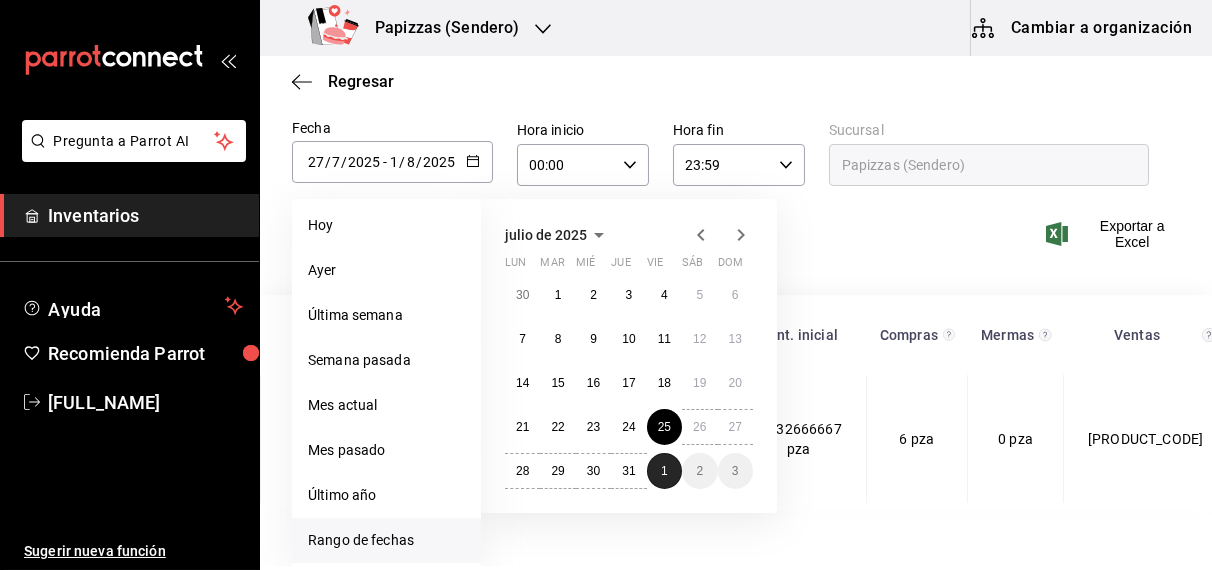 click on "1" at bounding box center (664, 471) 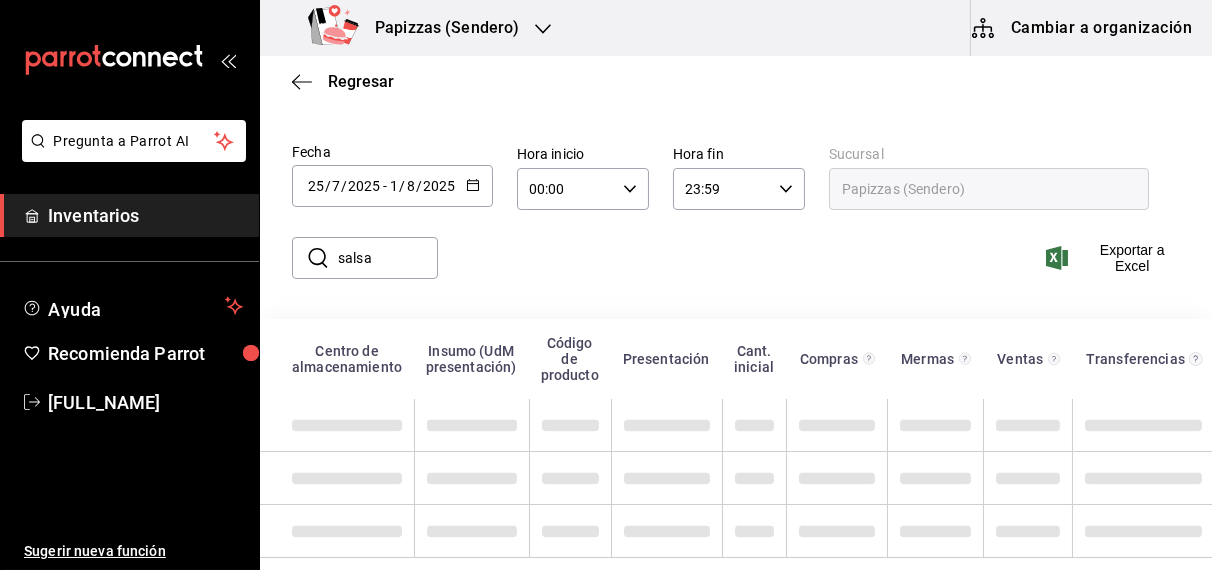 scroll, scrollTop: 42, scrollLeft: 0, axis: vertical 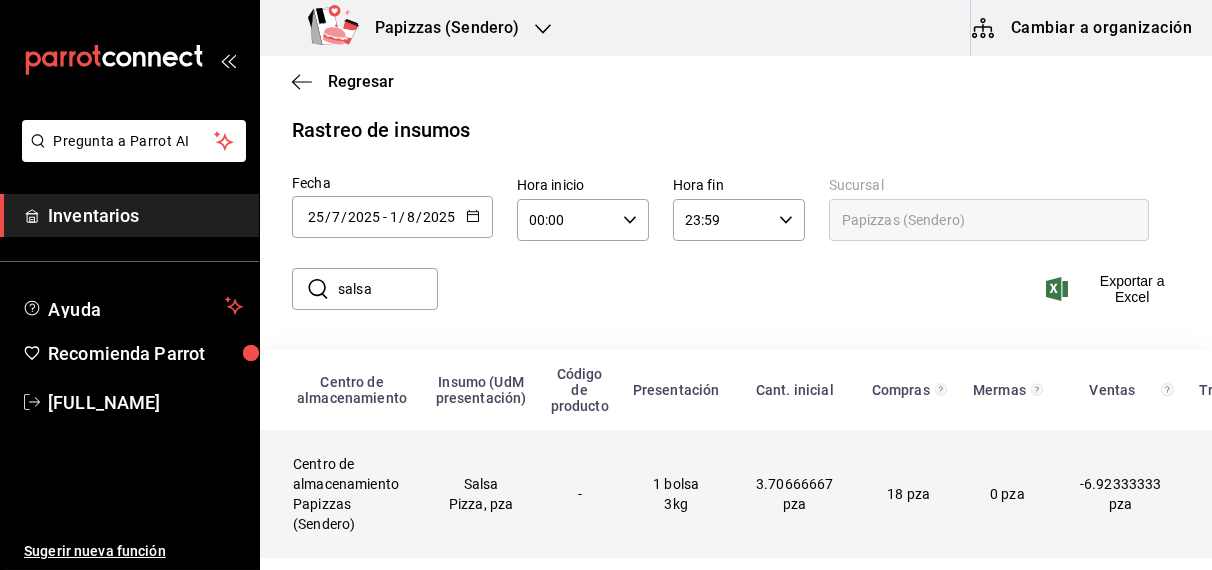 click on "Salsa Pizza, pza" at bounding box center [481, 494] 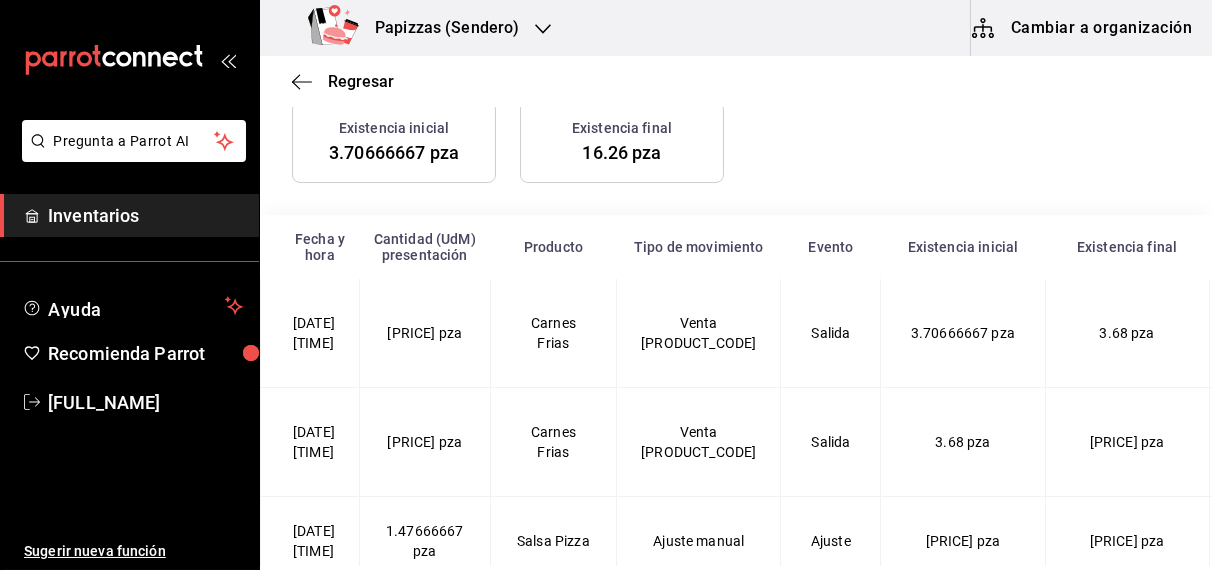 scroll, scrollTop: 276, scrollLeft: 0, axis: vertical 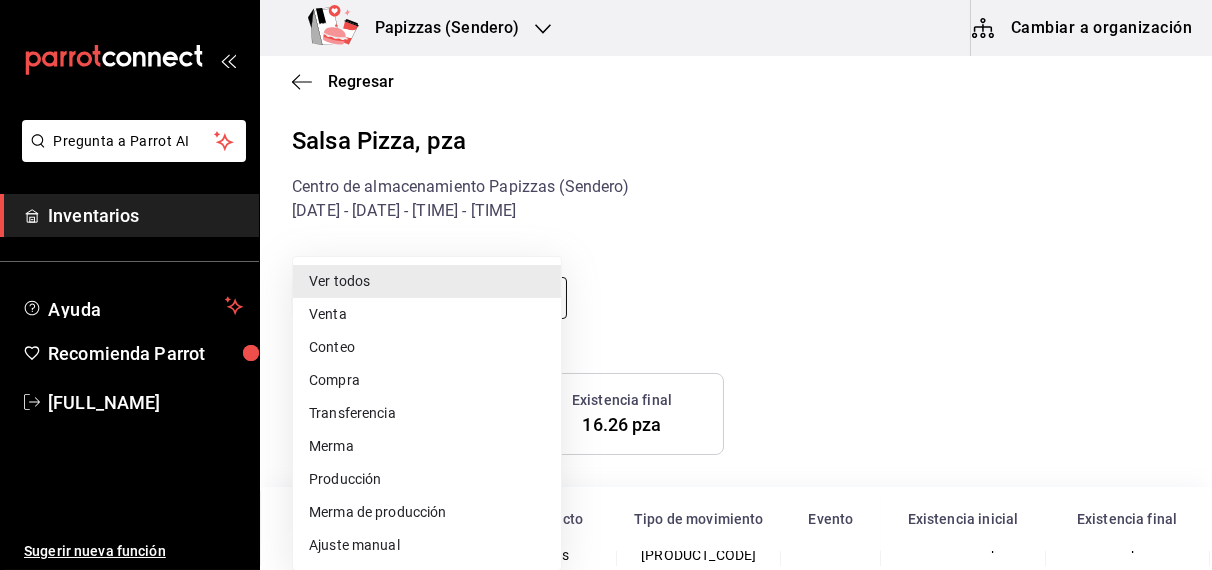 click on "Pregunta a Parrot AI Inventarios   Ayuda Recomienda Parrot   [FIRST] [MIDDLE] [LAST]   Sugerir nueva función   Papizzas (Sendero) Cambiar a organización Regresar Salsa Pizza, pza Centro de almacenamiento Papizzas (Sendero) [DATE] - [DATE] - [TIME] - [TIME] - Movimientos Ver todos default Existencia inicial pza Existencia final pza Fecha y hora Cantidad (UdM) presentación Producto Tipo de movimiento Evento Existencia inicial Existencia final Usuario [DATE] [TIME] pza Carnes Frias Venta [PRODUCT_CODE] Salida pza pza [FIRST] [MIDDLE] [LAST] [DATE] [TIME] pza Carnes Frias Venta [PRODUCT_CODE] Salida pza pza [FIRST] [MIDDLE] [LAST] [DATE] [TIME] pza Salsa Pizza Ajuste manual Ajuste pza pza [FIRST] [MIDDLE] [LAST] [DATE] [TIME] pza Arma tu Pizza Personal Venta [PRODUCT_CODE] Salida pza pza [FIRST] [MIDDLE] [LAST] [DATE] [TIME] Venta" at bounding box center (606, 283) 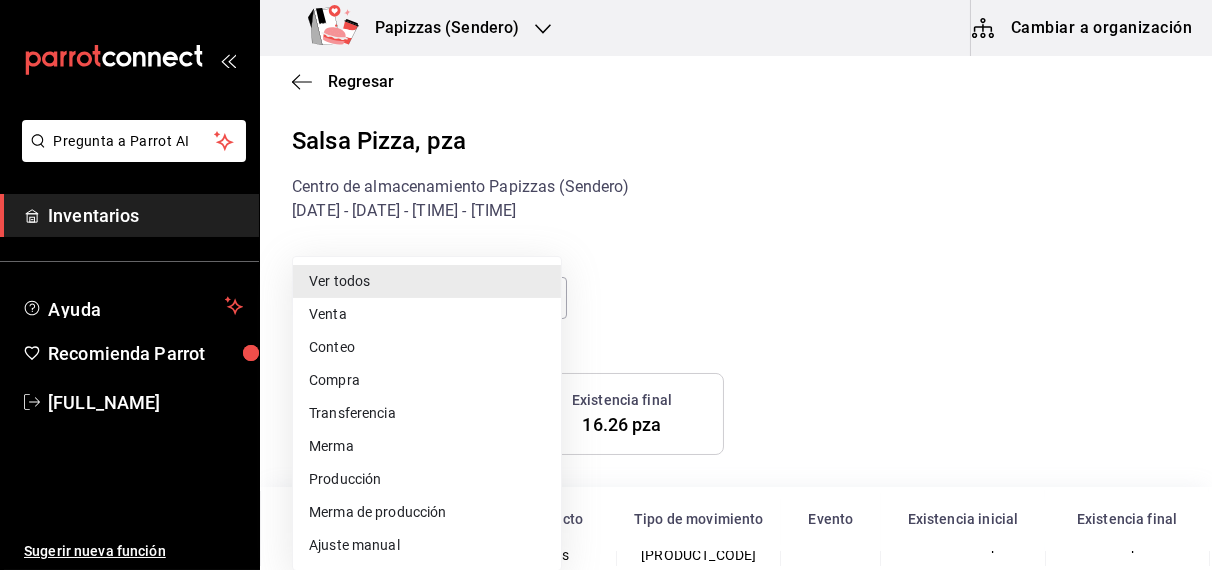 click on "Compra" at bounding box center [427, 380] 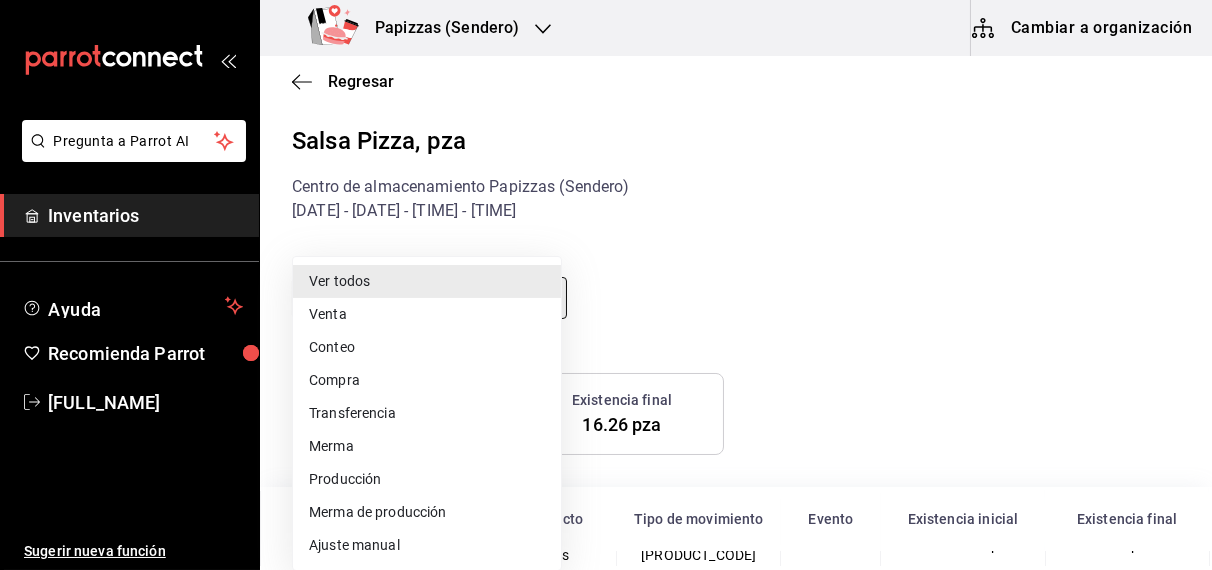 type on "PURCHASE" 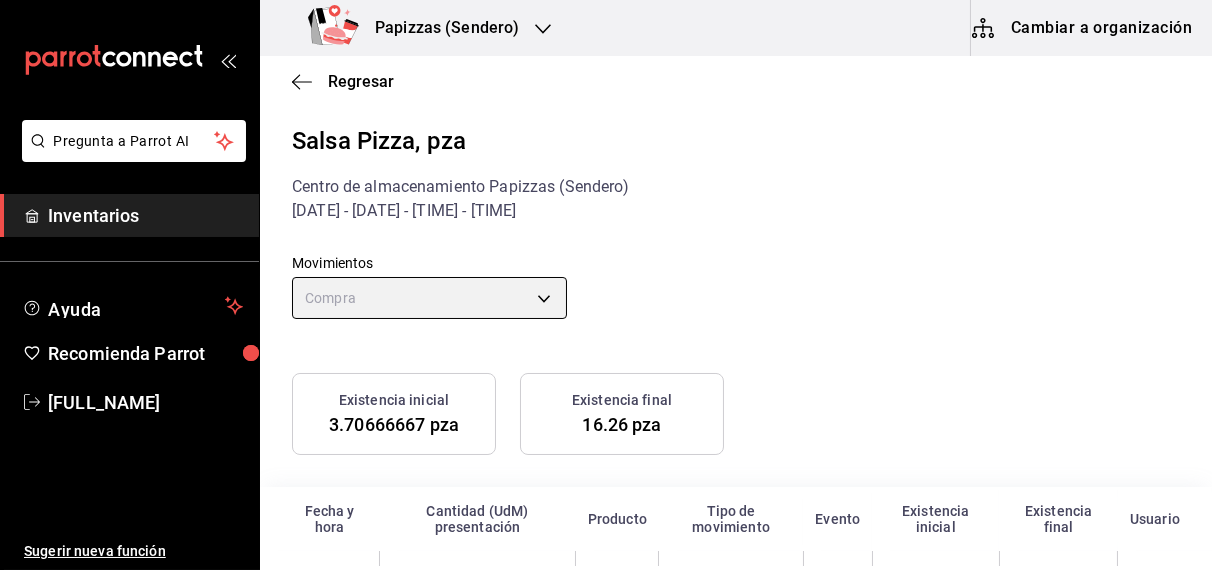 scroll, scrollTop: 0, scrollLeft: 0, axis: both 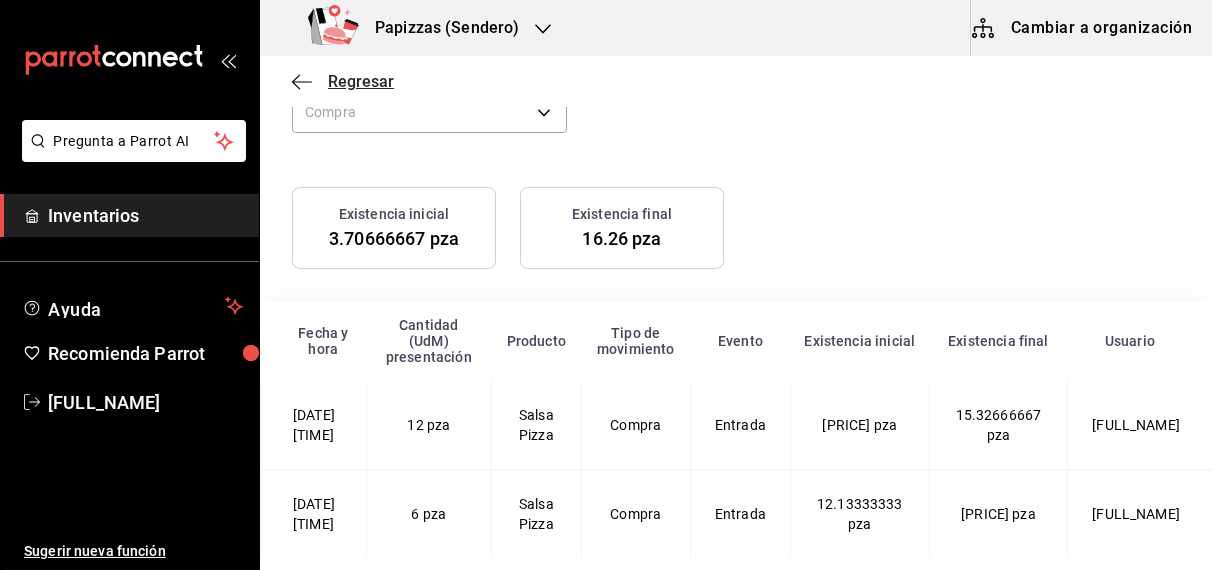 click on "Regresar" at bounding box center (361, 81) 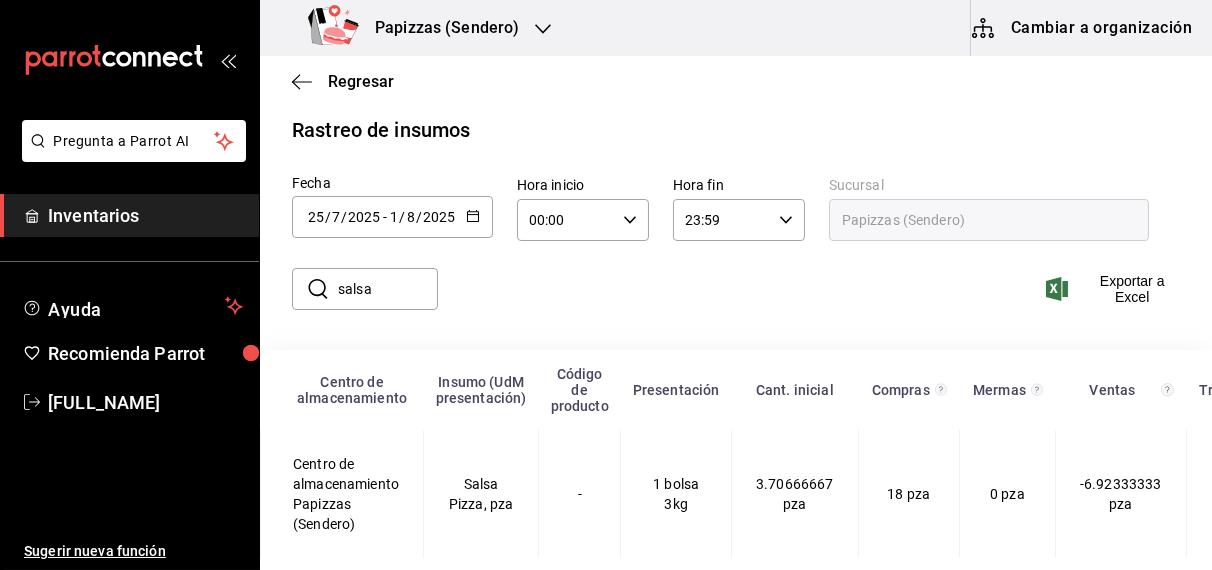 scroll, scrollTop: 0, scrollLeft: 0, axis: both 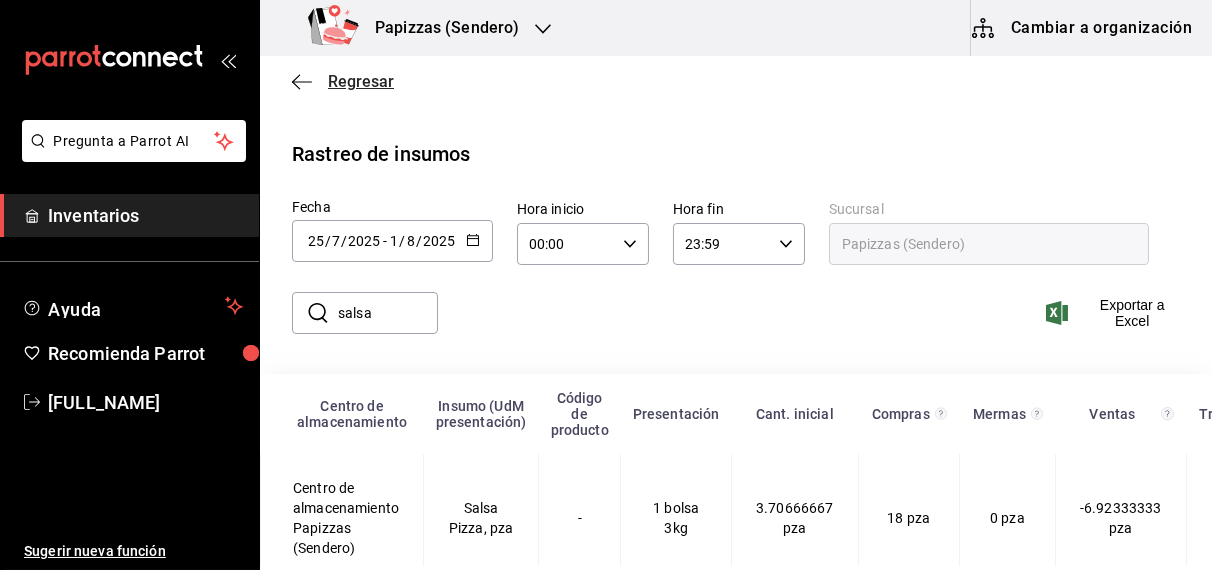 click on "Regresar" at bounding box center (361, 81) 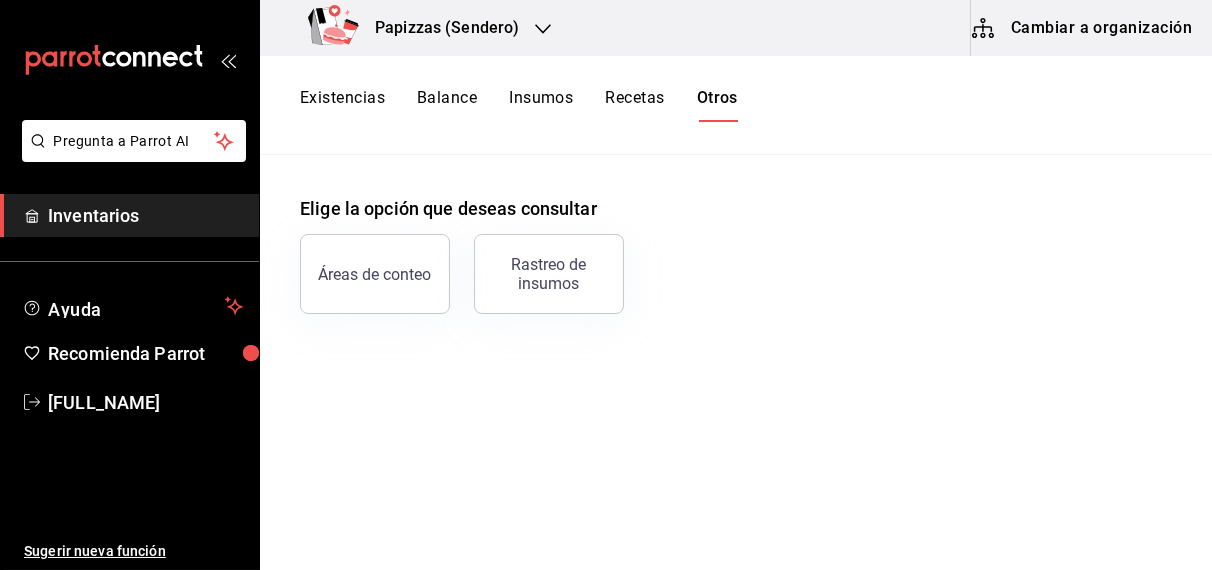 click on "Existencias" at bounding box center (342, 105) 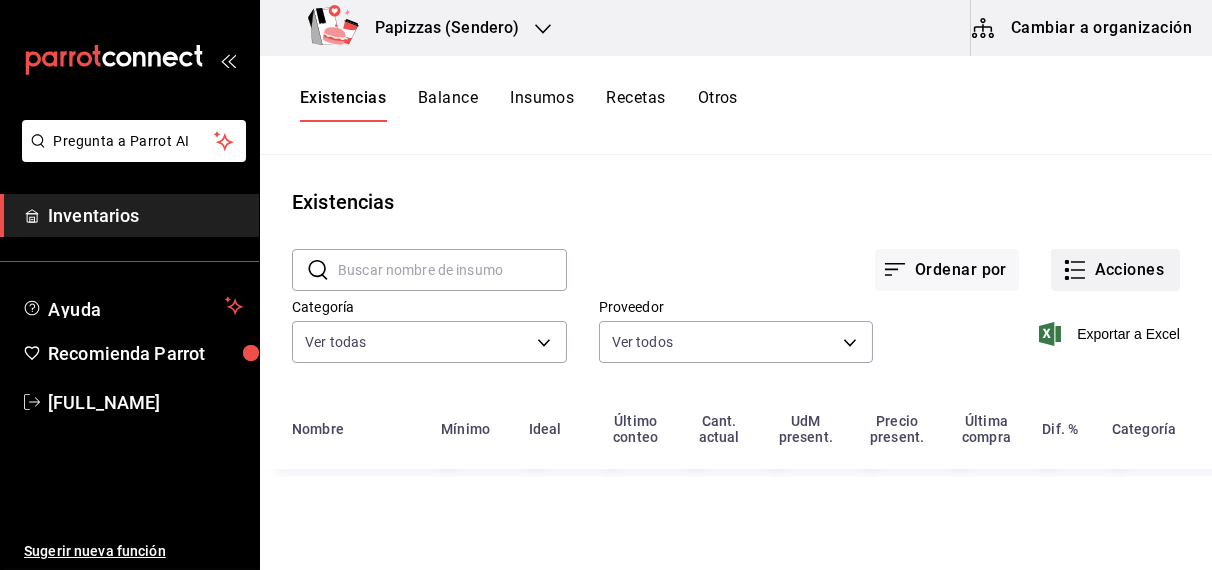 click on "Acciones" at bounding box center (1115, 270) 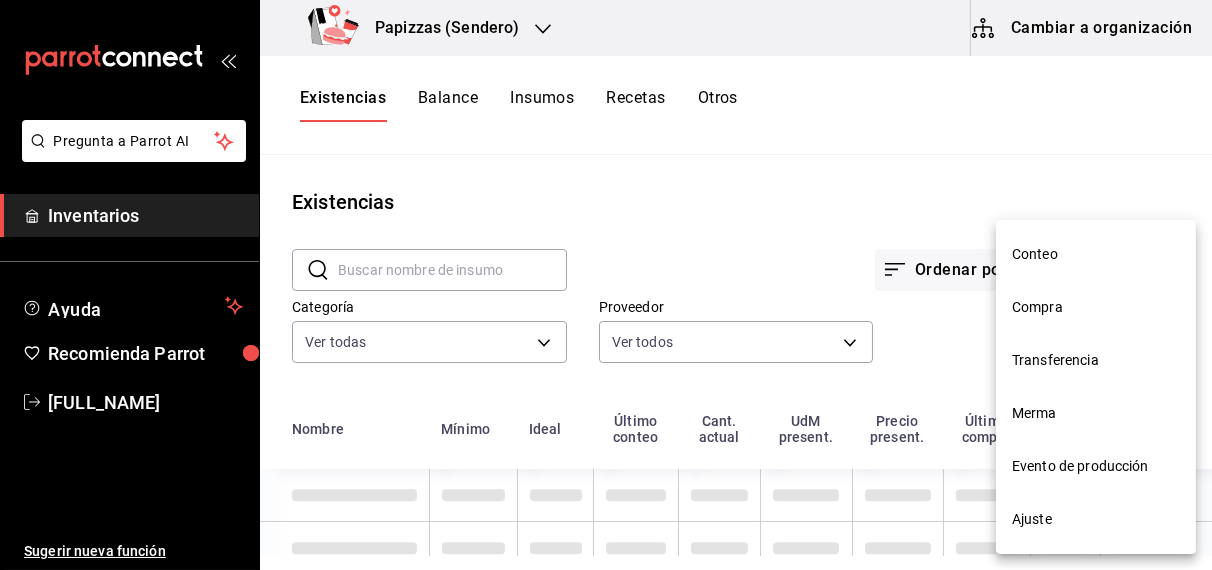 click on "Merma" at bounding box center (1096, 413) 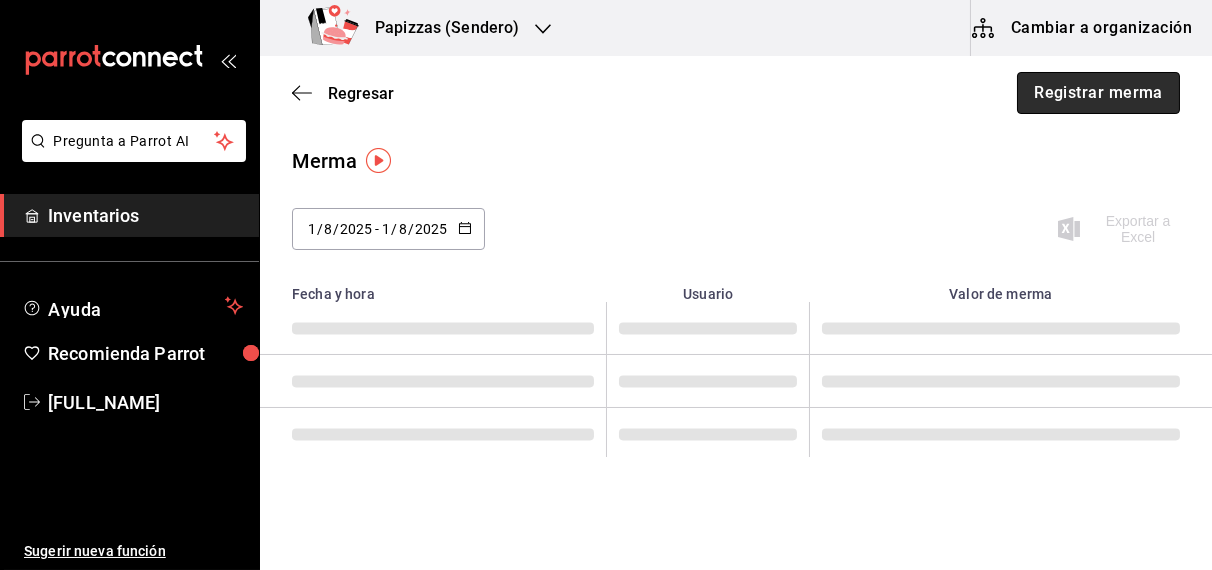 click on "Registrar merma" at bounding box center (1098, 93) 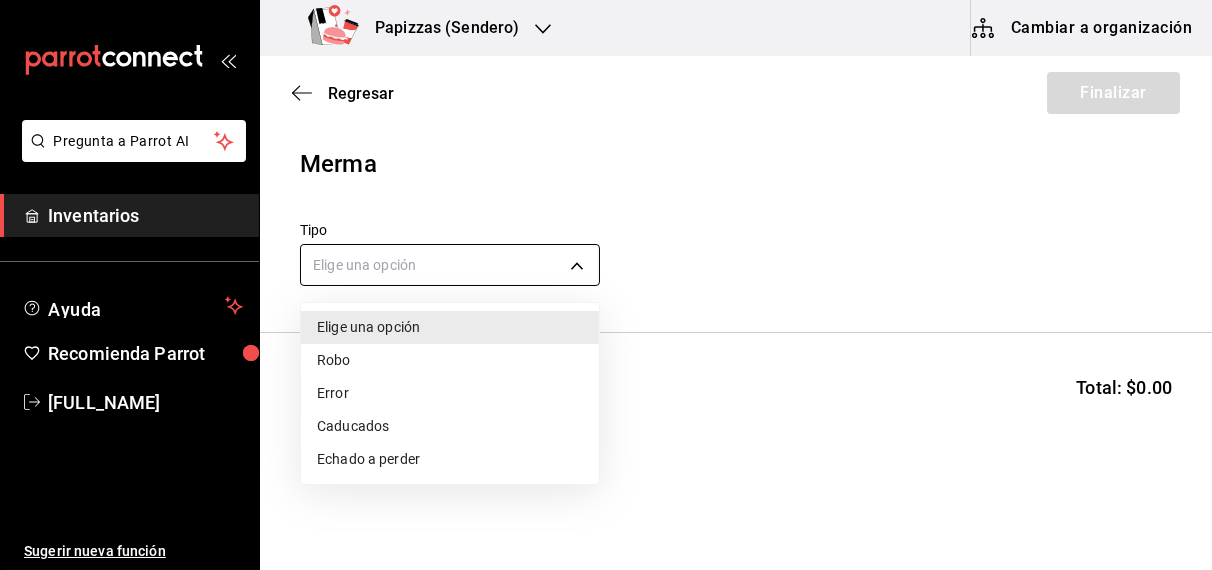click on "Pregunta a Parrot AI Inventarios   Ayuda Recomienda Parrot   [FULL_NAME]   Sugerir nueva función   Papizzas (Sendero) Cambiar a organización Regresar Finalizar Merma Tipo Elige una opción default Buscar Total: $0.00 No hay insumos a mostrar. Busca un insumo para agregarlo a la lista Pregunta a Parrot AI Inventarios   Ayuda Recomienda Parrot   [FULL_NAME]   Sugerir nueva función   GANA 1 MES GRATIS EN TU SUSCRIPCIÓN AQUÍ ¿Recuerdas cómo empezó tu restaurante?
Hoy puedes ayudar a un colega a tener el mismo cambio que tú viviste.
Recomienda Parrot directamente desde tu Portal Administrador.
Es fácil y rápido.
🎁 Por cada restaurante que se una, ganas 1 mes gratis. Ver video tutorial Ir a video Editar Eliminar Visitar centro de ayuda (81) 2046 6363 soporte@parrotsoftware.io Visitar centro de ayuda (81) 2046 6363 soporte@parrotsoftware.io Elige una opción Robo Error Caducados Echado a perder" at bounding box center [606, 228] 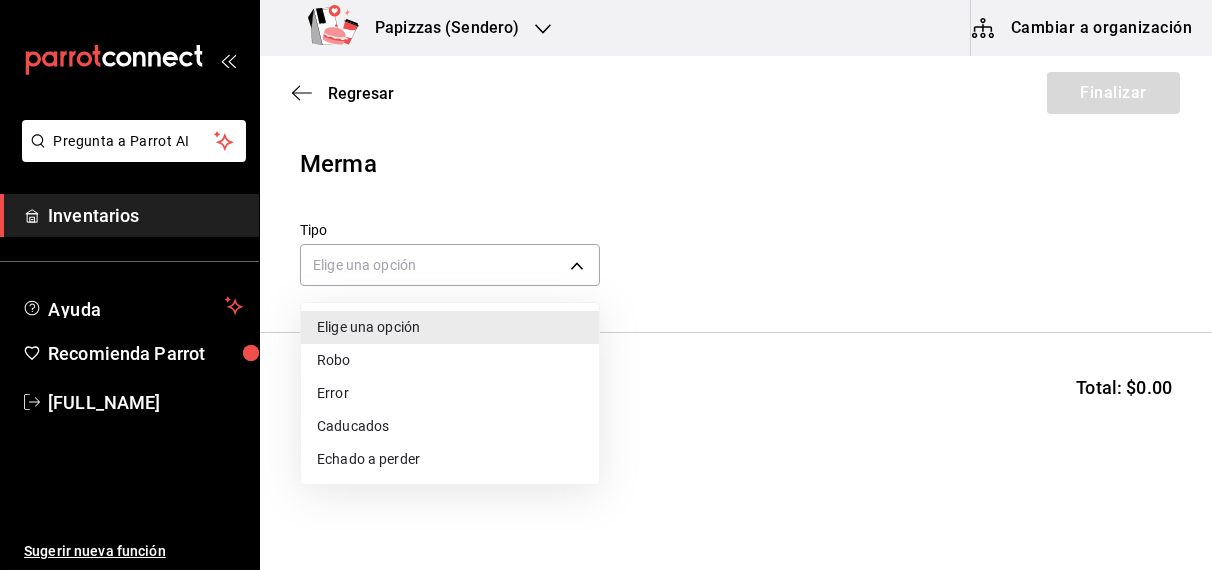click on "Error" at bounding box center [450, 393] 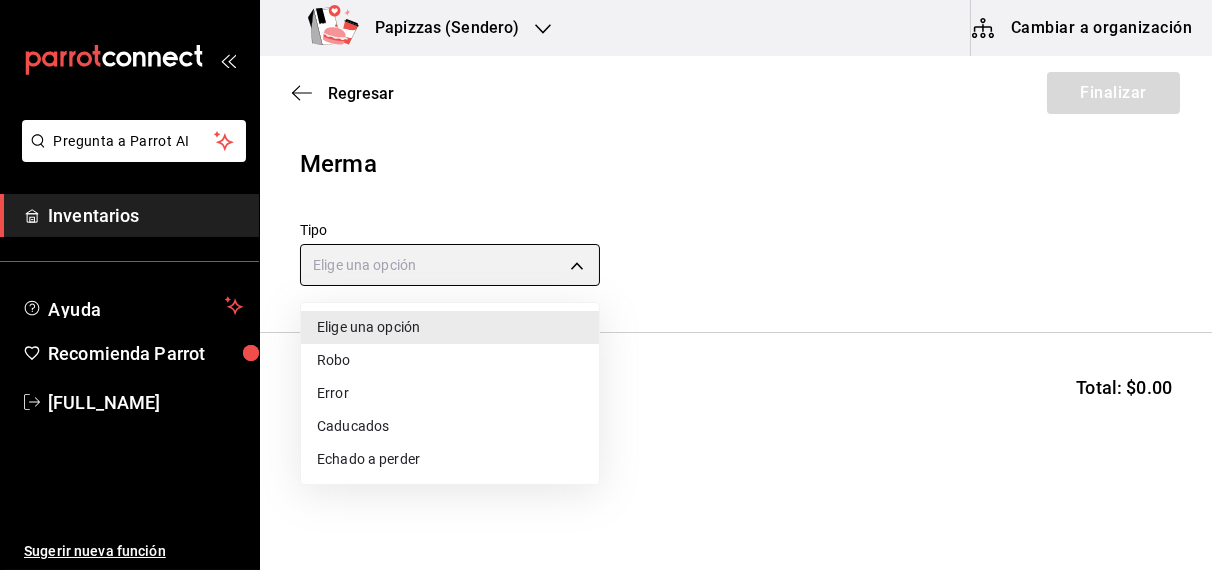 type on "ERROR" 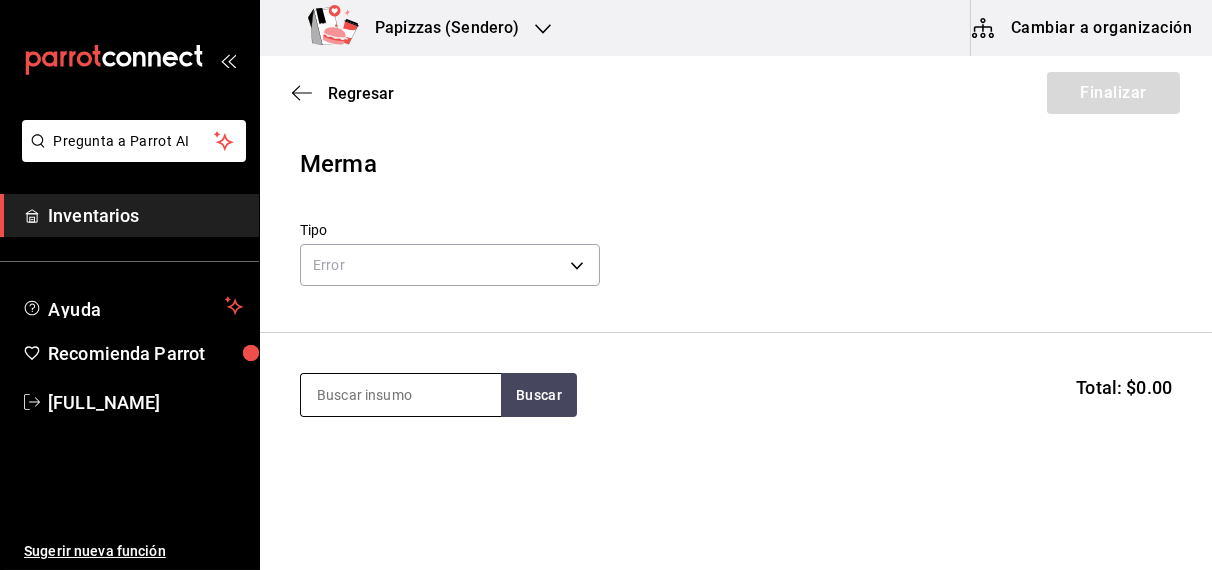 click at bounding box center (401, 395) 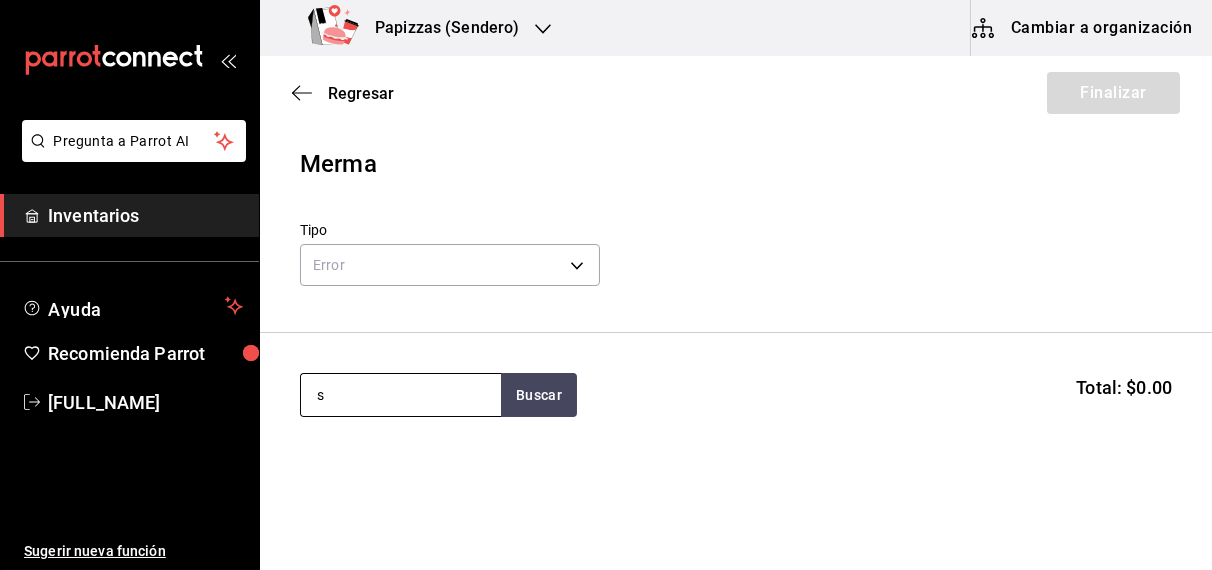 click on "s" at bounding box center [401, 395] 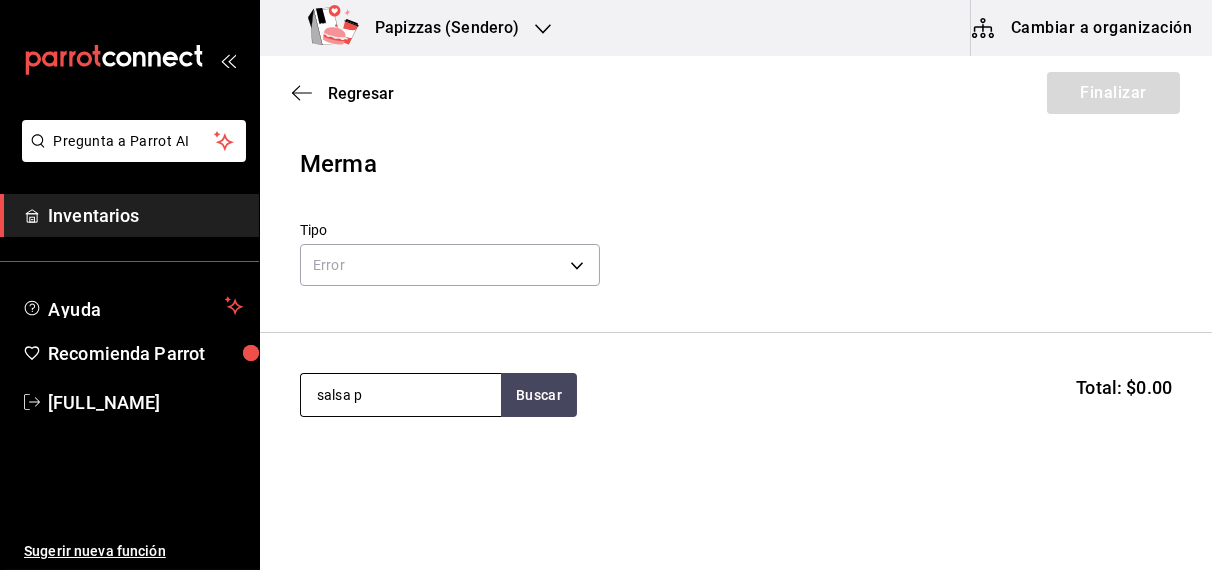 type on "salsa p" 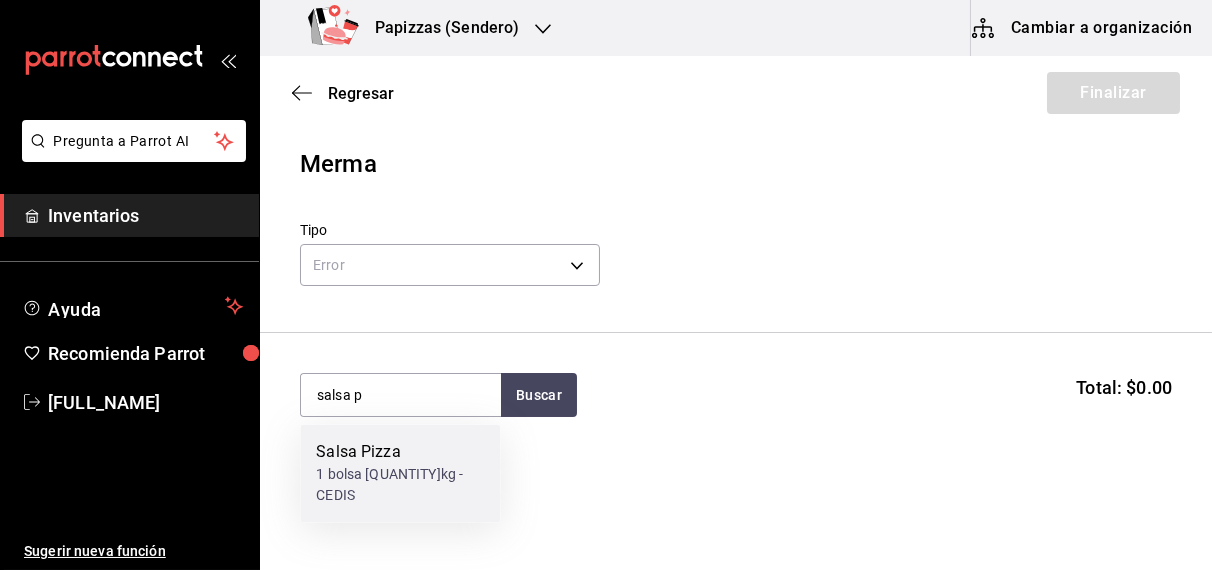 click on "1 bolsa [QUANTITY]kg - CEDIS" at bounding box center (400, 486) 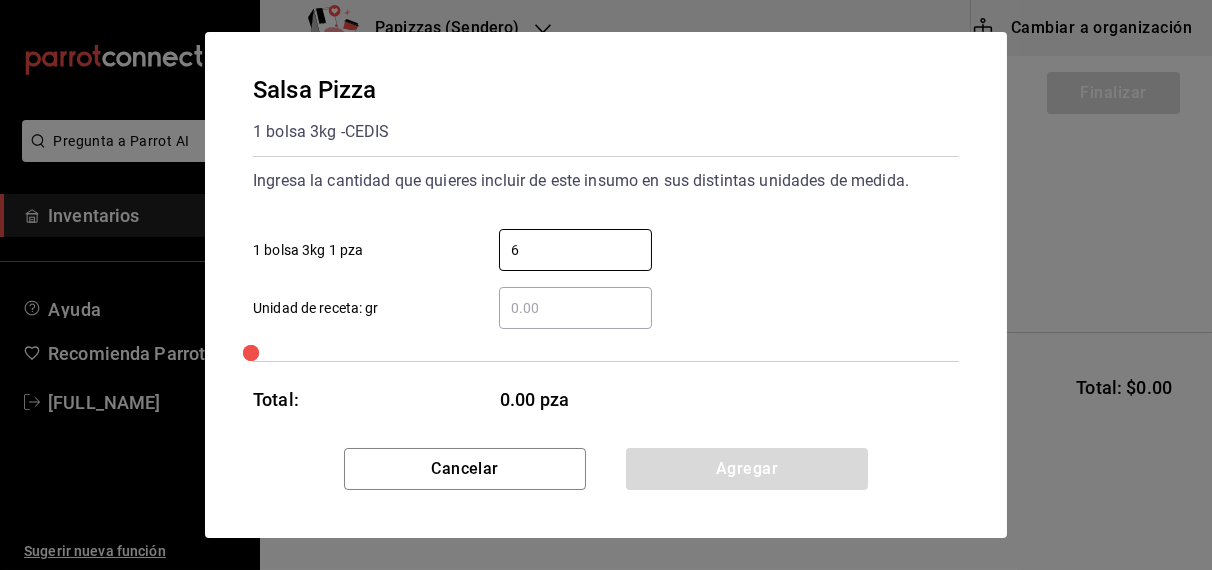 type on "6" 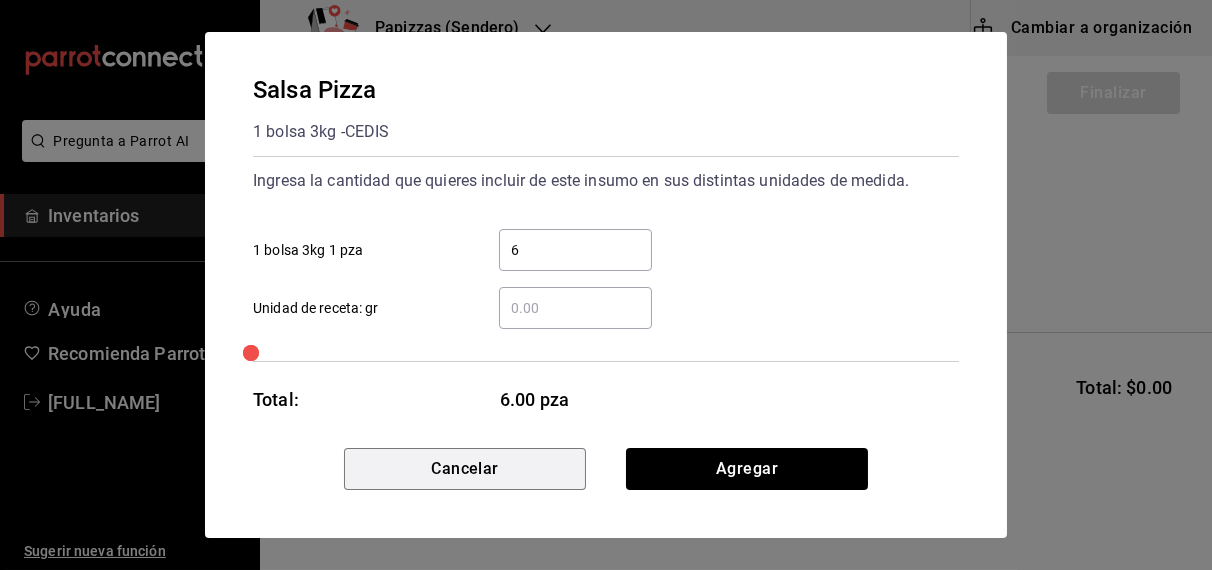 type 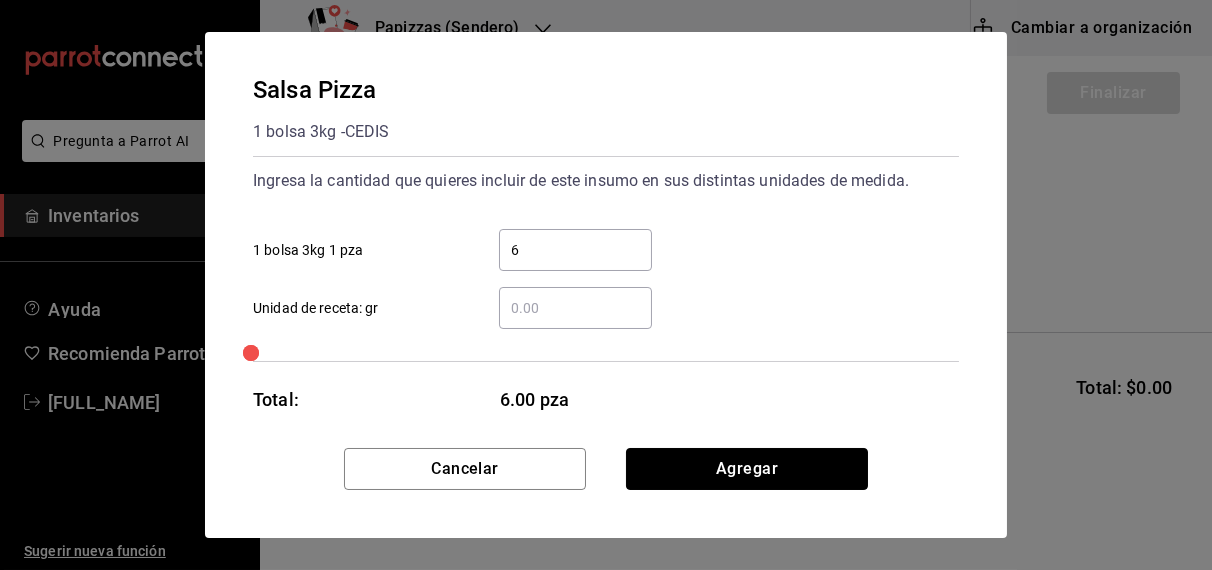 type 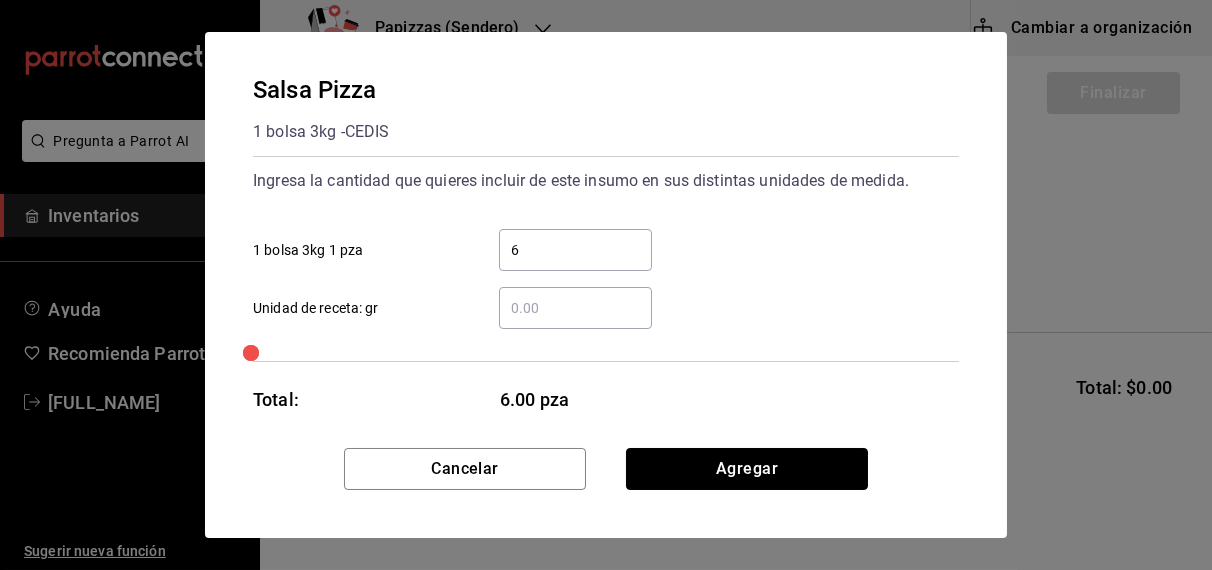 click on "Agregar" at bounding box center (747, 469) 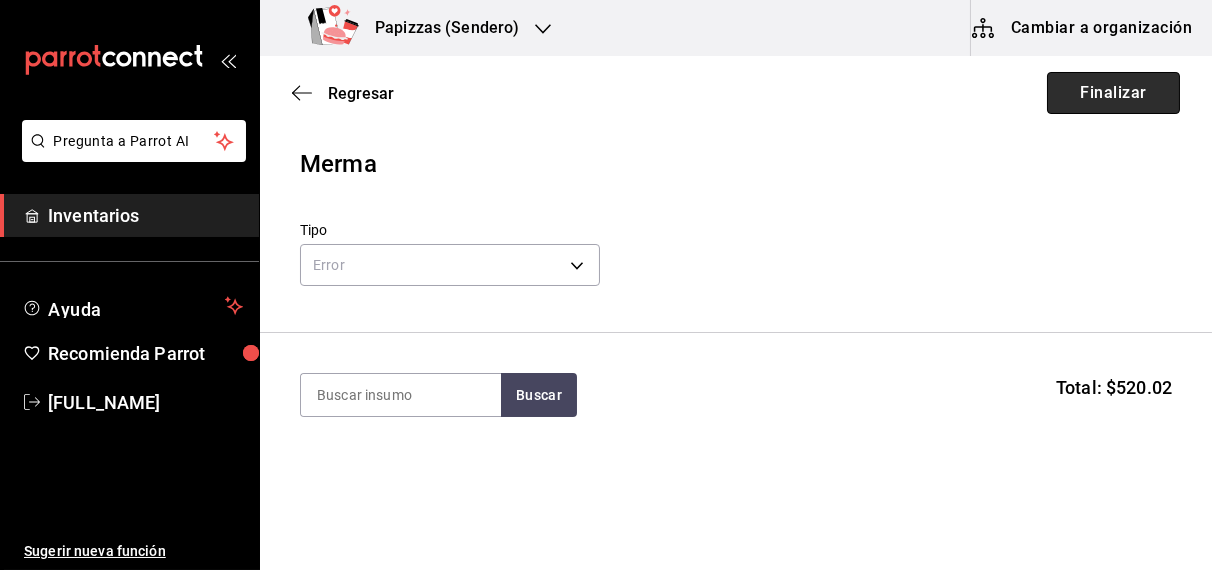 click on "Finalizar" at bounding box center (1113, 93) 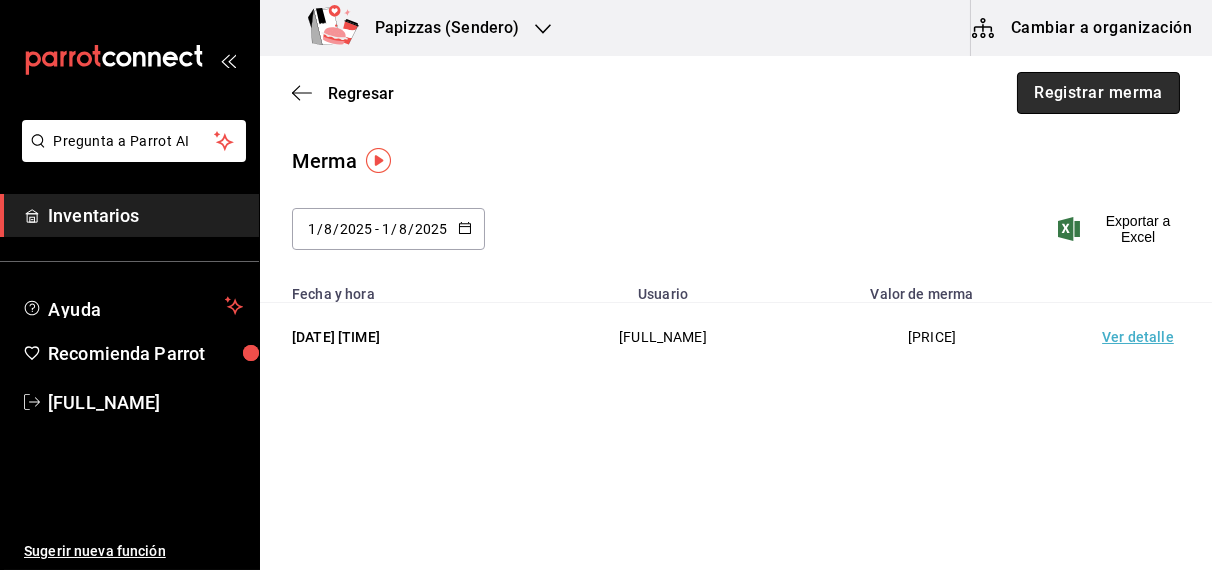 click on "Registrar merma" at bounding box center (1098, 93) 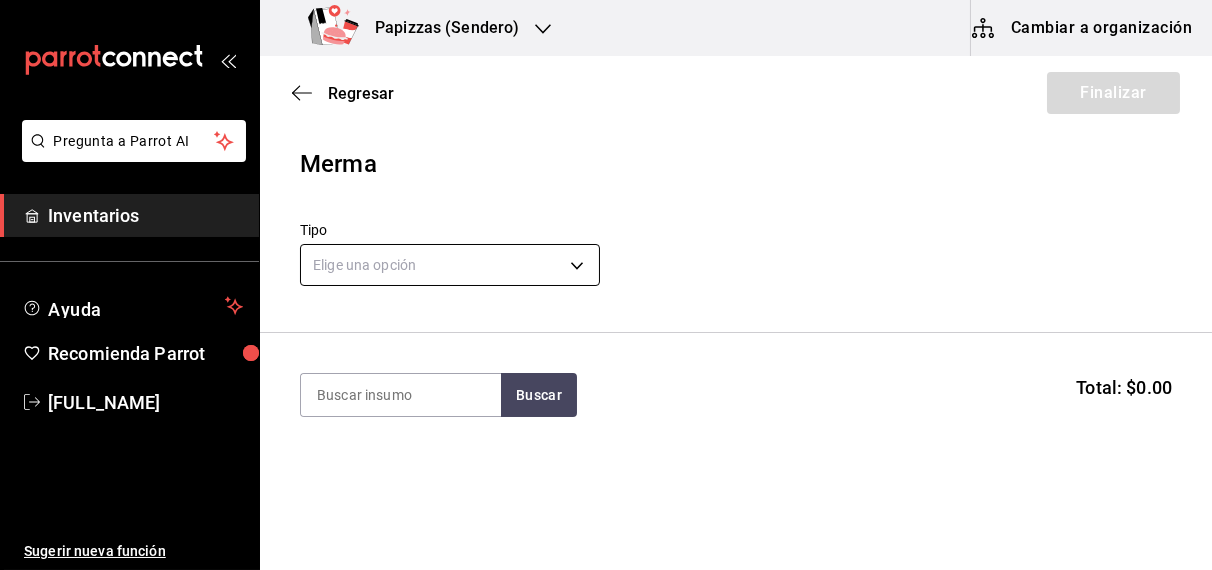 click on "Pregunta a Parrot AI Inventarios   Ayuda Recomienda Parrot   [FULL NAME]   Sugerir nueva función   Papizzas (Sendero) Cambiar a organización Regresar Finalizar Merma Tipo Elige una opción default Buscar Total: $0.00 No hay insumos a mostrar. Busca un insumo para agregarlo a la lista Pregunta a Parrot AI Inventarios   Ayuda Recomienda Parrot   [FULL NAME]   Sugerir nueva función   GANA 1 MES GRATIS EN TU SUSCRIPCIÓN AQUÍ ¿Recuerdas cómo empezó tu restaurante?
Hoy puedes ayudar a un colega a tener el mismo cambio que tú viviste.
Recomienda Parrot directamente desde tu Portal Administrador.
Es fácil y rápido.
🎁 Por cada restaurante que se una, ganas 1 mes gratis. Ver video tutorial Ir a video Editar Eliminar Visitar centro de ayuda ([PHONE]) [EMAIL] Visitar centro de ayuda ([PHONE]) [EMAIL]" at bounding box center (606, 228) 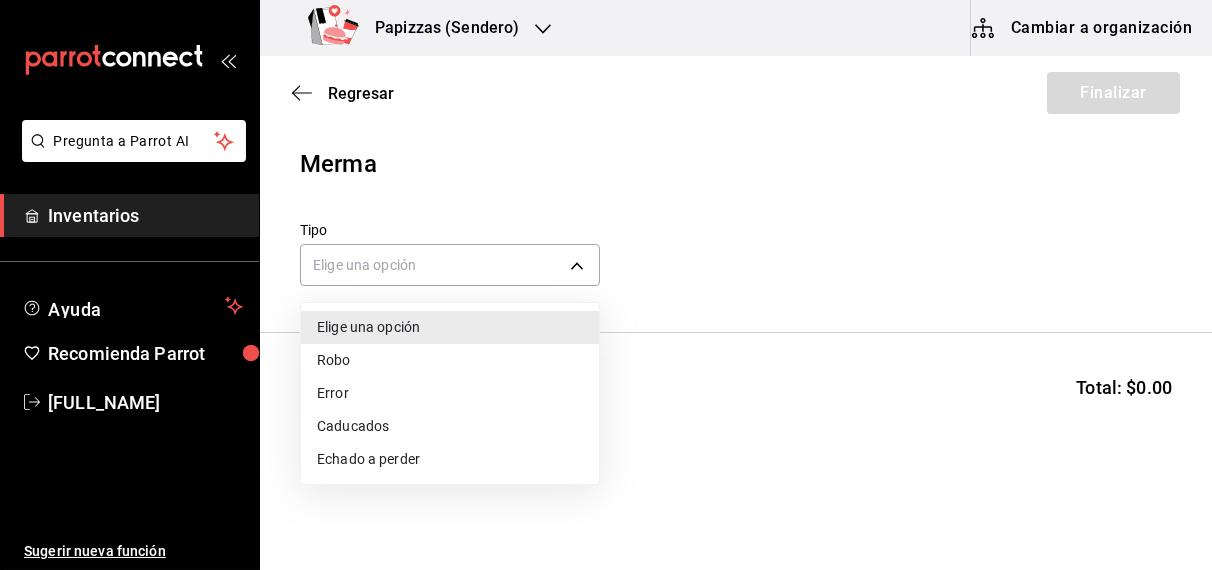 click on "Echado a perder" at bounding box center (450, 459) 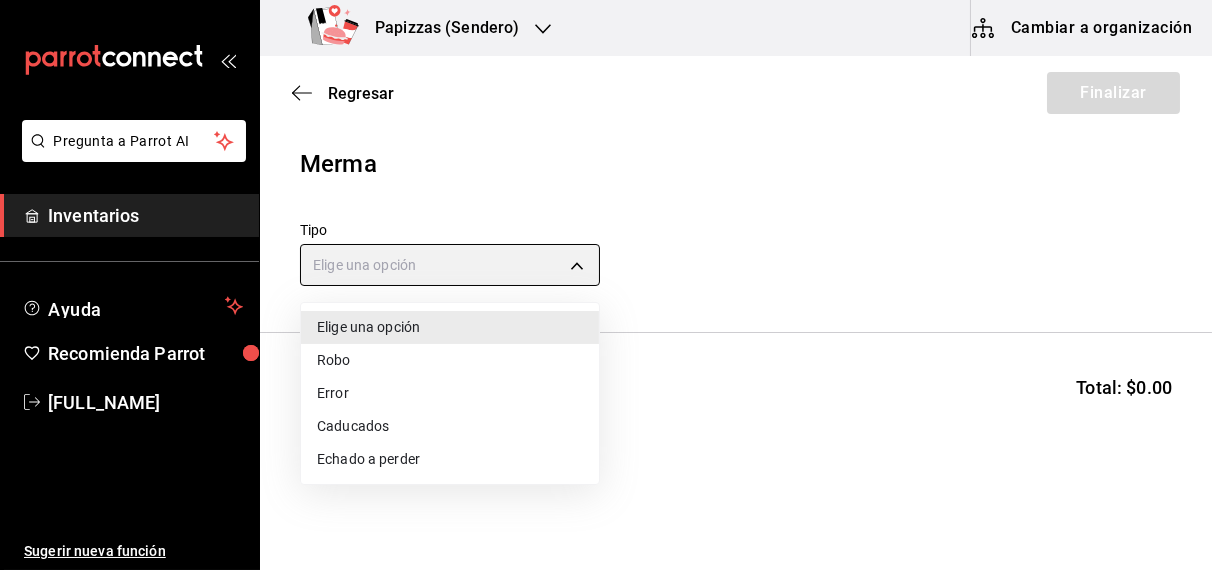 type on "SPOILED" 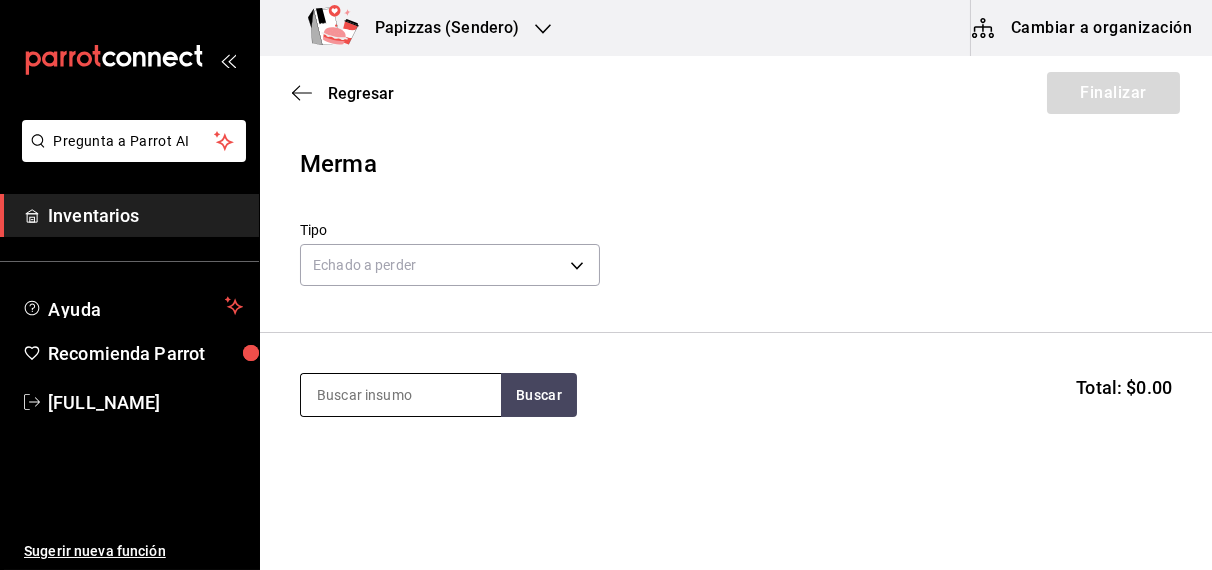 click at bounding box center (401, 395) 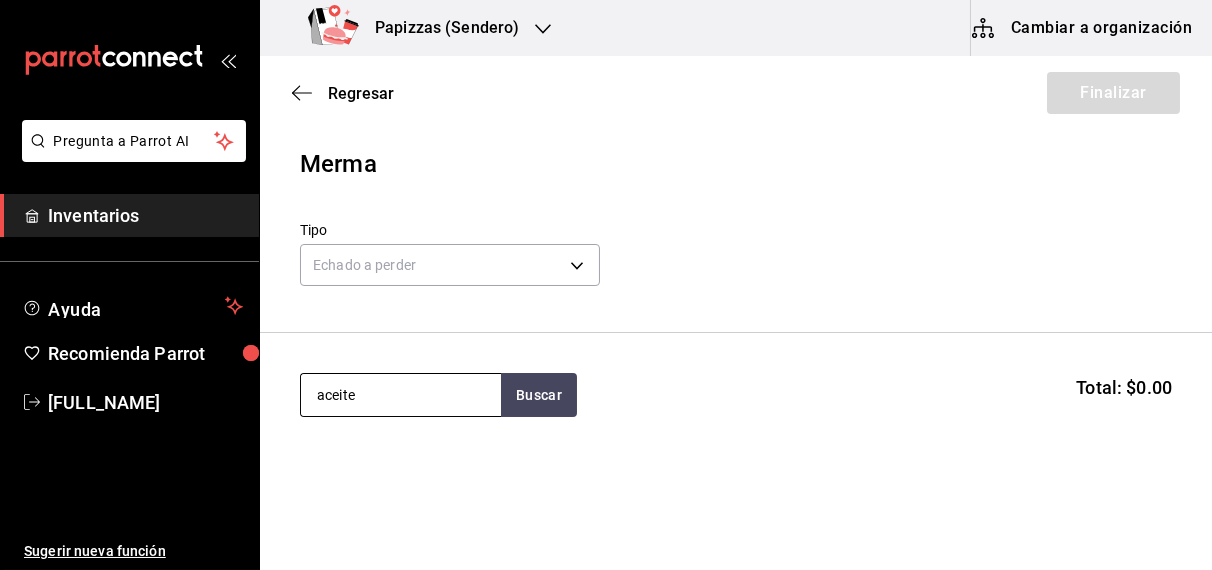 type on "aceite" 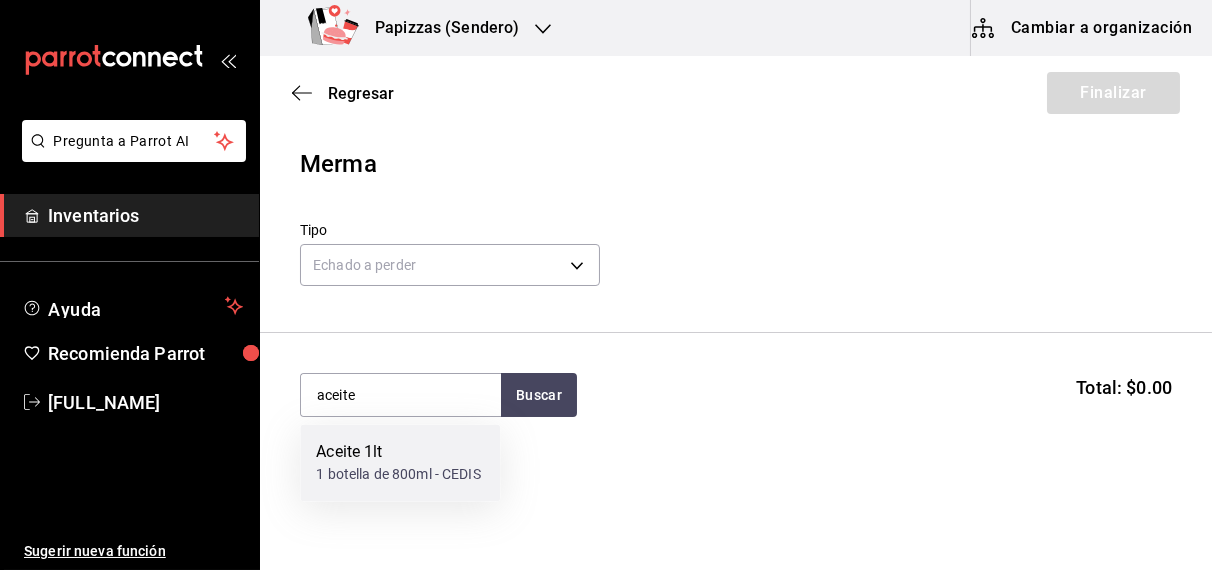 click on "Aceite 1lt" at bounding box center (398, 453) 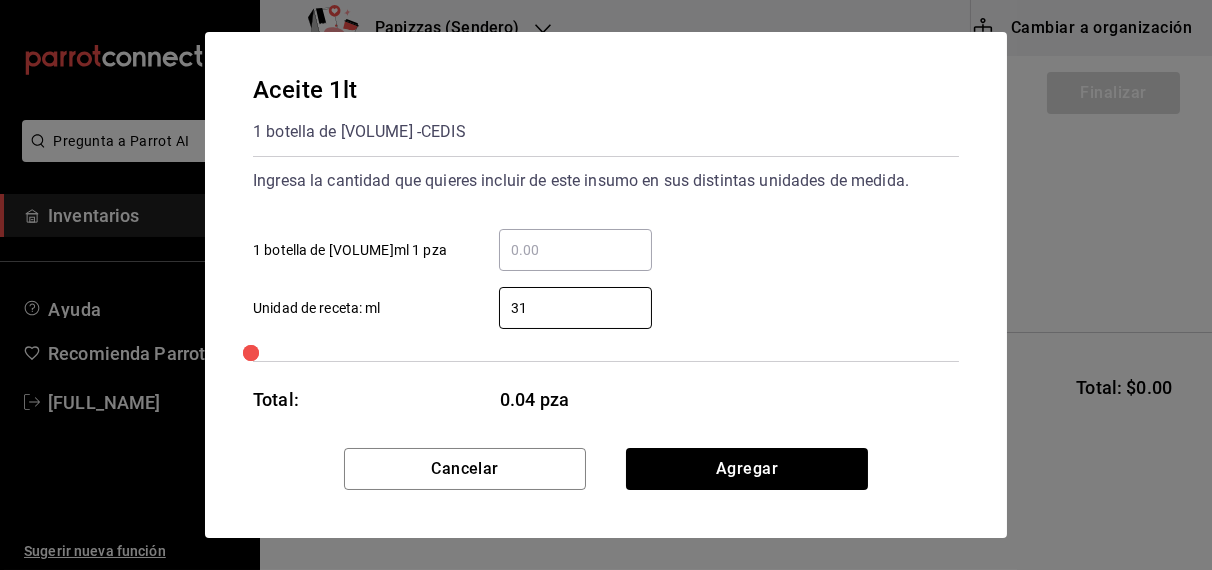 type on "318.75" 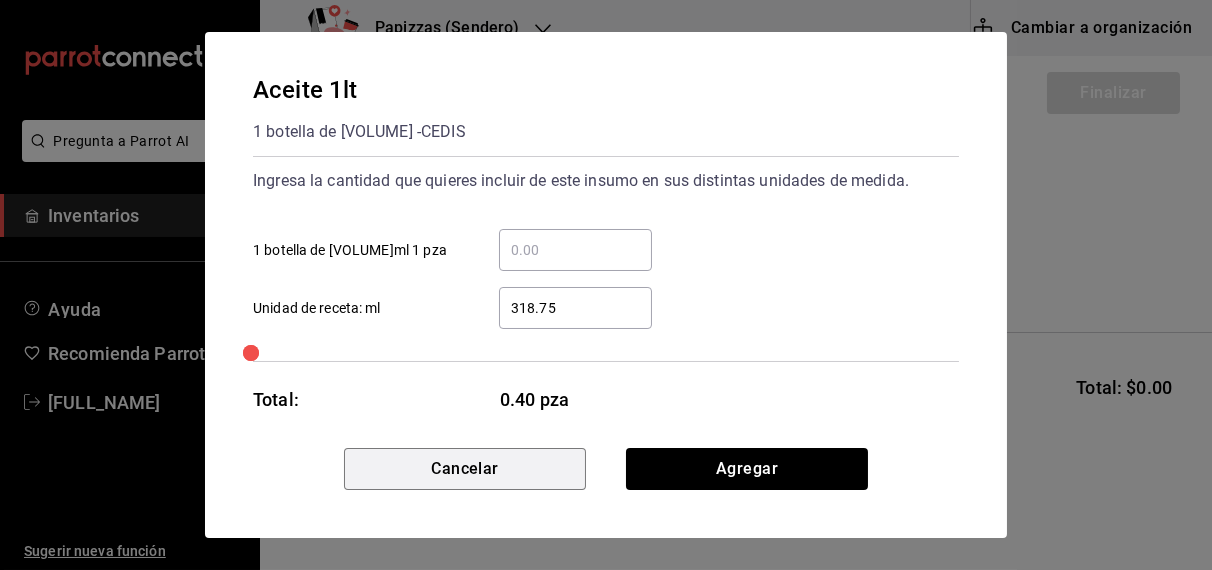 type 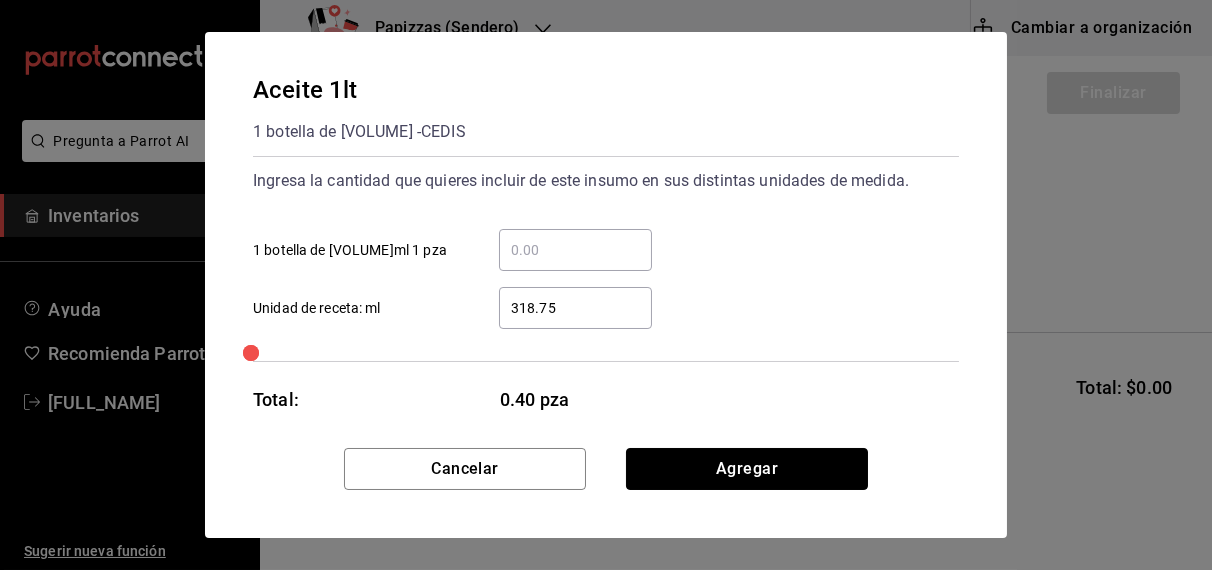 type 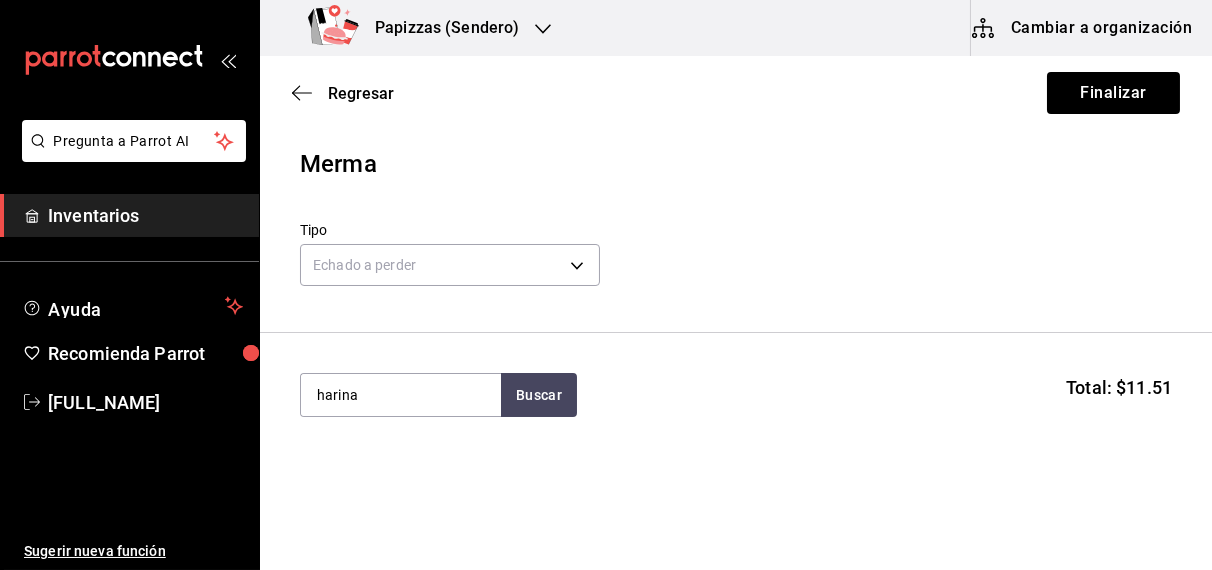 type on "harina" 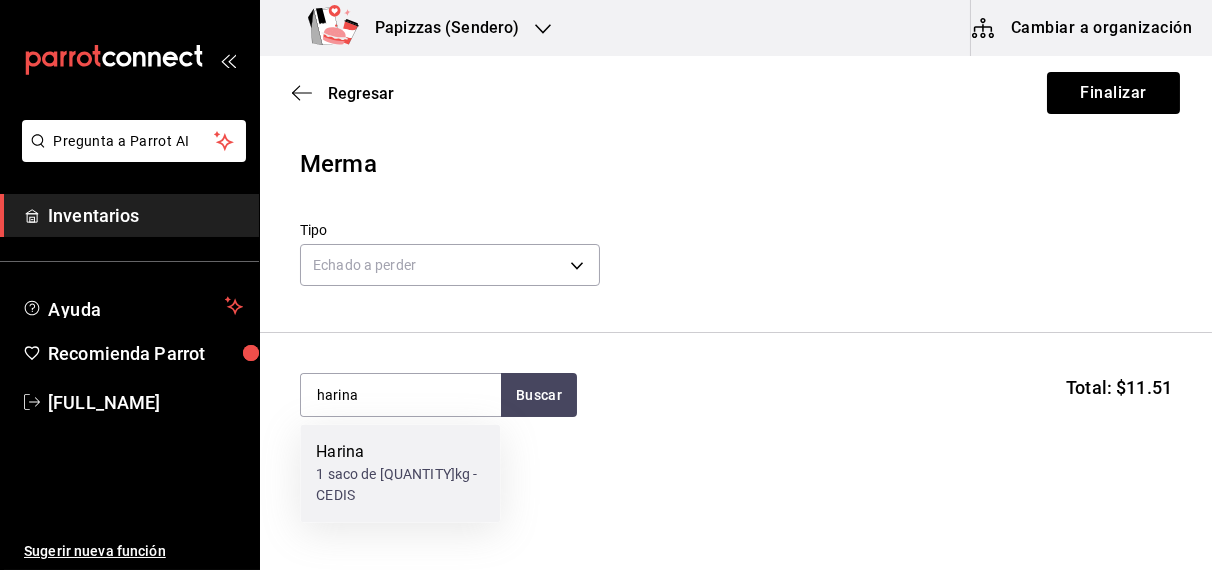 click on "Harina" at bounding box center (400, 453) 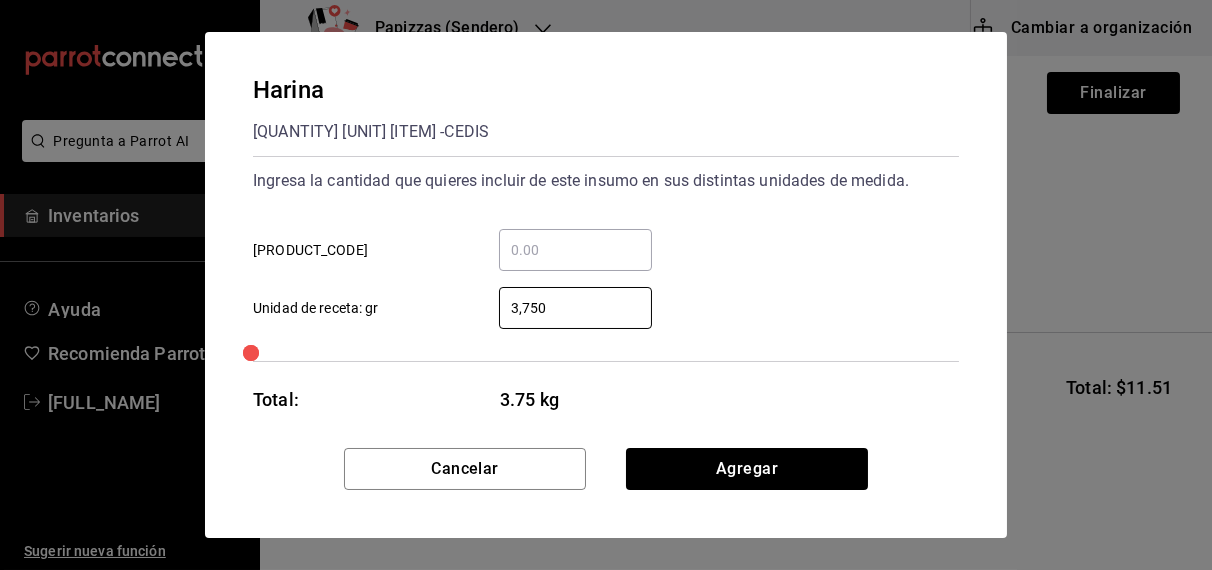 type on "3,750" 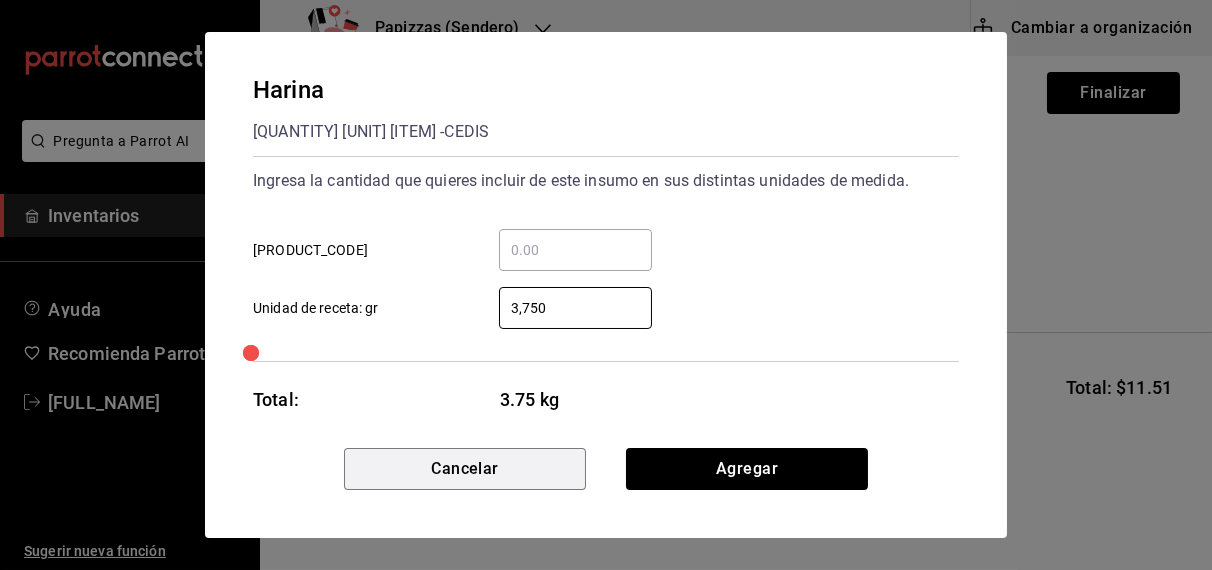 type 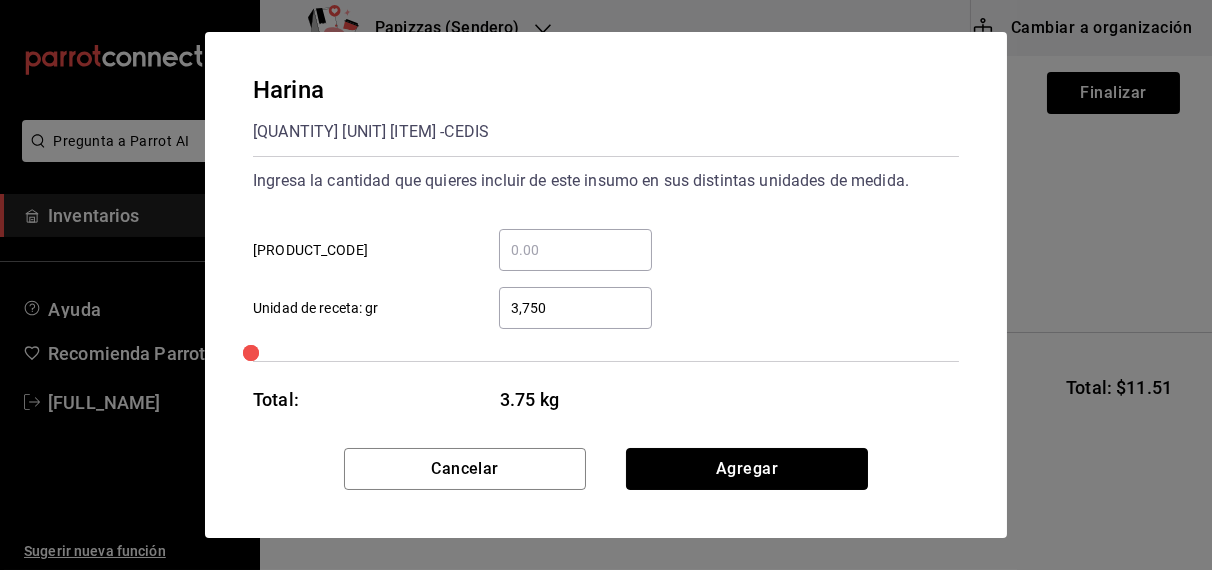type 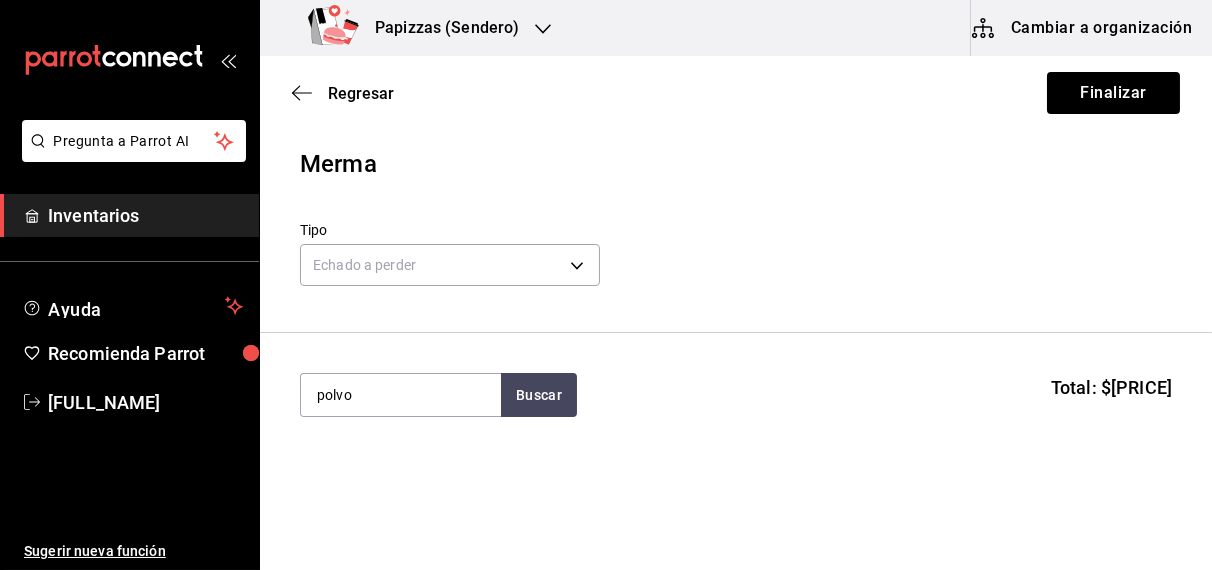 type on "polvo" 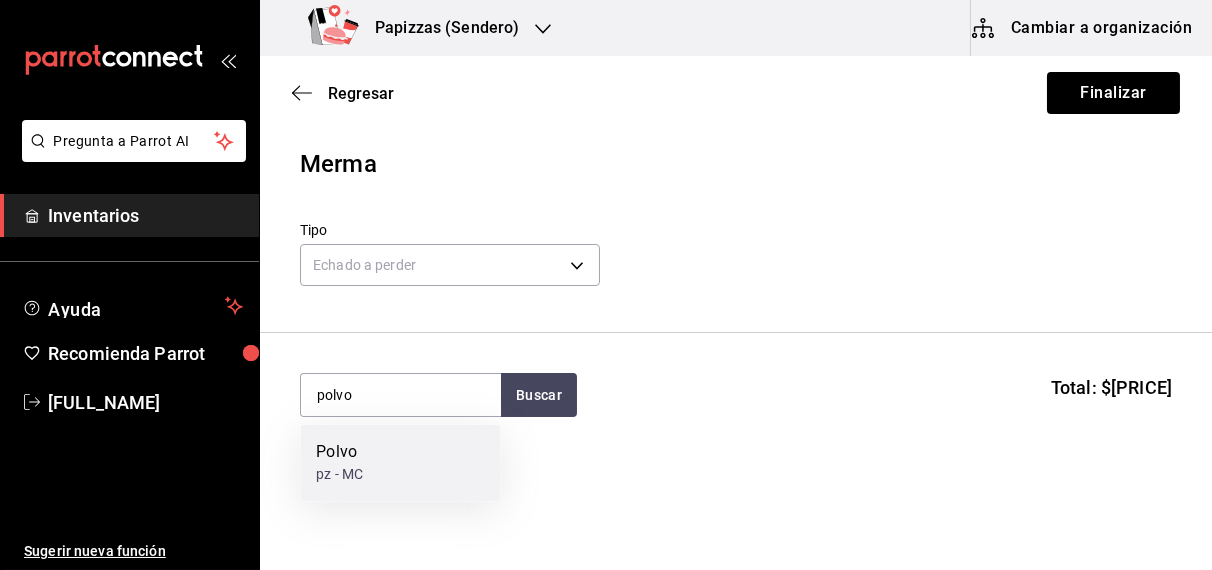 click on "pz - MC" at bounding box center (339, 475) 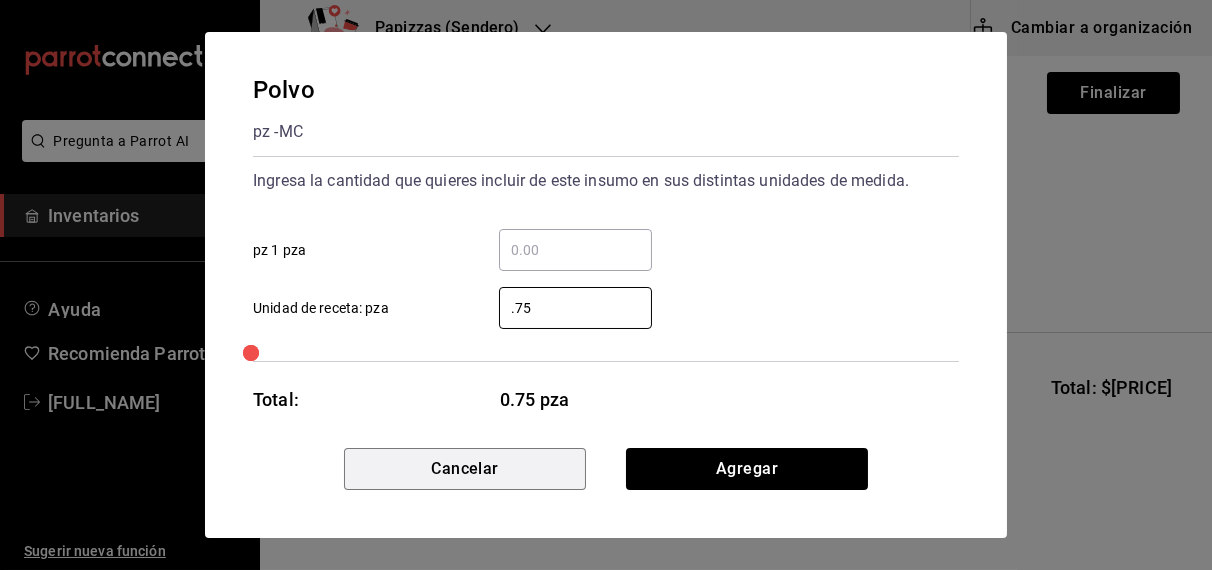 type on "0.75" 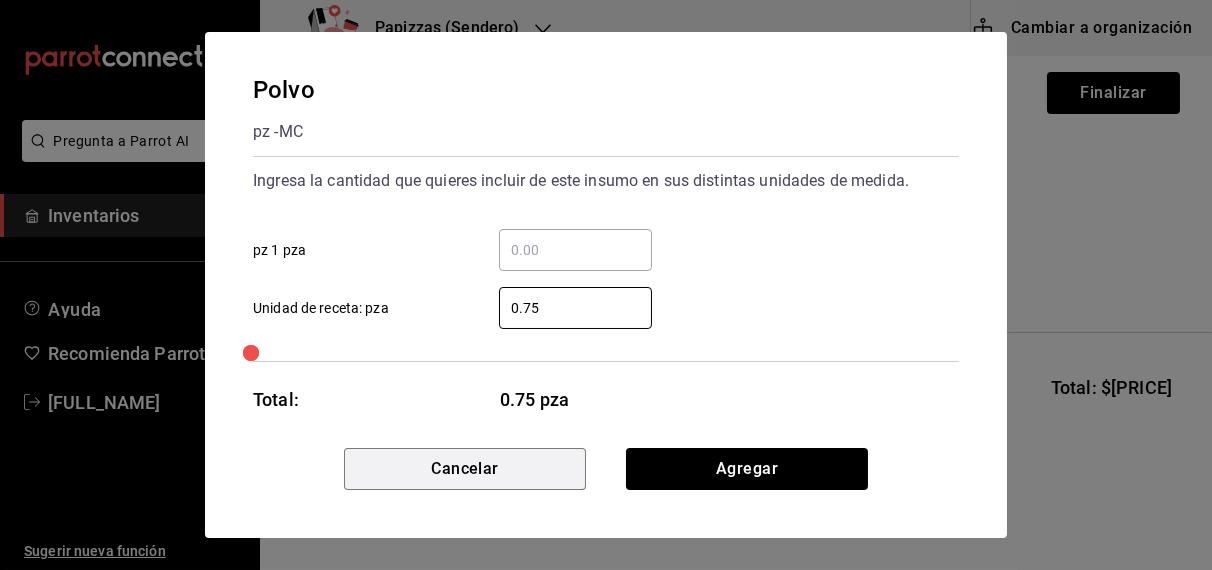 type 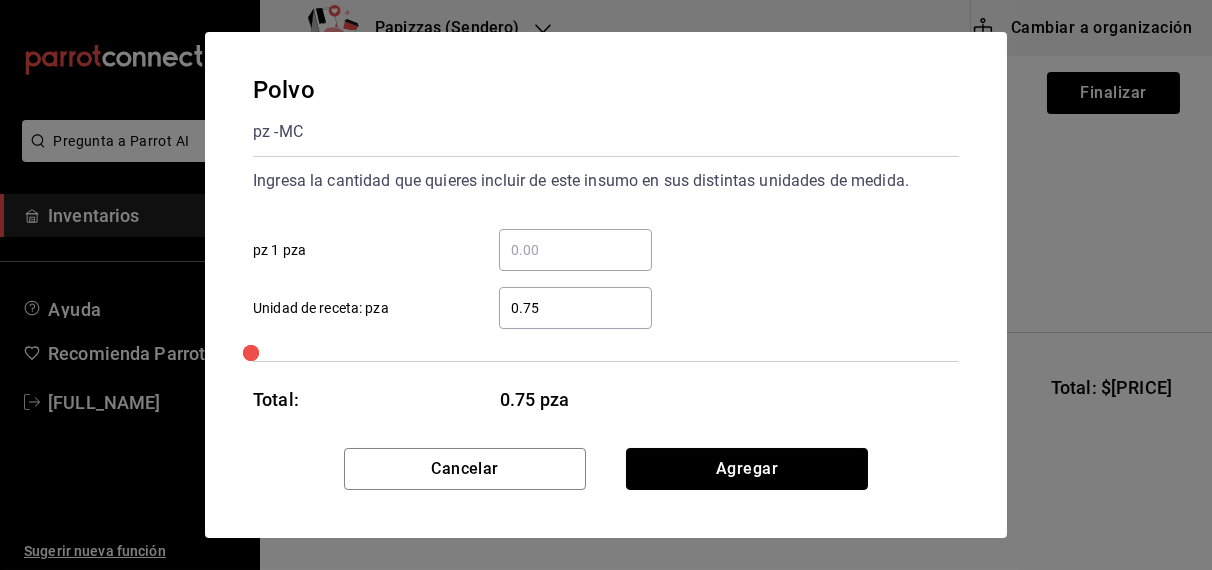 type 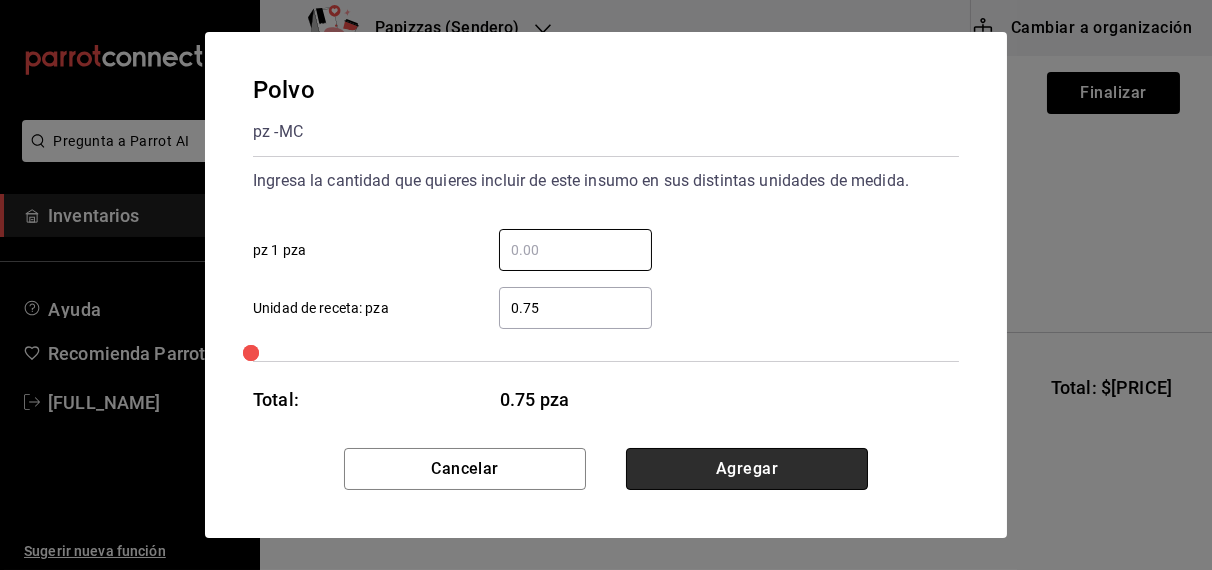 click on "Agregar" at bounding box center [747, 469] 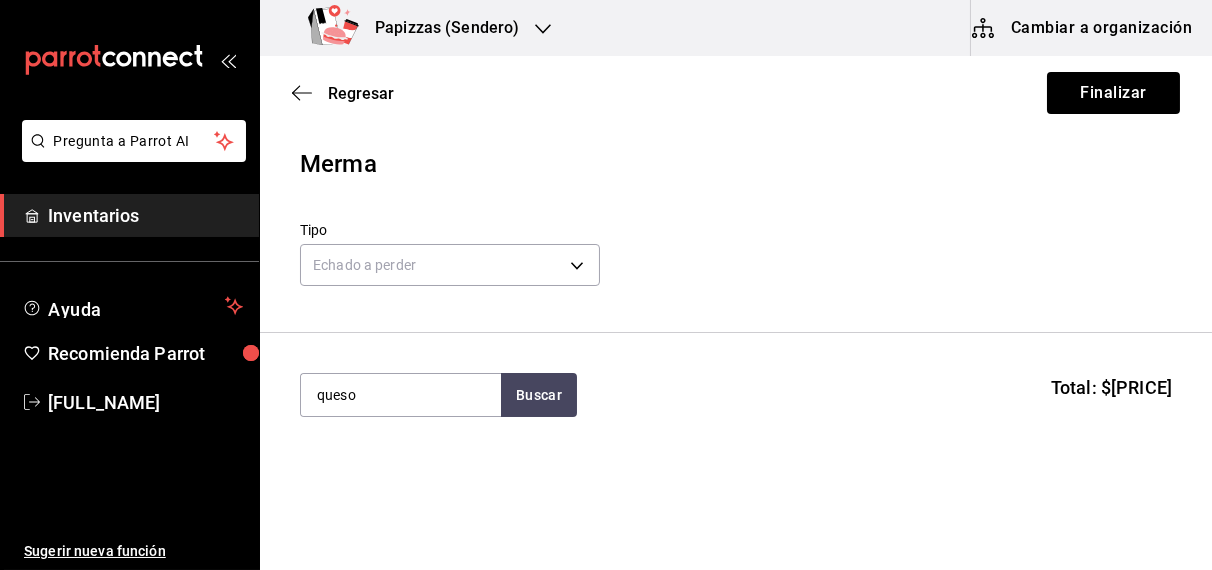 type on "queso" 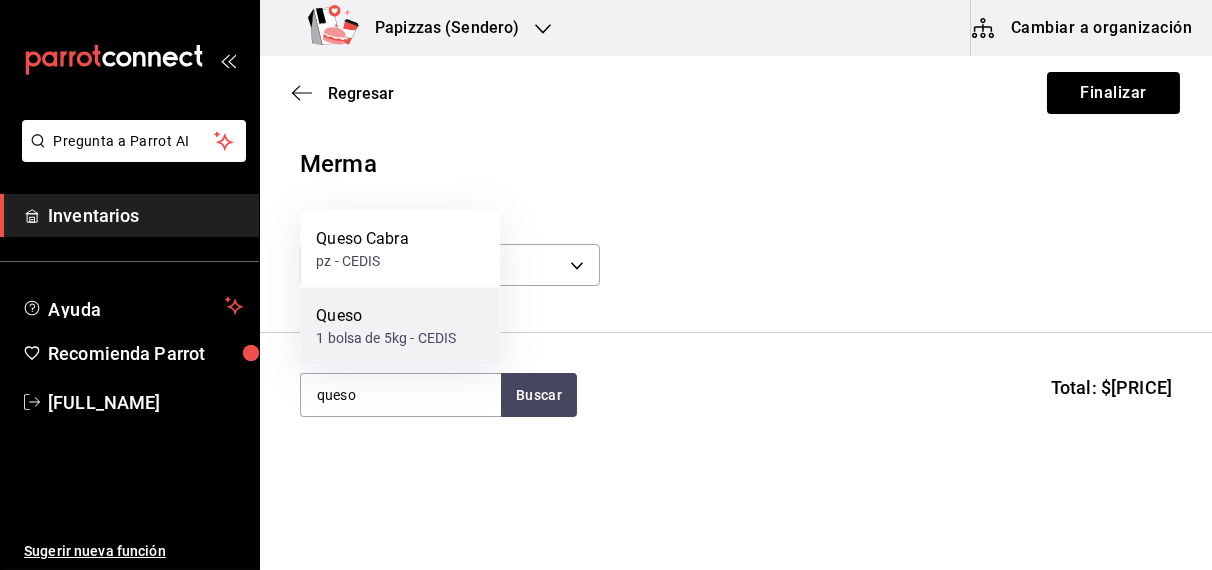 click on "1 bolsa de 5kg - CEDIS" at bounding box center [386, 338] 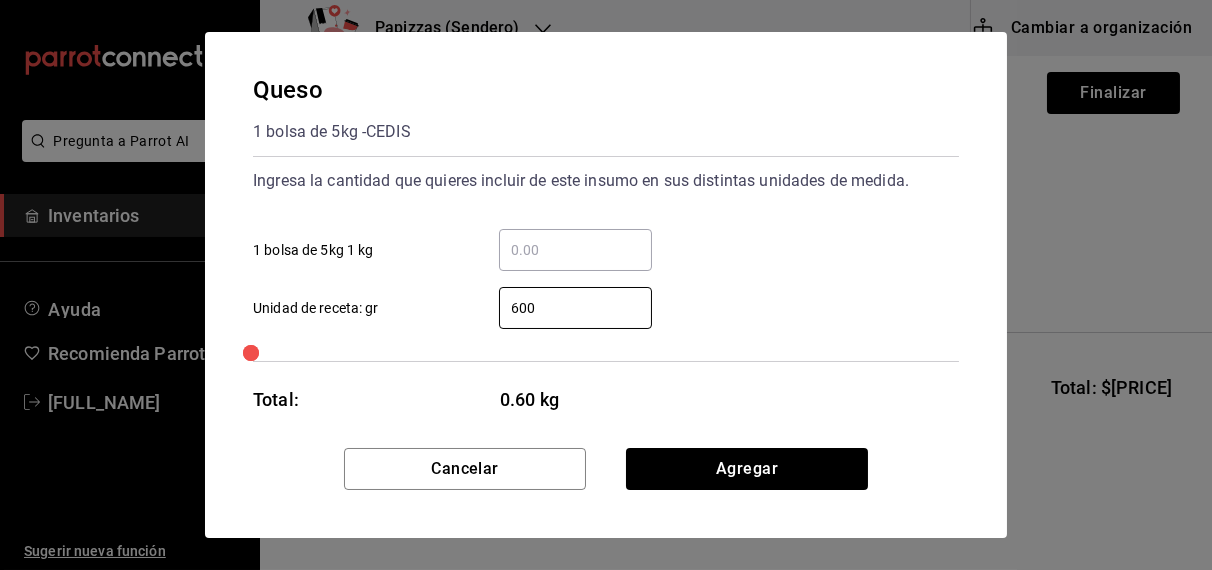 type on "600" 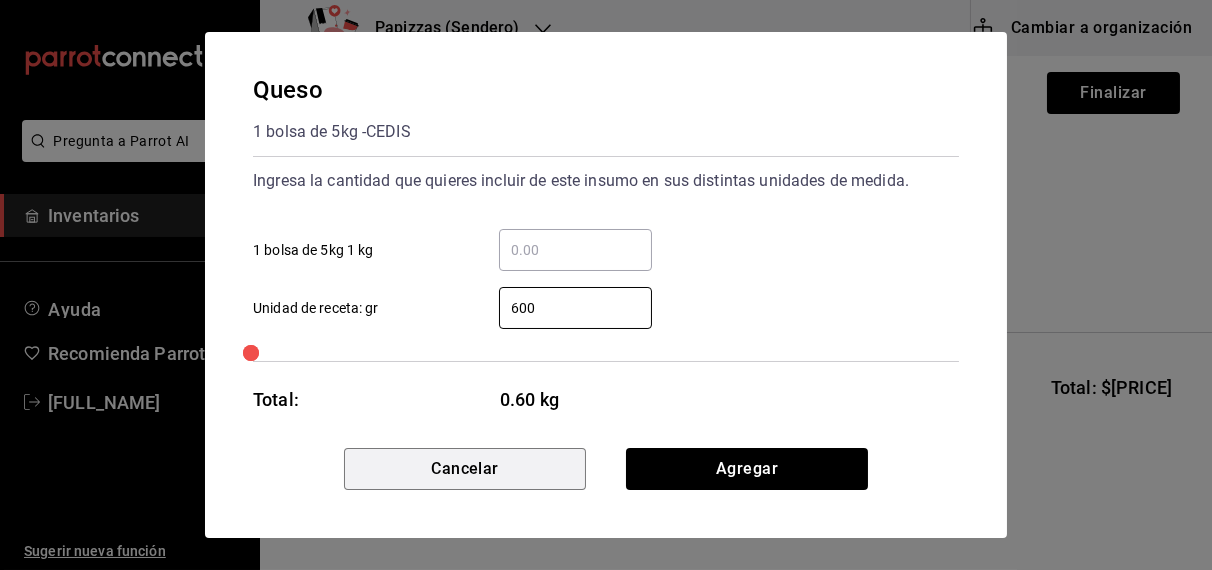 type 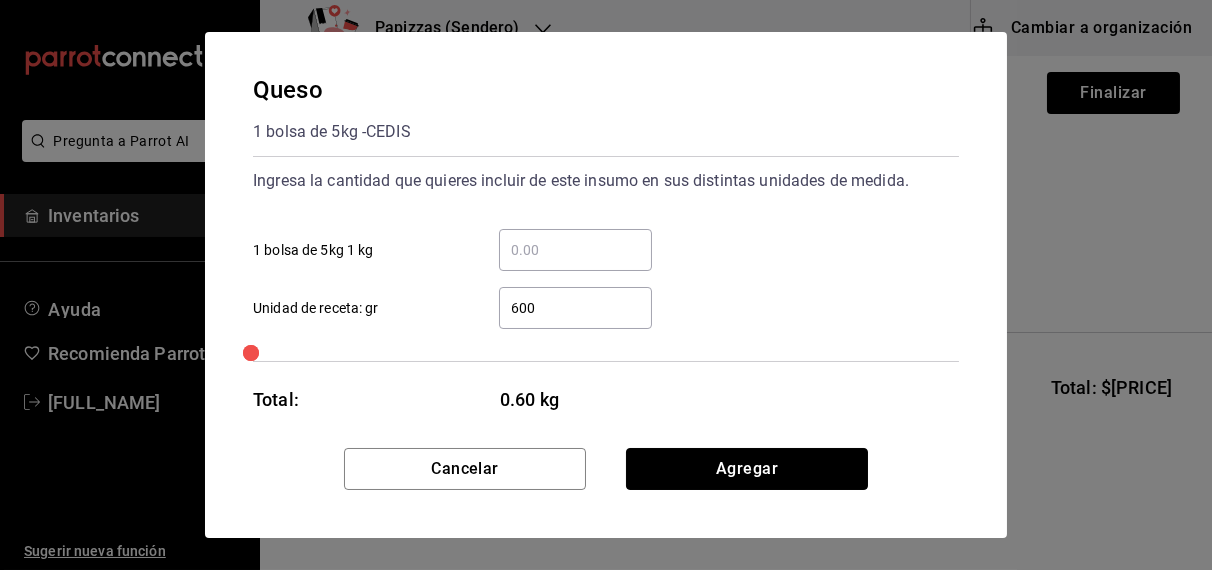 type 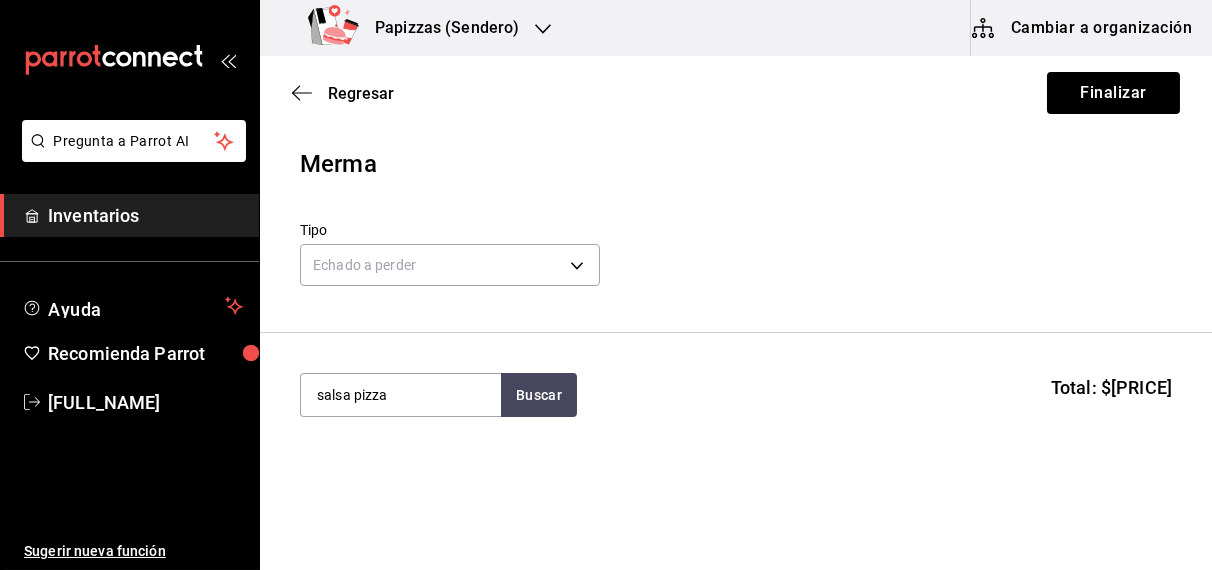 type on "salsa pizza" 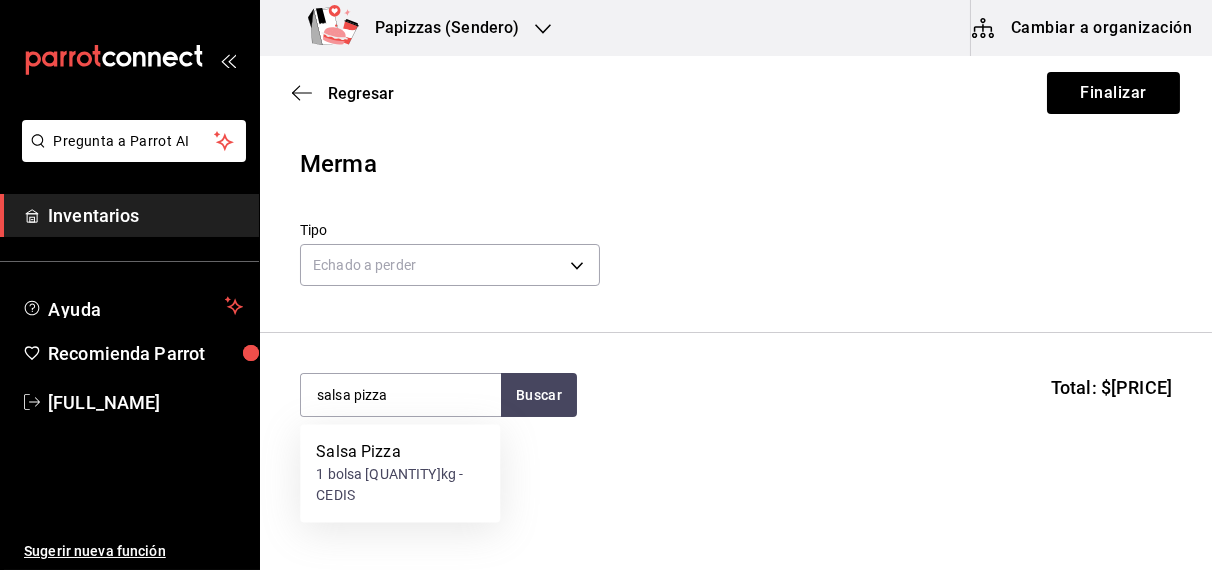 click on "1 bolsa [QUANTITY]kg - CEDIS" at bounding box center [400, 486] 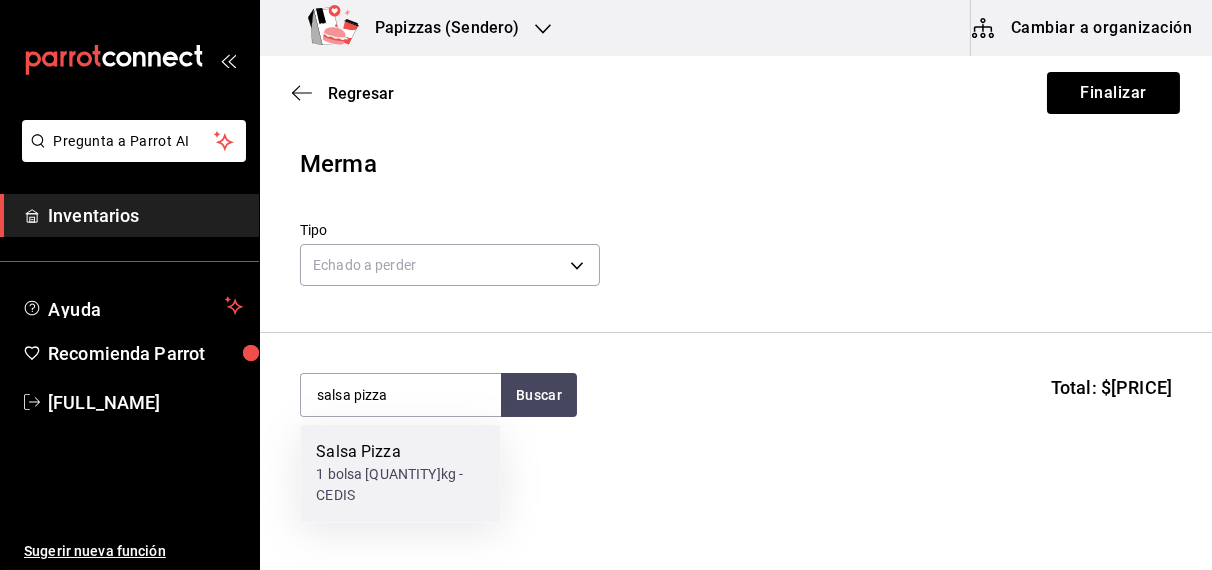 type 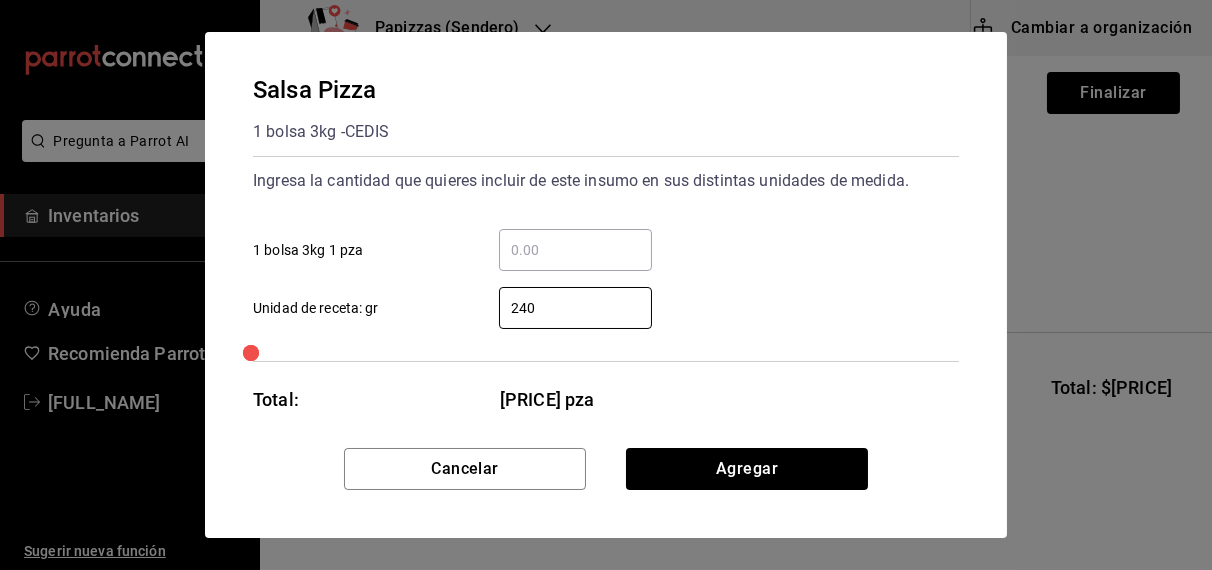type on "240" 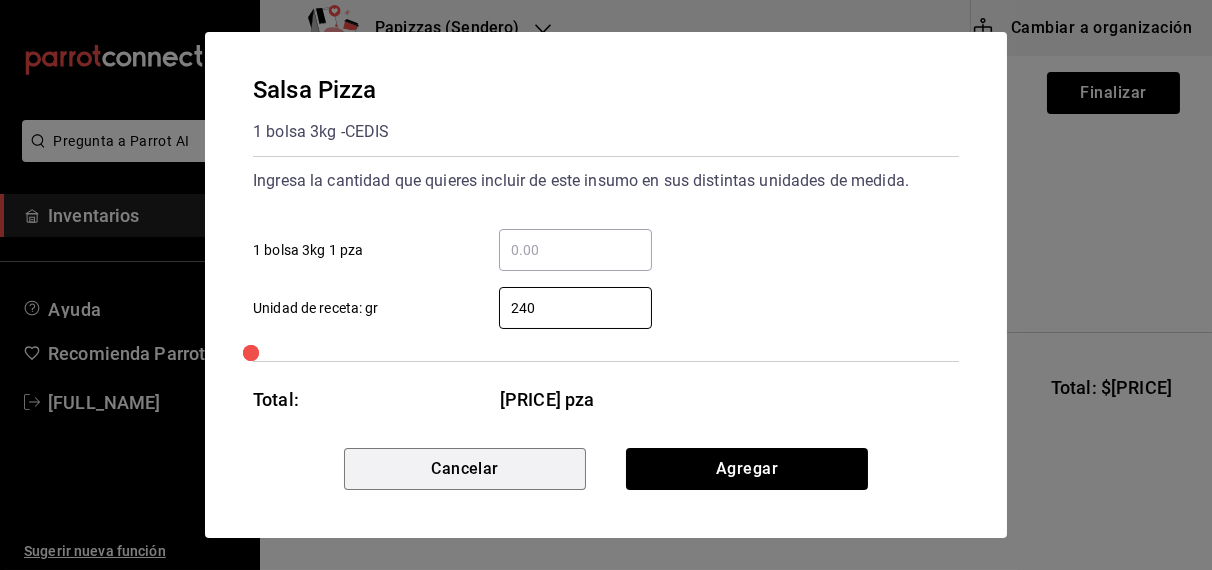 type 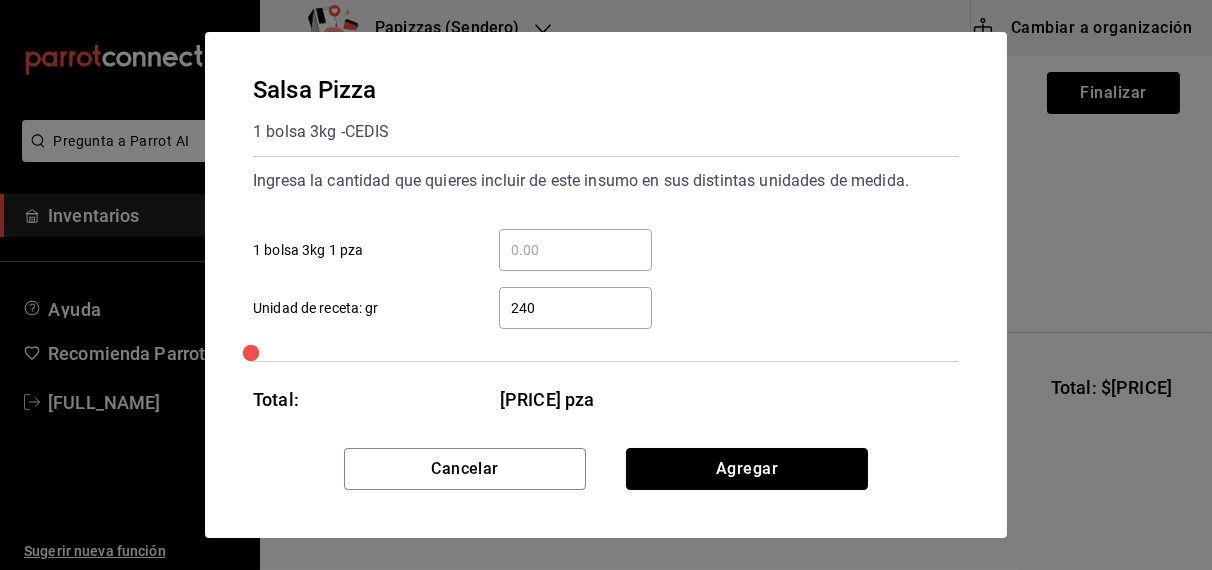 type 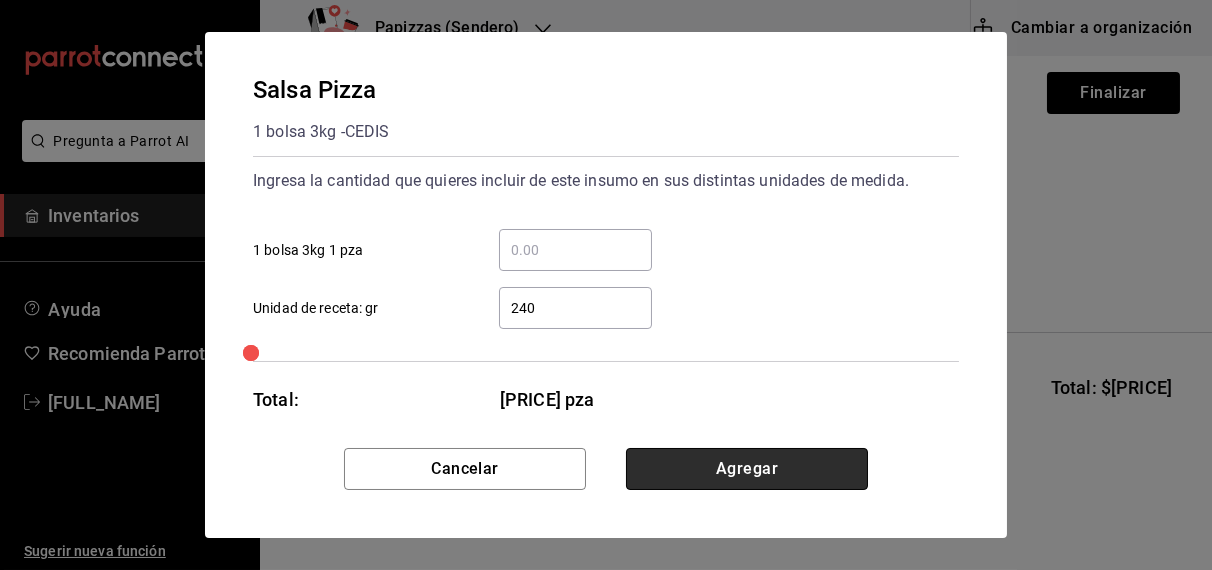 click on "Agregar" at bounding box center (747, 469) 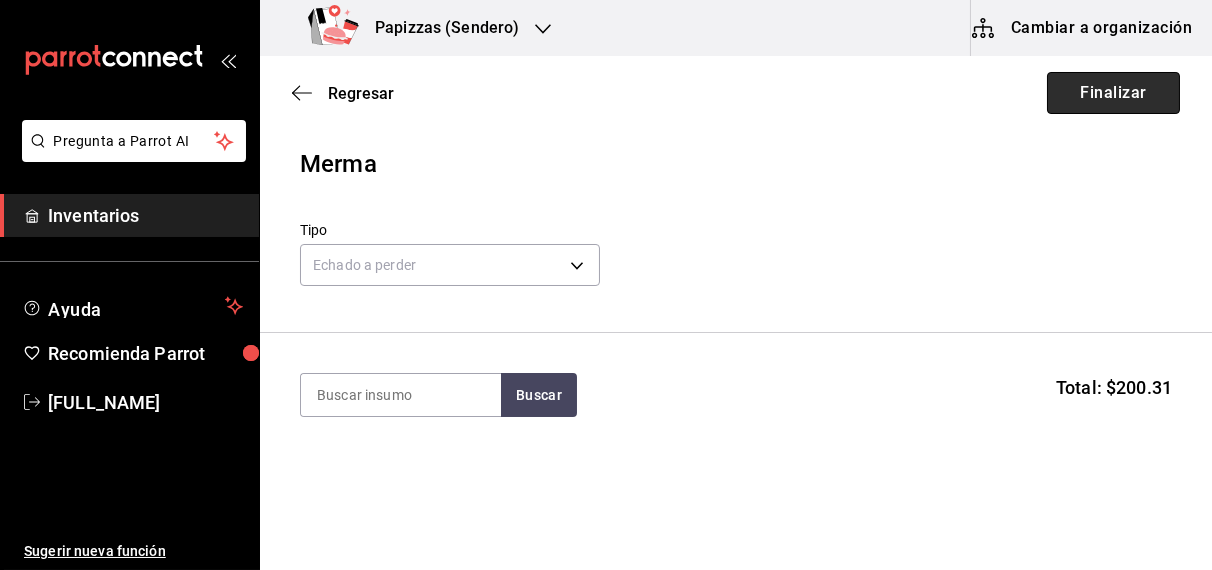 click on "Finalizar" at bounding box center (1113, 93) 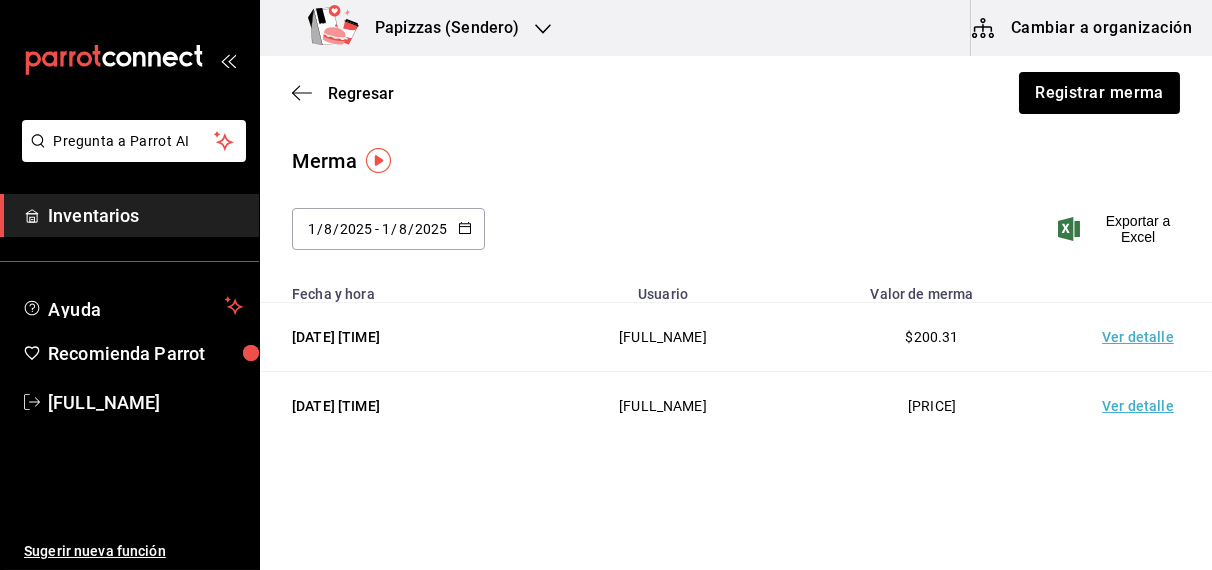 click 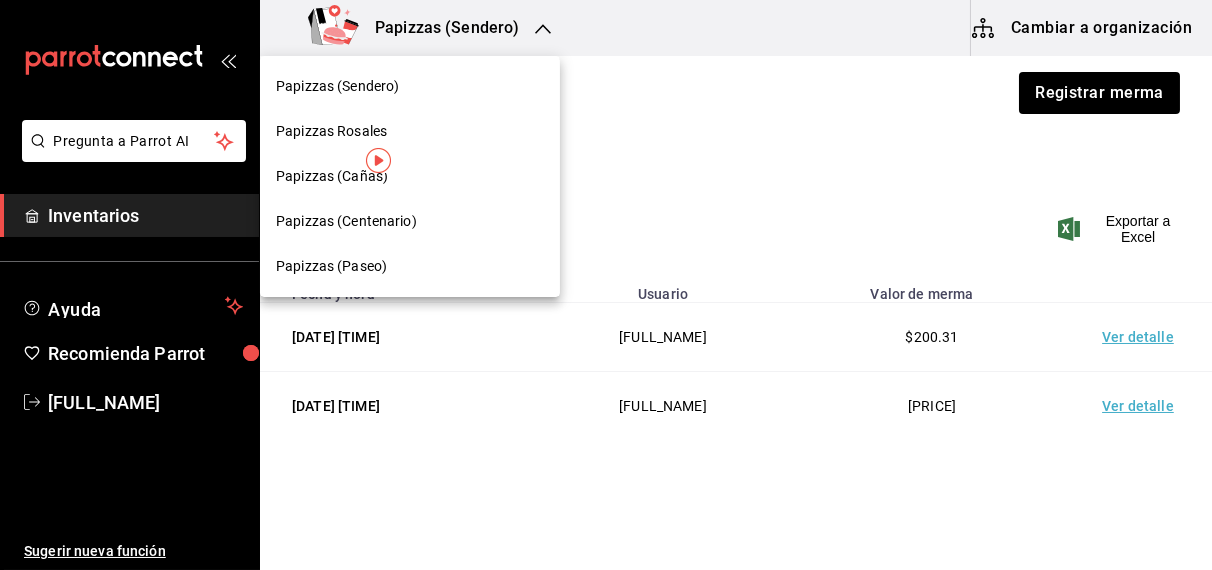 click on "Papizzas (Paseo)" at bounding box center [331, 266] 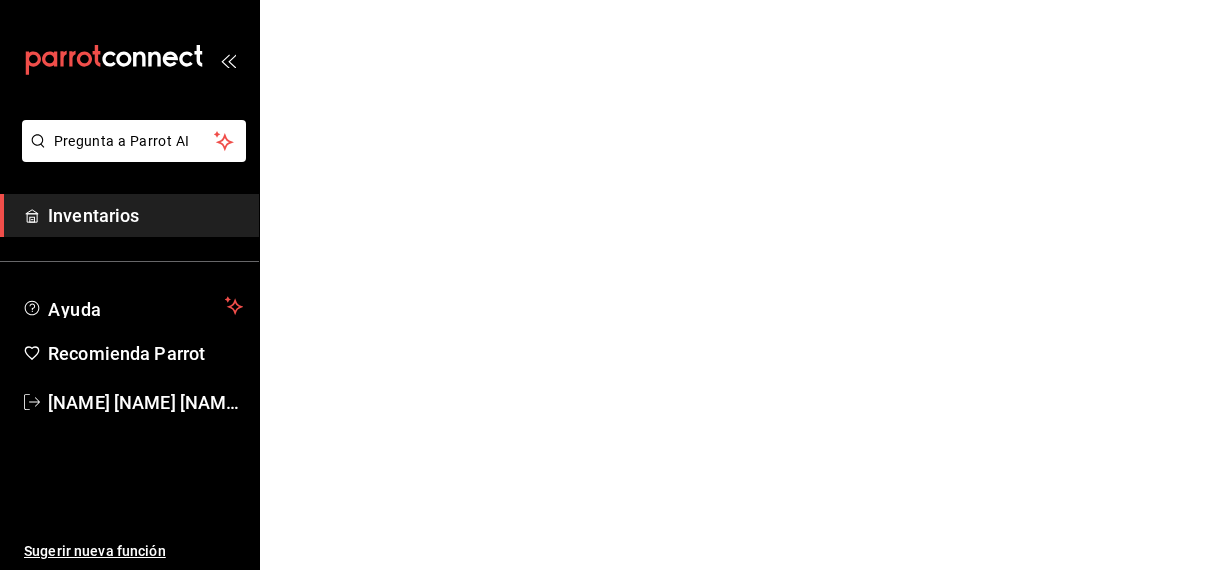 scroll, scrollTop: 0, scrollLeft: 0, axis: both 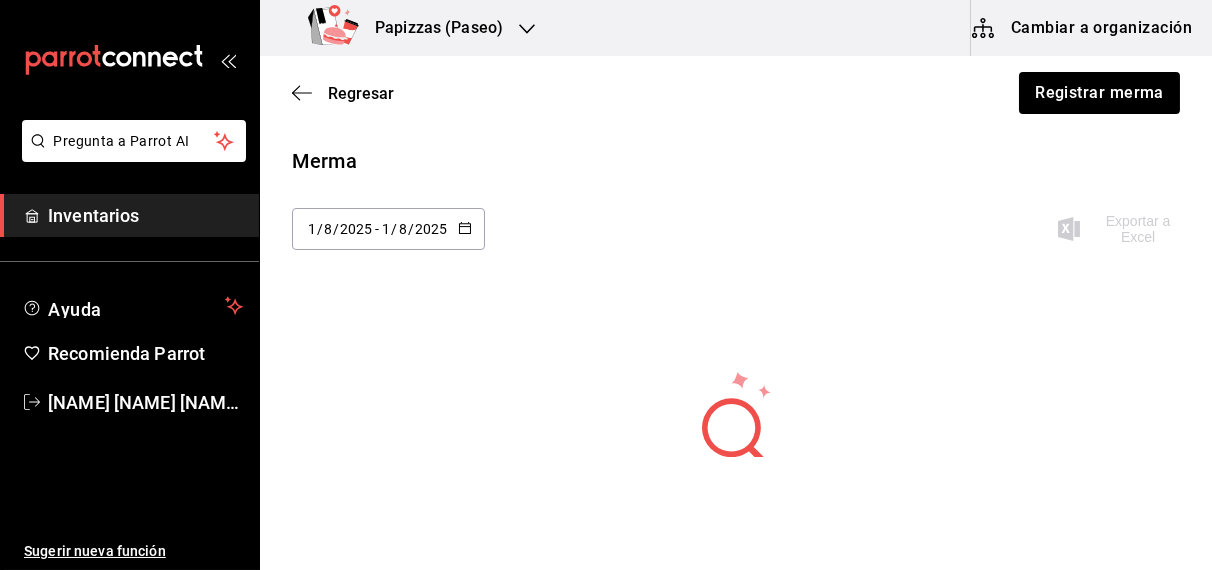 click at bounding box center [465, 229] 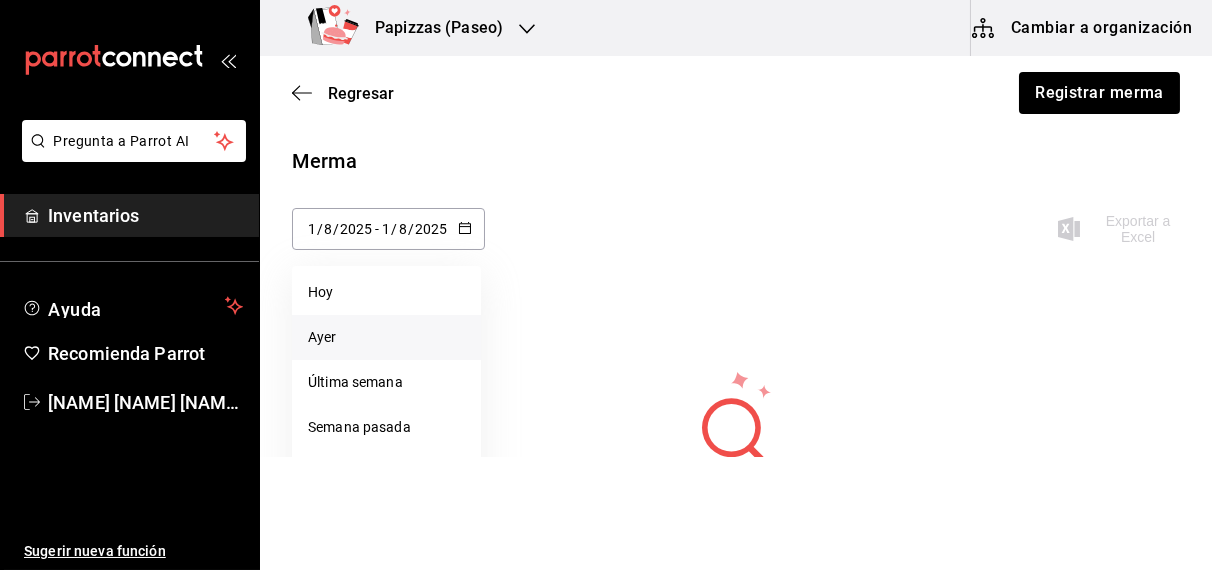 click on "Ayer" at bounding box center [386, 337] 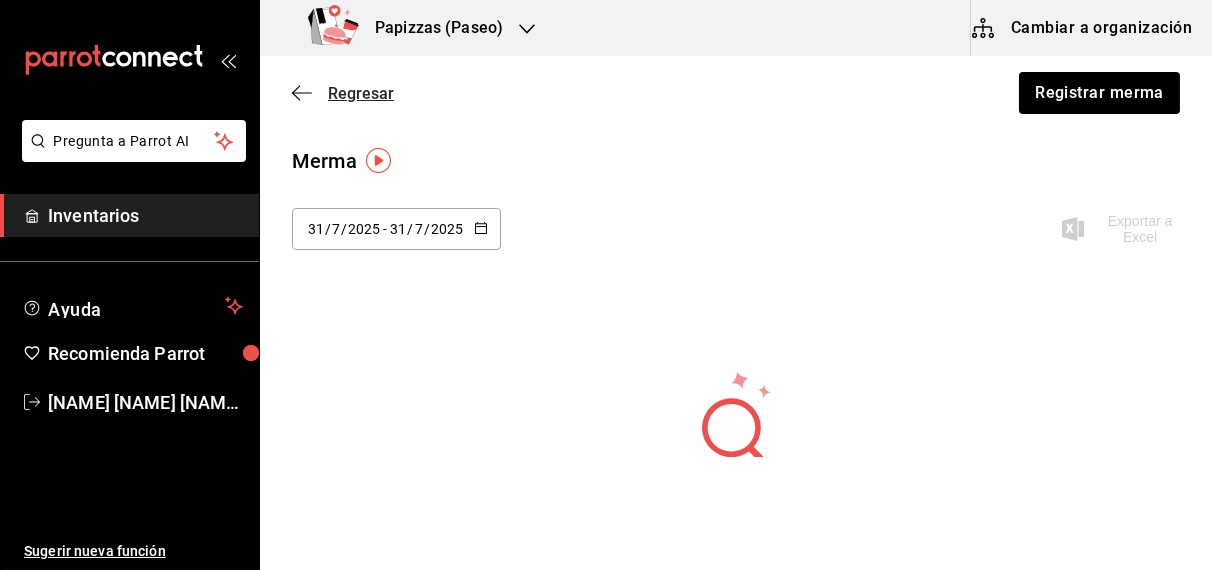 click on "Regresar" at bounding box center (361, 93) 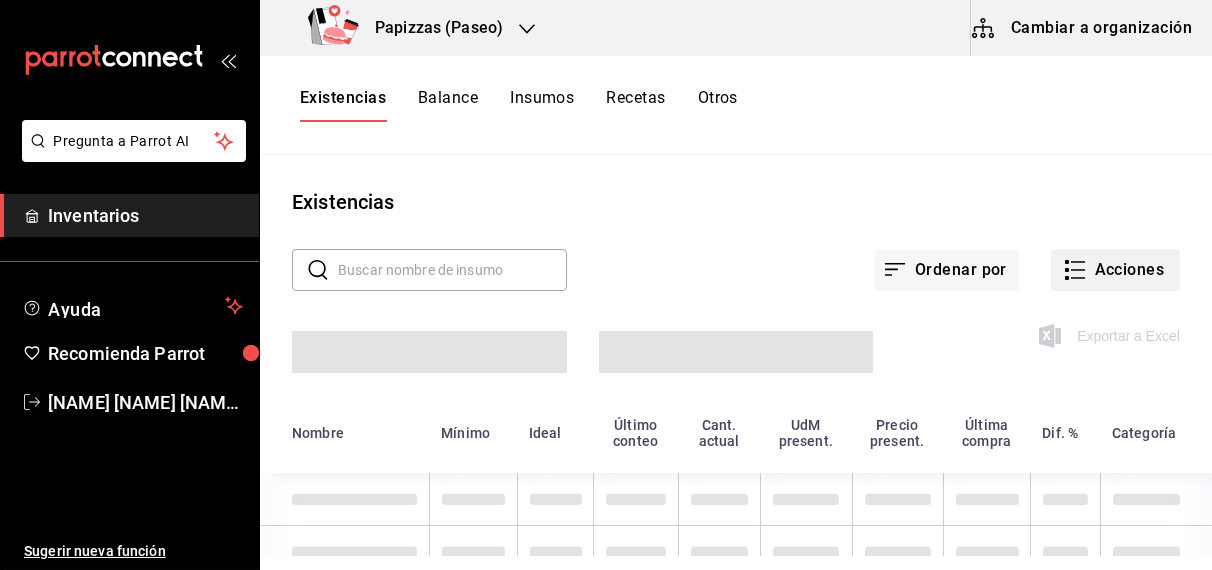 click on "Acciones" at bounding box center (1115, 270) 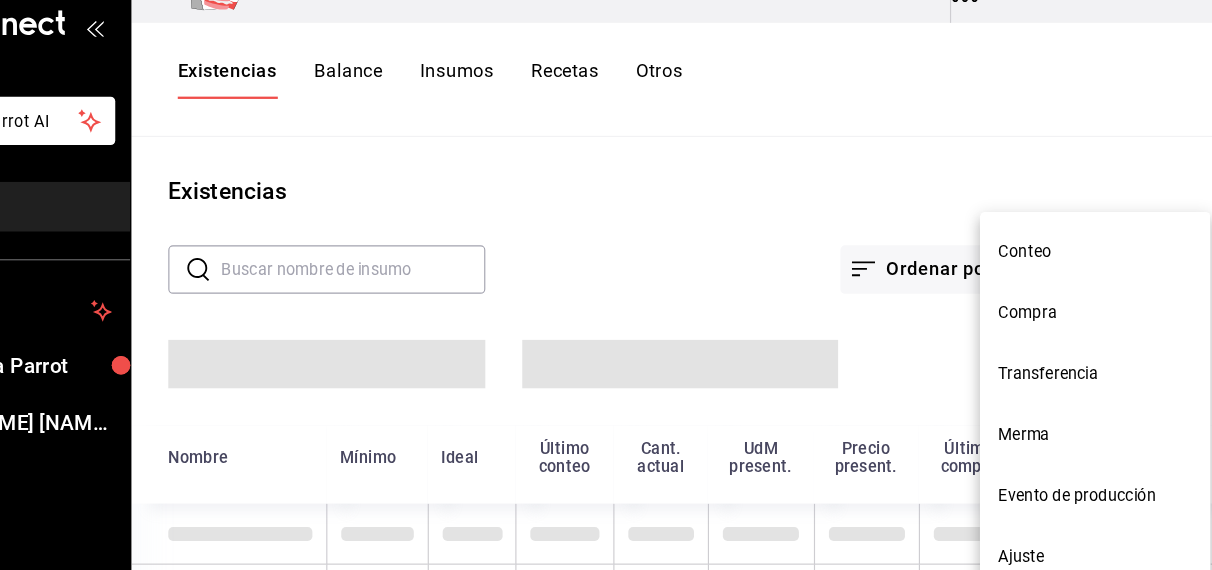click on "Compra" at bounding box center (1096, 307) 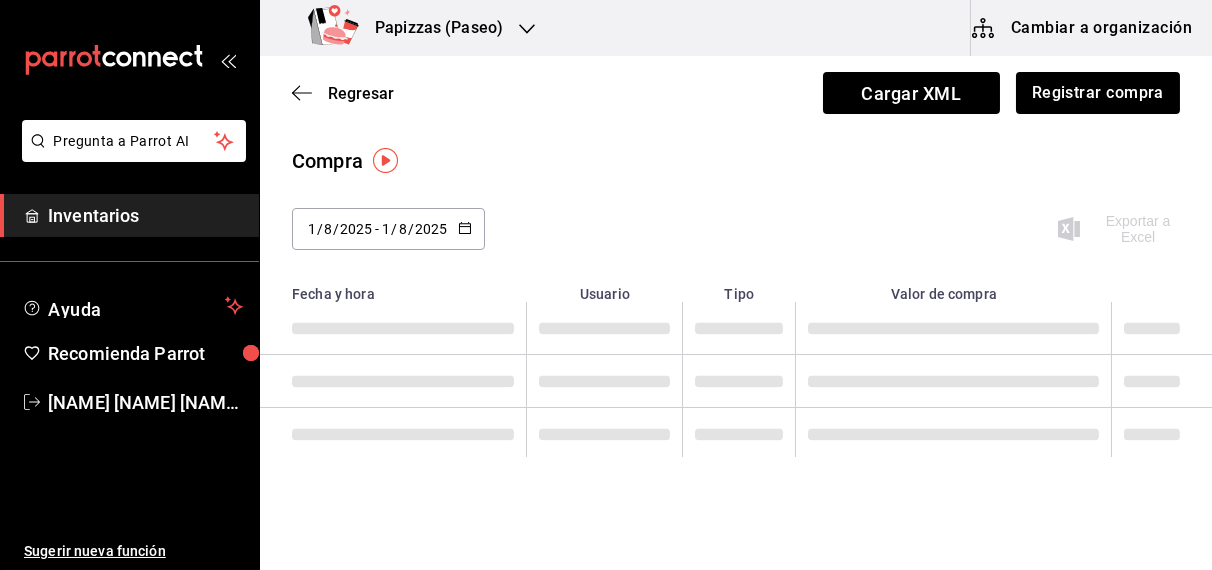 click 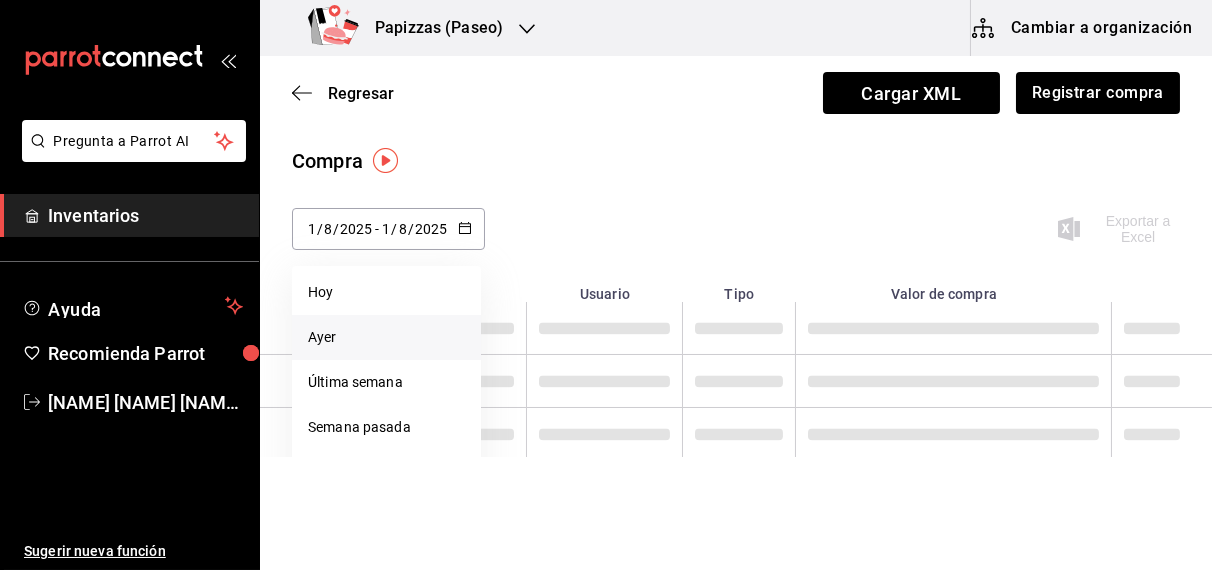 click on "Ayer" at bounding box center [386, 337] 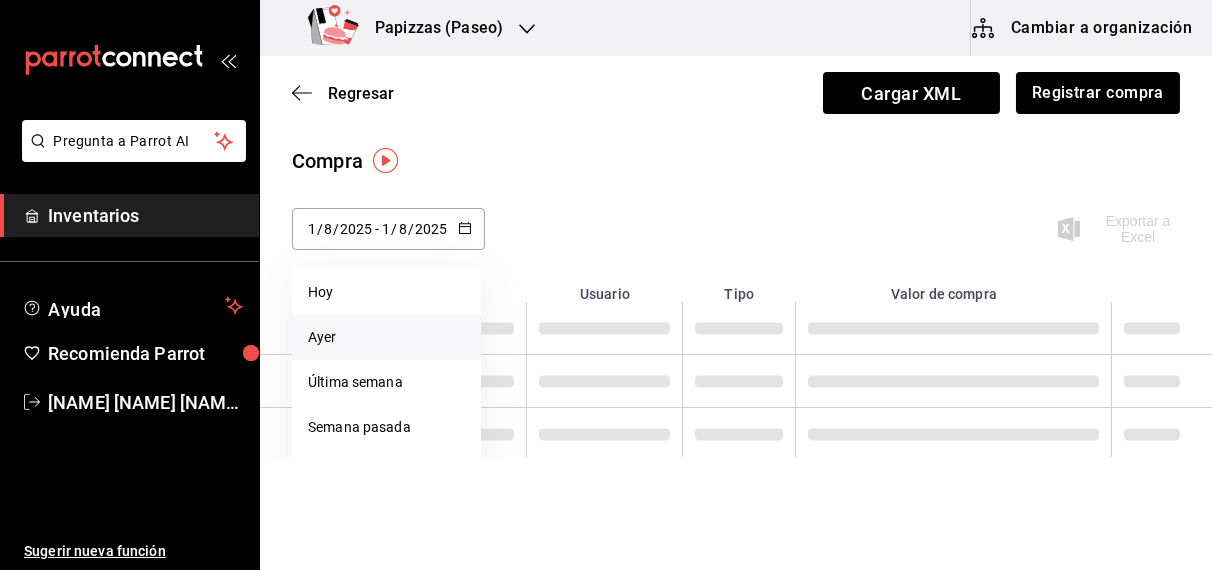 type on "2025-07-31" 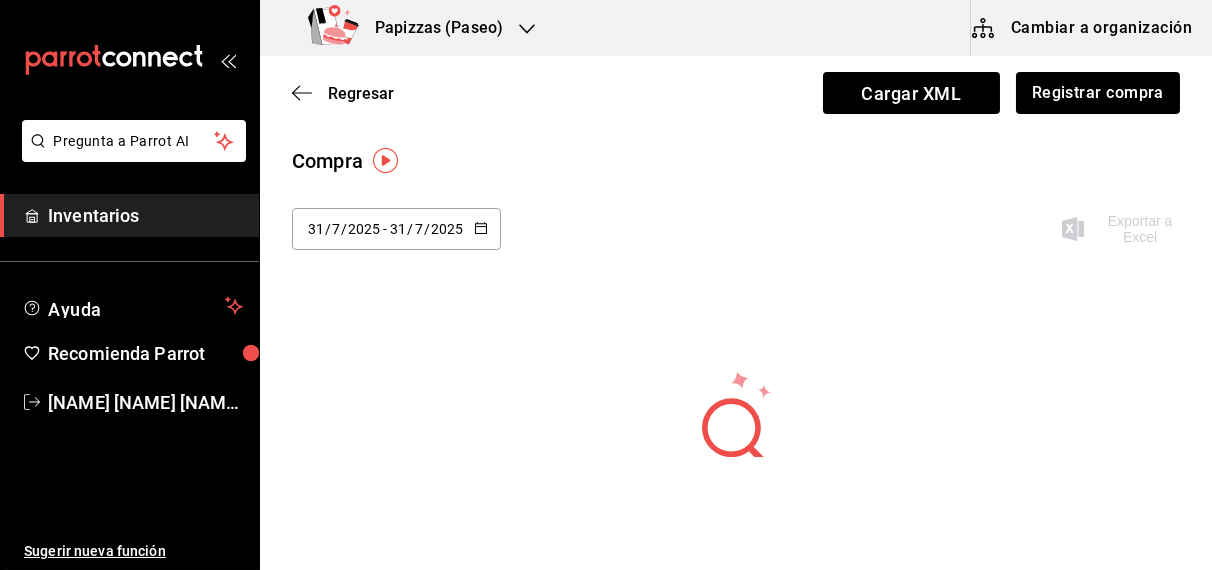 click 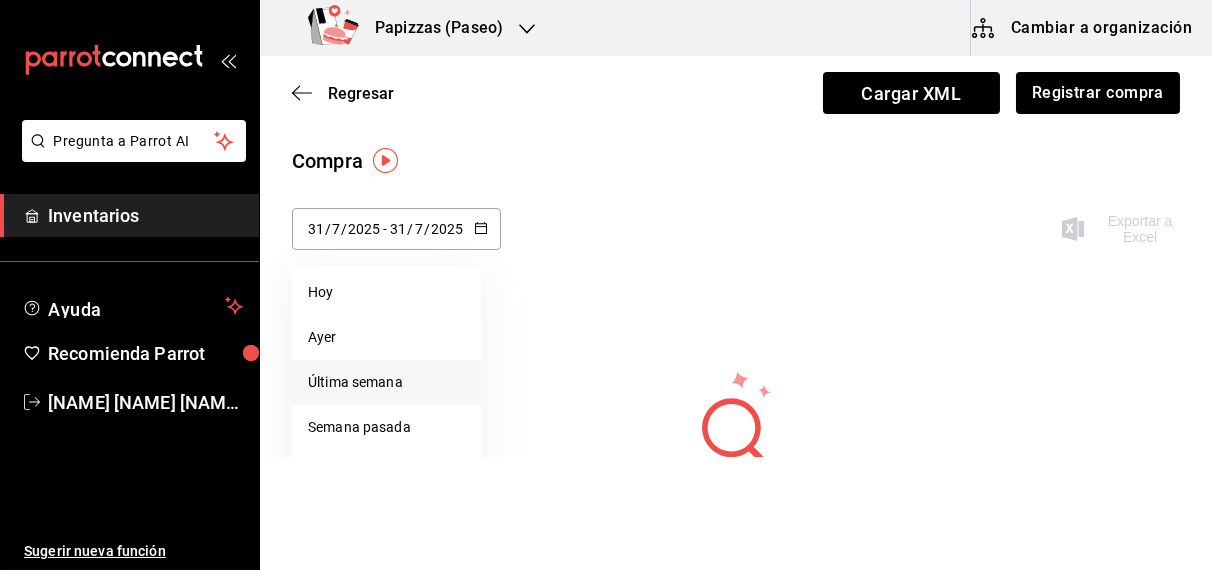 click on "Última semana" at bounding box center (386, 382) 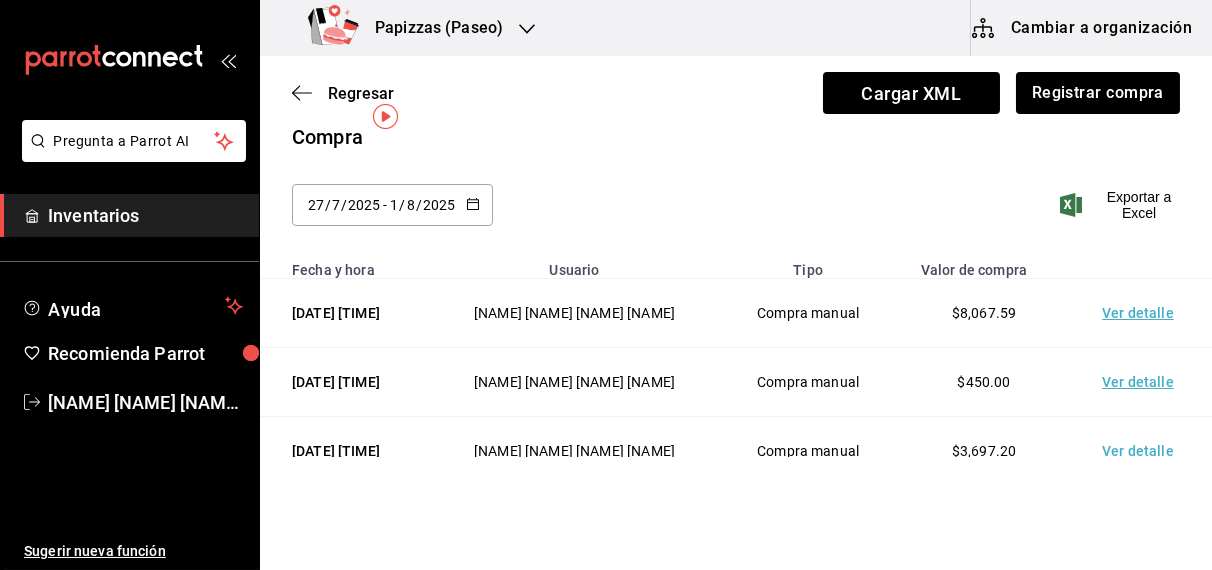 scroll, scrollTop: 16, scrollLeft: 0, axis: vertical 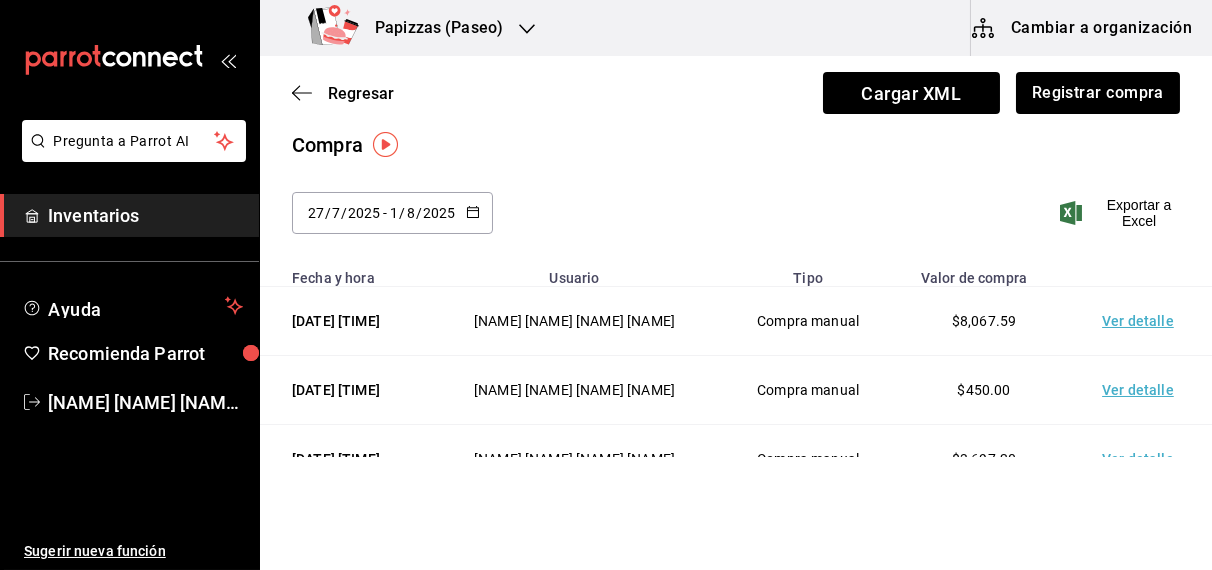 click 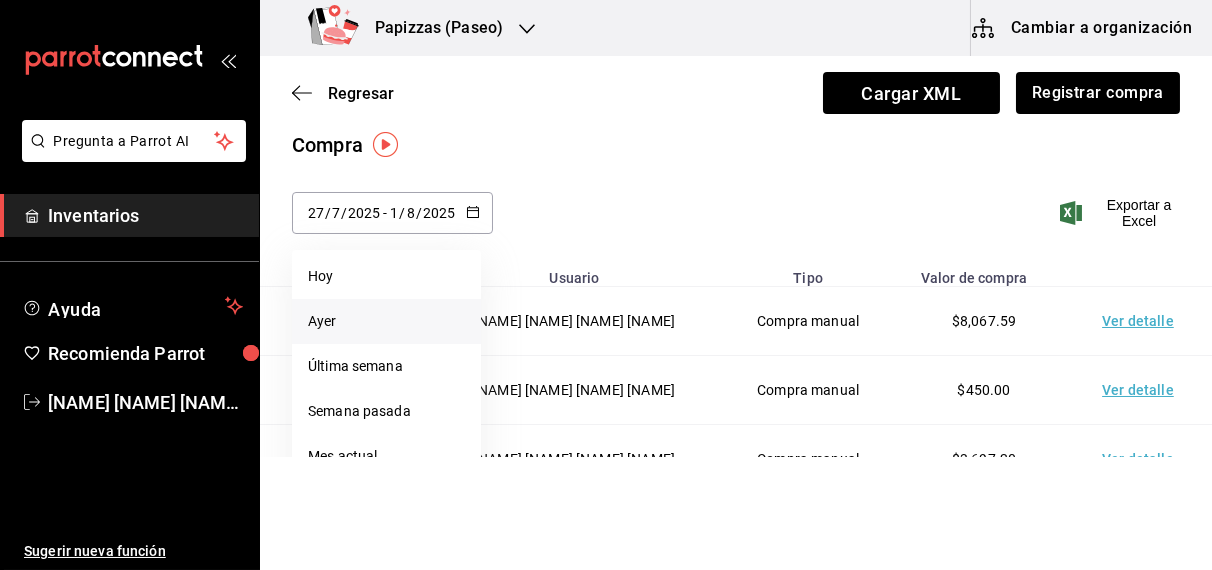 click on "Ayer" at bounding box center (386, 321) 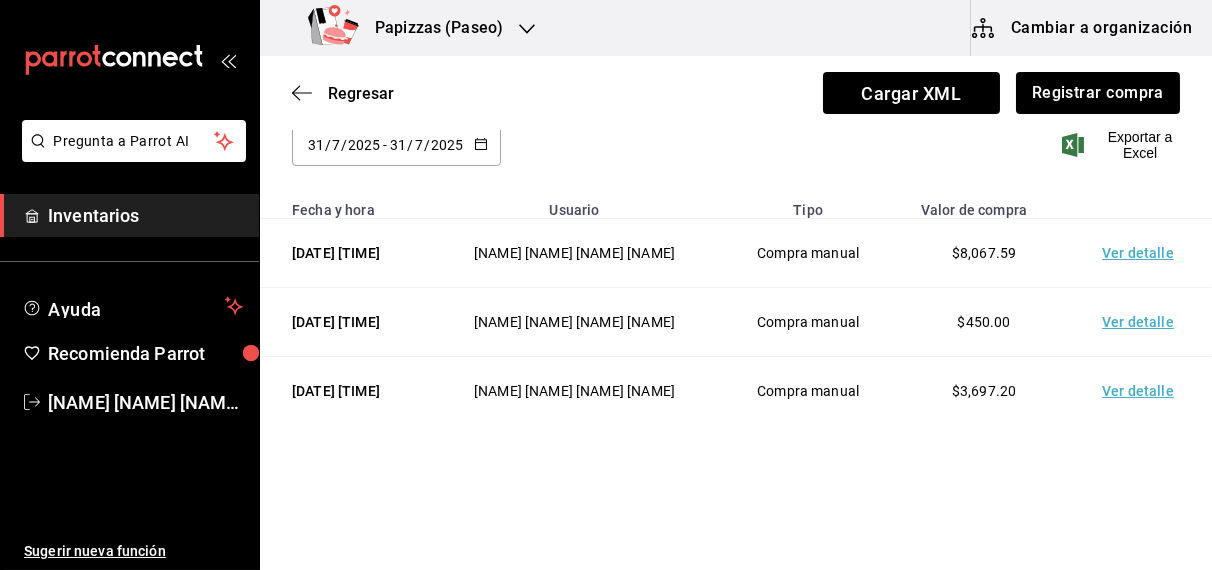 scroll, scrollTop: 160, scrollLeft: 0, axis: vertical 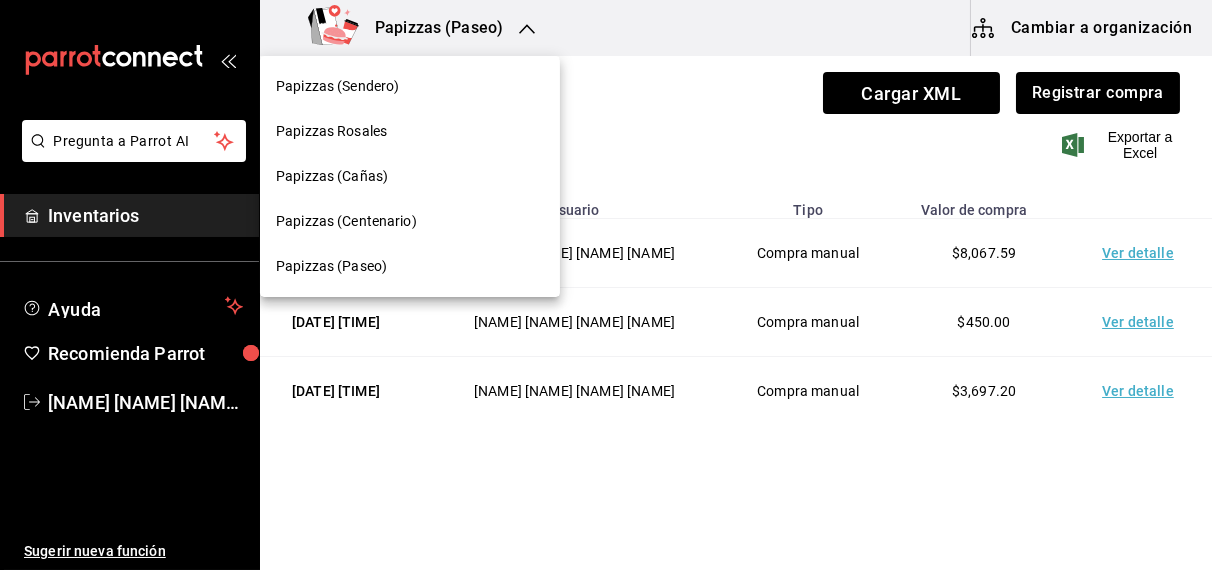 click on "Papizzas (Cañas)" at bounding box center [332, 176] 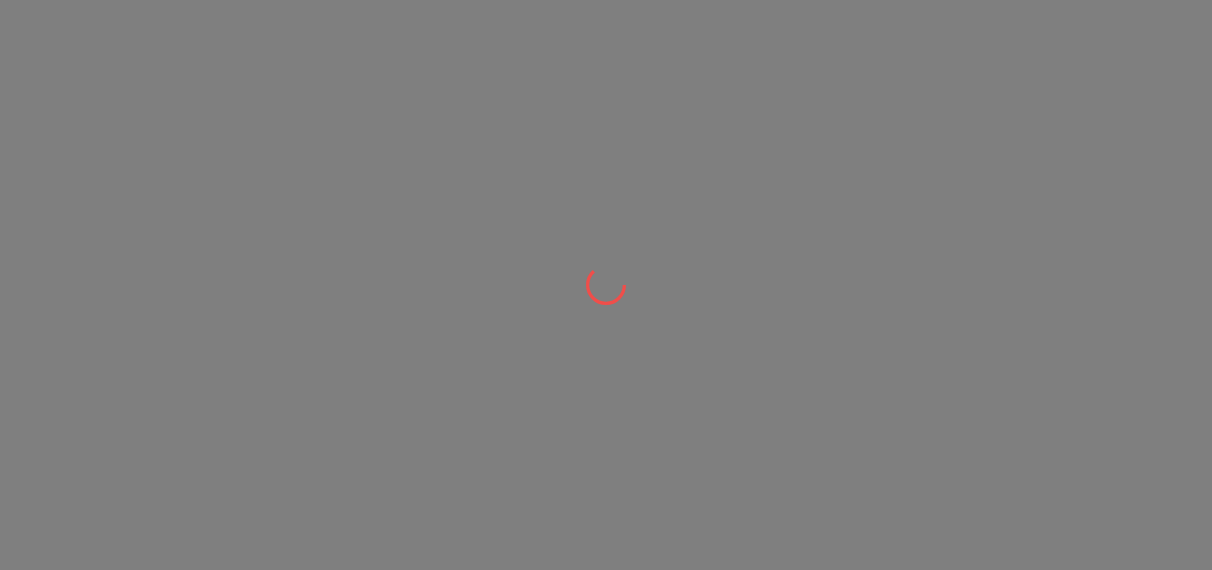 scroll, scrollTop: 0, scrollLeft: 0, axis: both 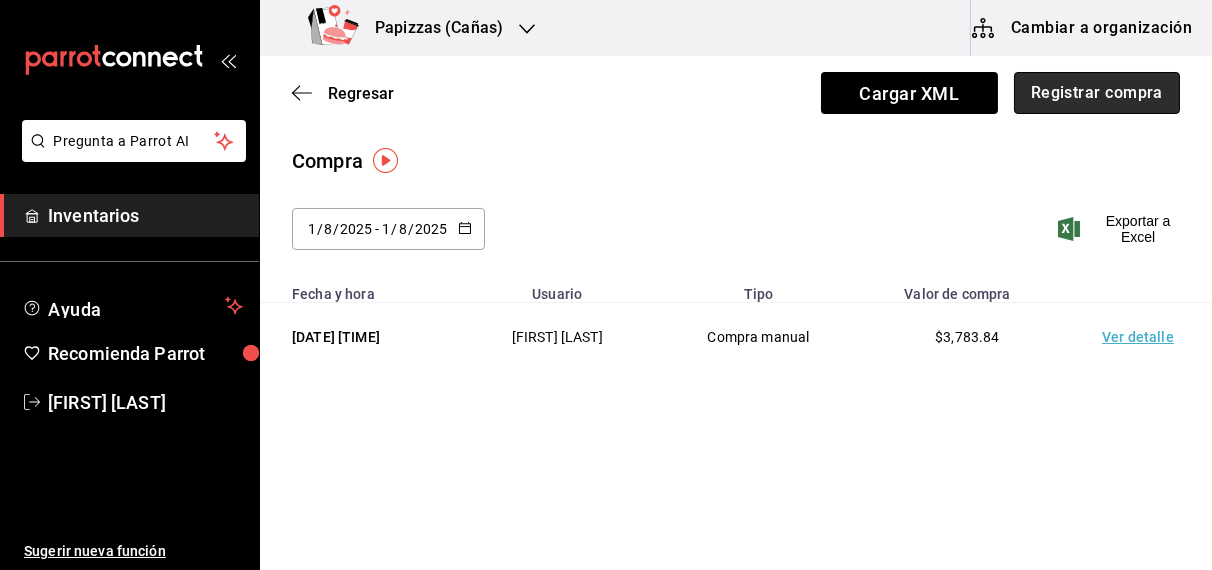 click on "Registrar compra" at bounding box center (1097, 93) 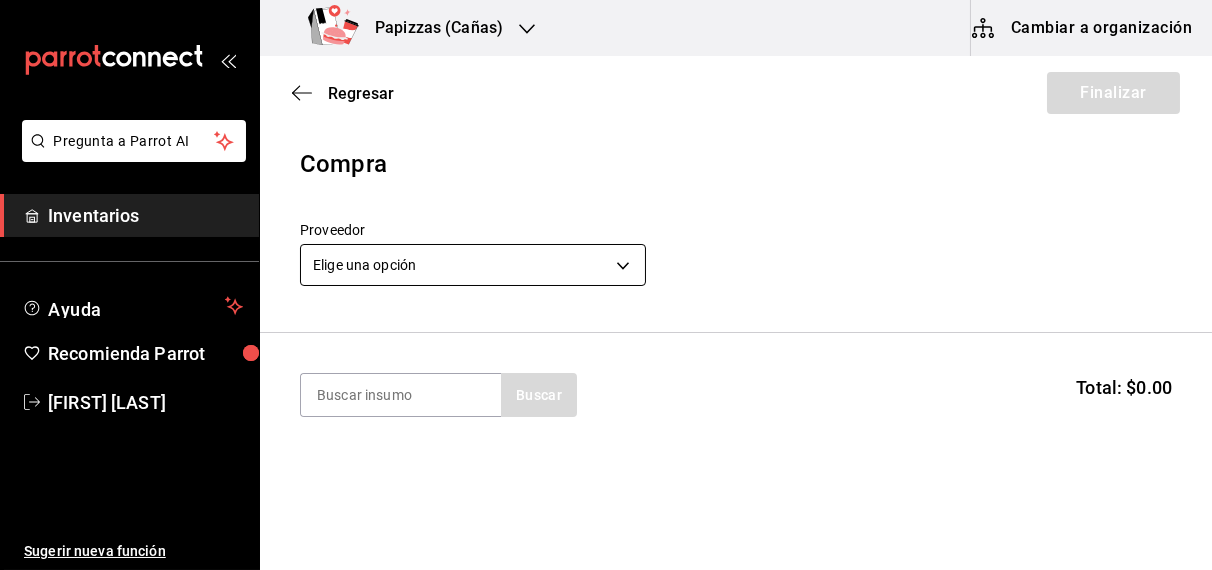 click on "Pregunta a Parrot AI Inventarios   Ayuda Recomienda Parrot   [FIRST] [LAST]   Sugerir nueva función   Papizzas (Cañas) Cambiar a organización Regresar Finalizar Compra Proveedor Elige una opción default Buscar Total: $0.00 No hay insumos a mostrar. Busca un insumo para agregarlo a la lista Pregunta a Parrot AI Inventarios   Ayuda Recomienda Parrot   [FIRST] [LAST]   Sugerir nueva función   GANA 1 MES GRATIS EN TU SUSCRIPCIÓN AQUÍ ¿Recuerdas cómo empezó tu restaurante?
Hoy puedes ayudar a un colega a tener el mismo cambio que tú viviste.
Recomienda Parrot directamente desde tu Portal Administrador.
Es fácil y rápido.
🎁 Por cada restaurante que se una, ganas 1 mes gratis. Ver video tutorial Ir a video Editar Eliminar Visitar centro de ayuda (81) 2046 6363 soporte@parrotsoftware.io Visitar centro de ayuda (81) 2046 6363 soporte@parrotsoftware.io" at bounding box center (606, 228) 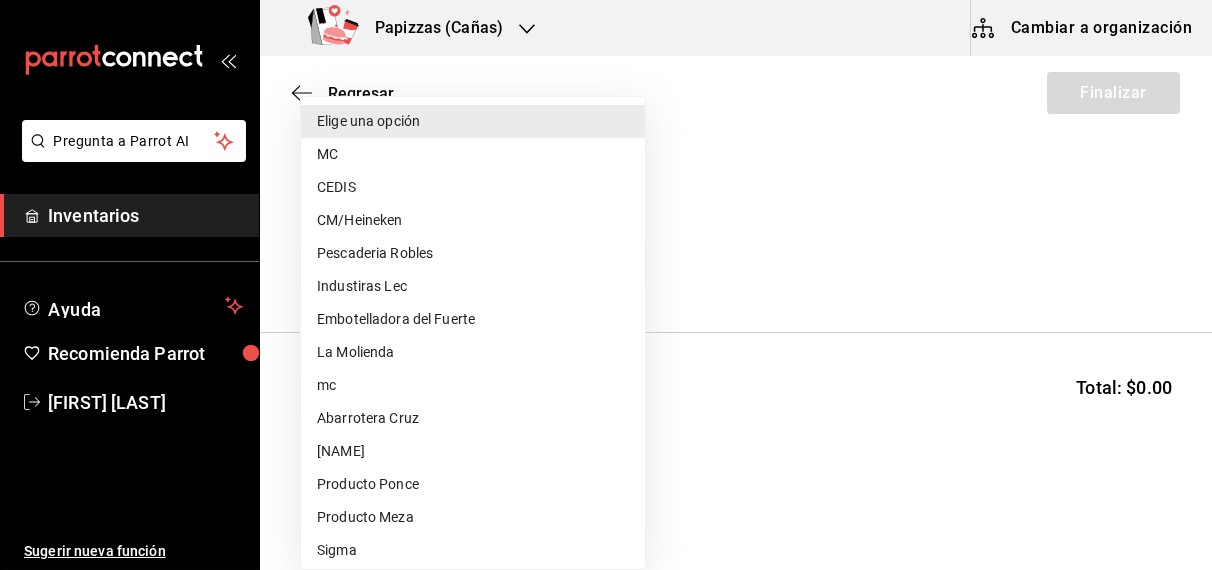 click on "CEDIS" at bounding box center [473, 187] 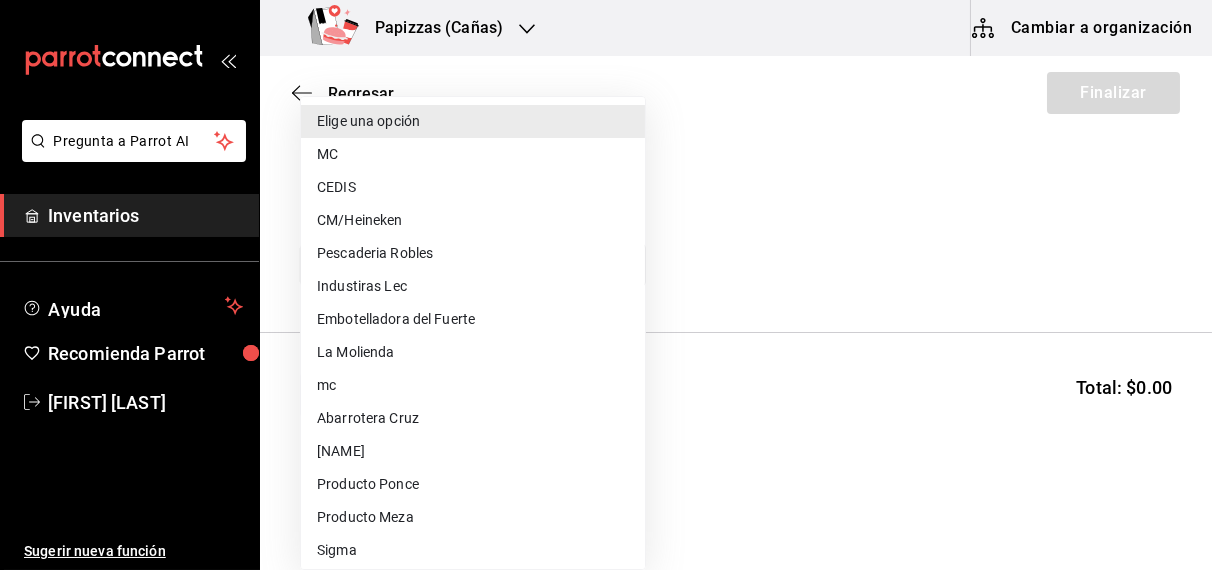 type on "fd93c39f-859b-4130-830c-b038fbd442a0" 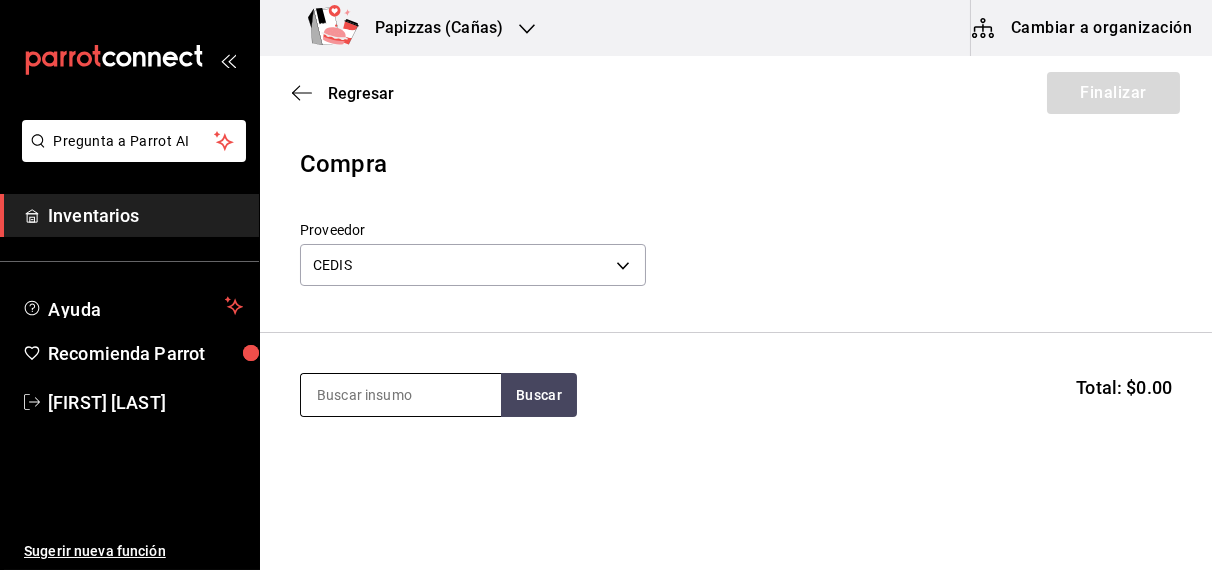 click at bounding box center [401, 395] 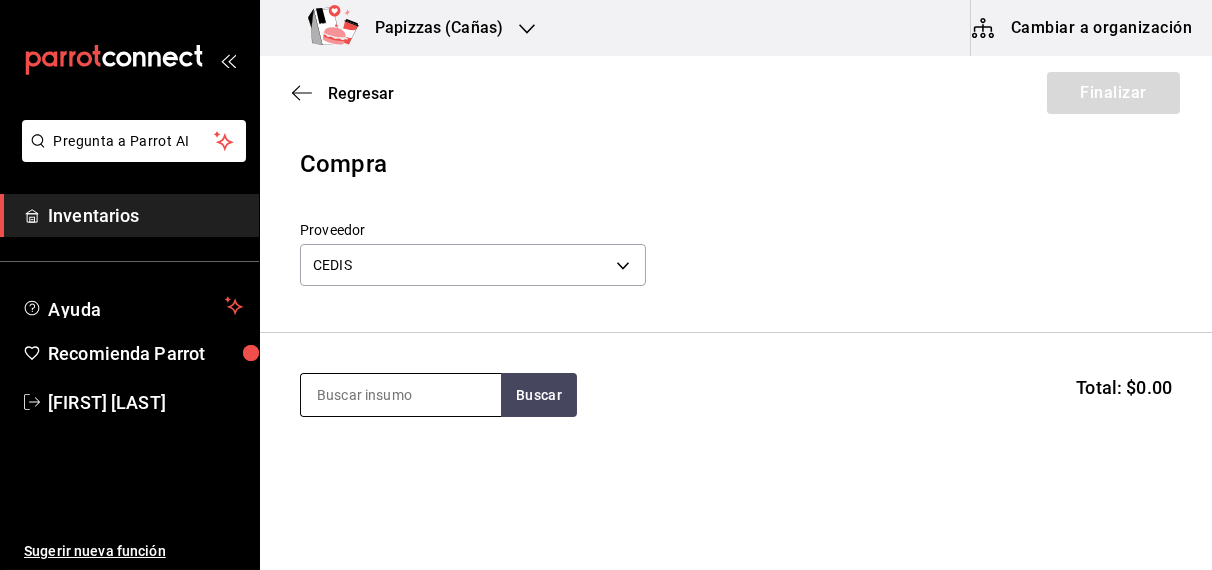 click at bounding box center (401, 395) 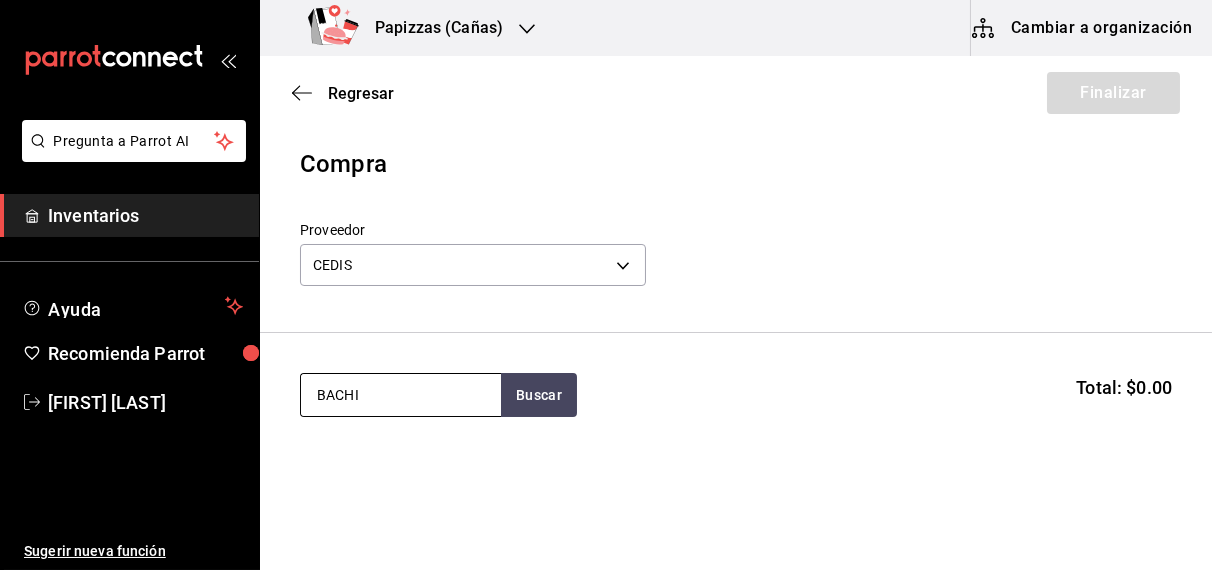 type on "BACHI" 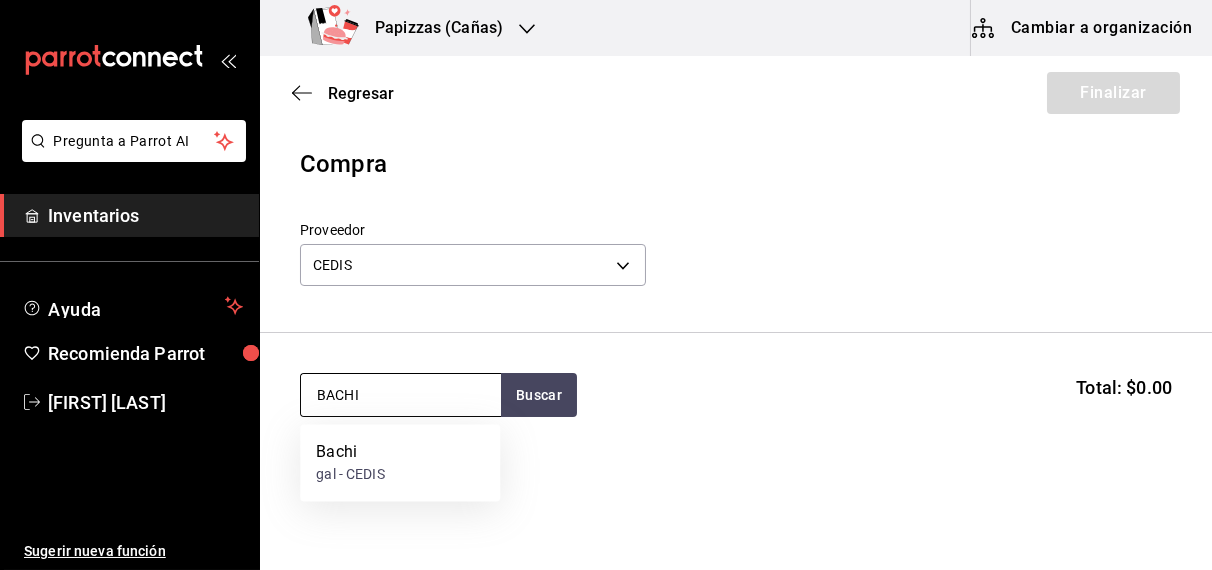 click on "Bachi gal - CEDIS" at bounding box center (400, 463) 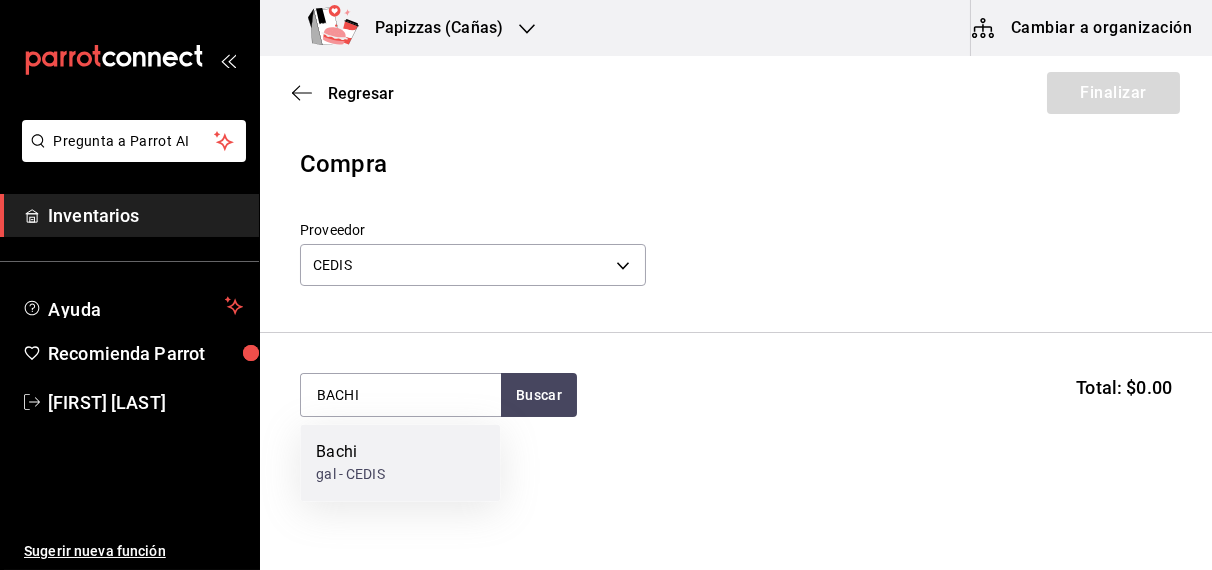 type 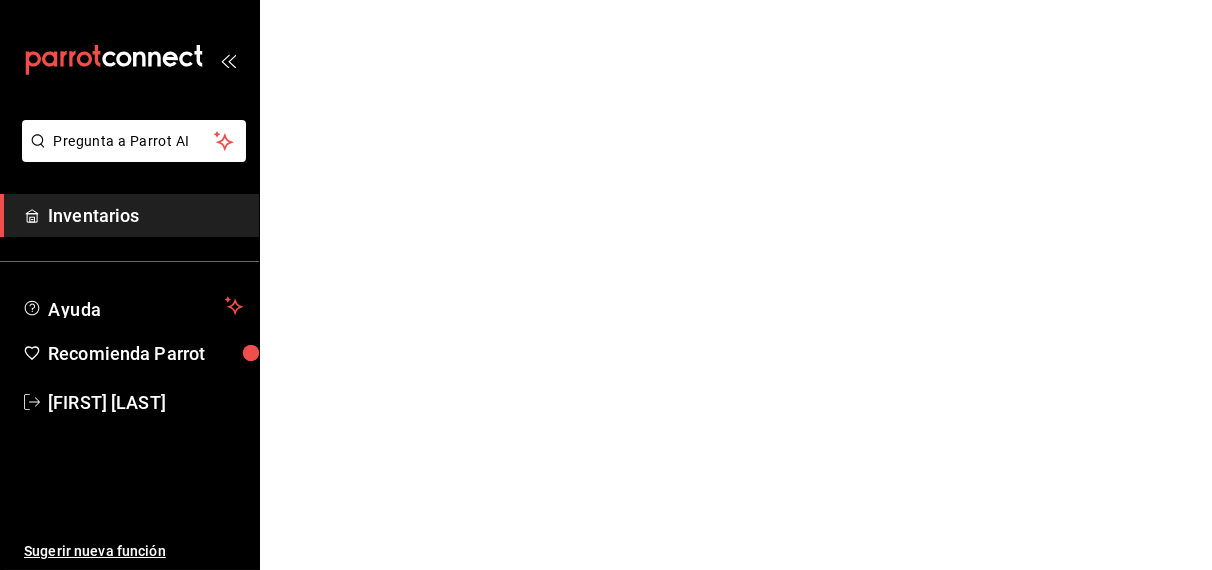 type 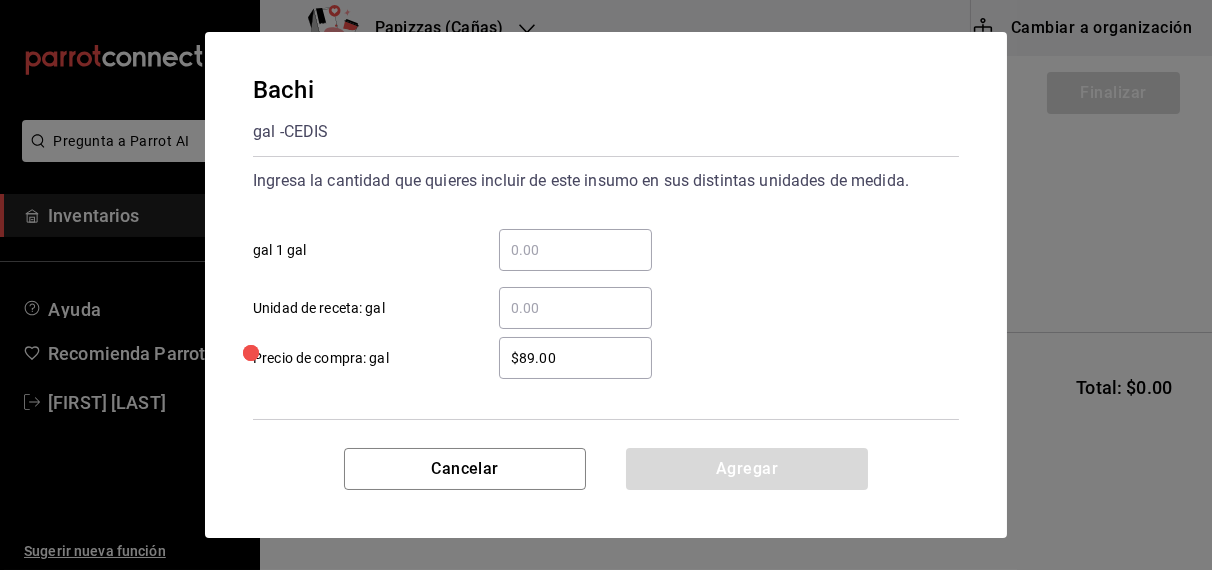 click on "​ gal 1 gal" at bounding box center [575, 250] 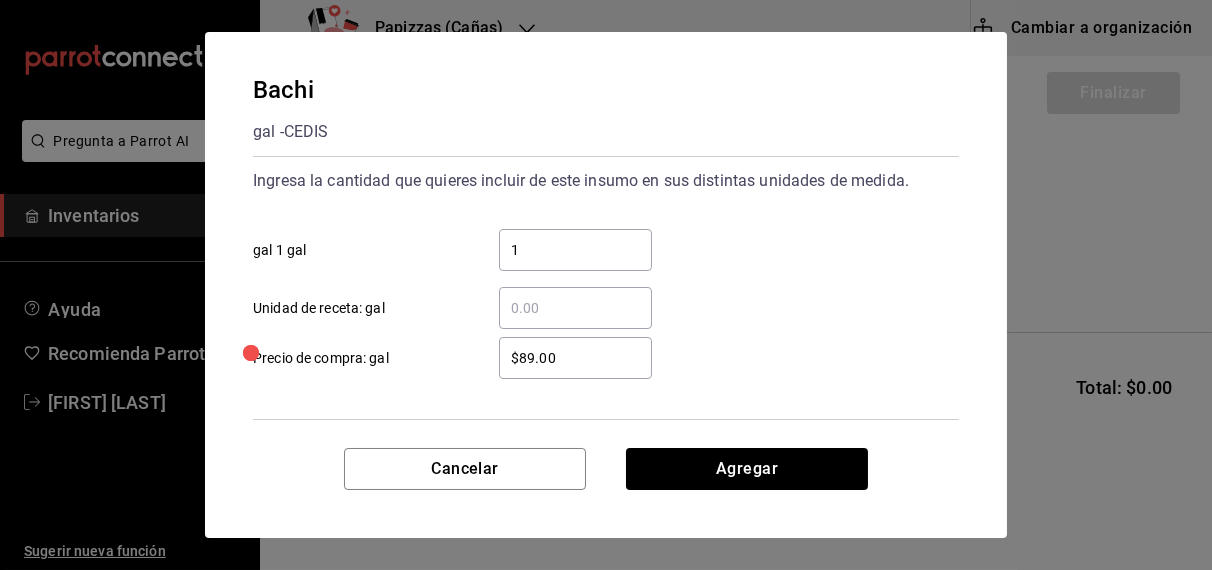type on "1" 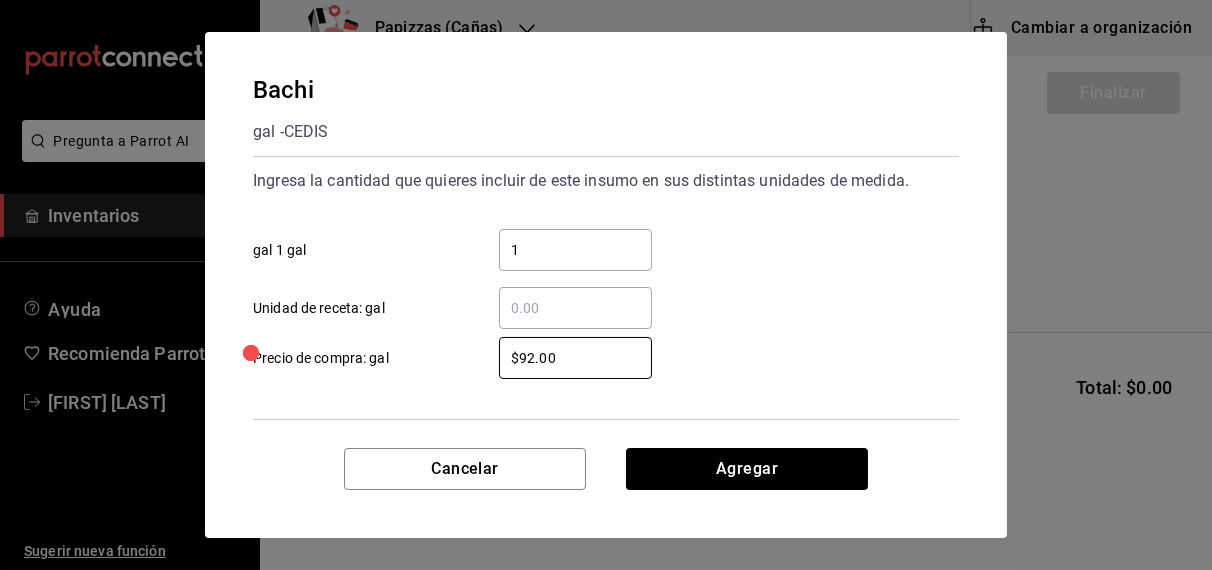 type on "$92.00" 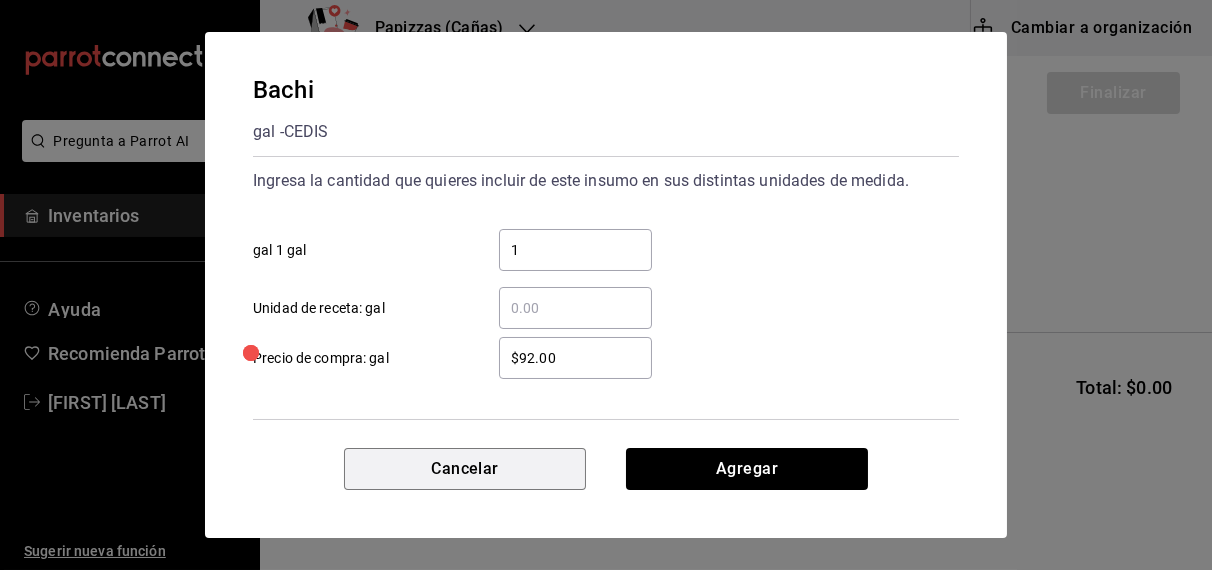 type 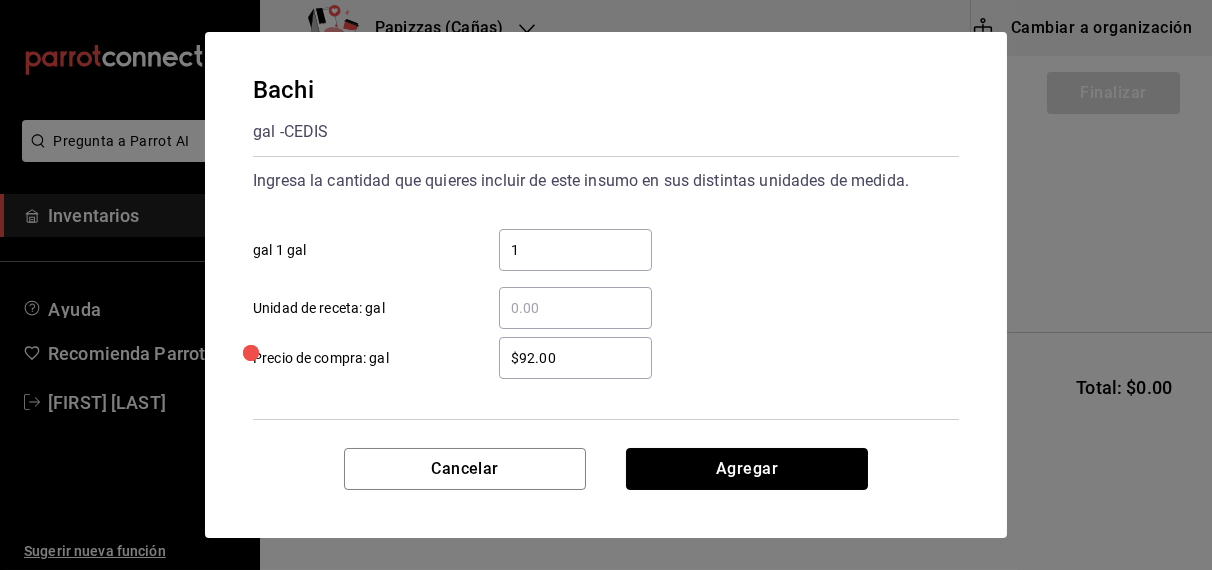 type 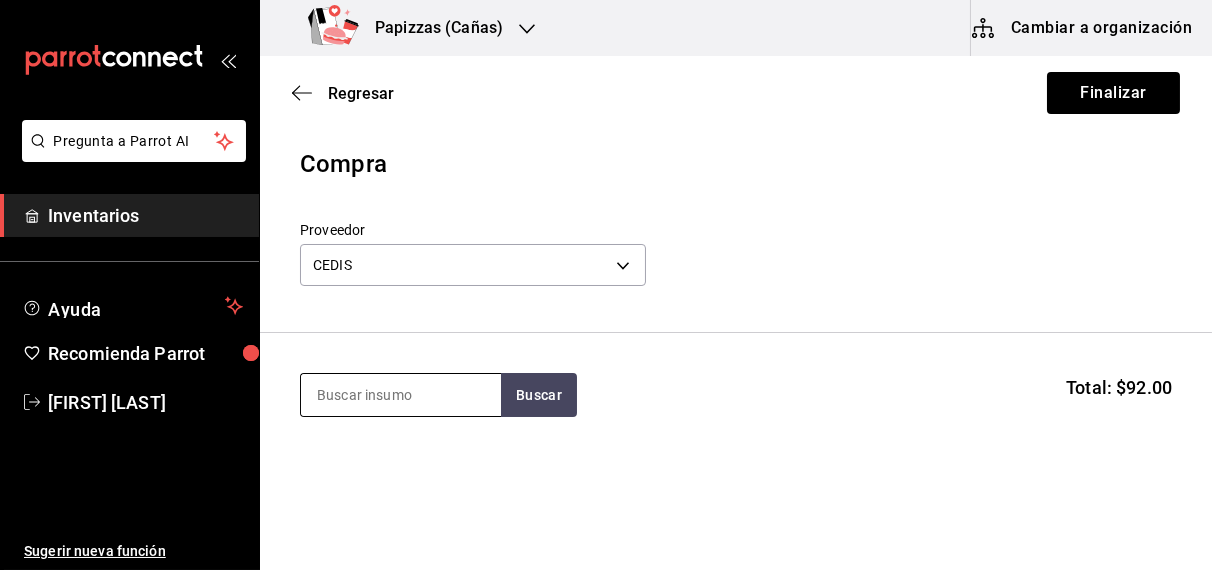 click at bounding box center (401, 395) 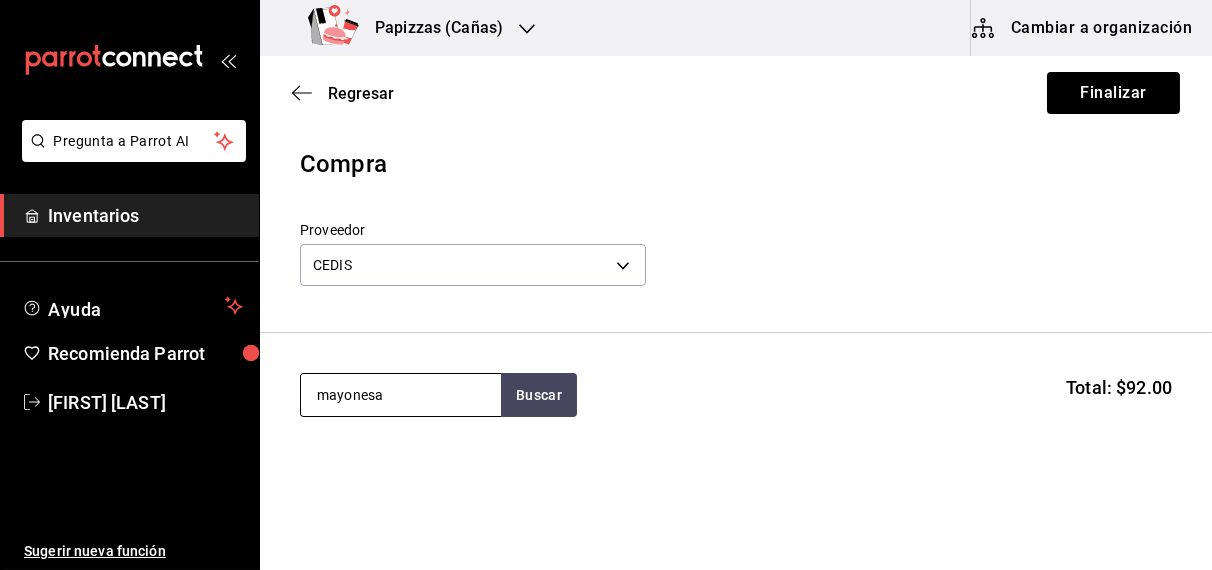 type on "mayonesa" 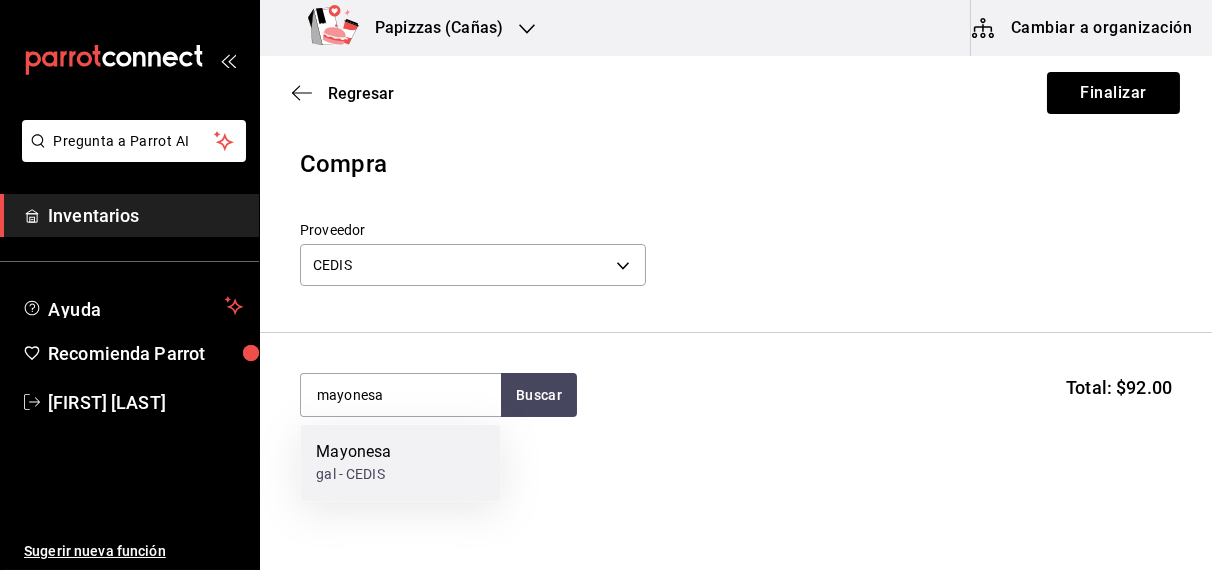 click on "Mayonesa gal - CEDIS" at bounding box center [400, 463] 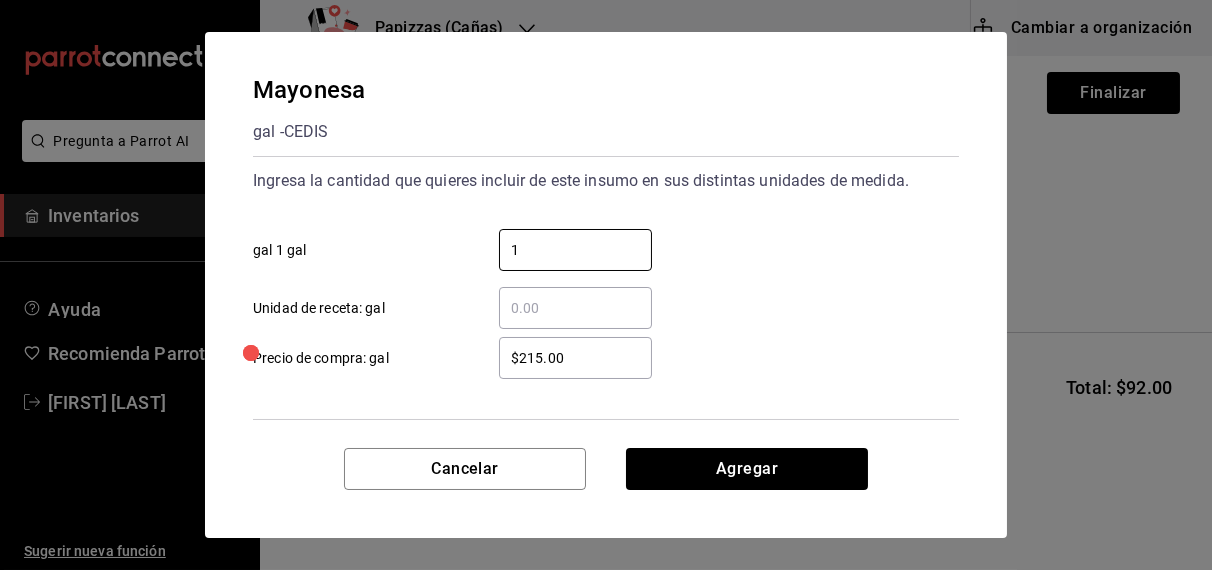 type on "1" 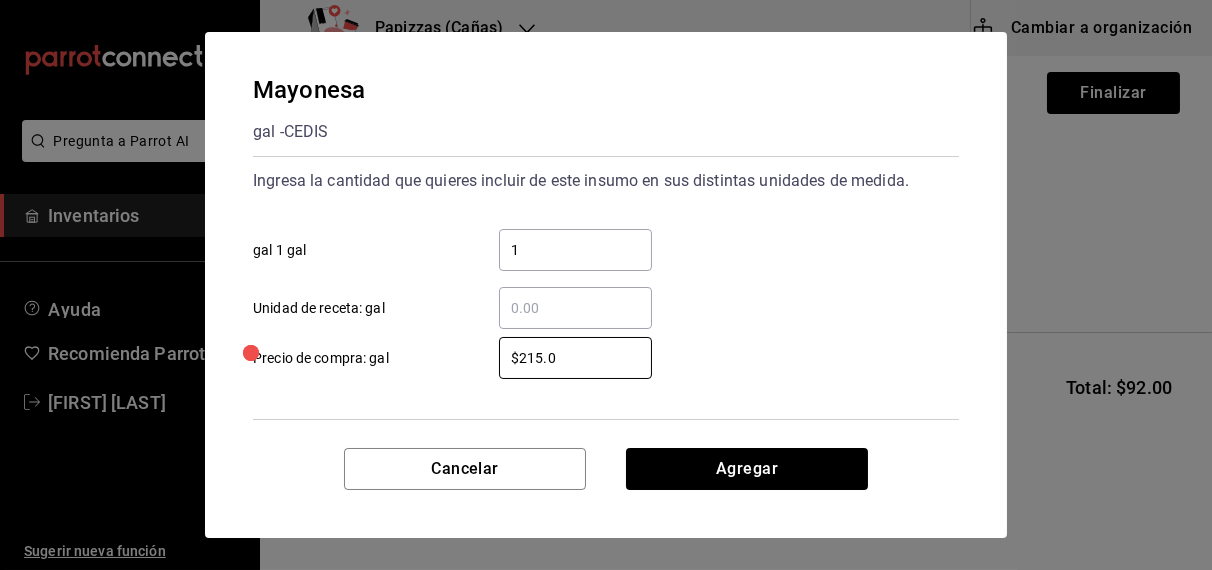 type on "$215.00" 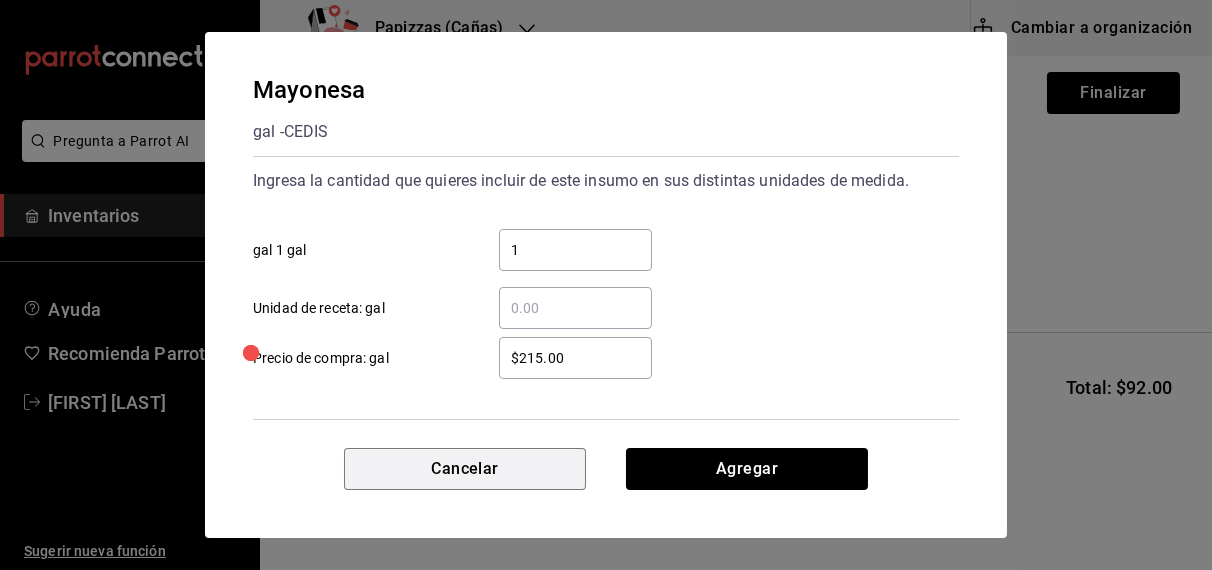 type 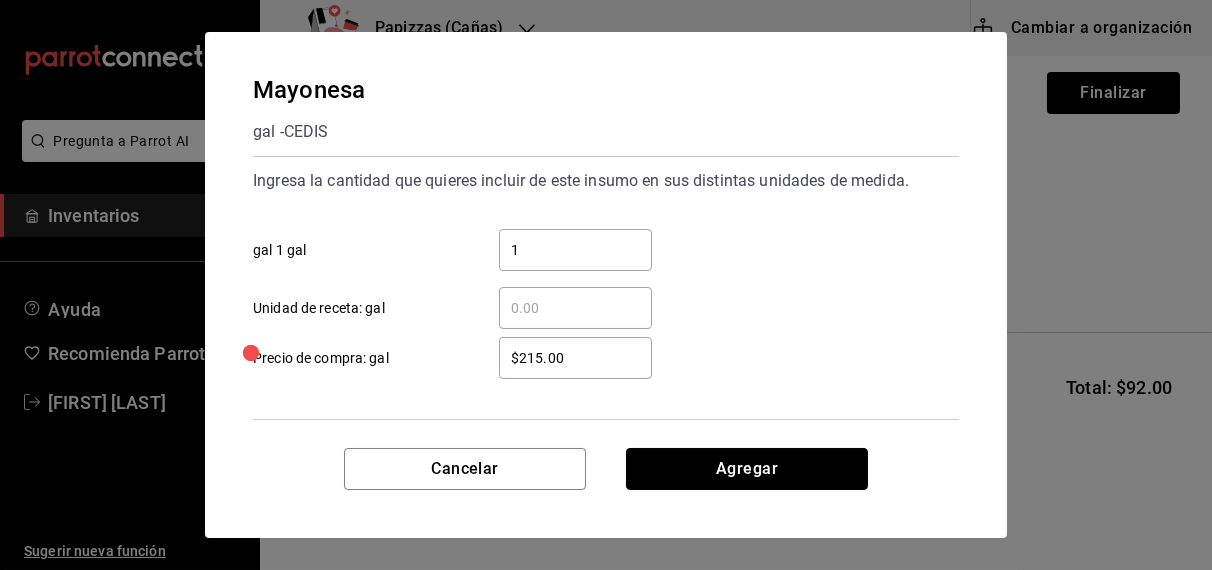 type 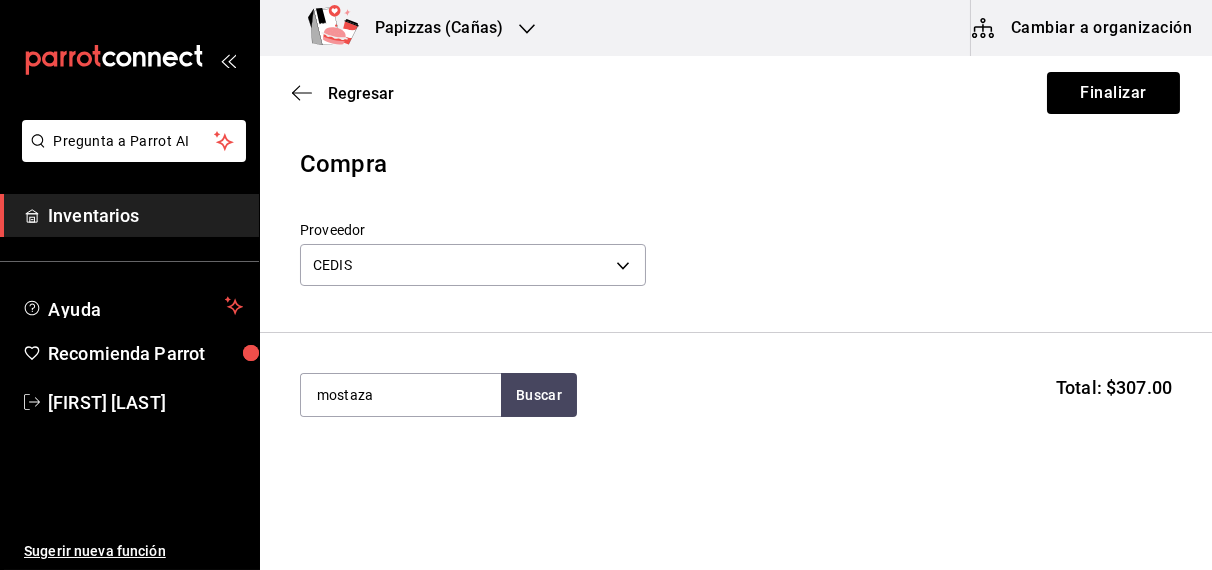 type on "mostaza" 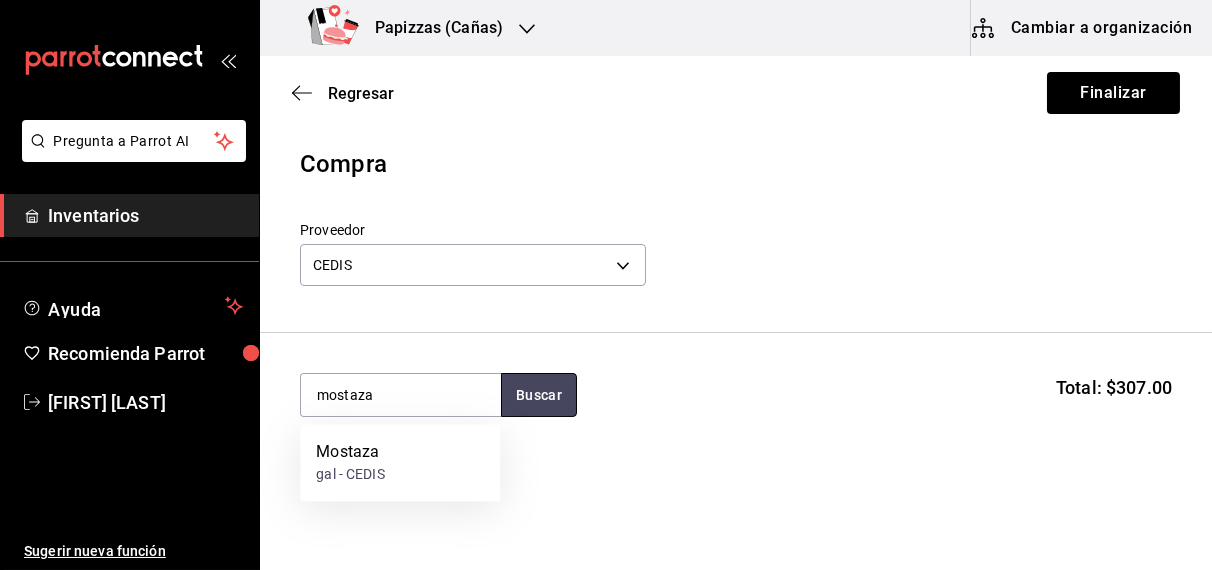 type 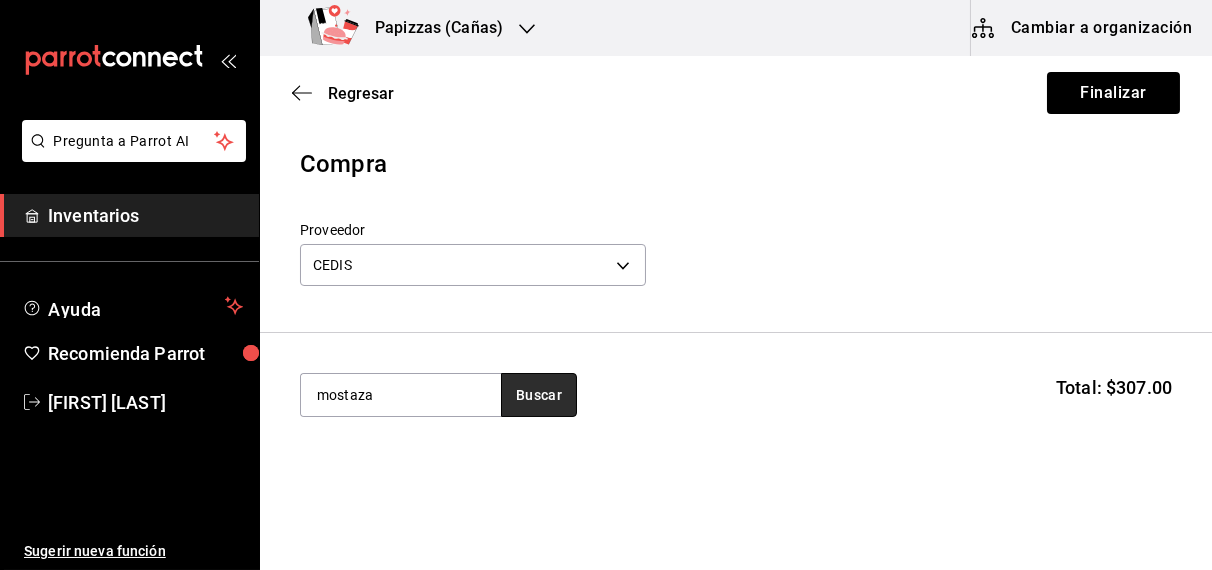 click on "Buscar" at bounding box center [539, 395] 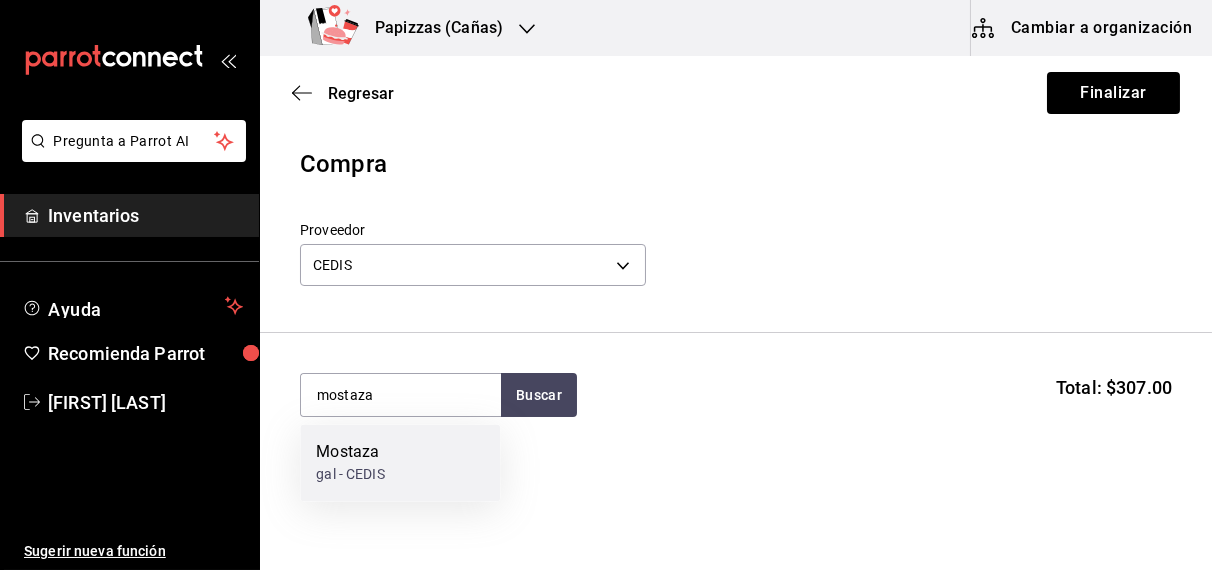 click on "gal - CEDIS" at bounding box center (350, 475) 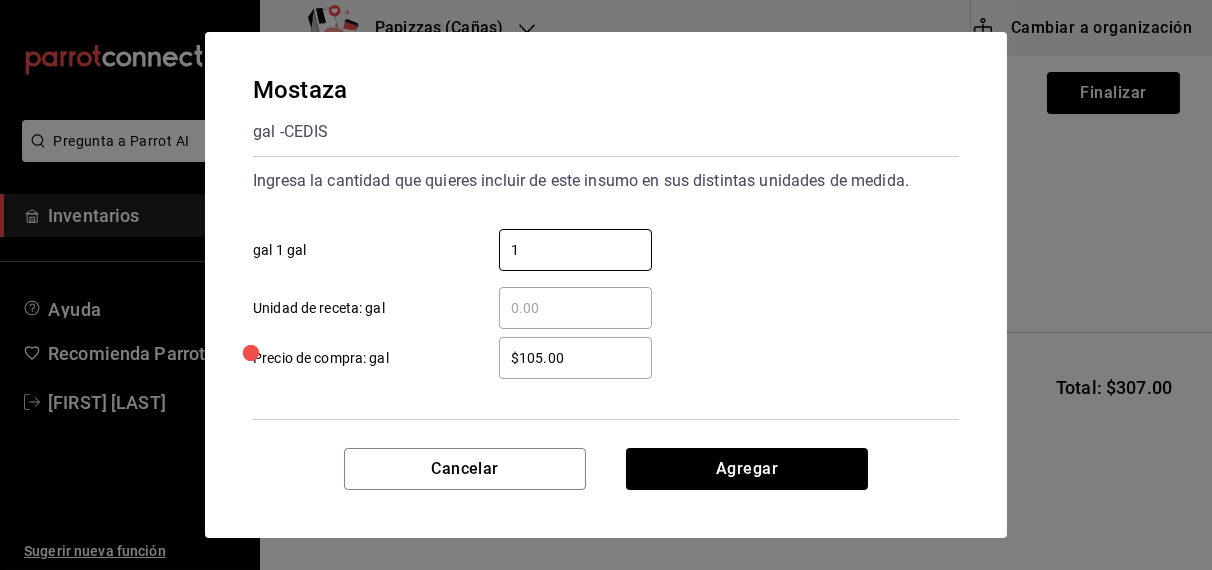 type on "1" 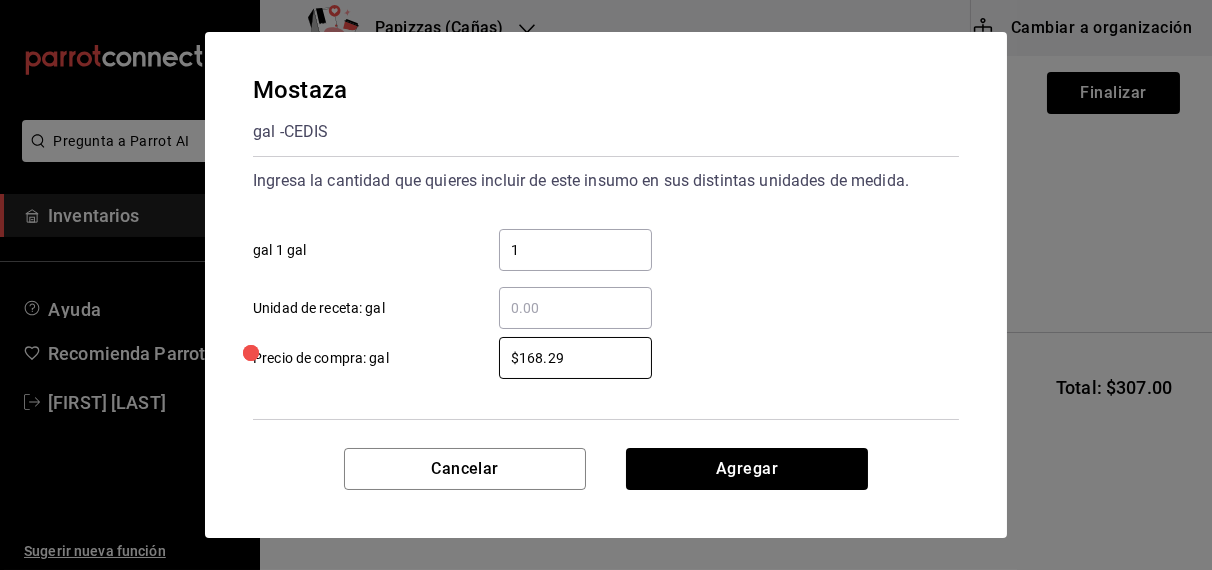 type on "$168.29" 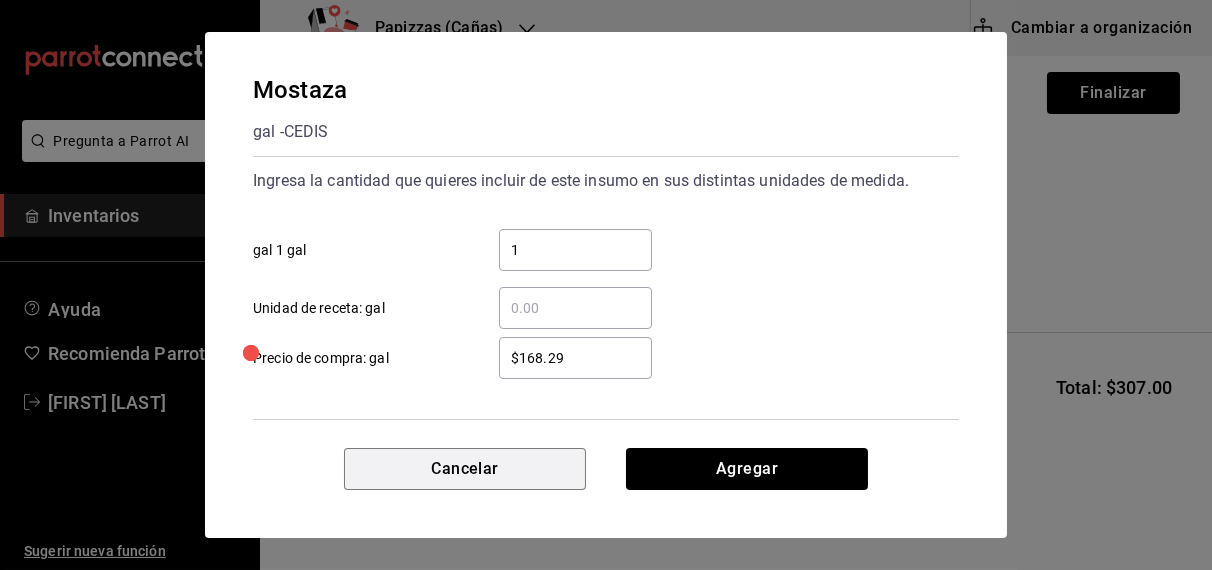 type 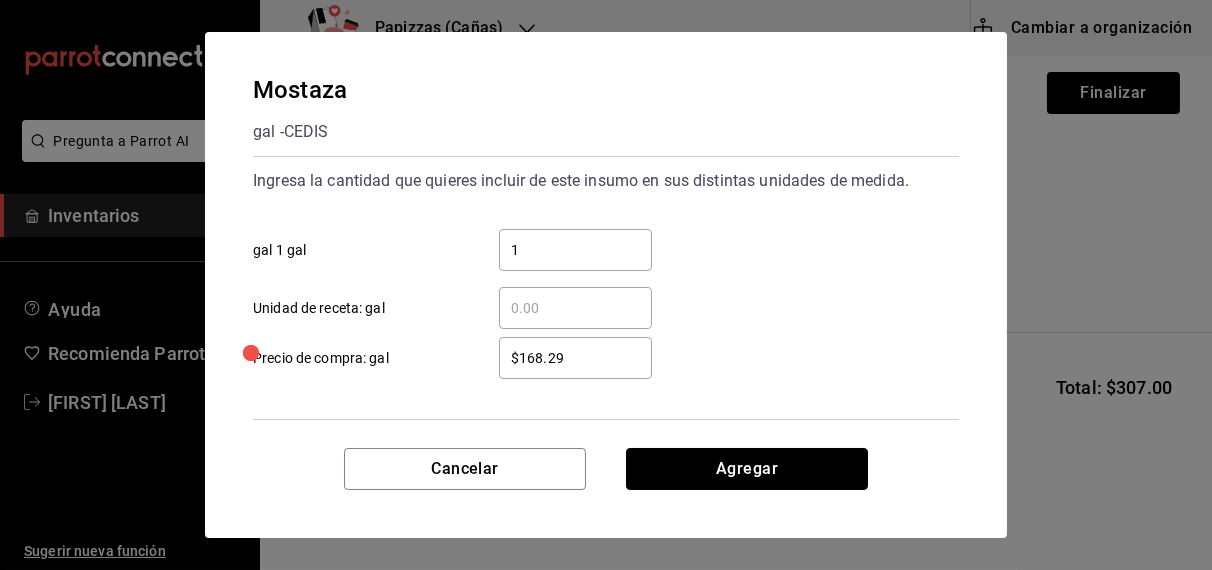 type 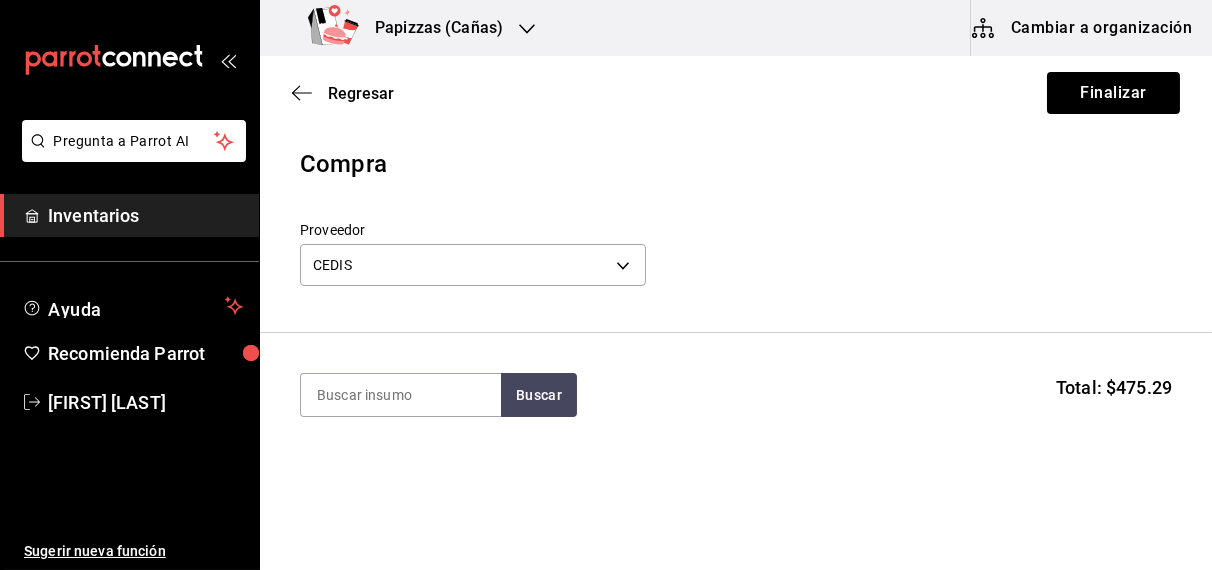 click on "Inventarios" at bounding box center (129, 215) 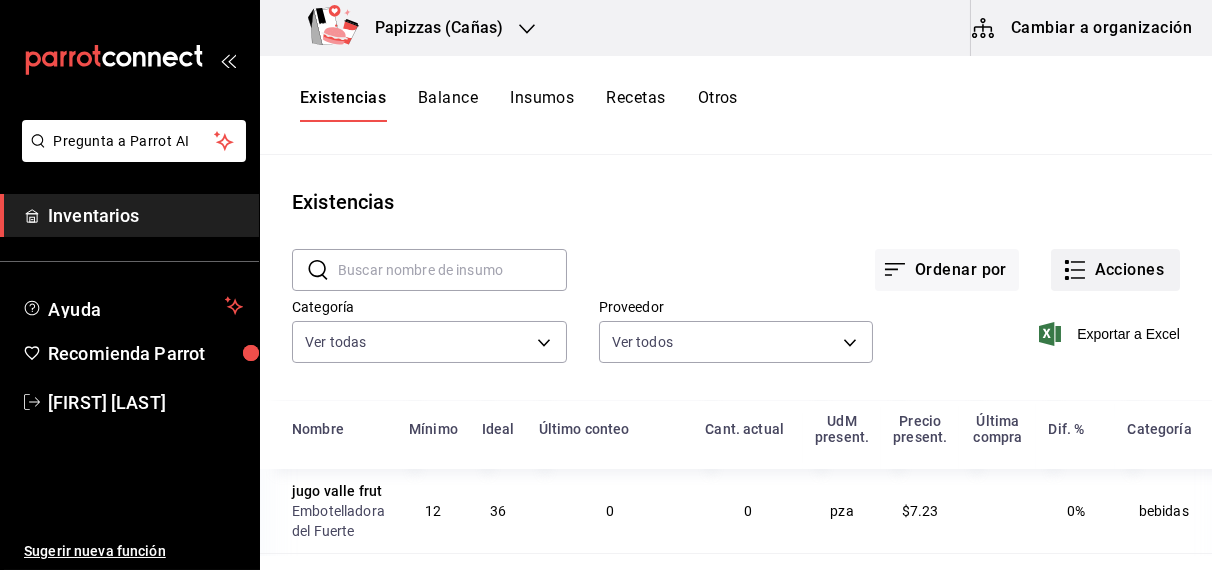 click on "Acciones" at bounding box center [1115, 270] 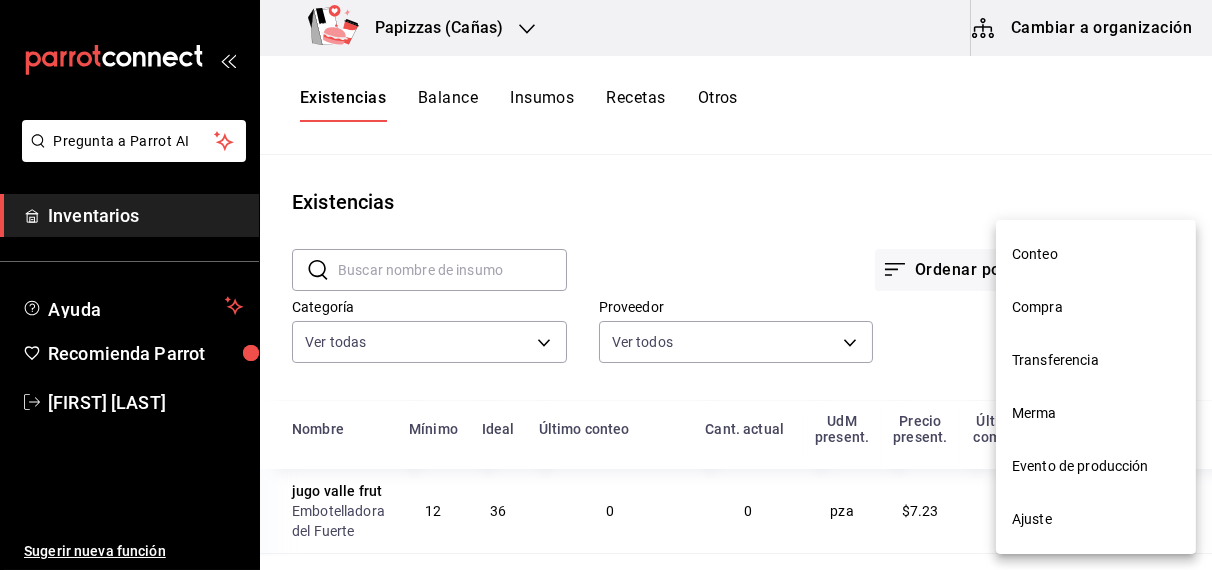 click on "Compra" at bounding box center [1096, 307] 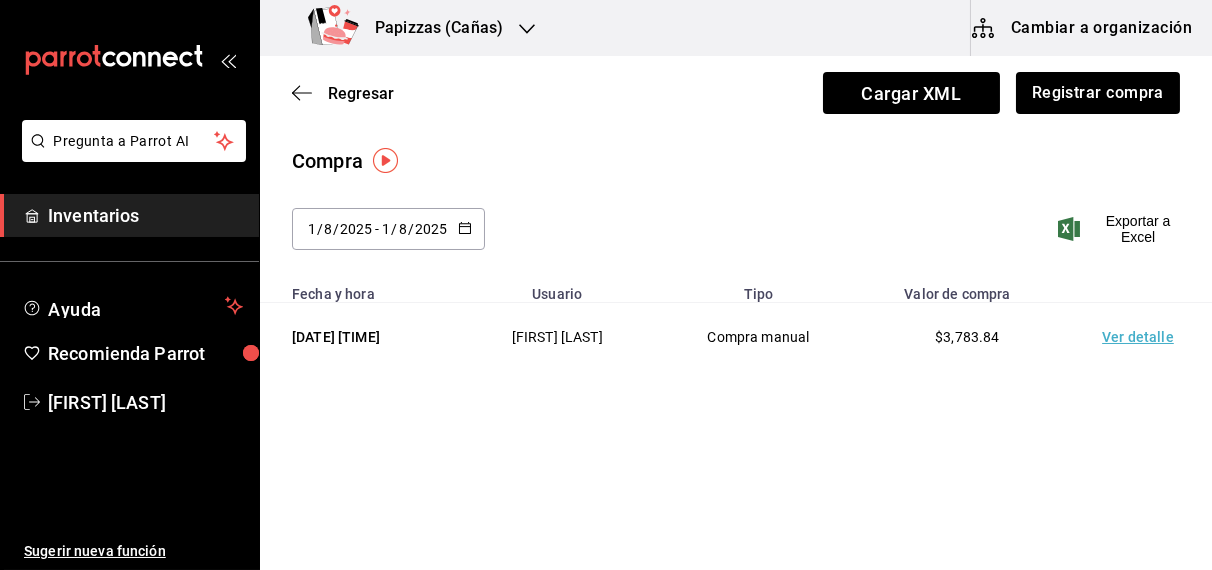 click on "Ver detalle" at bounding box center (1142, 337) 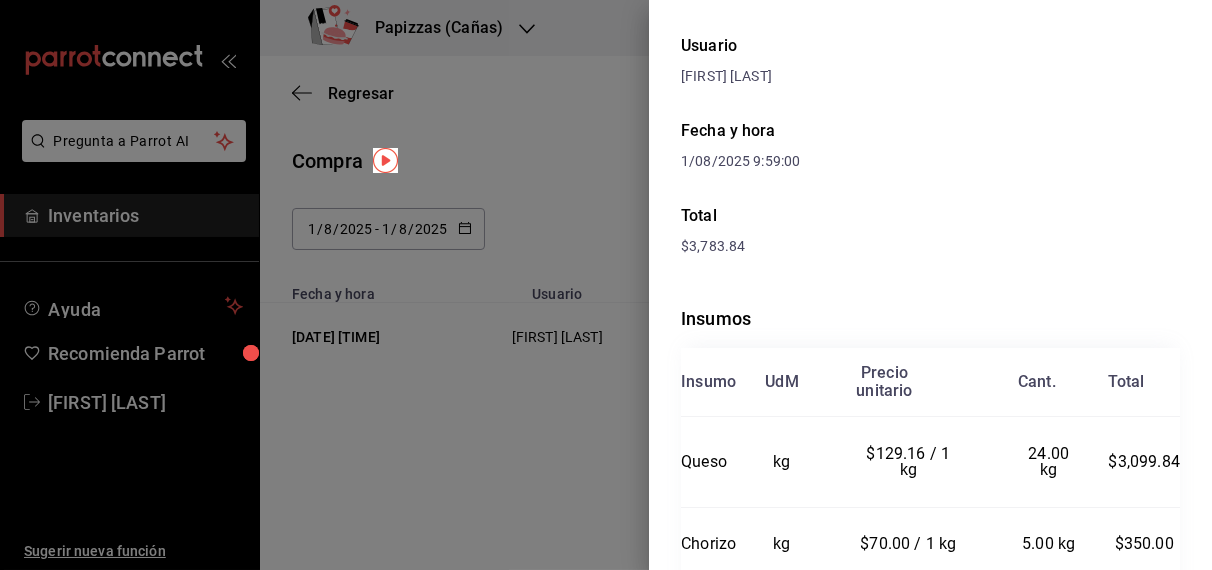 scroll, scrollTop: 0, scrollLeft: 0, axis: both 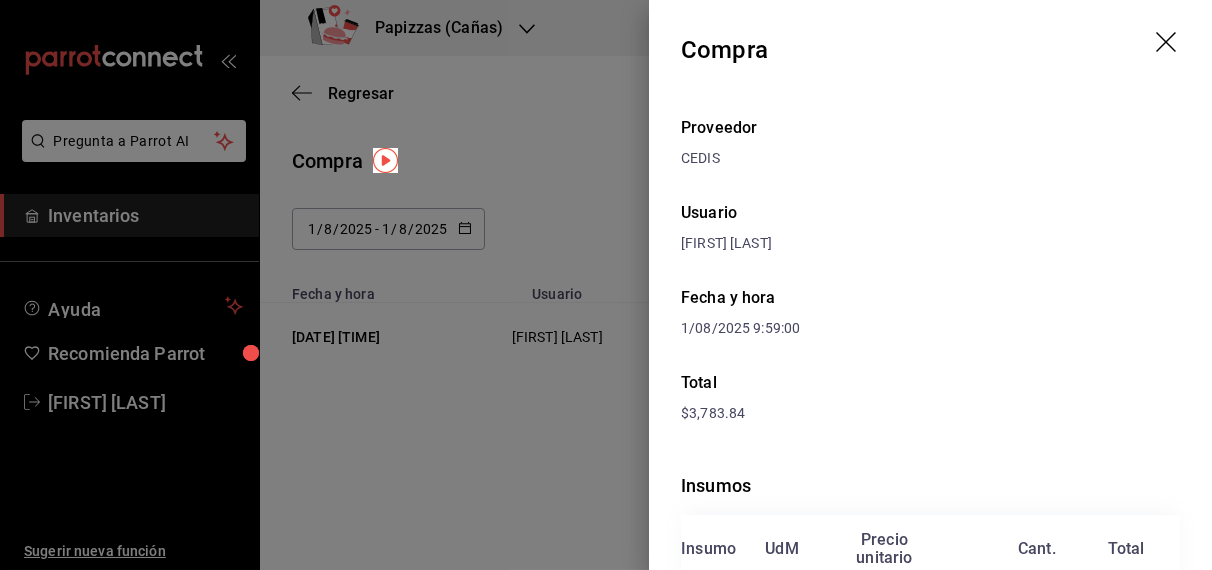 click 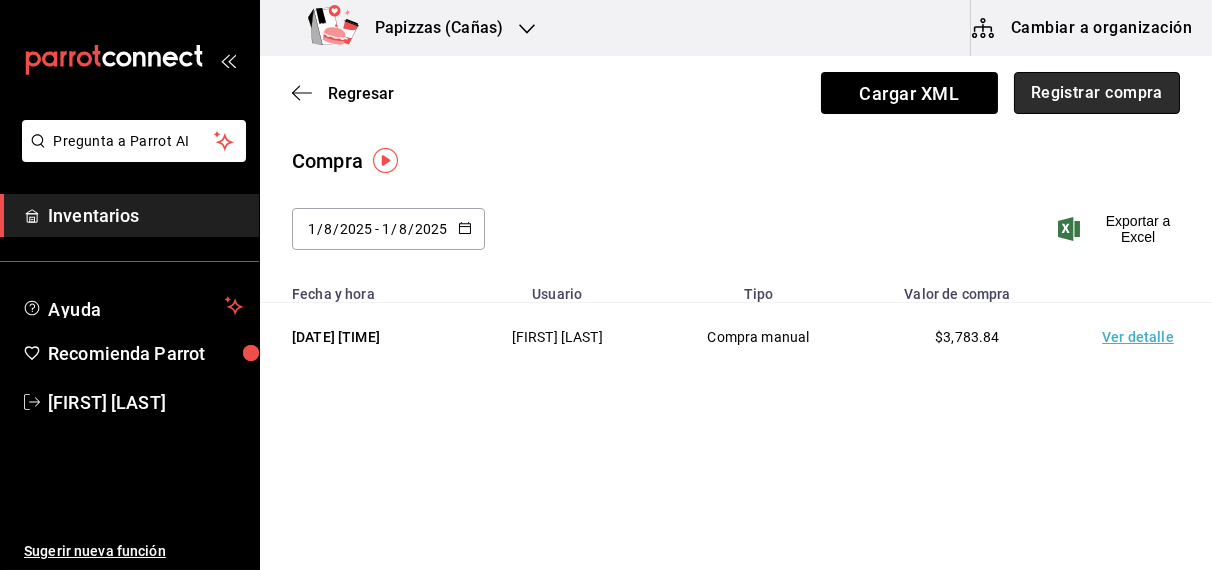click on "Registrar compra" at bounding box center [1097, 93] 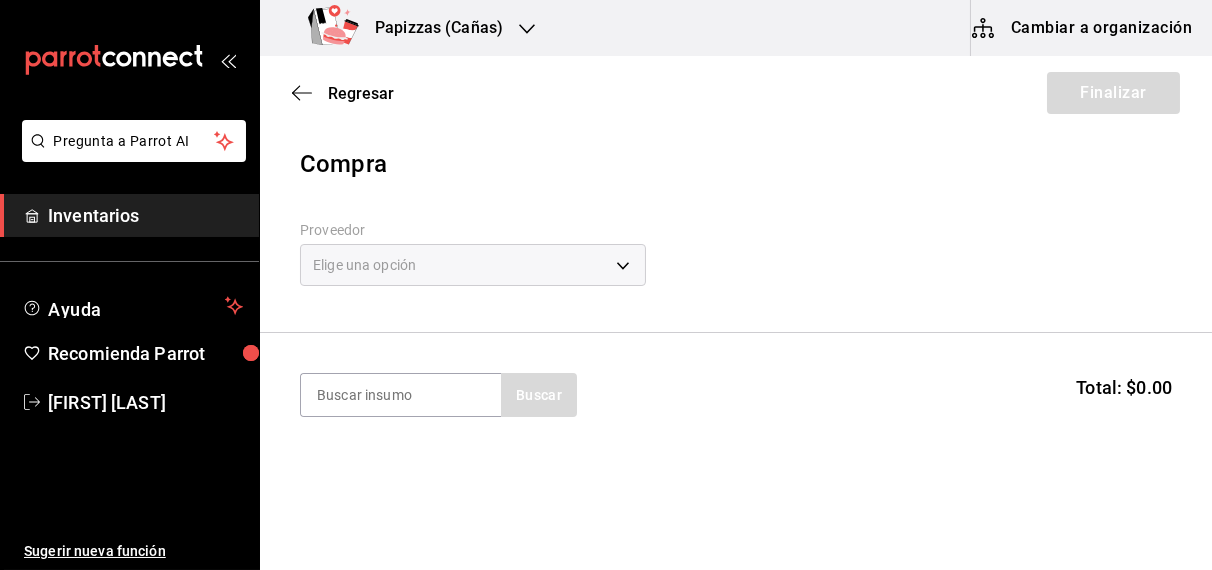 click on "Elige una opción" at bounding box center [473, 265] 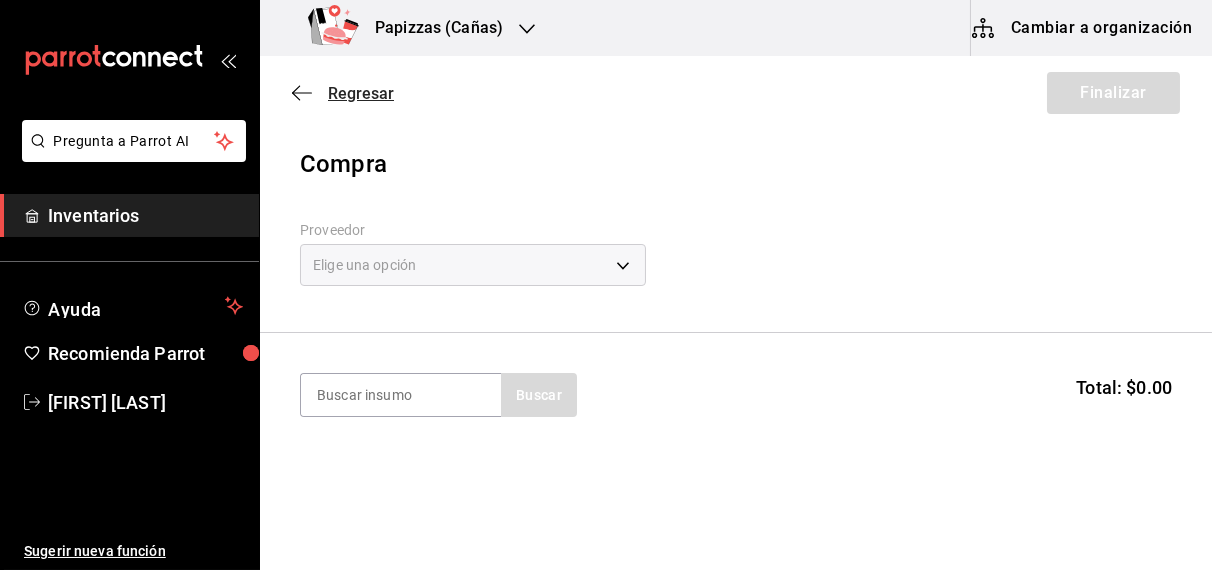 click on "Regresar" at bounding box center (361, 93) 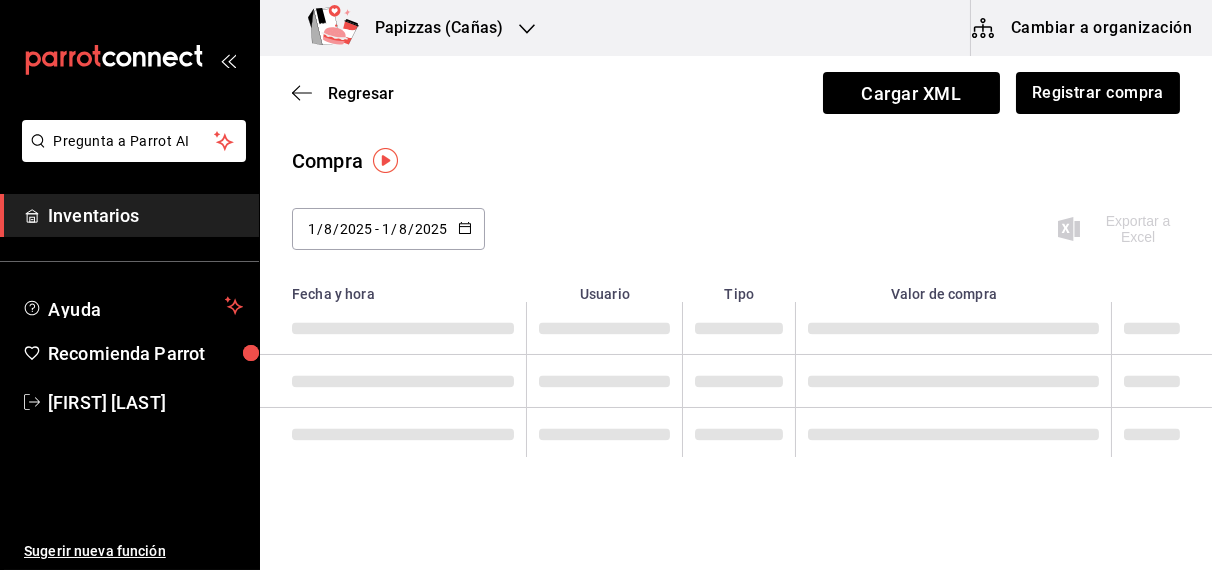 click on "Regresar Cargar XML Registrar compra" at bounding box center [736, 93] 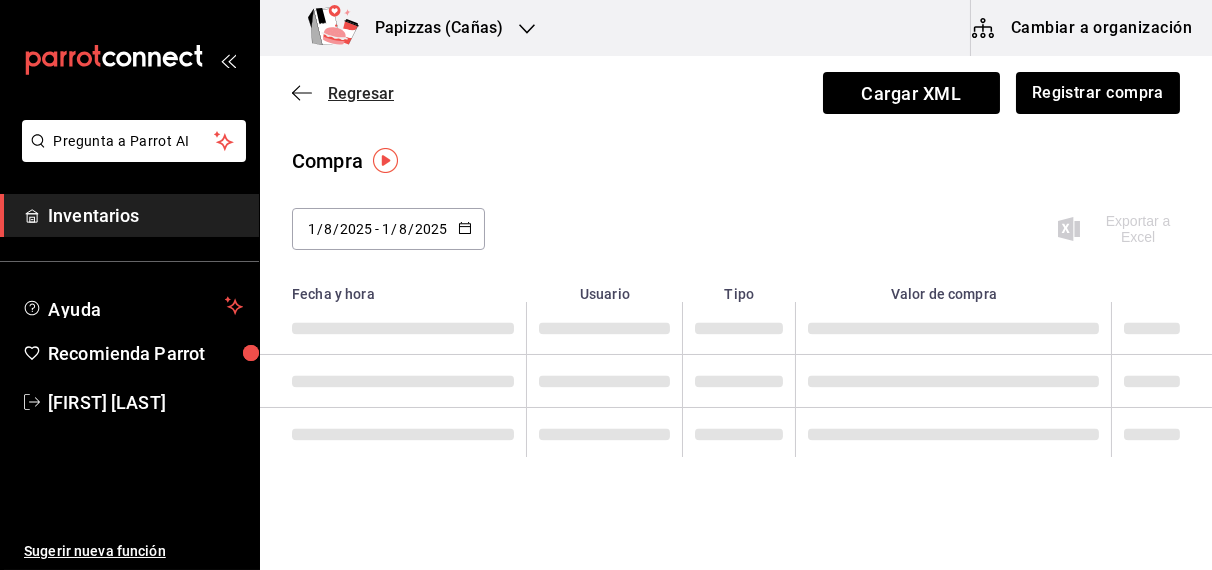 click on "Regresar" at bounding box center [361, 93] 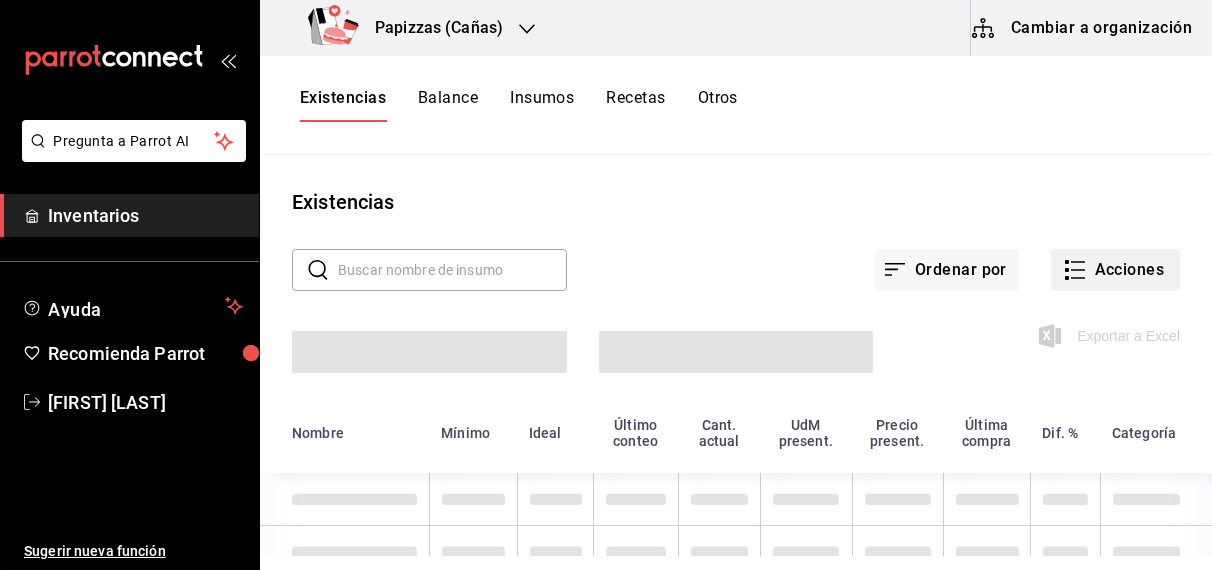 click on "Acciones" at bounding box center (1115, 270) 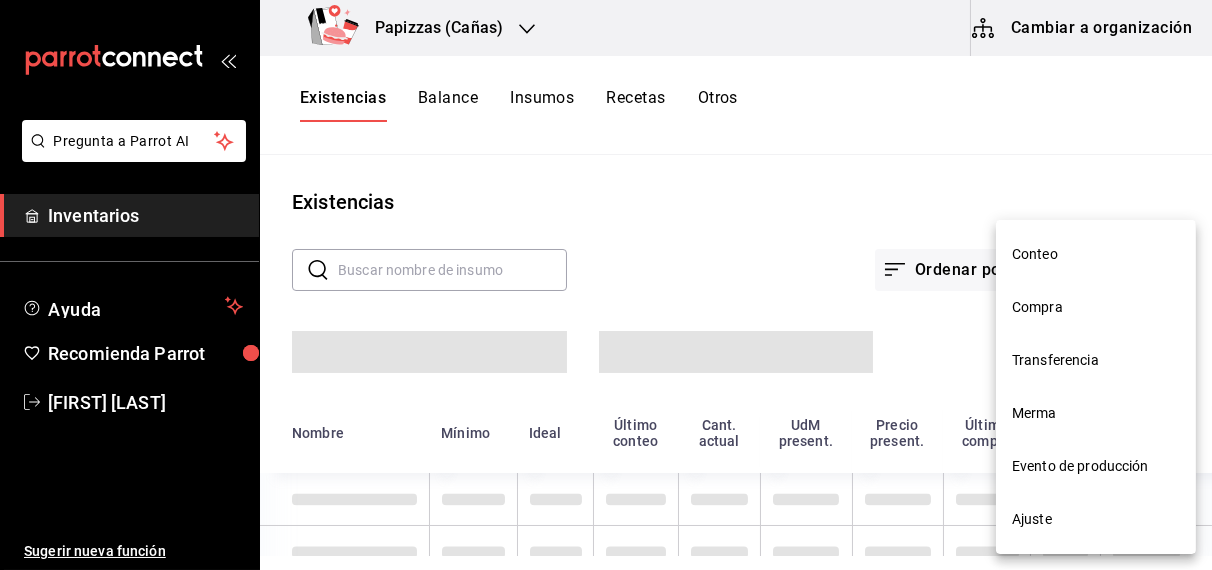 click on "Compra" at bounding box center [1096, 307] 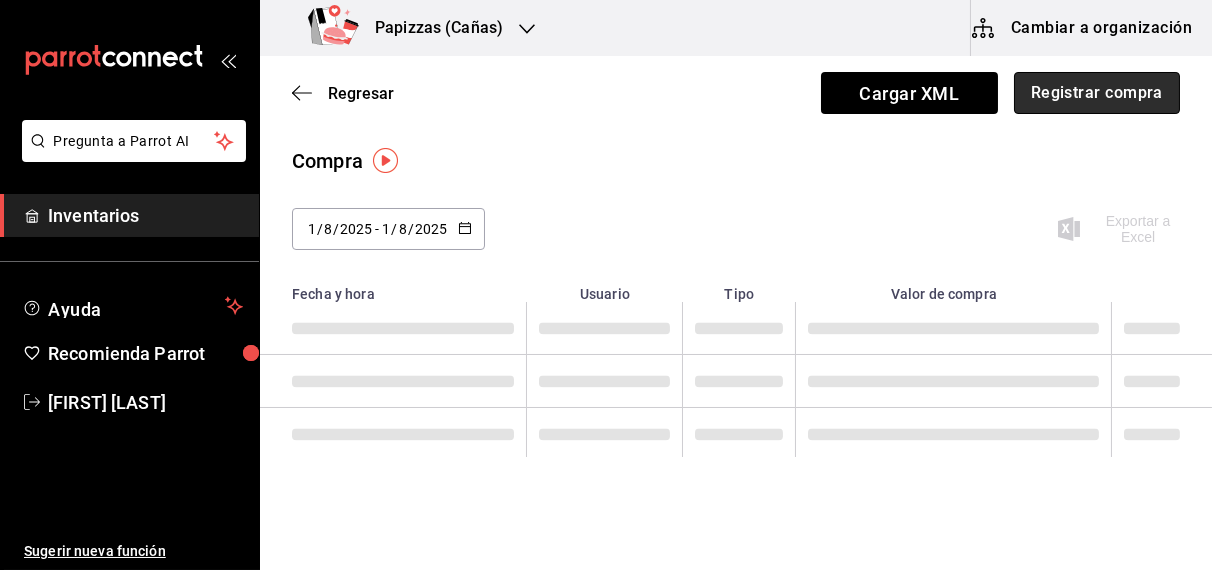 click on "Registrar compra" at bounding box center [1097, 93] 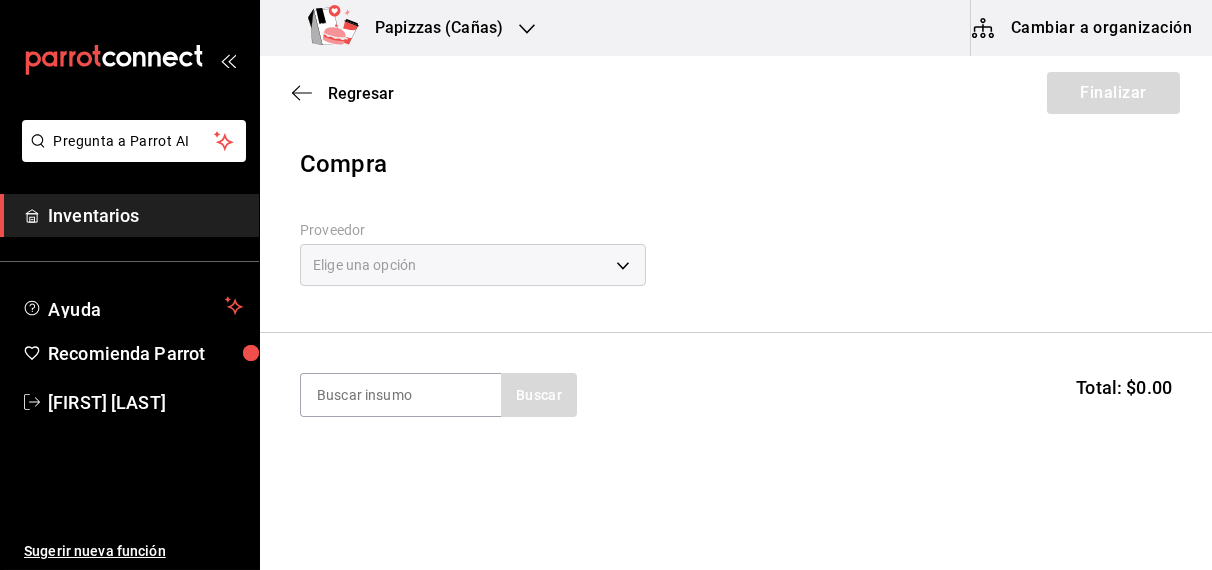 click on "Elige una opción" at bounding box center [473, 265] 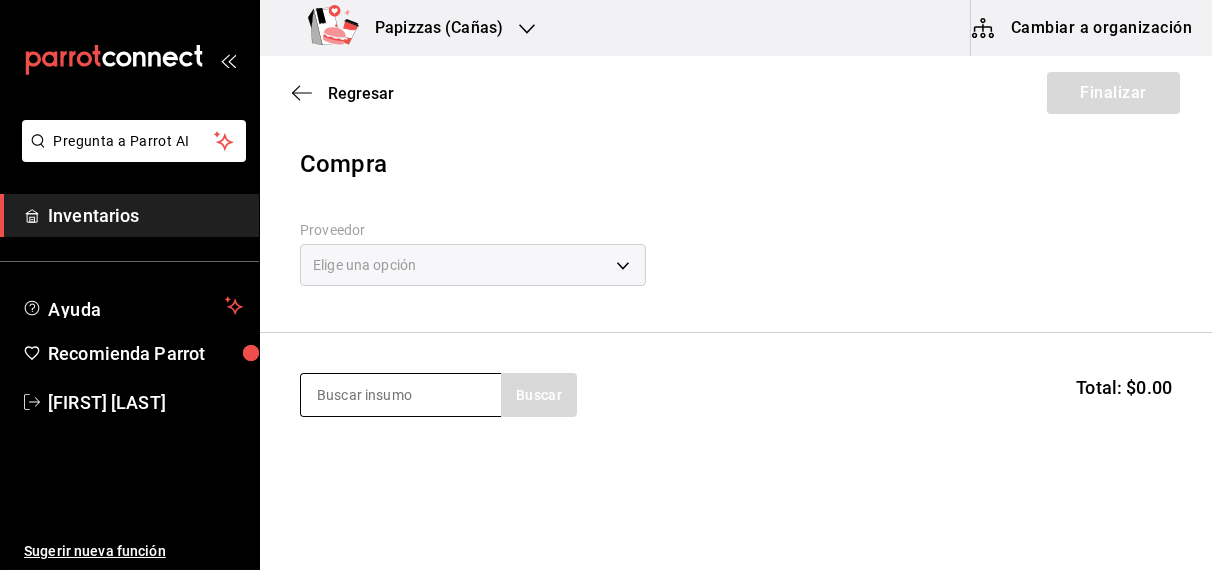 click at bounding box center (401, 395) 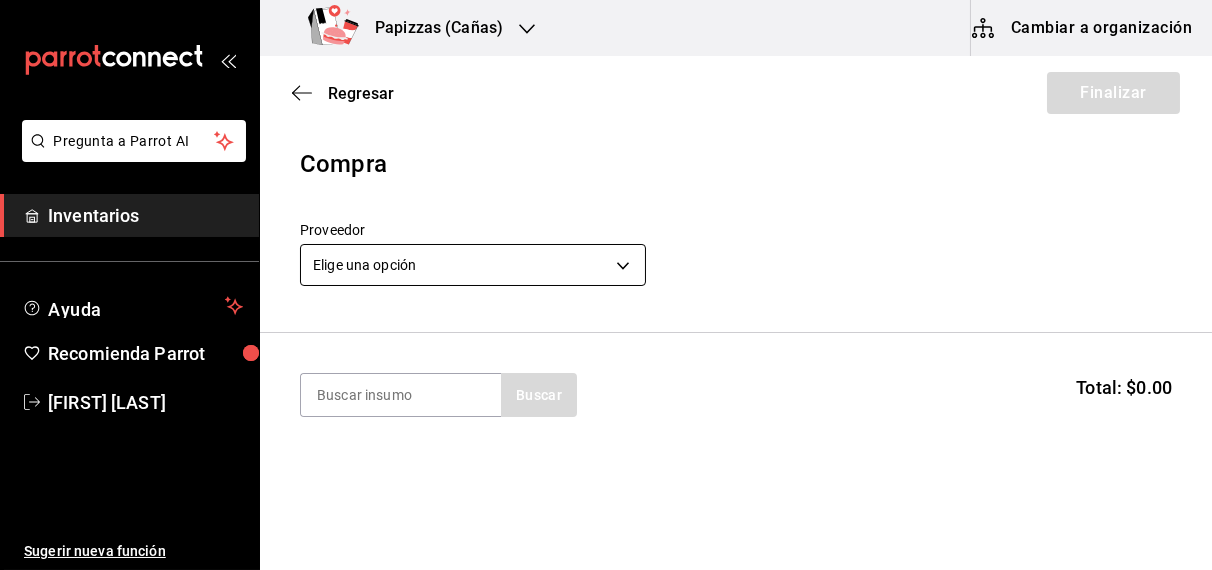 click on "Pregunta a Parrot AI Inventarios   Ayuda Recomienda Parrot   OBDULIA JANNETH CASTRO ESCALANTE   Sugerir nueva función   Papizzas (Cañas) Cambiar a organización Regresar Finalizar Compra Proveedor Elige una opción default Buscar Total: $0.00 No hay insumos a mostrar. Busca un insumo para agregarlo a la lista Pregunta a Parrot AI Inventarios   Ayuda Recomienda Parrot   OBDULIA JANNETH CASTRO ESCALANTE   Sugerir nueva función   GANA 1 MES GRATIS EN TU SUSCRIPCIÓN AQUÍ ¿Recuerdas cómo empezó tu restaurante?
Hoy puedes ayudar a un colega a tener el mismo cambio que tú viviste.
Recomienda Parrot directamente desde tu Portal Administrador.
Es fácil y rápido.
🎁 Por cada restaurante que se una, ganas 1 mes gratis. Ver video tutorial Ir a video Editar Eliminar Visitar centro de ayuda (81) 2046 6363 soporte@parrotsoftware.io Visitar centro de ayuda (81) 2046 6363 soporte@parrotsoftware.io" at bounding box center [606, 228] 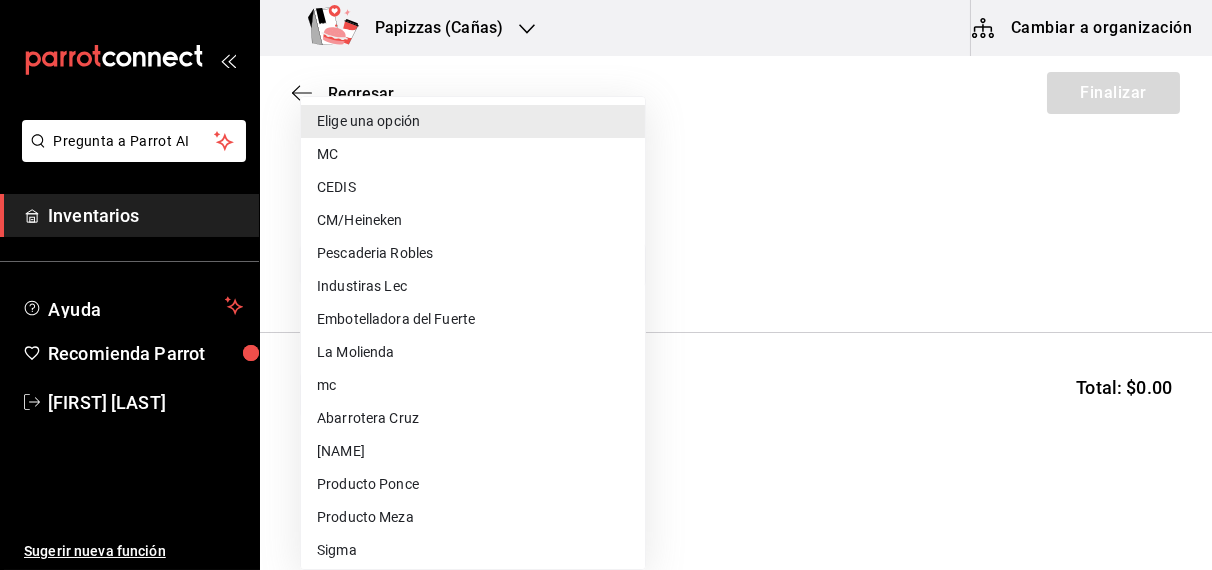 click on "CEDIS" at bounding box center (473, 187) 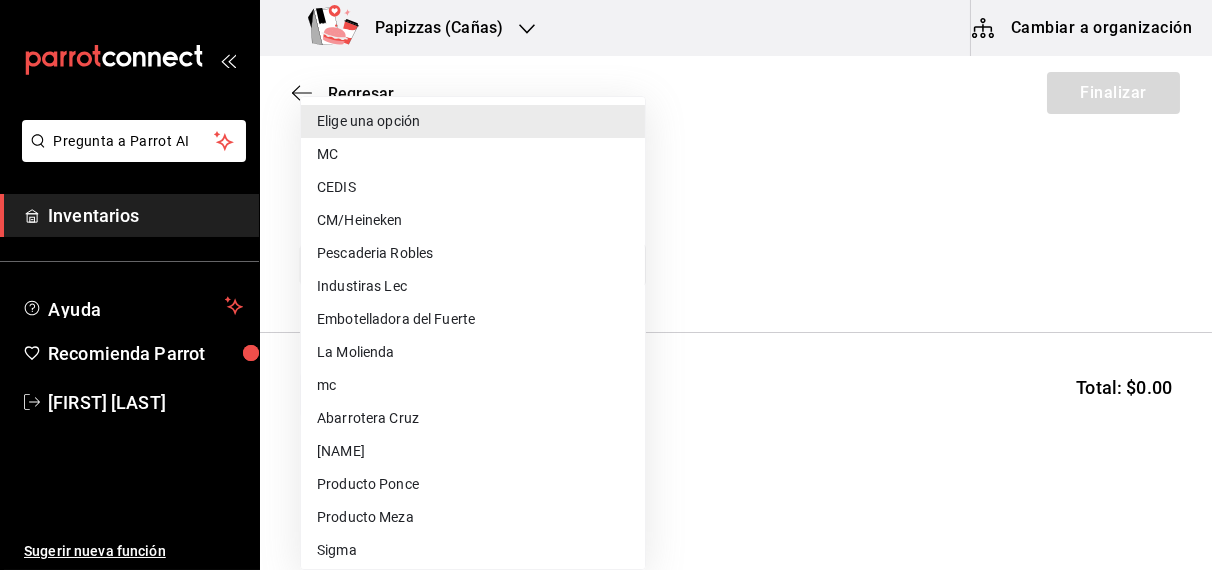 type on "fd93c39f-859b-4130-830c-b038fbd442a0" 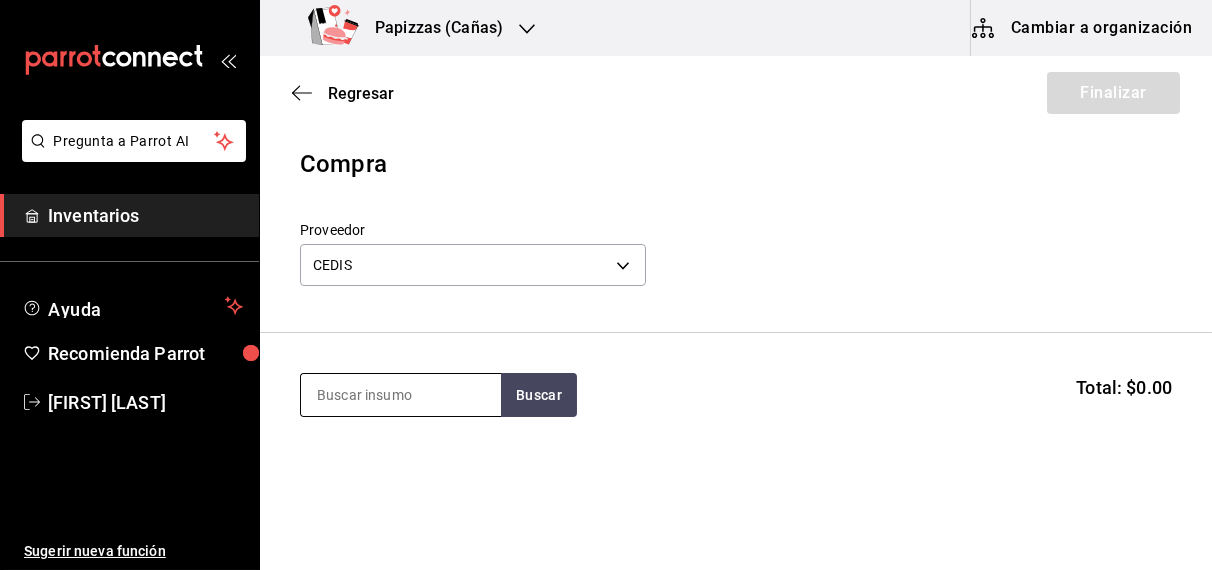 click at bounding box center [401, 395] 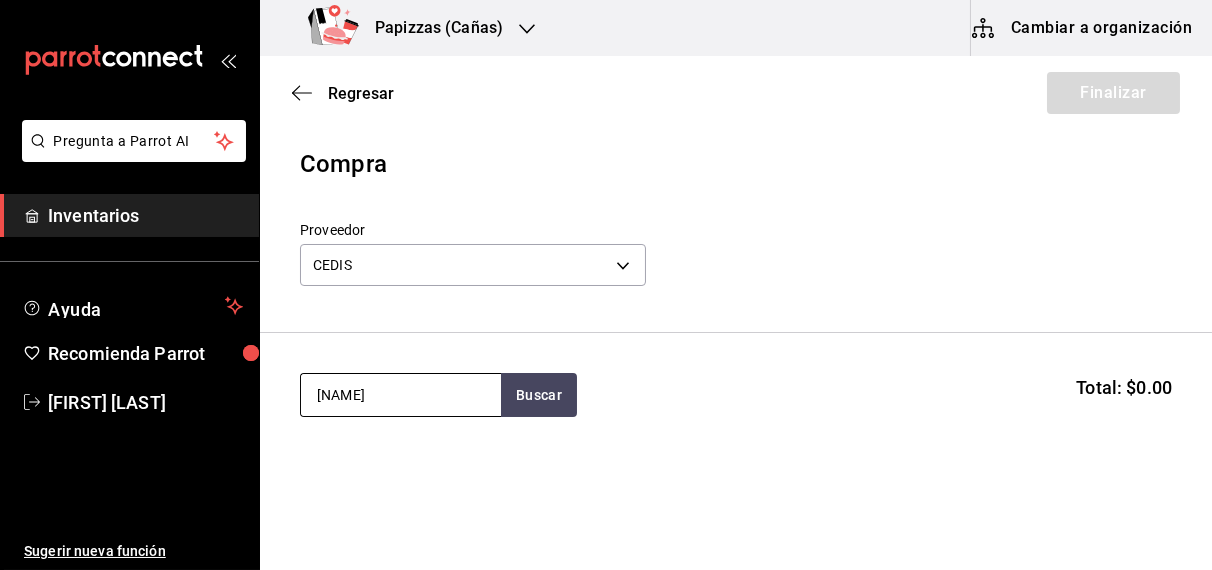 type on "bachi" 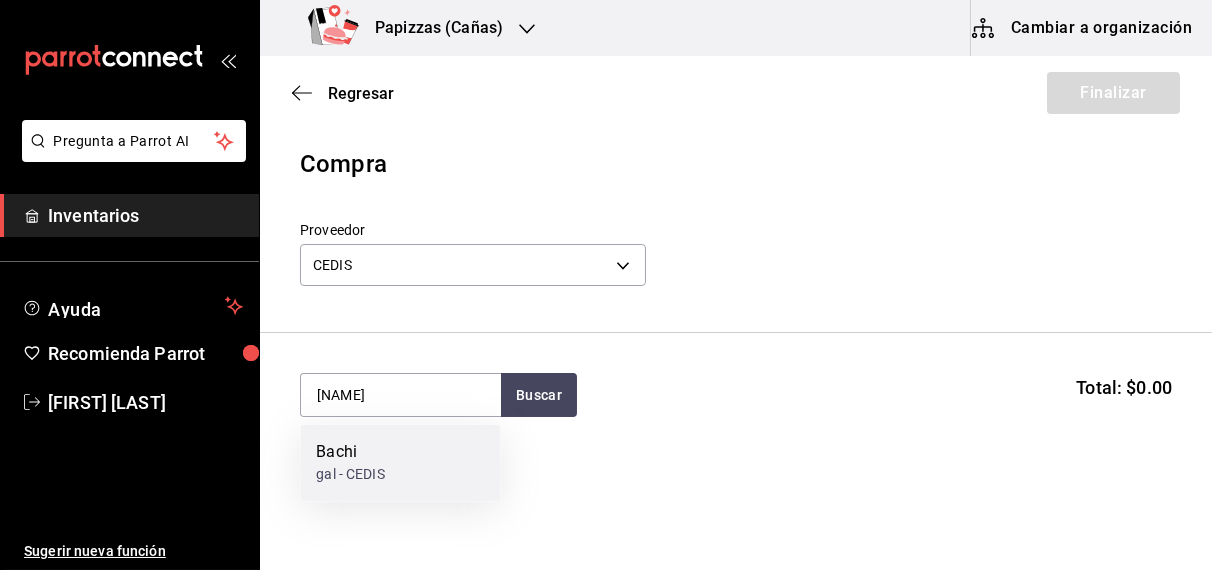click on "gal - CEDIS" at bounding box center (350, 475) 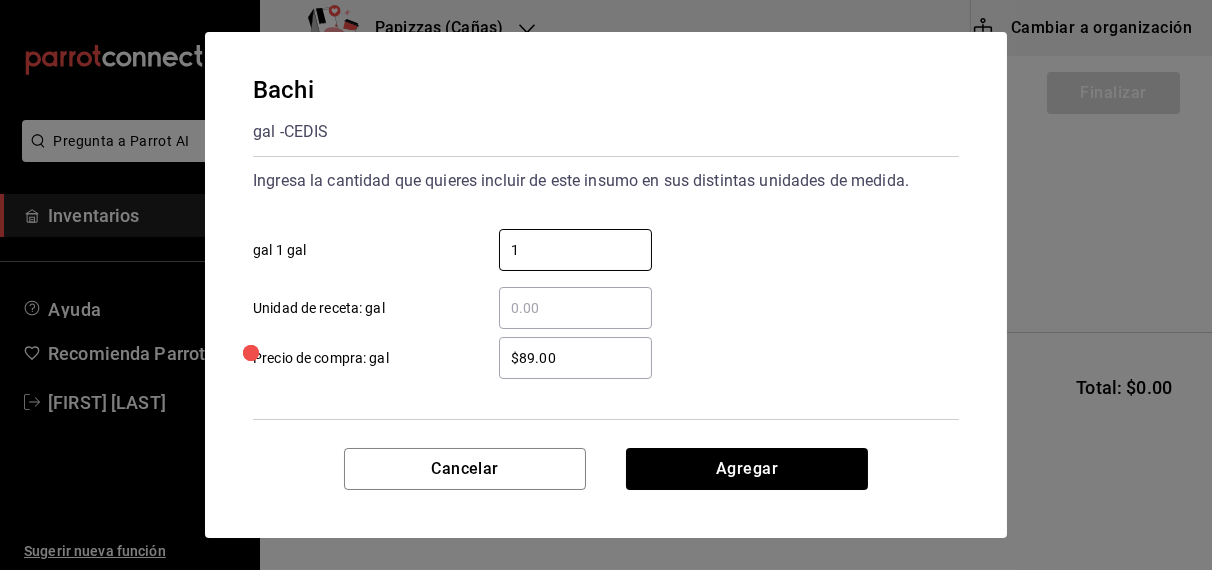 type on "1" 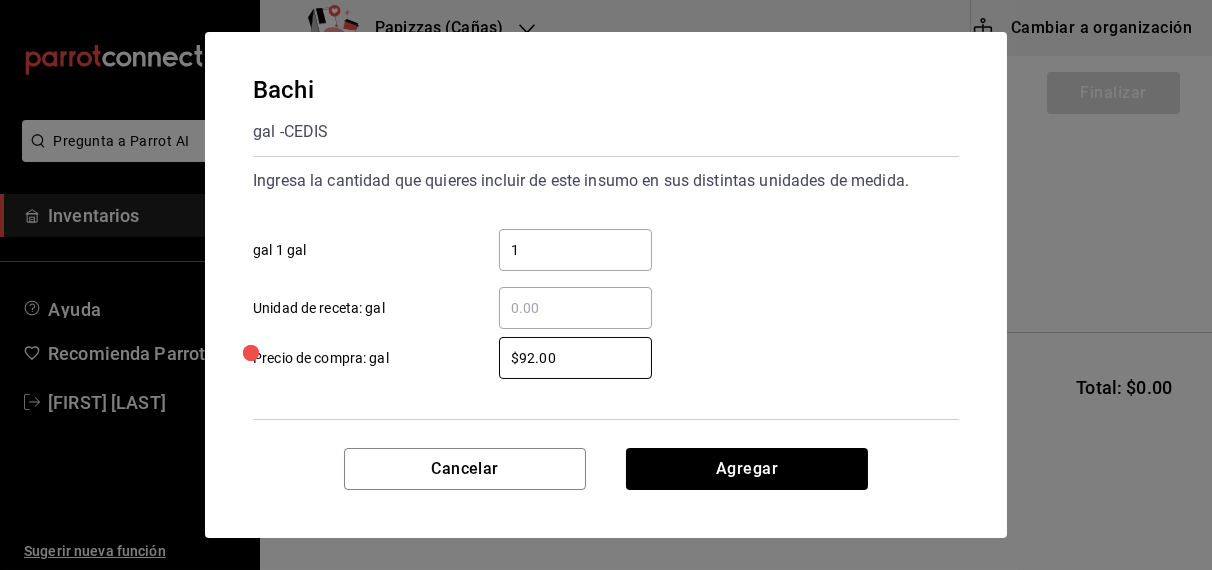 type on "$92.00" 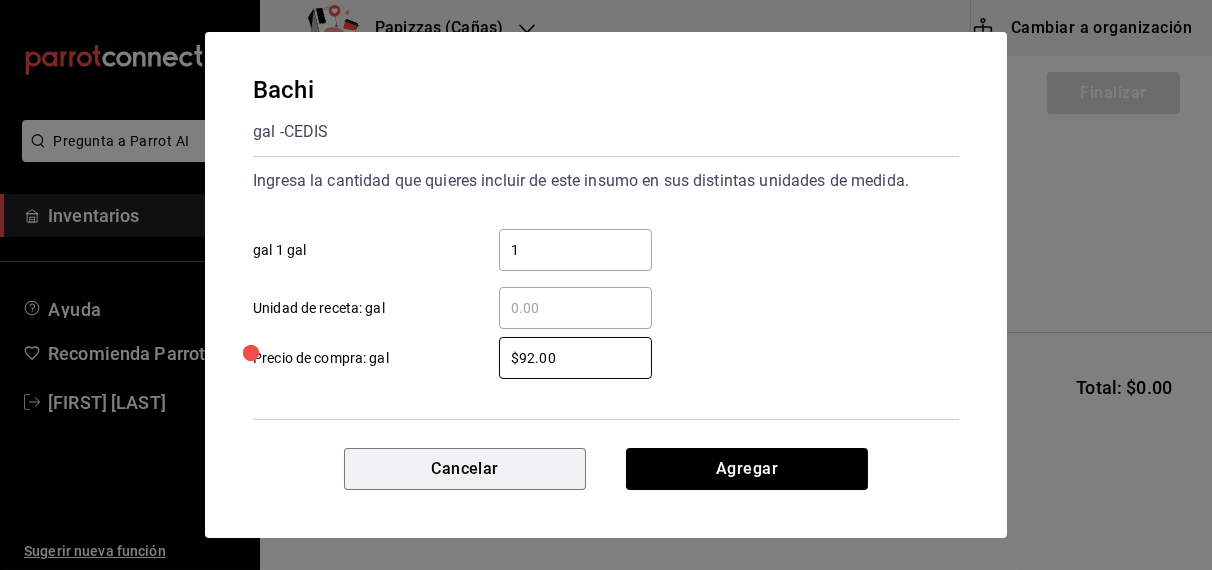 type 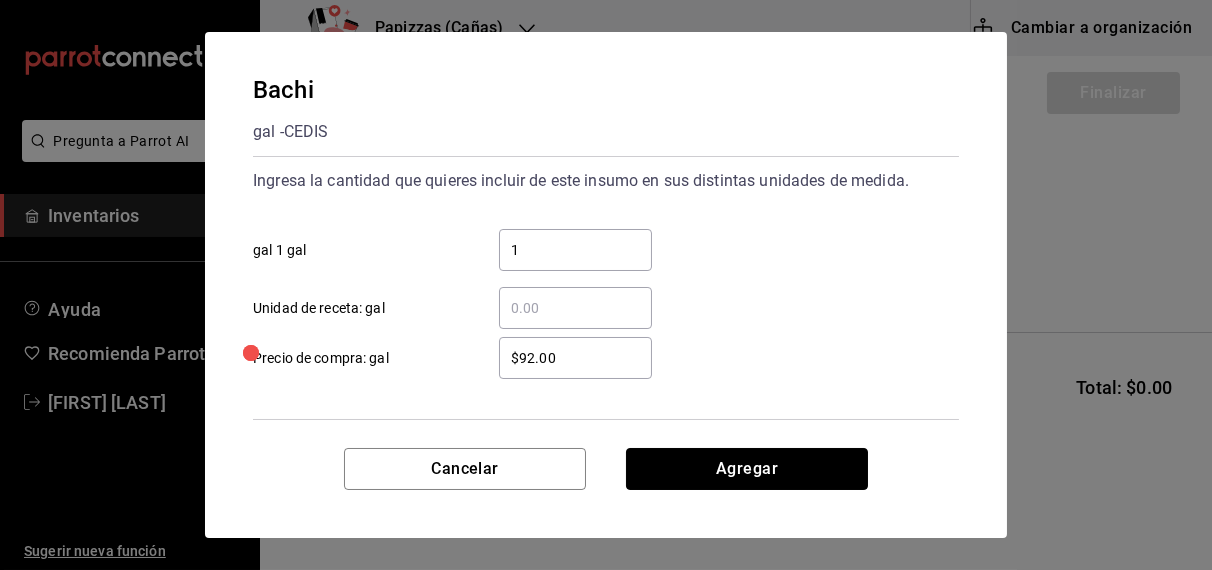 type 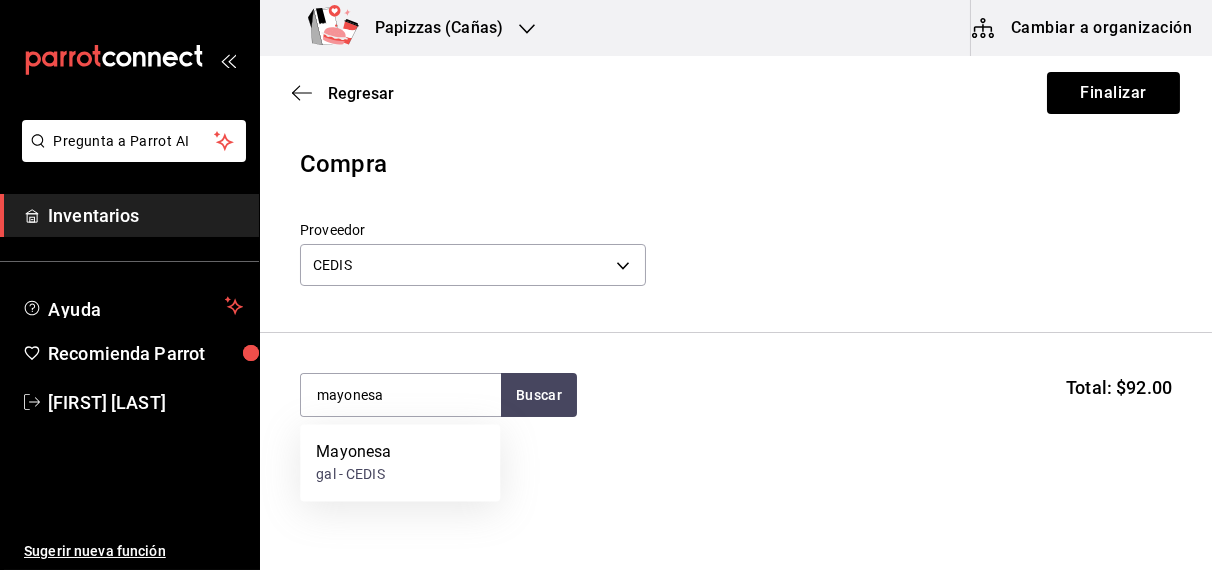 type on "mayonesa" 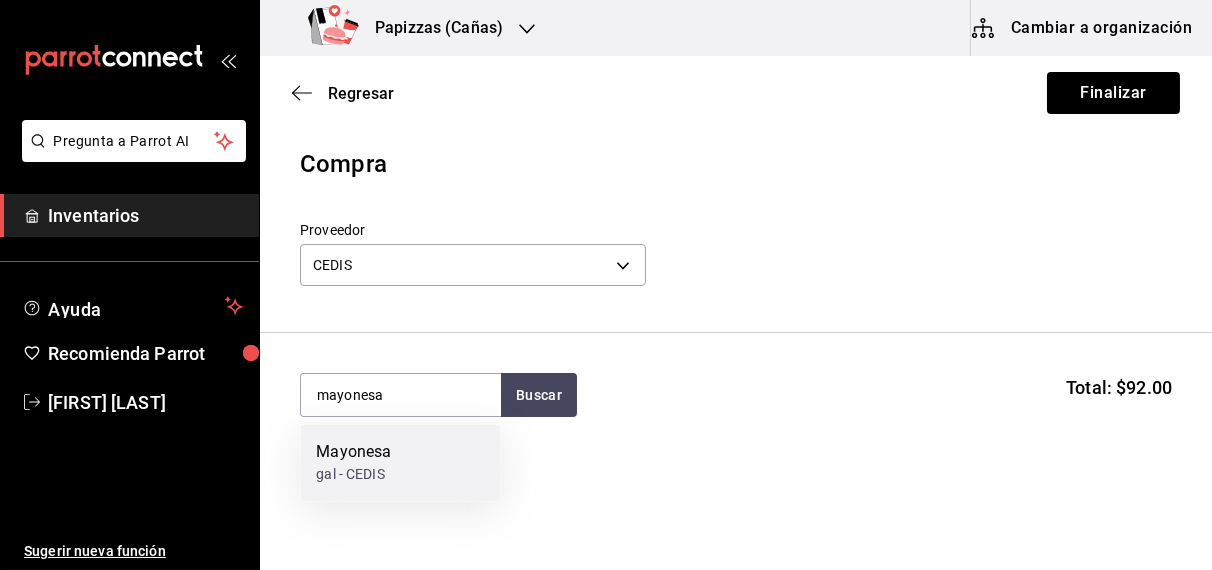 click on "Mayonesa gal - CEDIS" at bounding box center [400, 463] 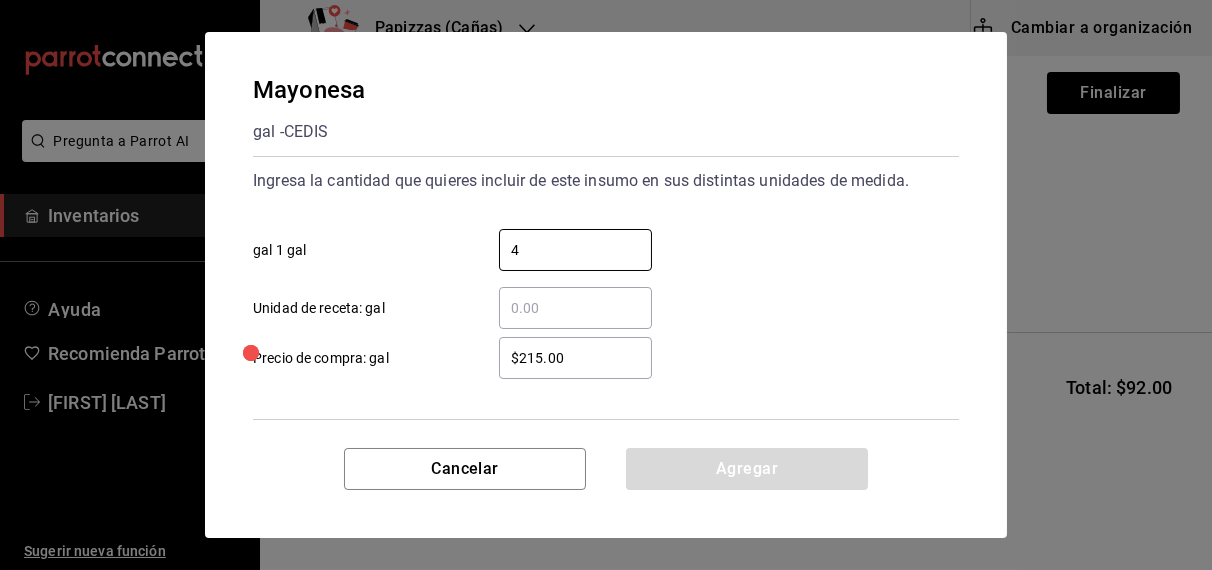 type on "4" 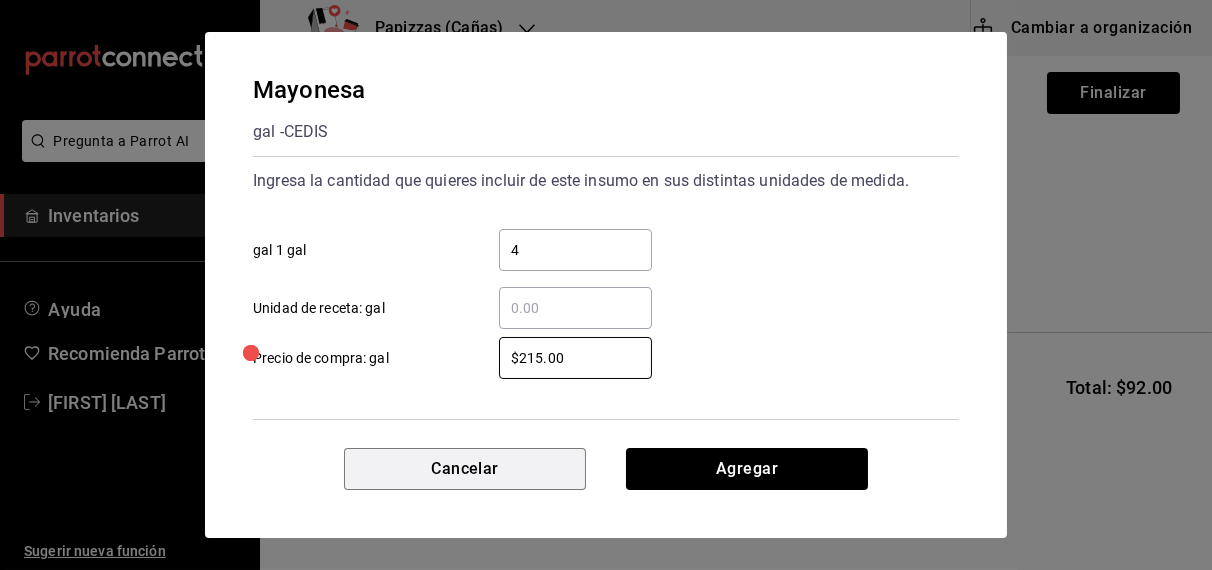 type 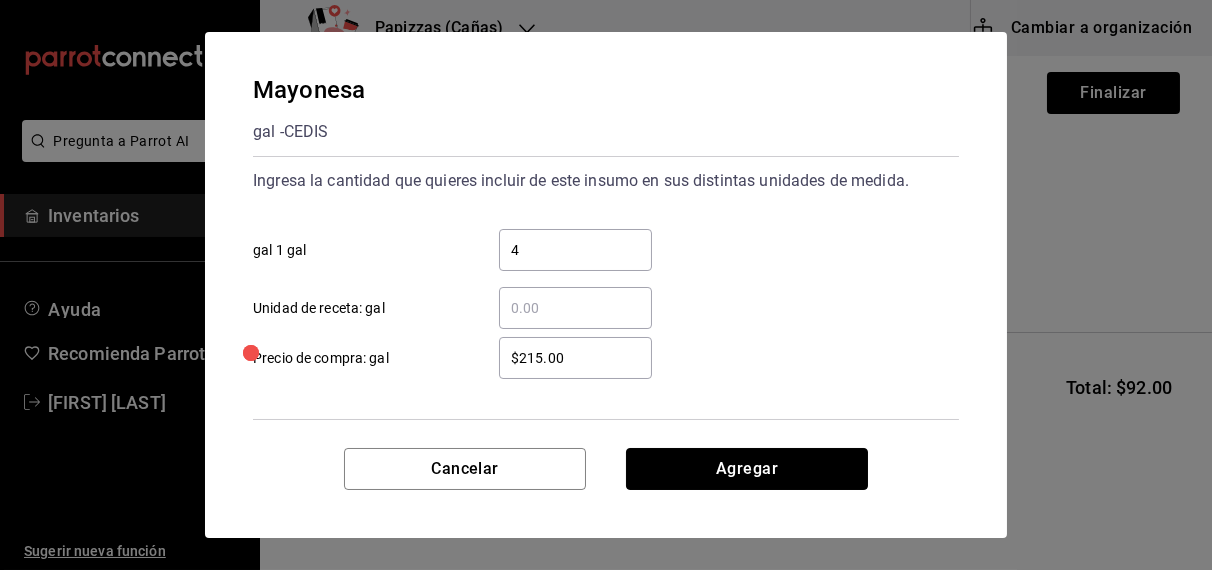 type 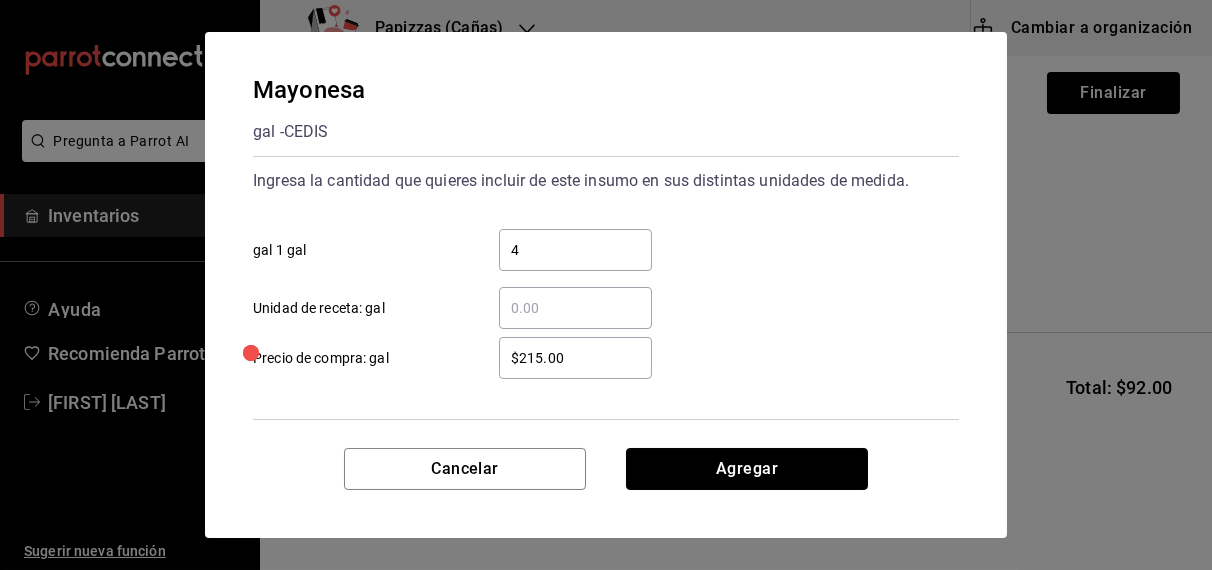 click on "Agregar" at bounding box center (747, 469) 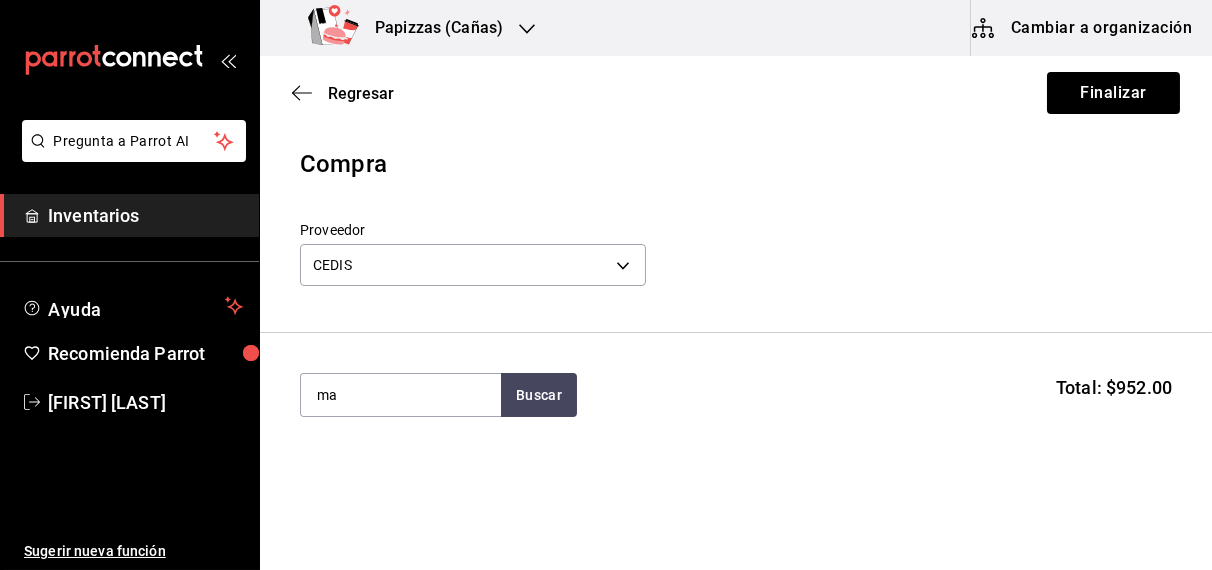 type on "m" 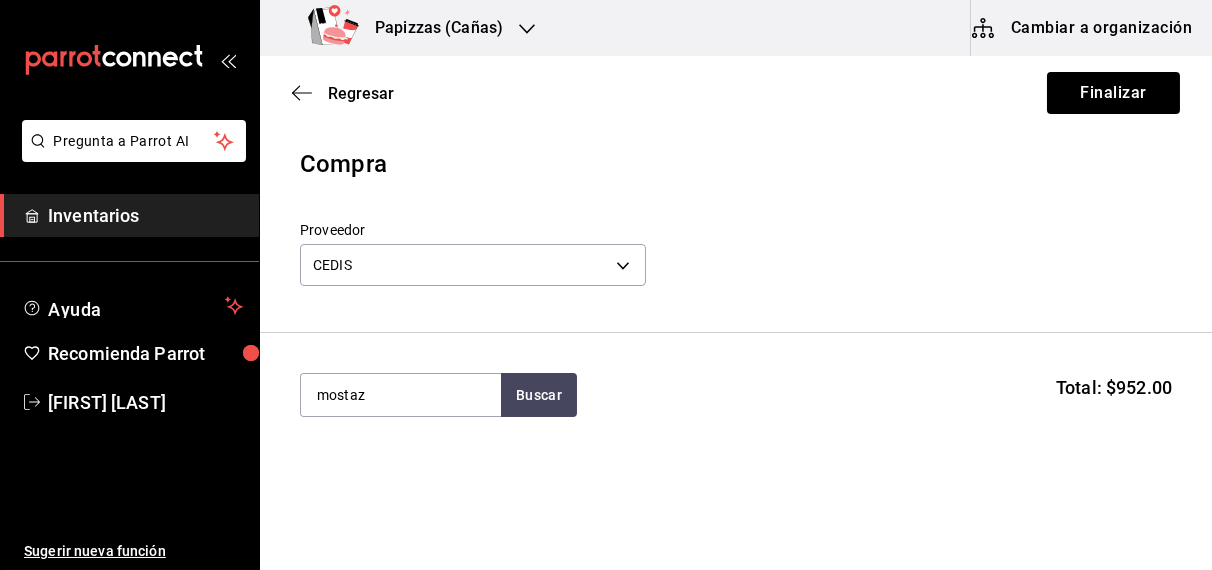 type on "mostaz" 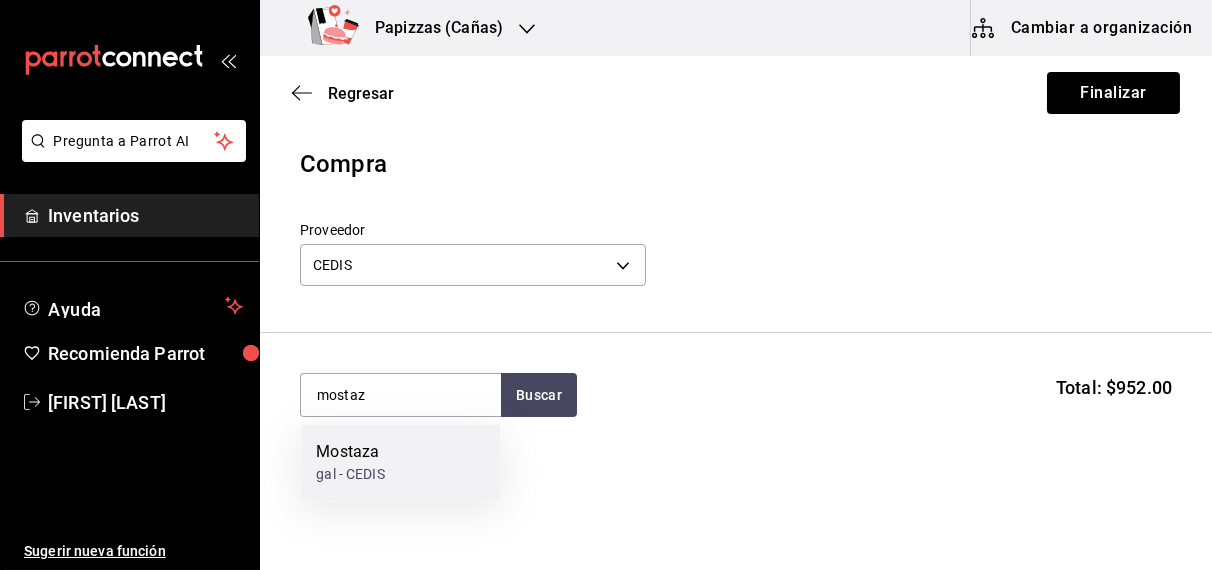 click on "gal - CEDIS" at bounding box center (350, 475) 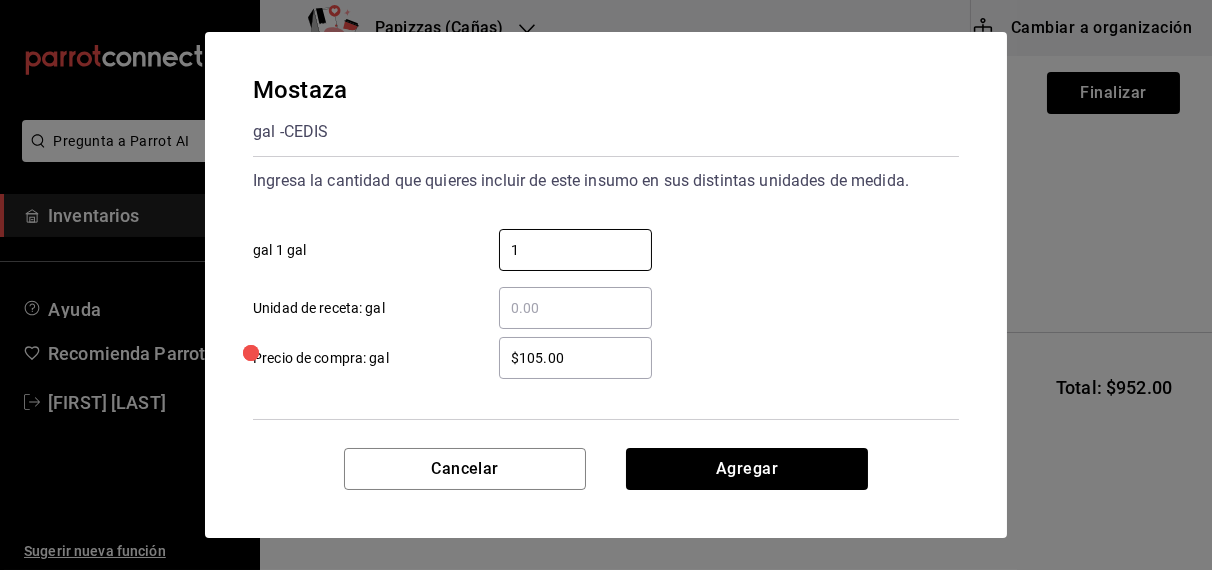 type on "1" 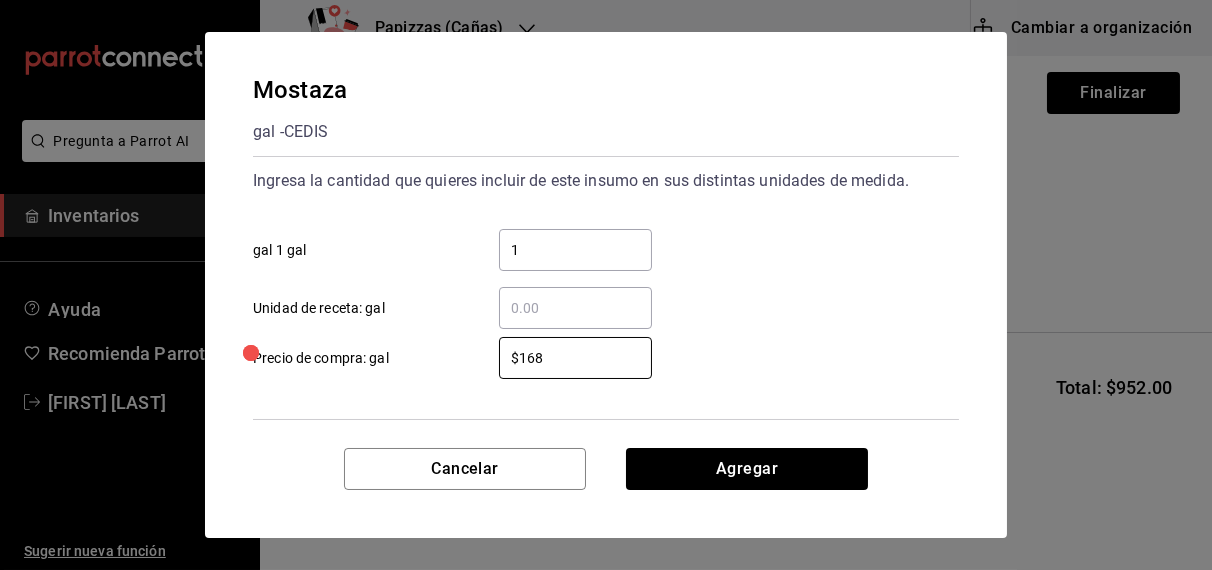 type on "$168.29" 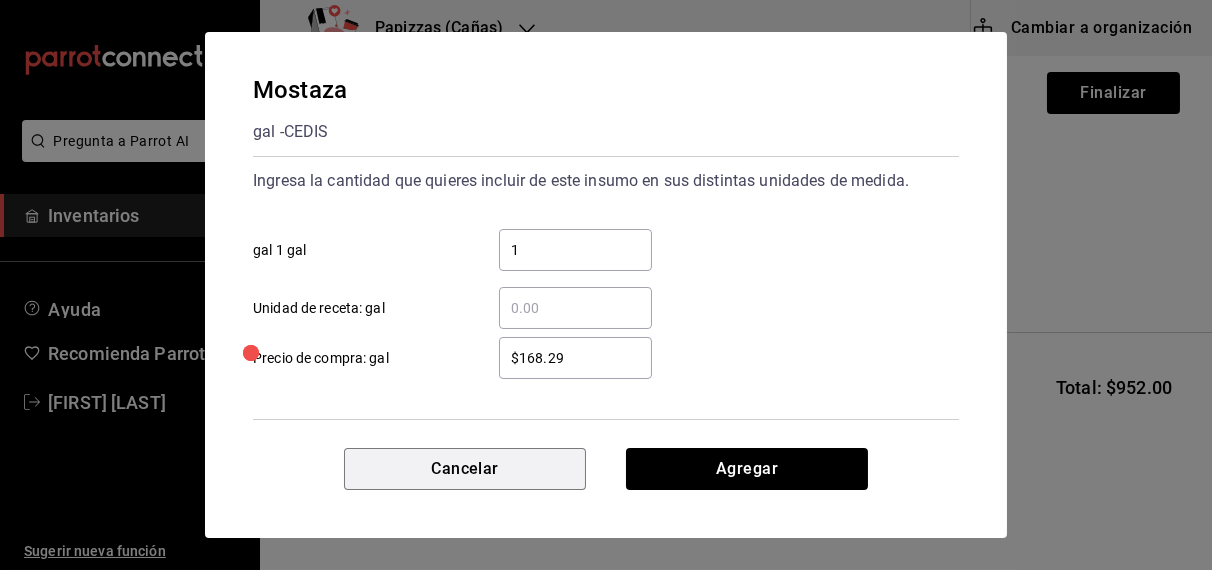 type 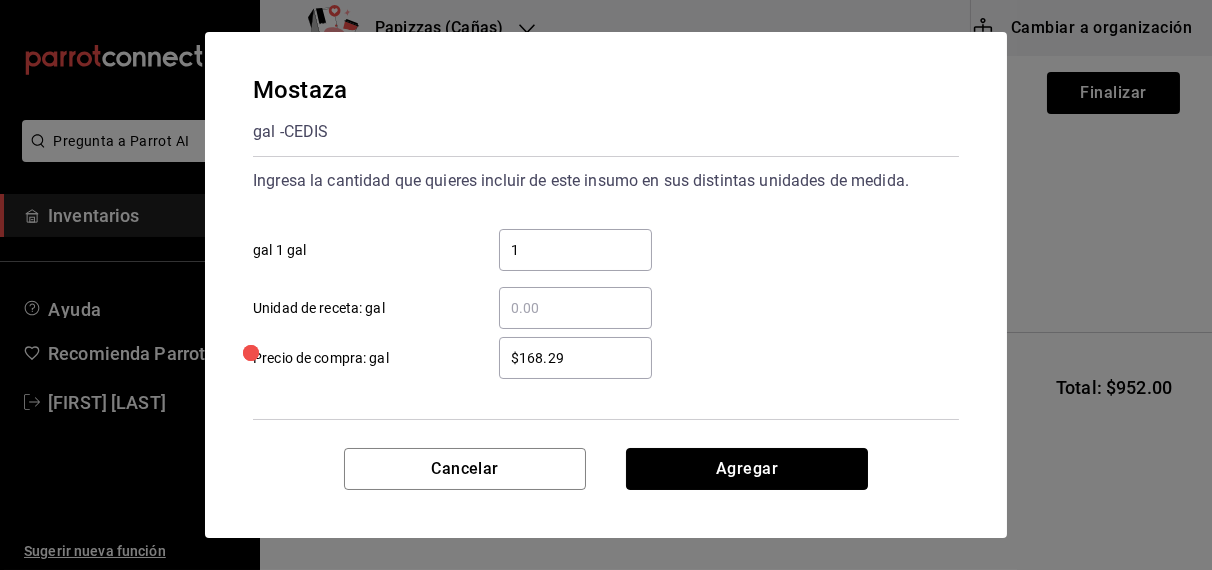 type 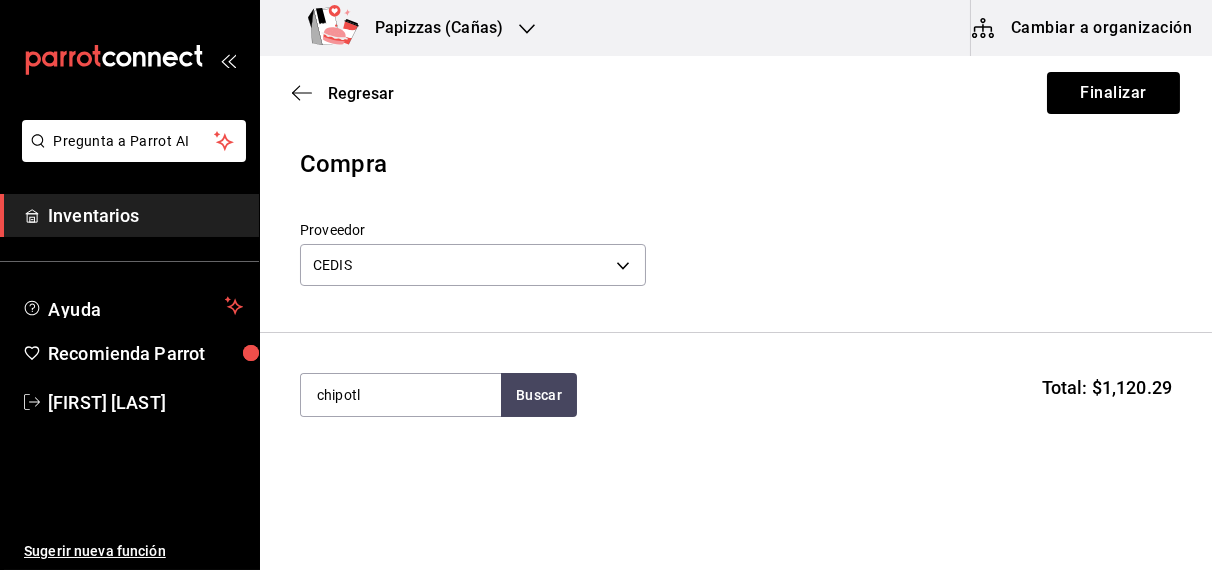 type on "chipotl" 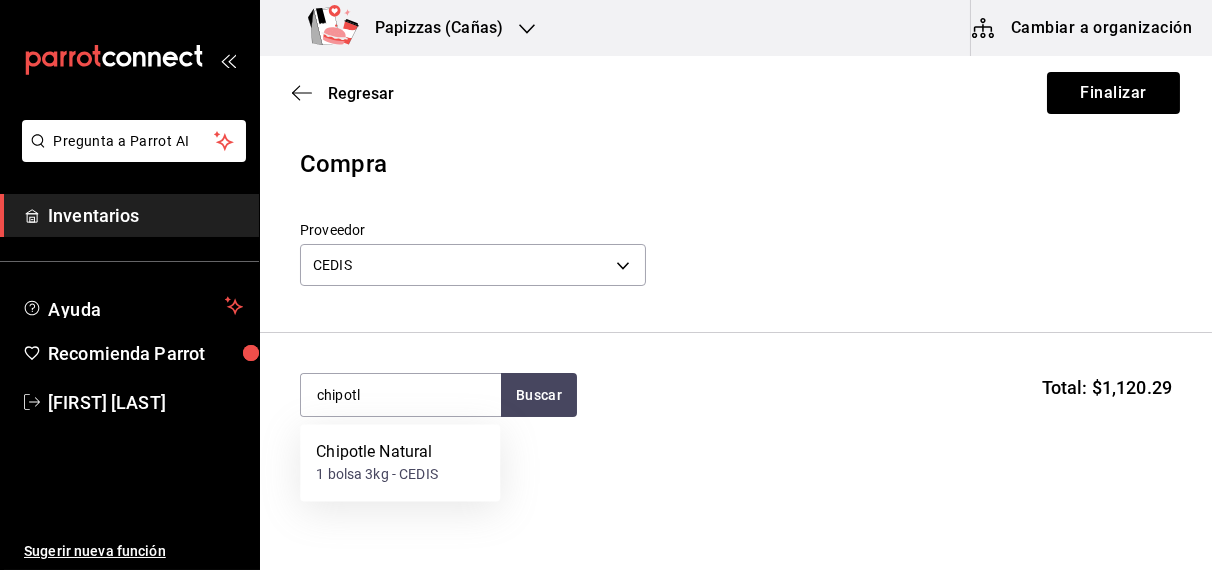 click on "1 bolsa [QUANTITY]kg - CEDIS" at bounding box center [377, 475] 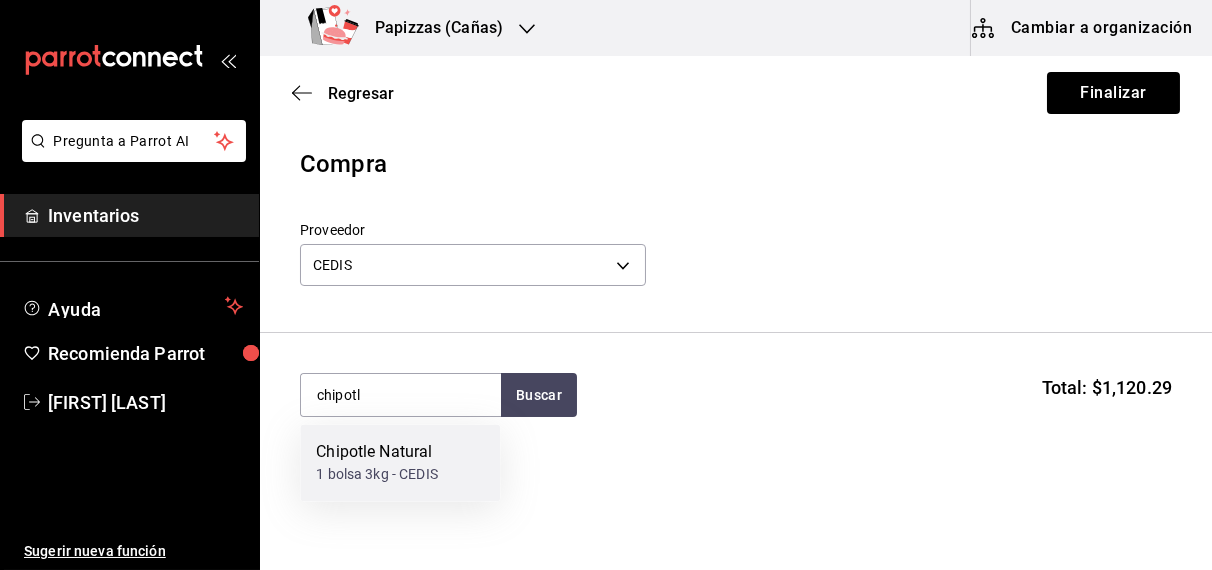 type 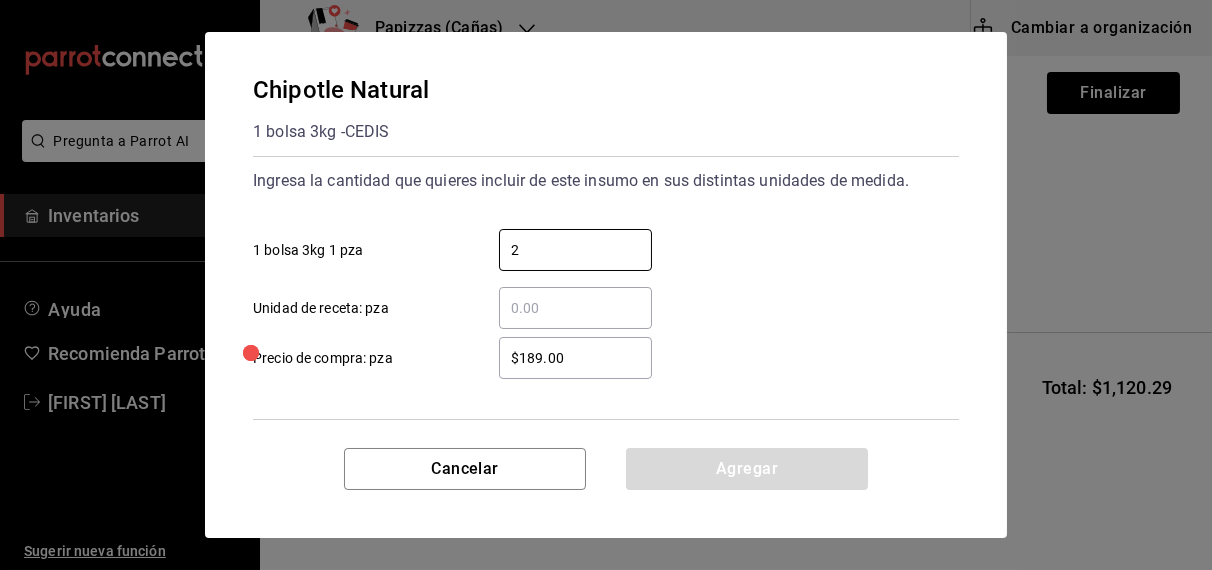 type on "2" 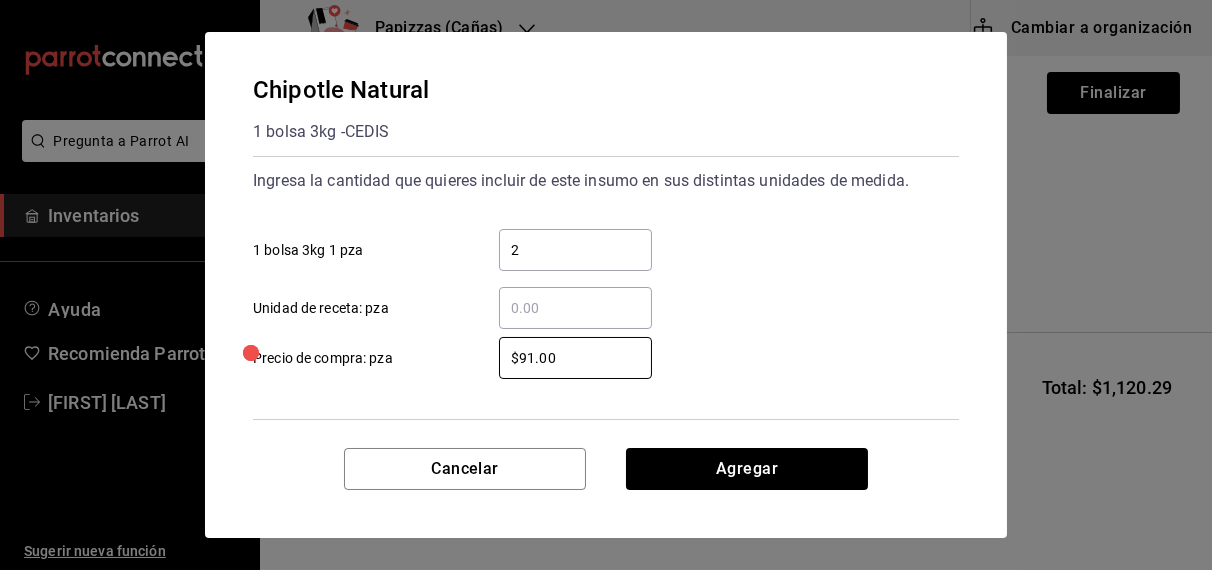 type on "$91.00" 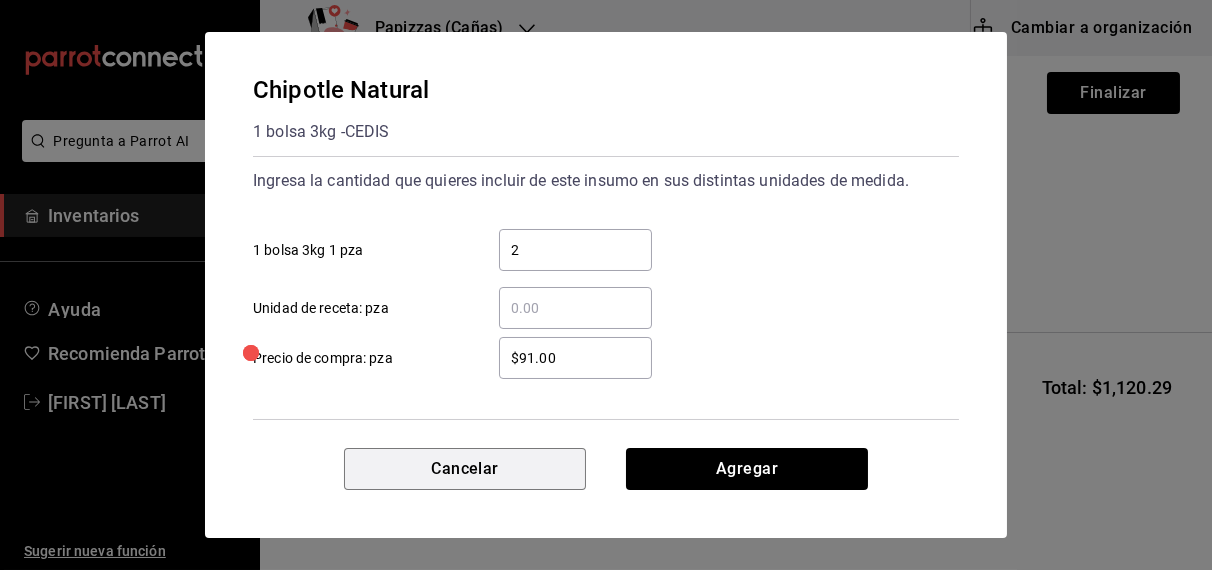 type 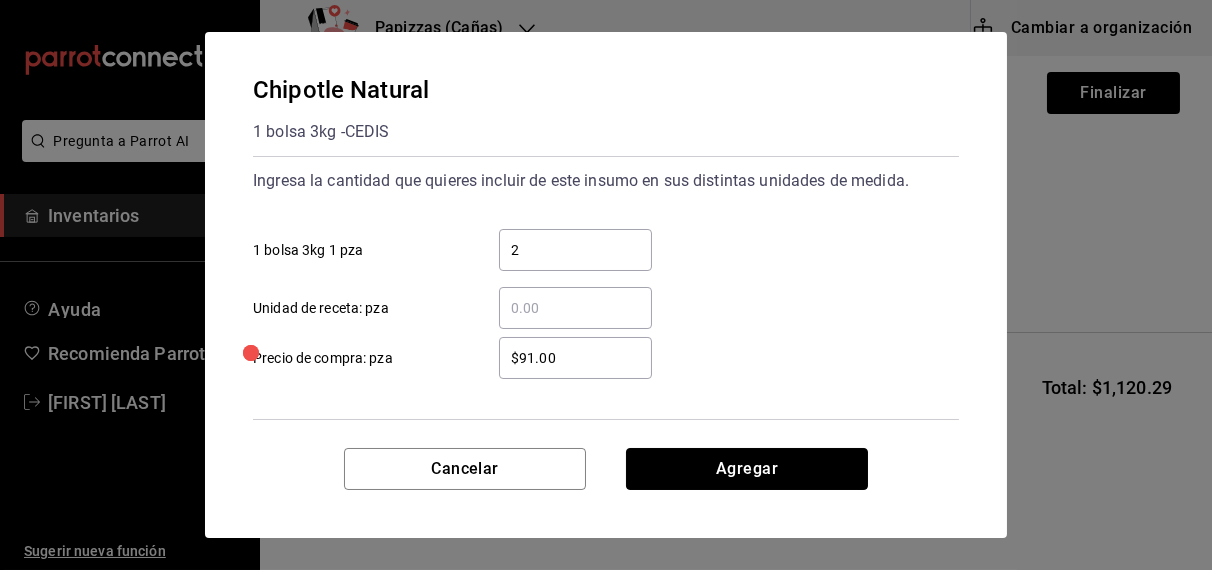 type 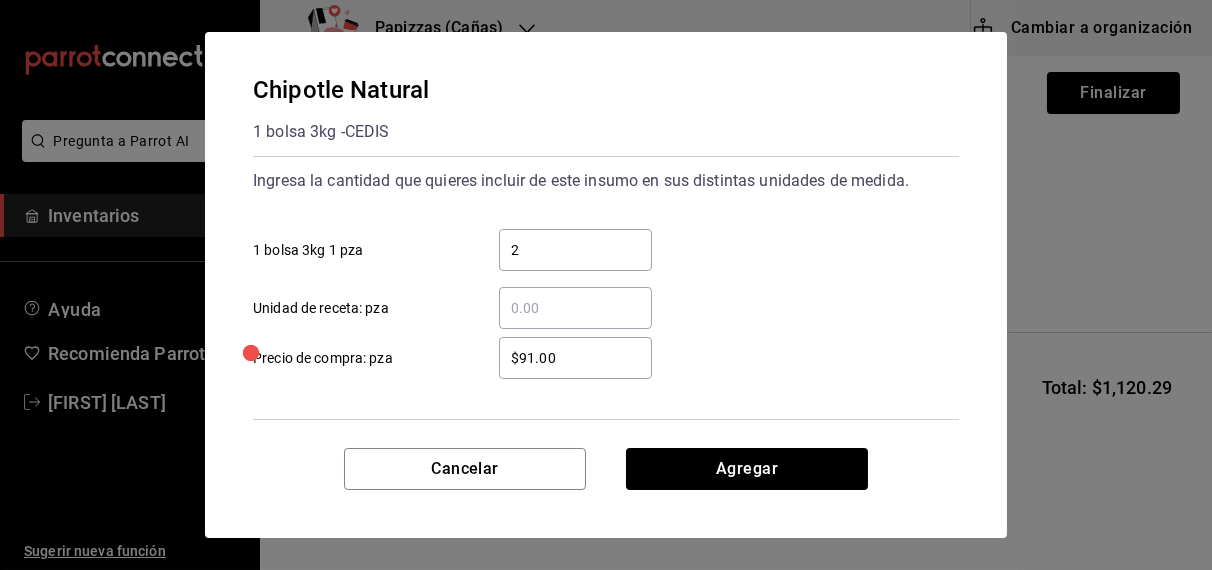click on "2" at bounding box center [575, 250] 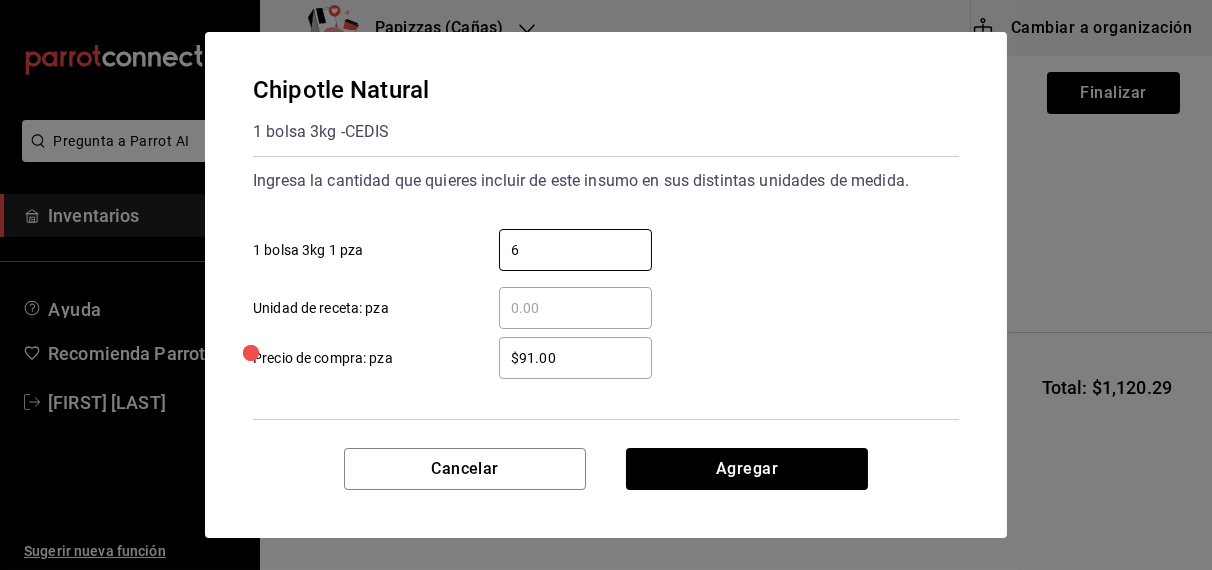 type on "6" 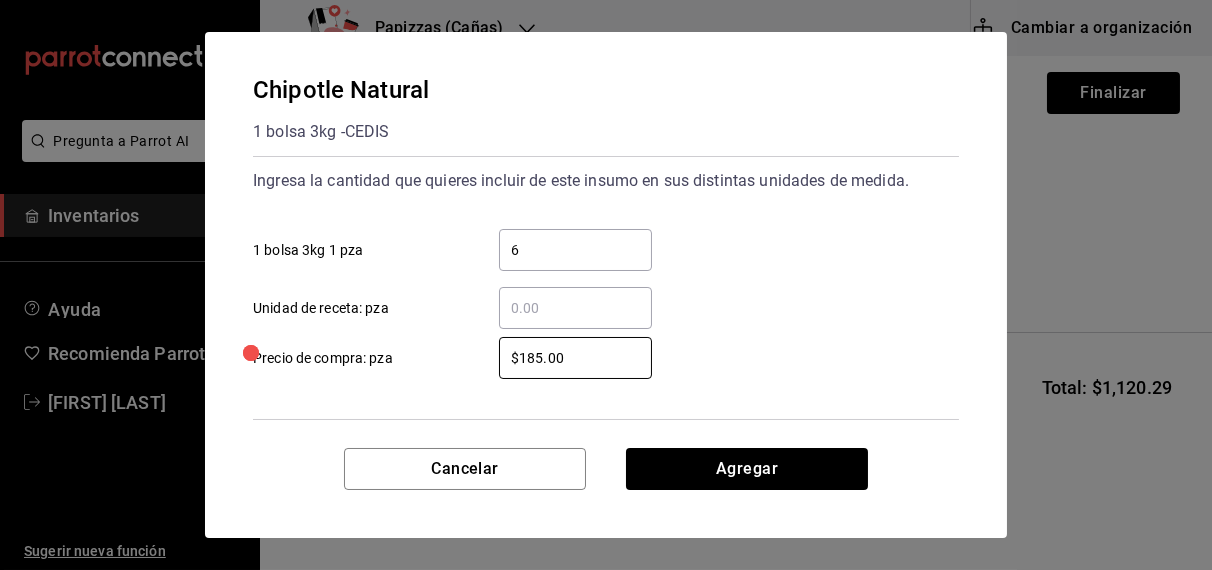 type on "$185.00" 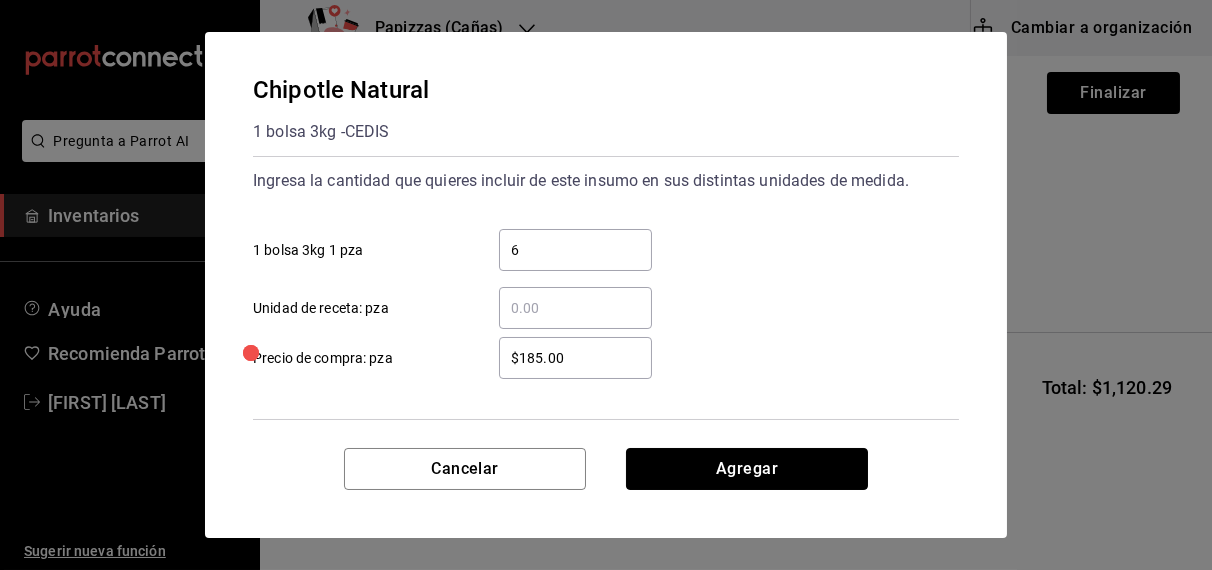 click on "Agregar" at bounding box center (747, 469) 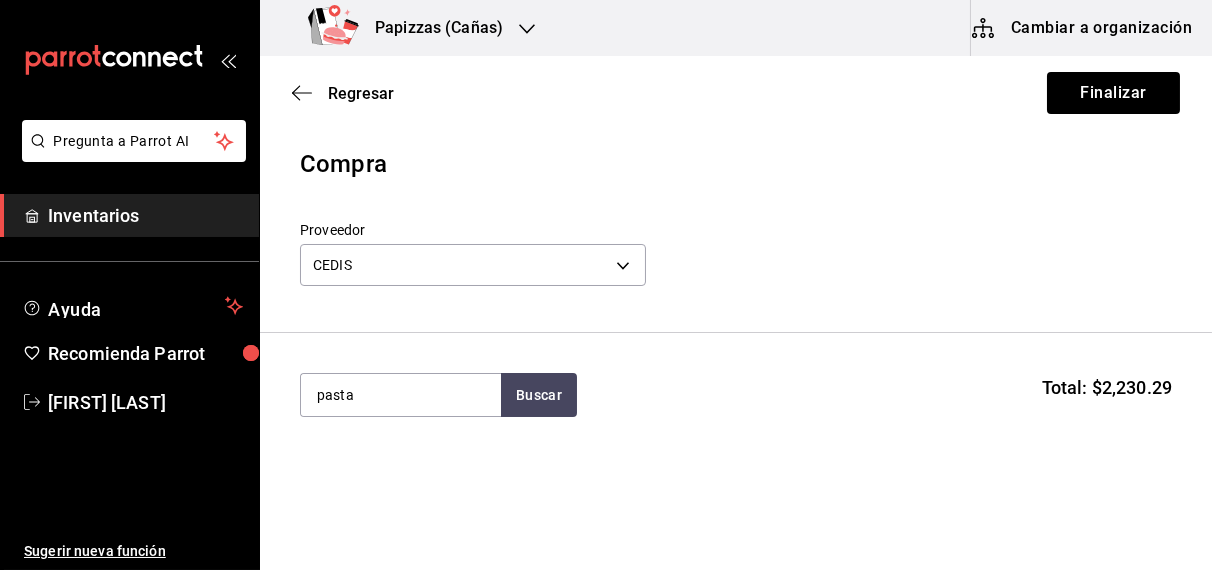 type on "pasta" 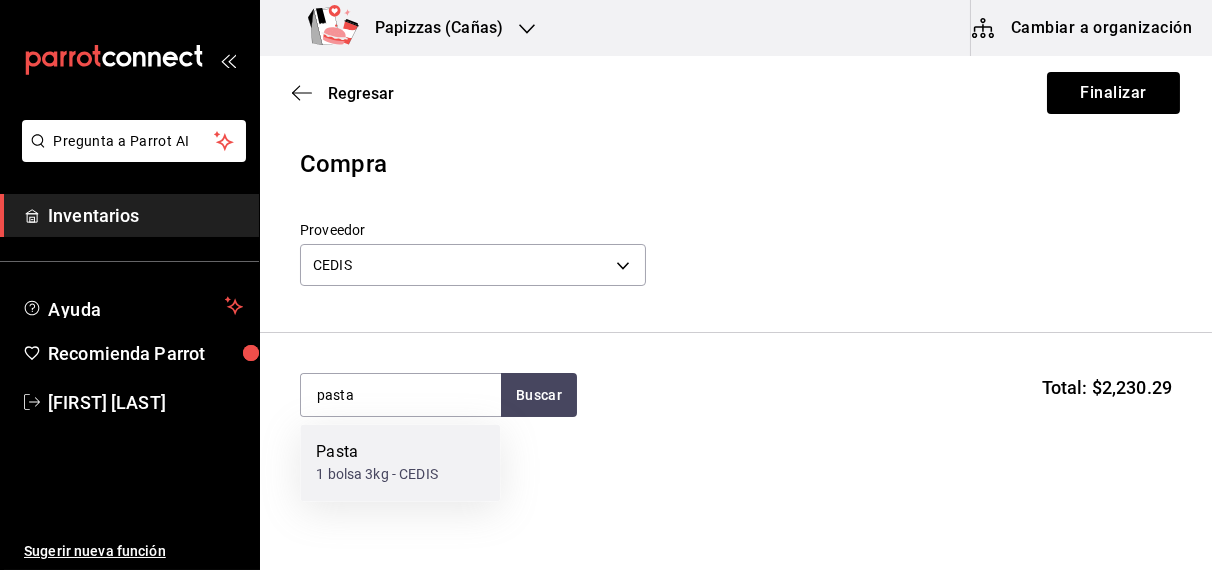 click on "1 bolsa [QUANTITY]kg - CEDIS" at bounding box center (377, 475) 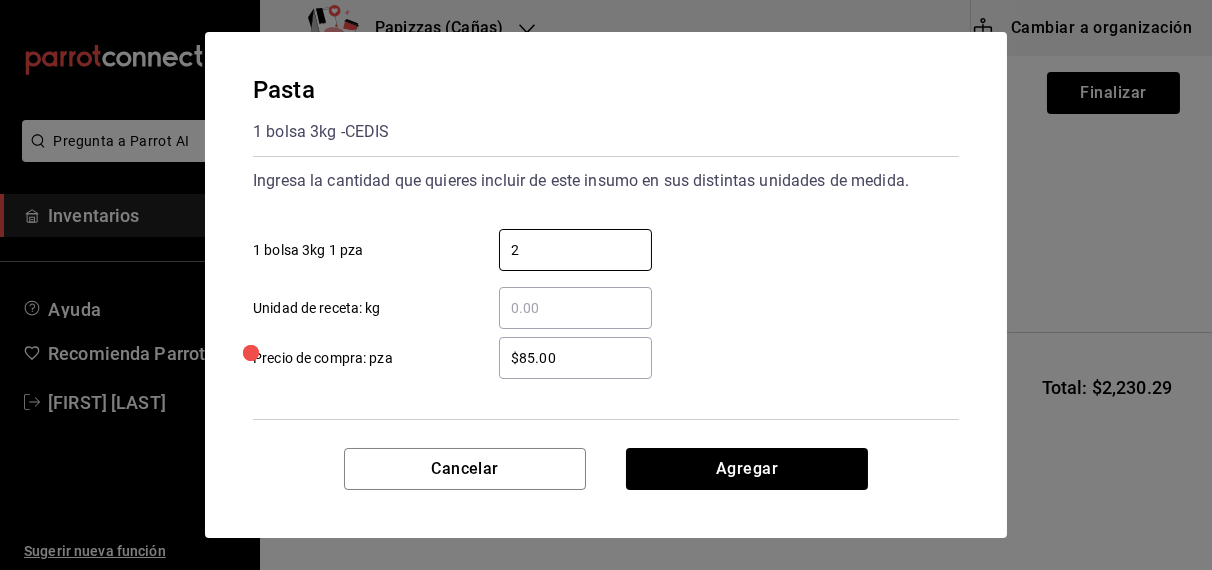type on "2" 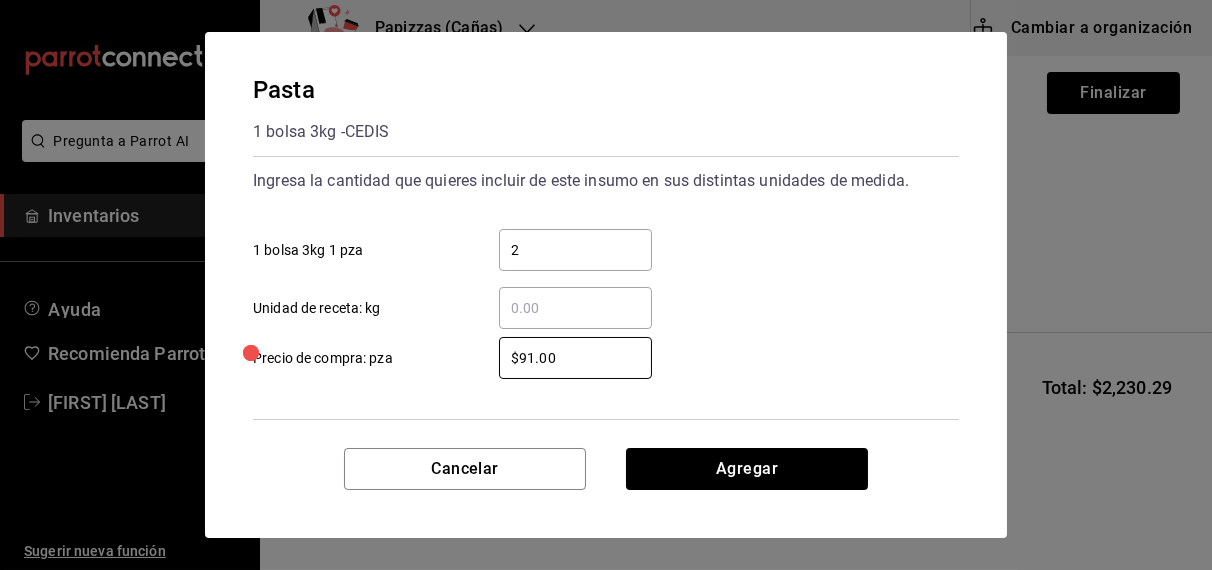 type on "$91.00" 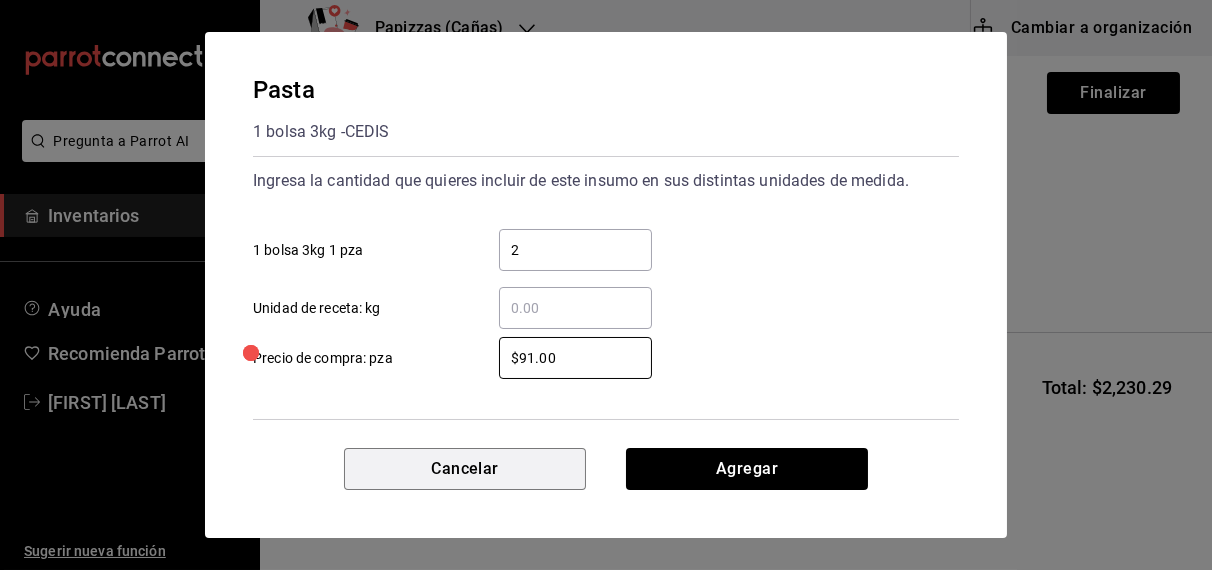 type 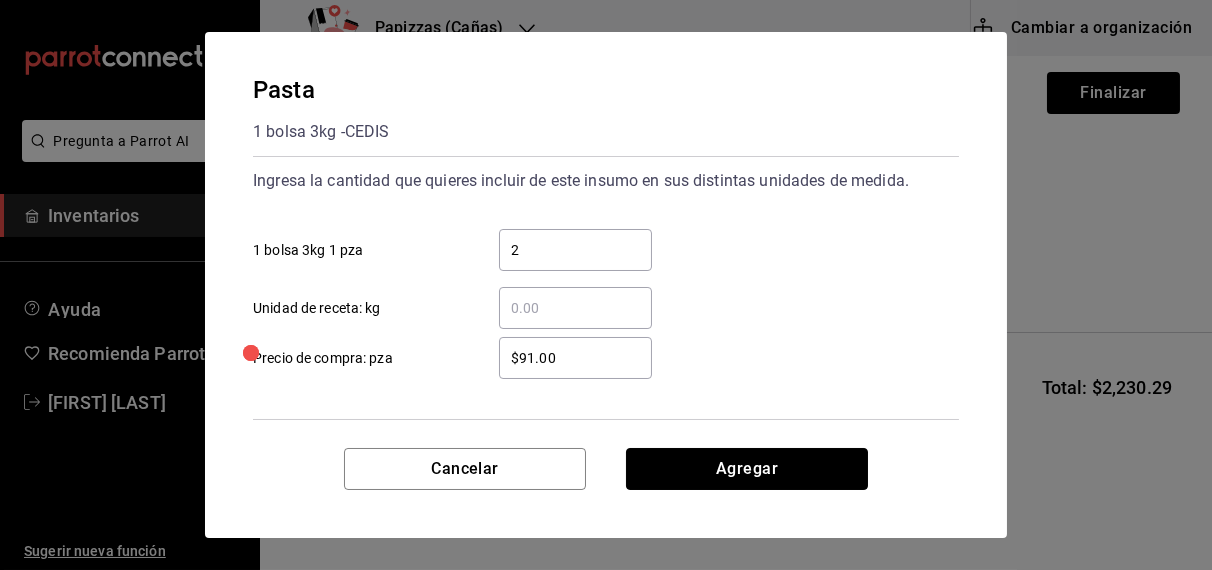 type 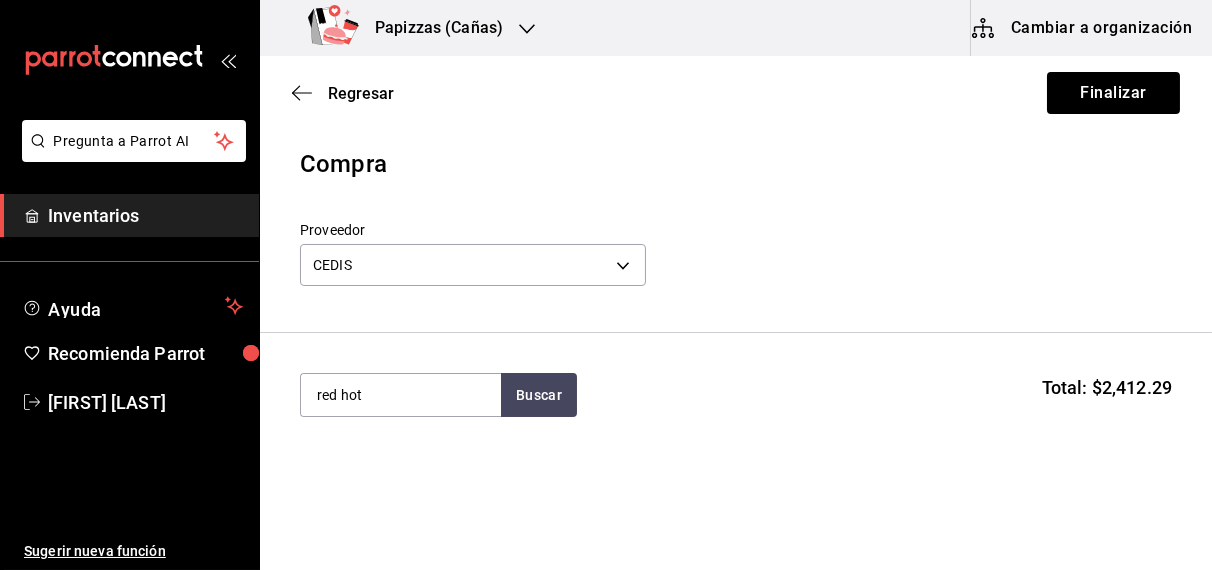type on "red hot" 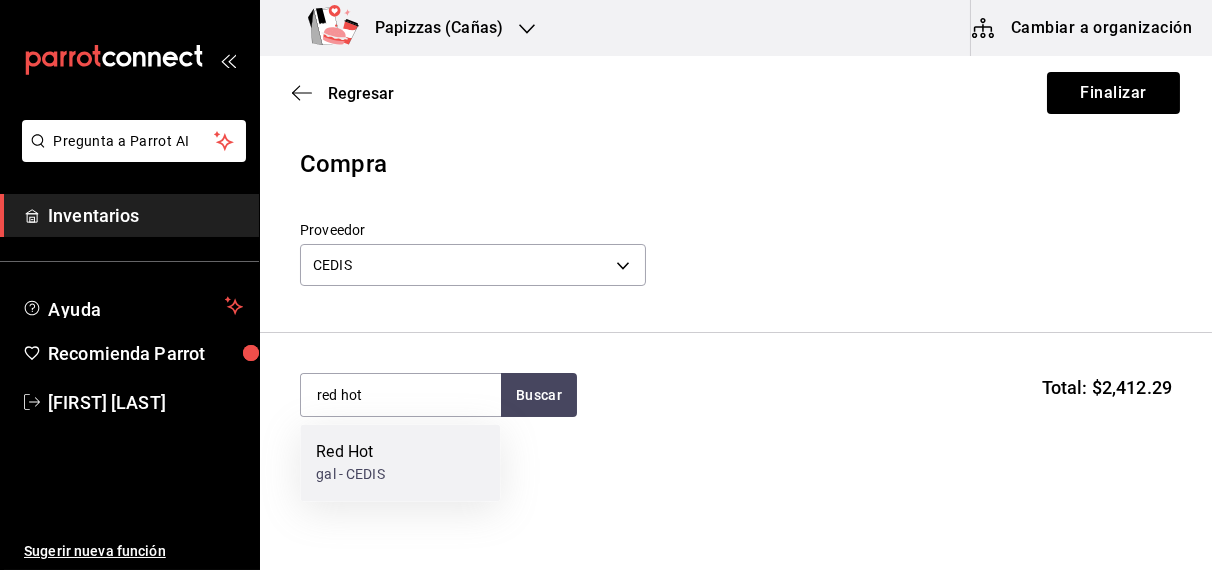 click on "gal - CEDIS" at bounding box center (350, 475) 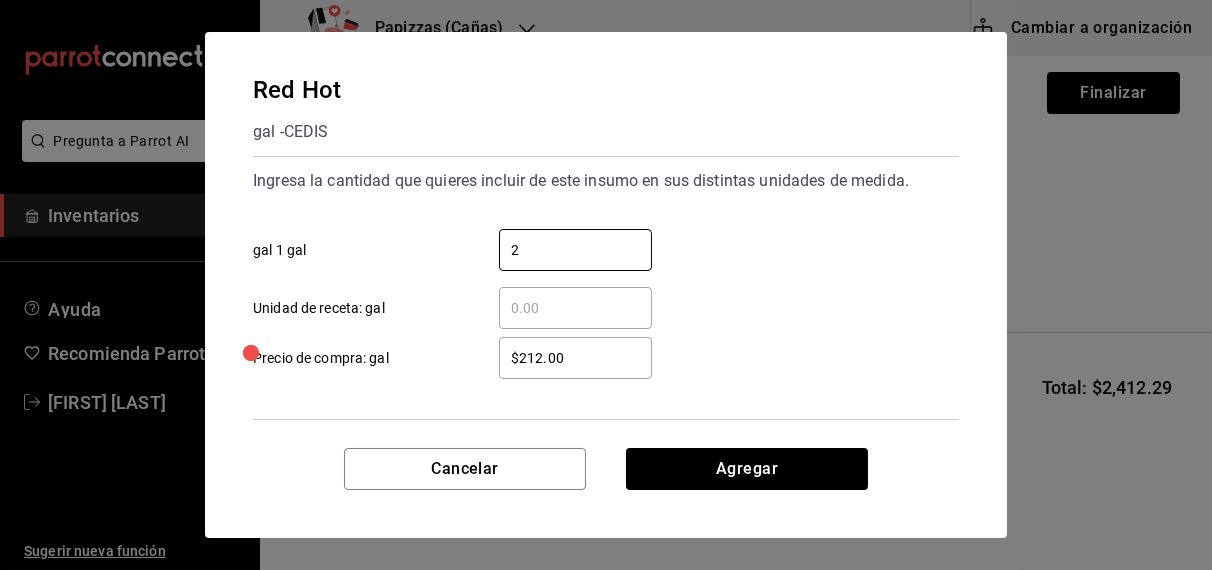 type on "2" 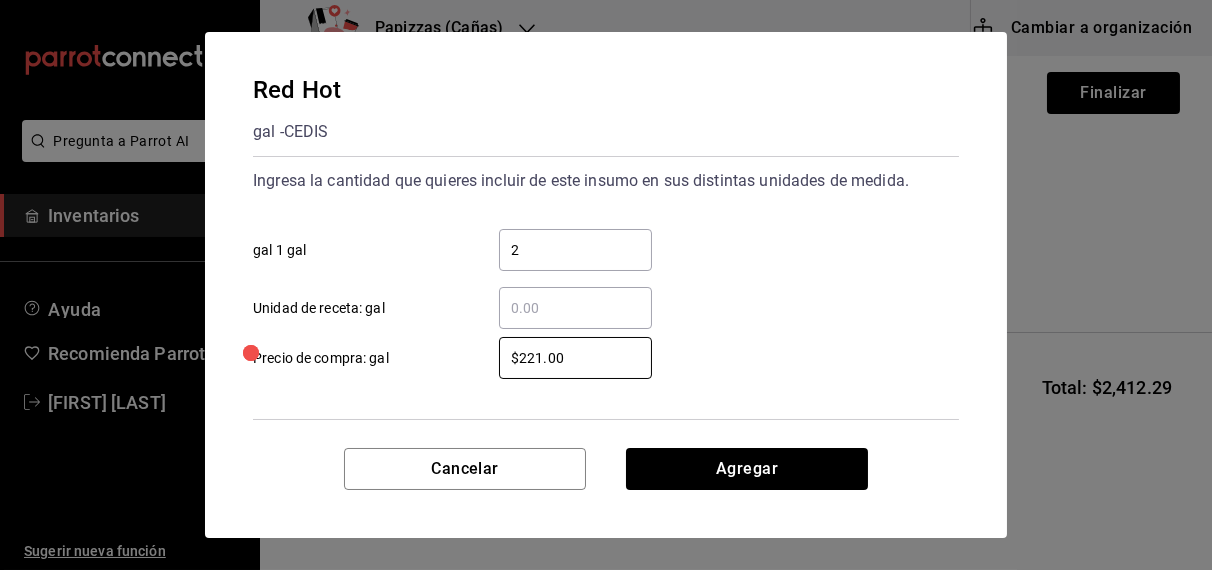 type on "$221.00" 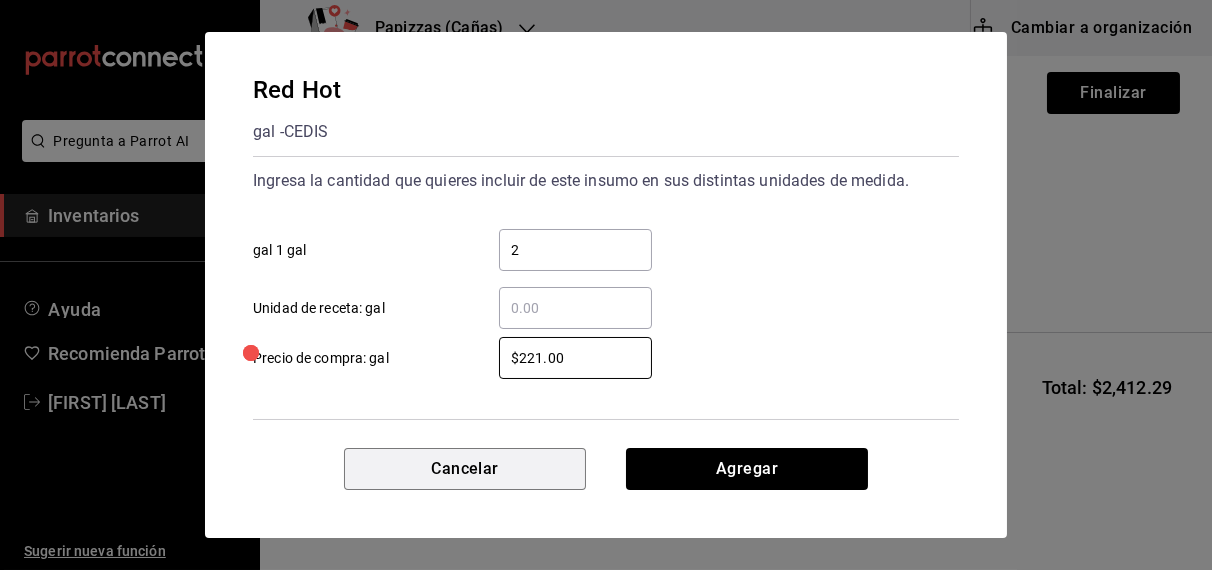 type 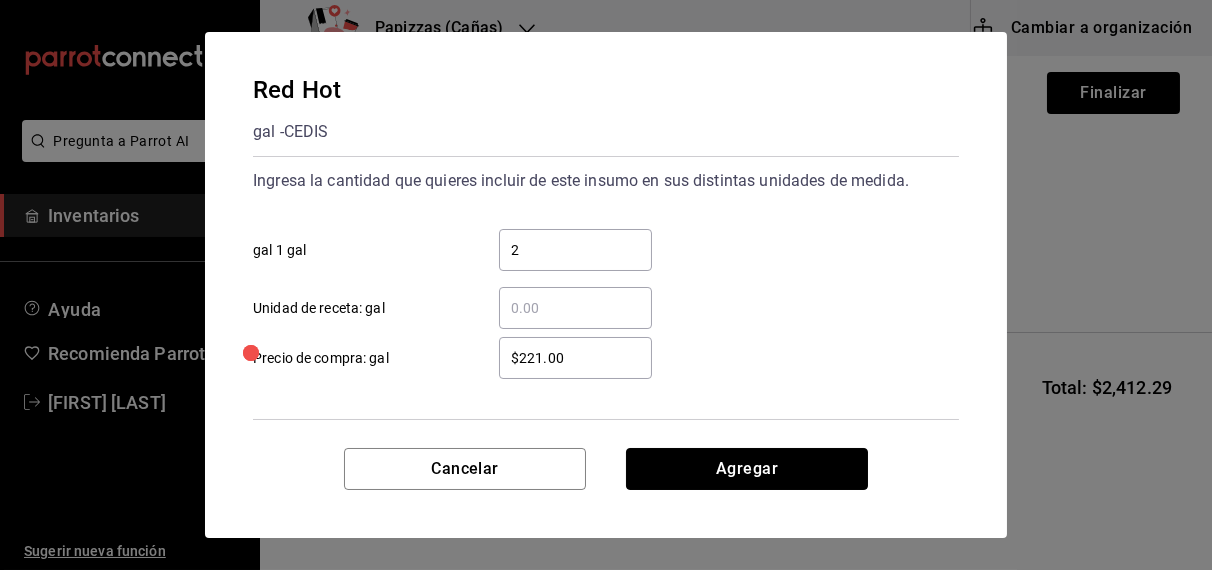 type 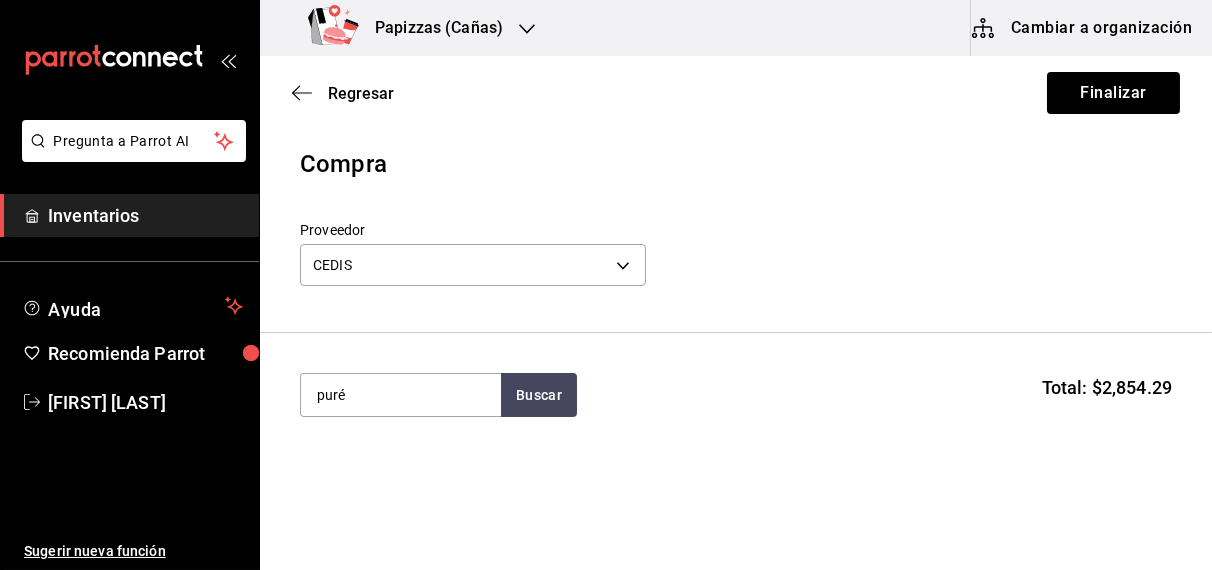 type on "puré" 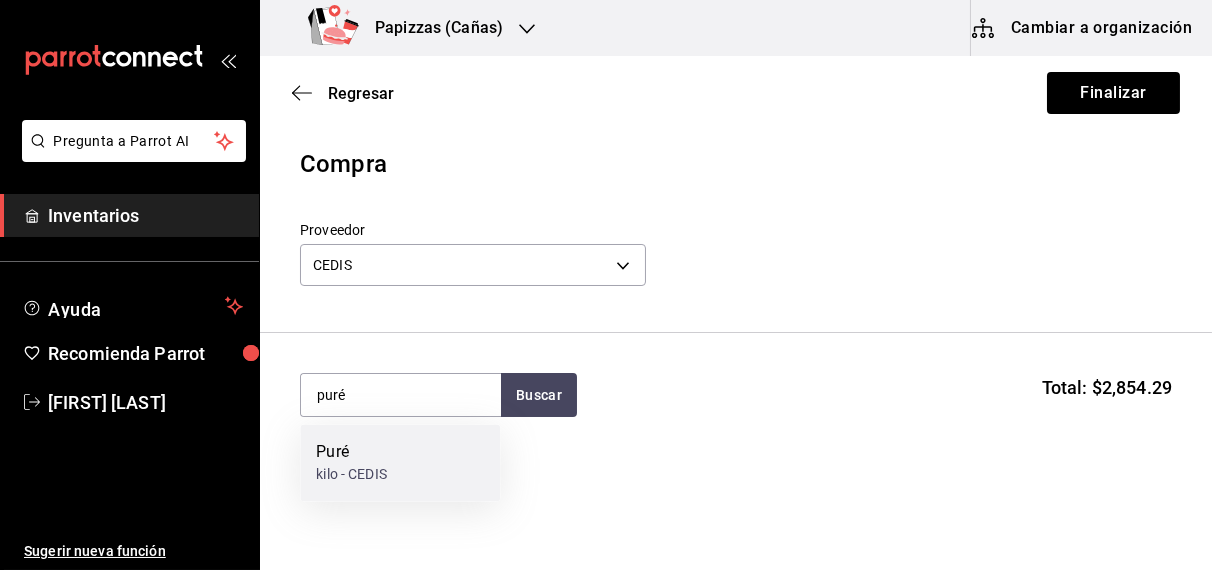 click on "kilo - CEDIS" at bounding box center (351, 475) 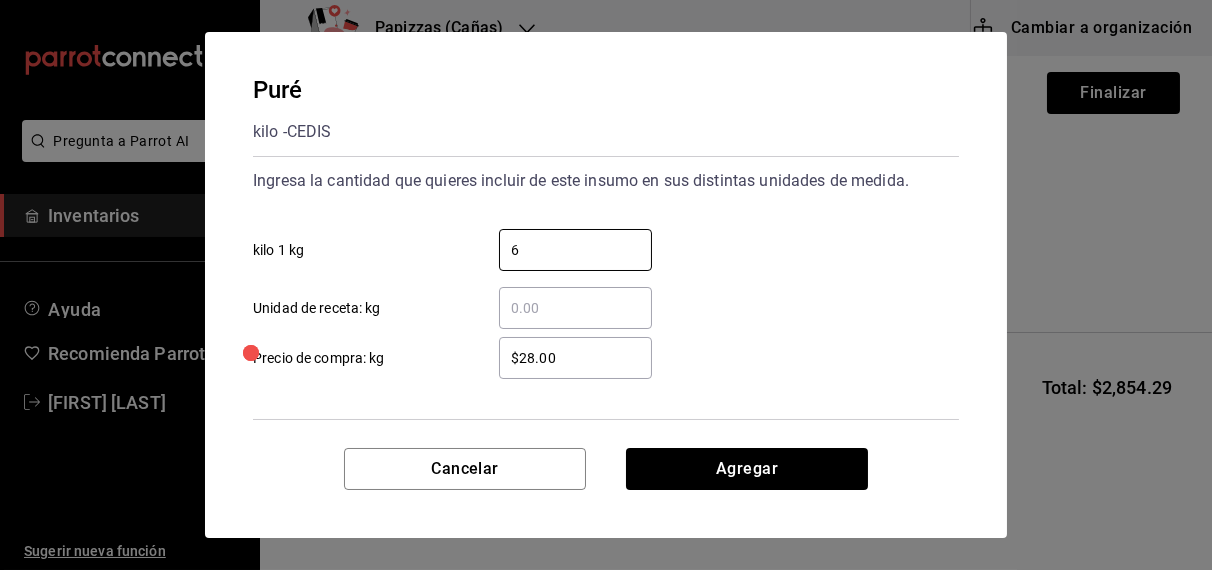 type on "6" 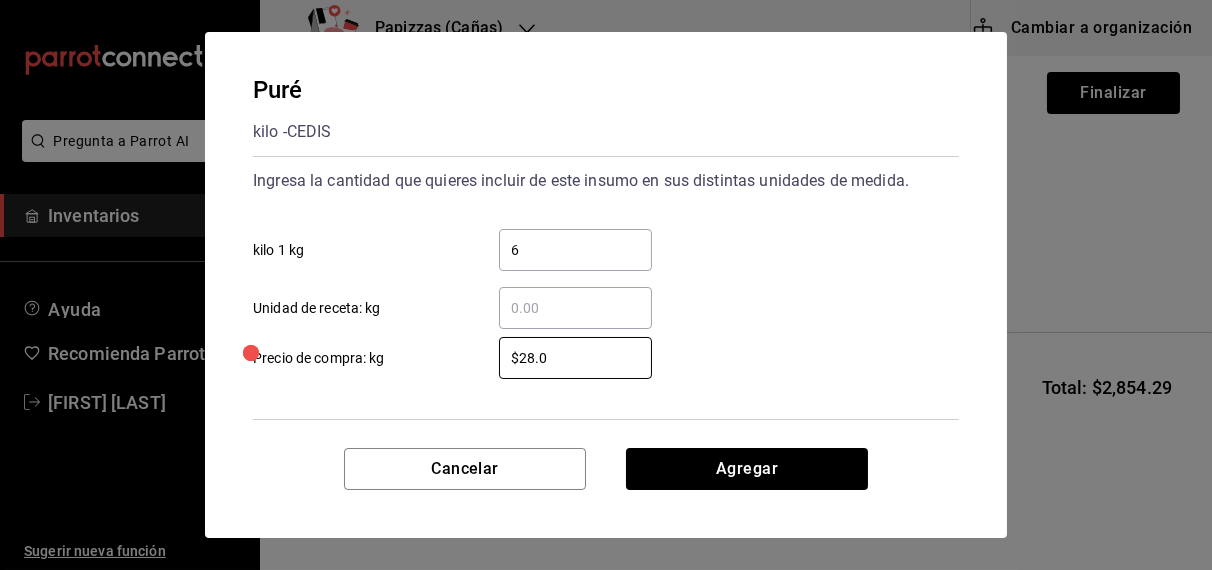 type on "$28.00" 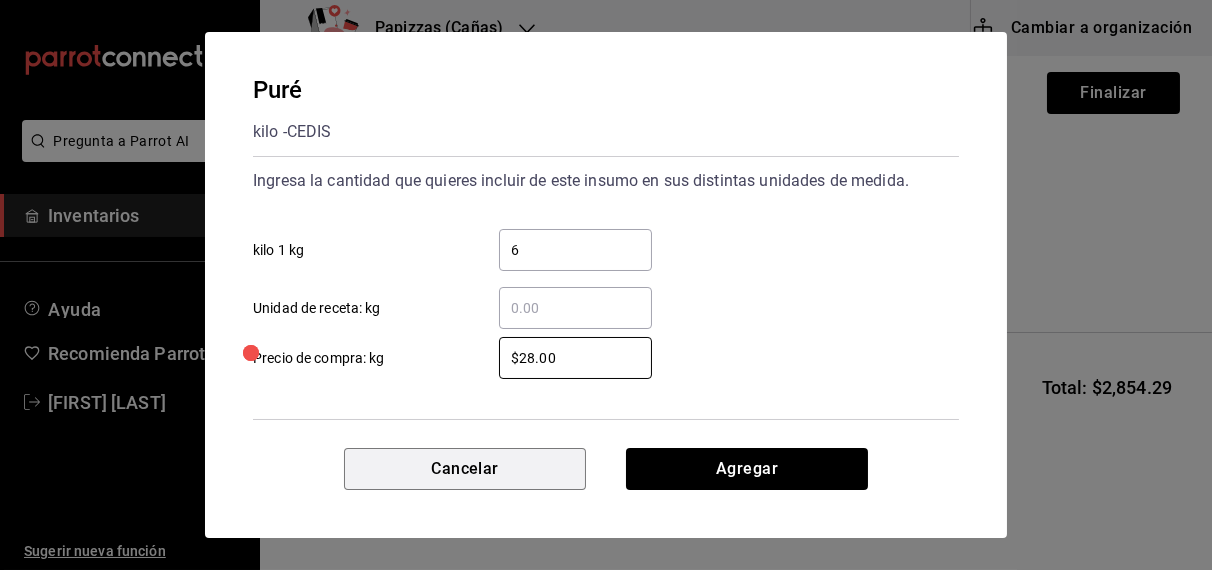 type 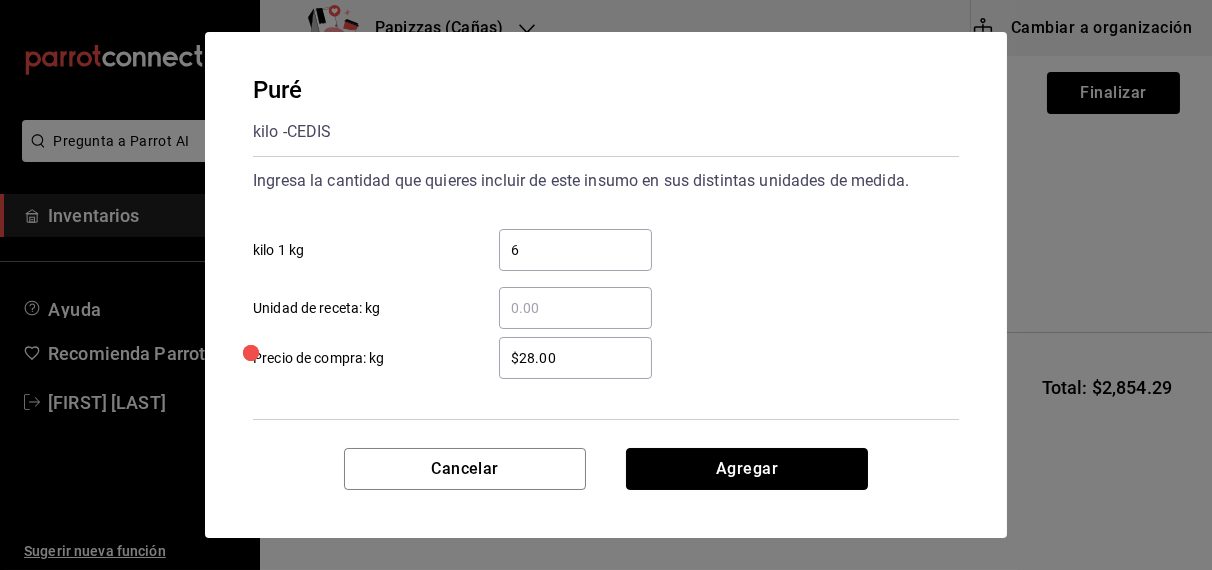 type 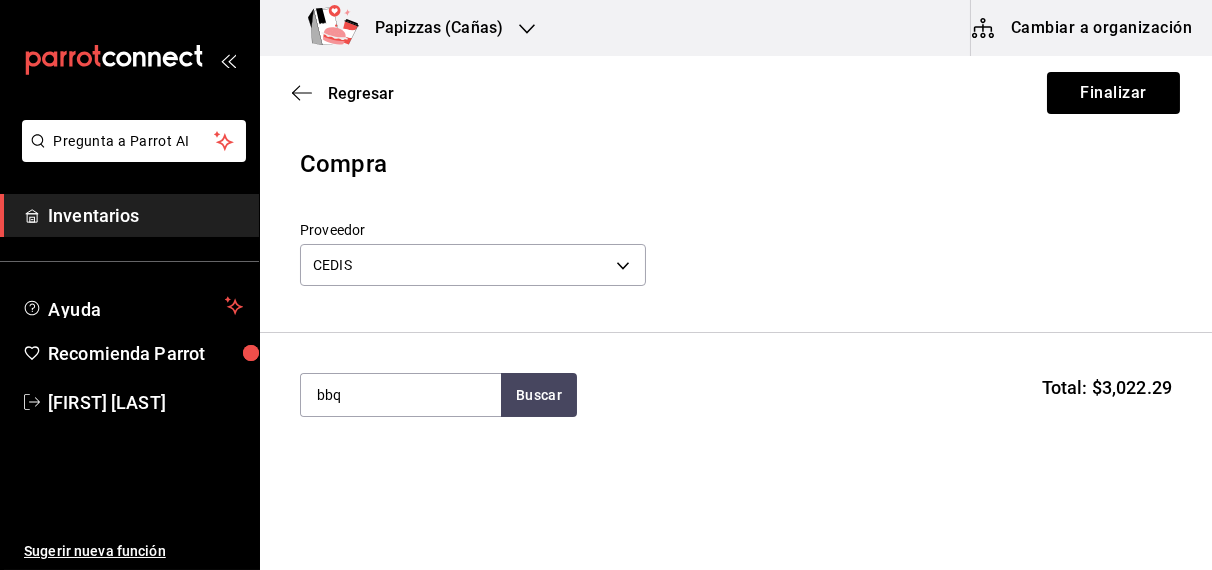type on "bbq" 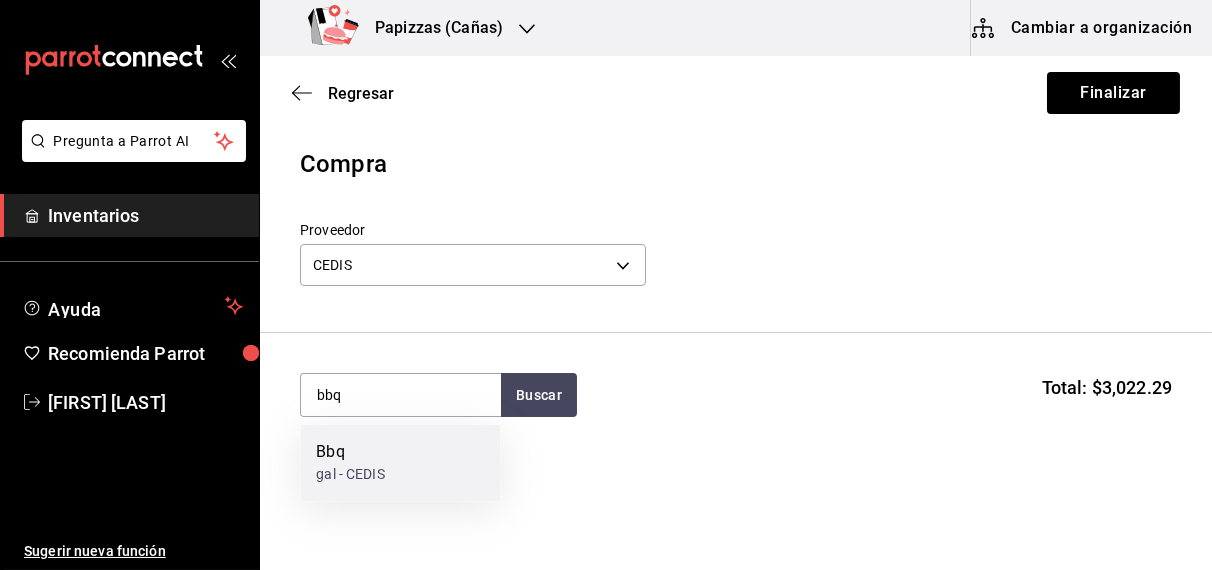 click on "gal - CEDIS" at bounding box center (350, 475) 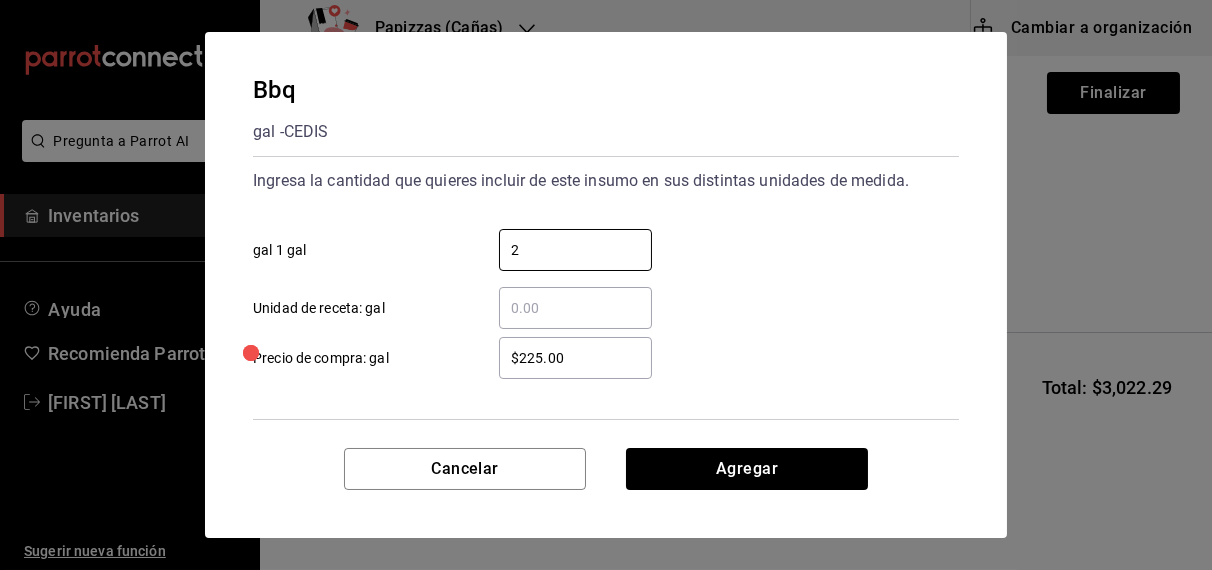 type on "2" 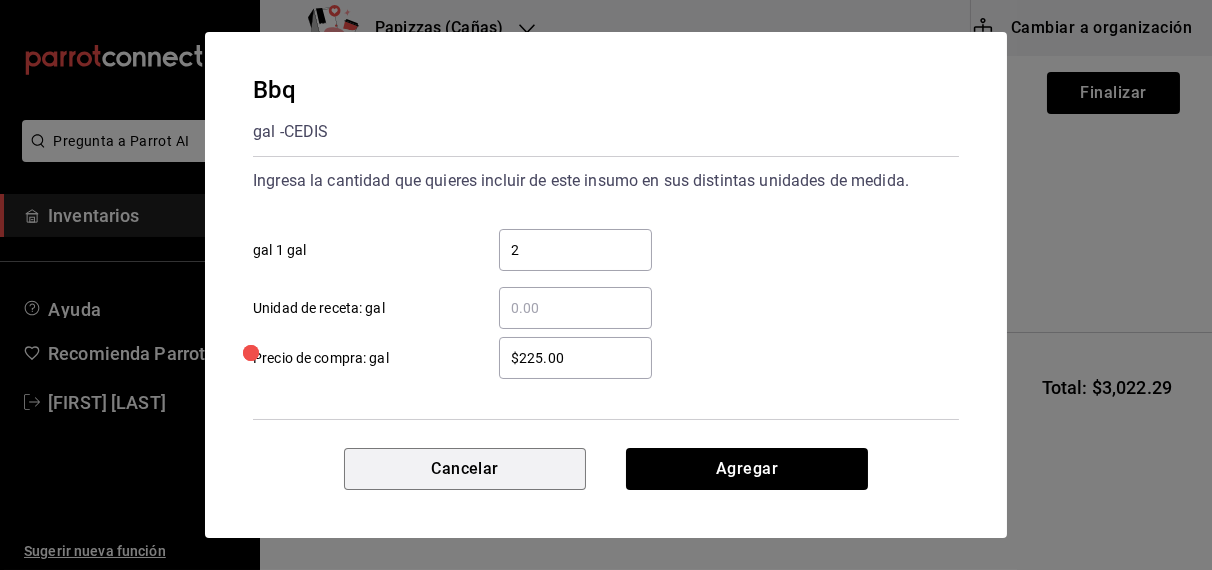 type 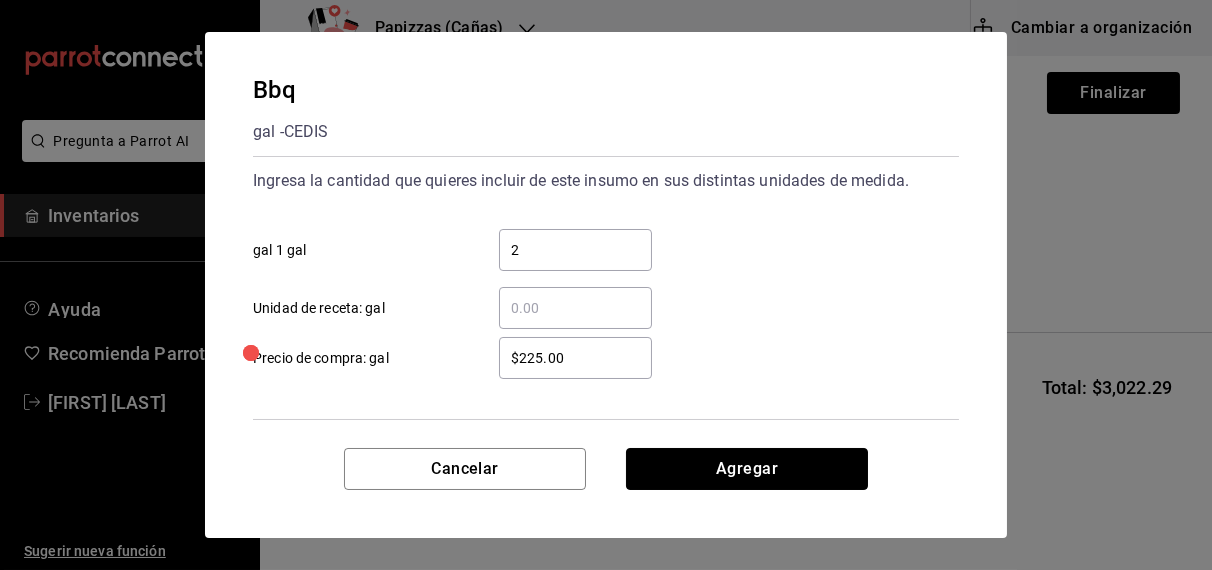 type 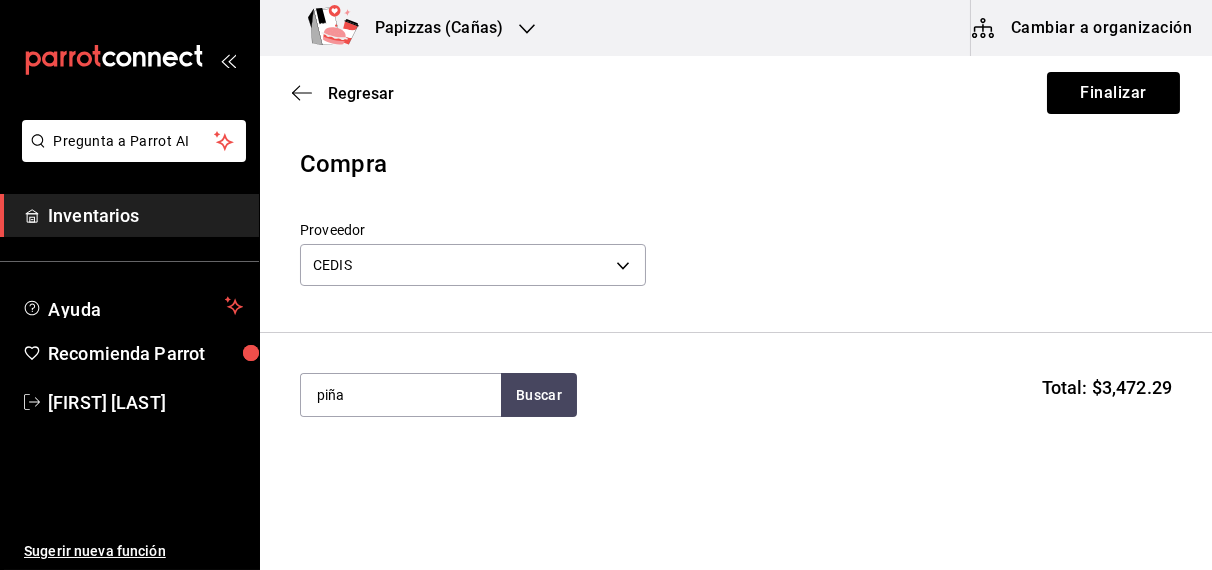 type on "piña" 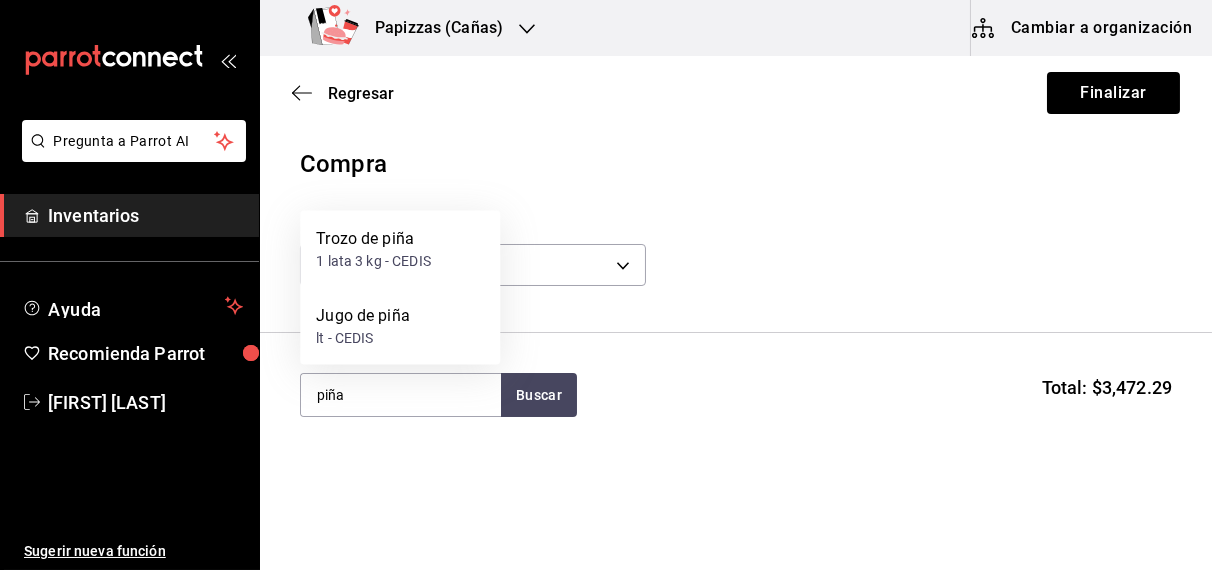 click on "Jugo de piña lt - CEDIS" at bounding box center [400, 326] 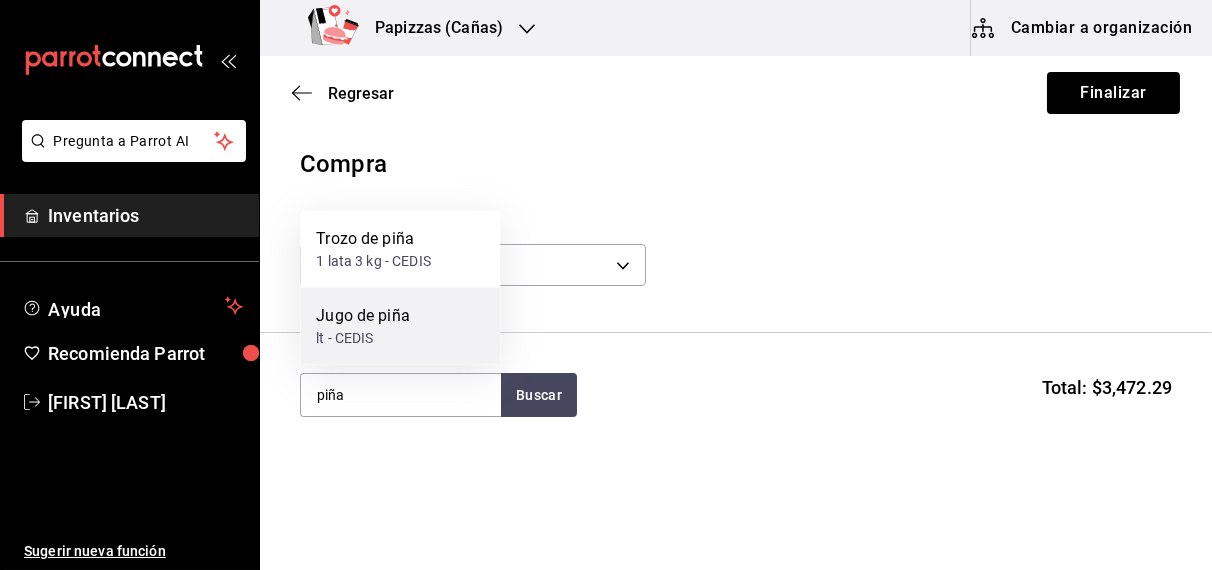 type 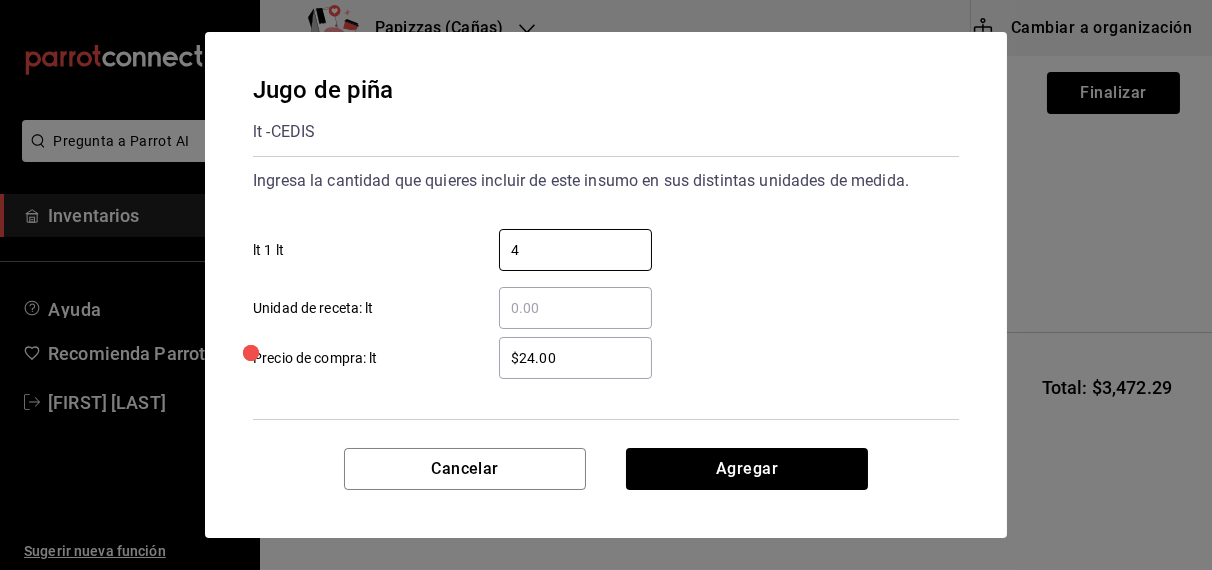 type on "4" 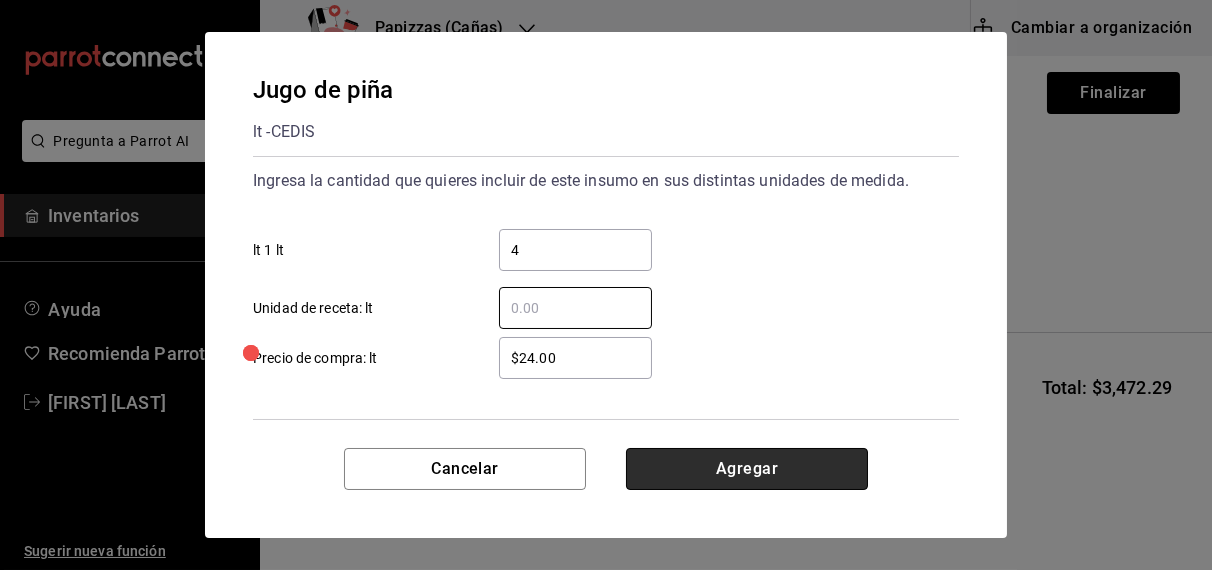 click on "Agregar" at bounding box center [747, 469] 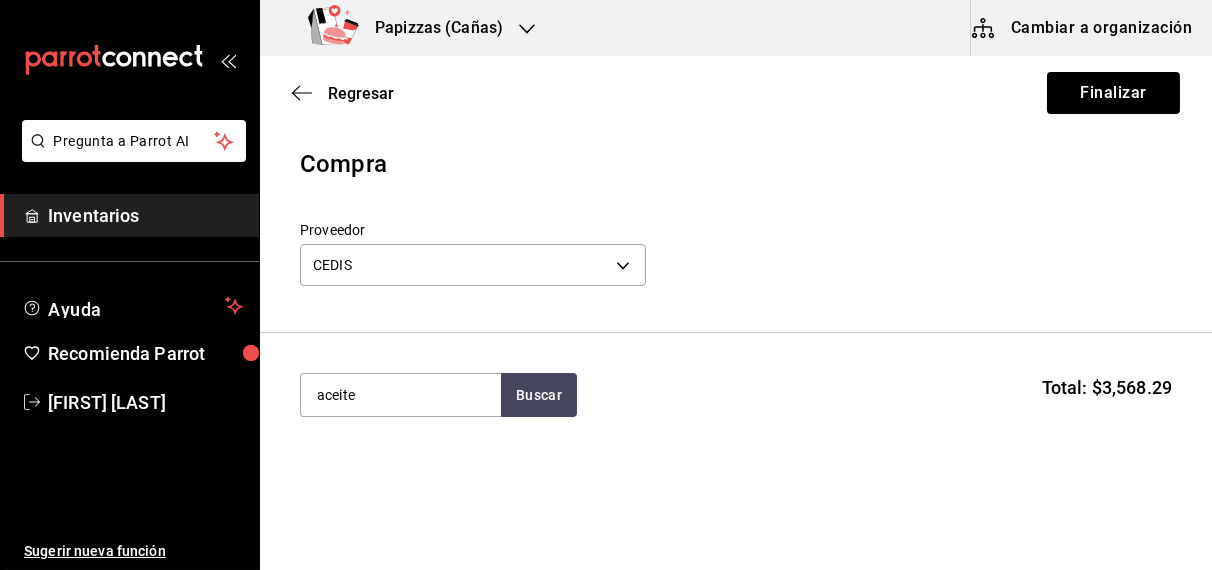 type on "aceite" 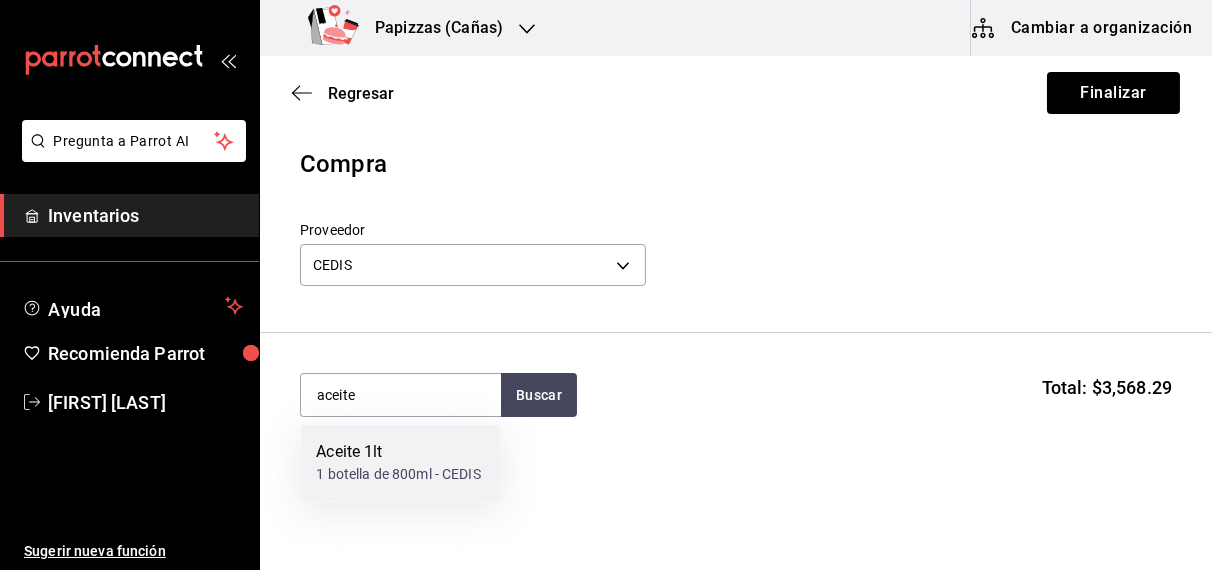 click on "1 botella de 800ml - CEDIS" at bounding box center [398, 475] 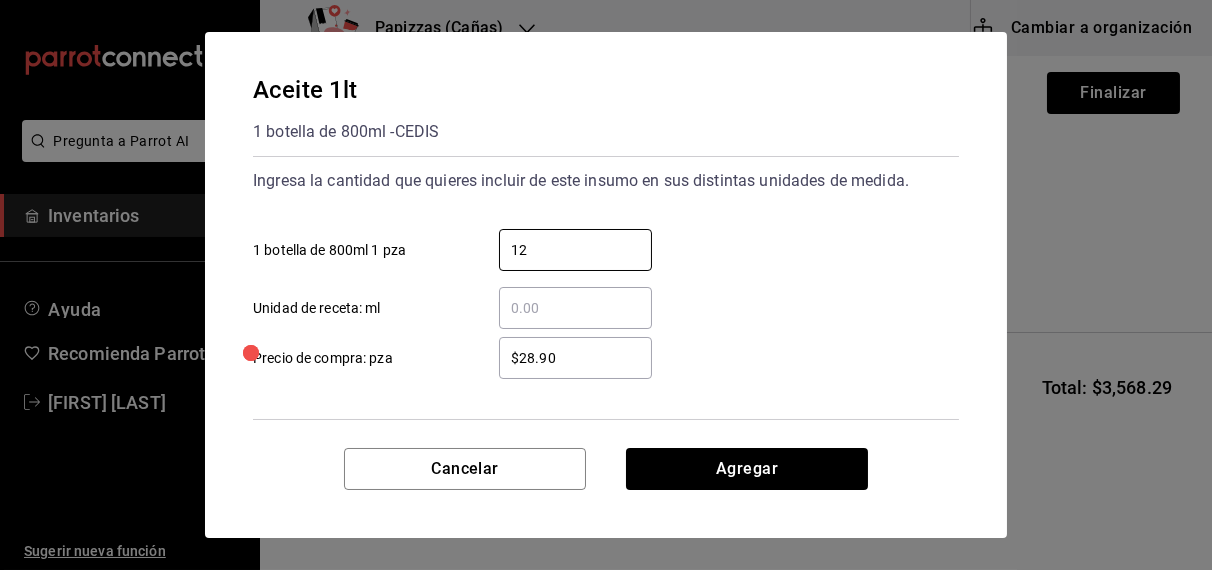 type on "12" 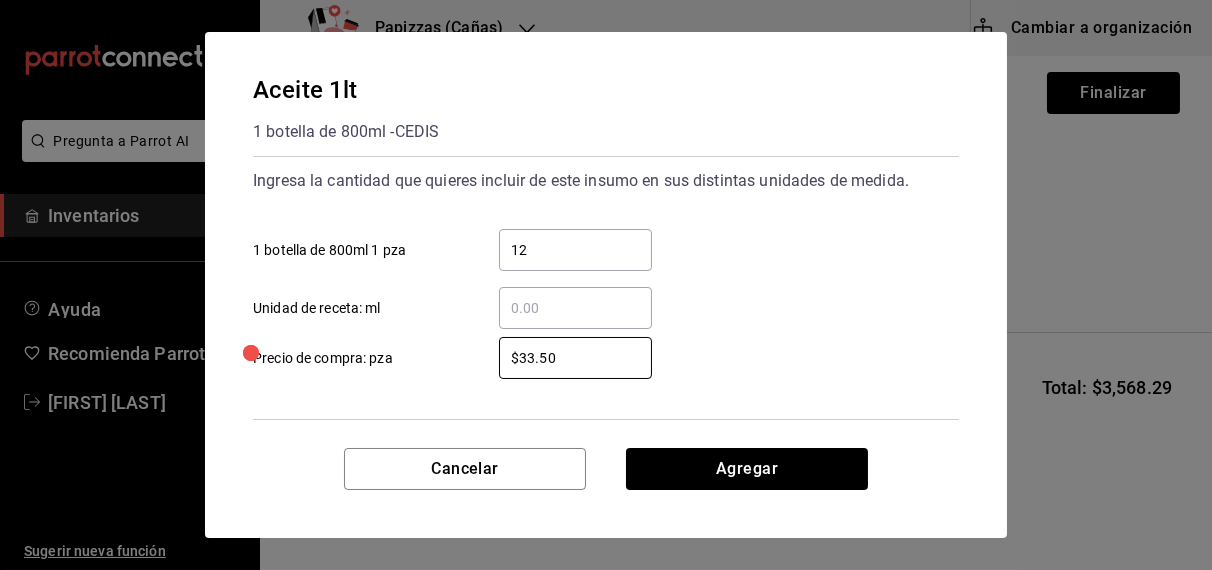 type on "$33.50" 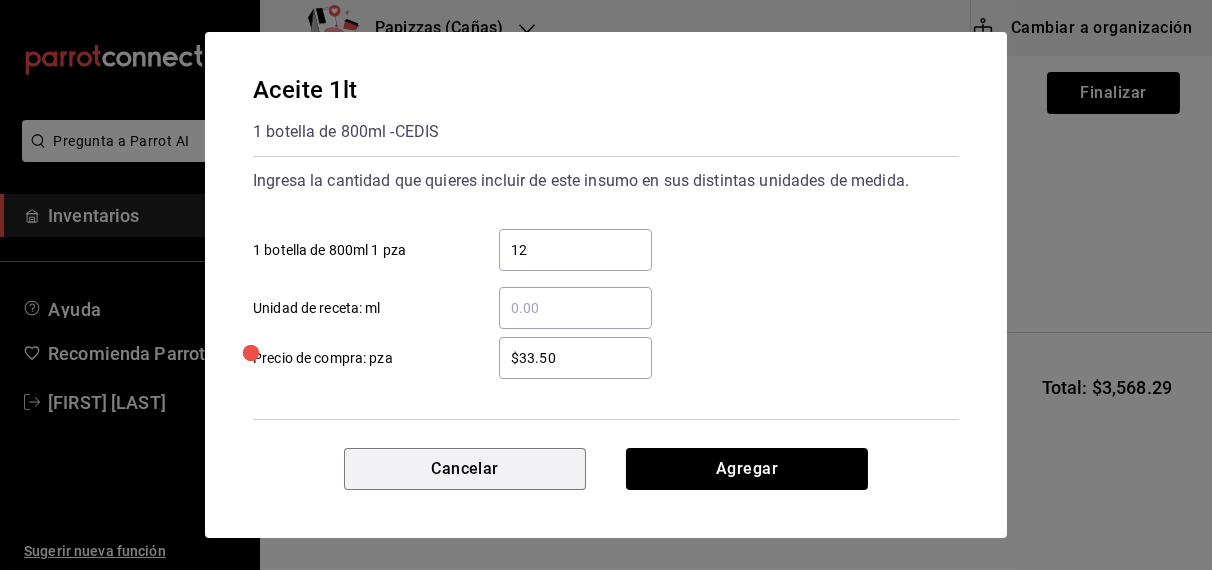 type 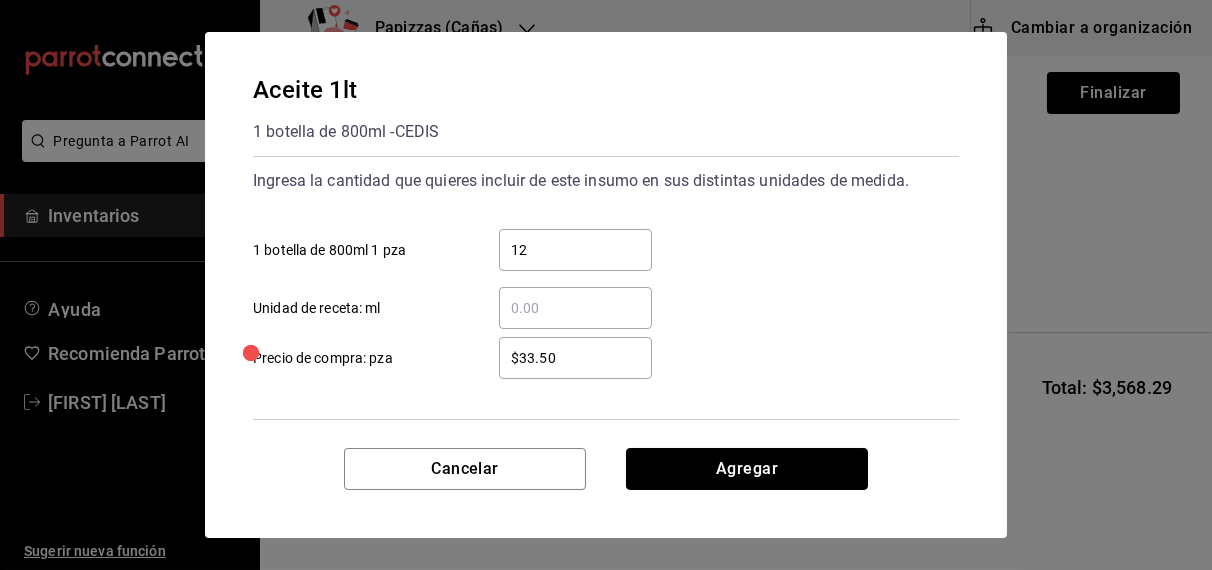 type 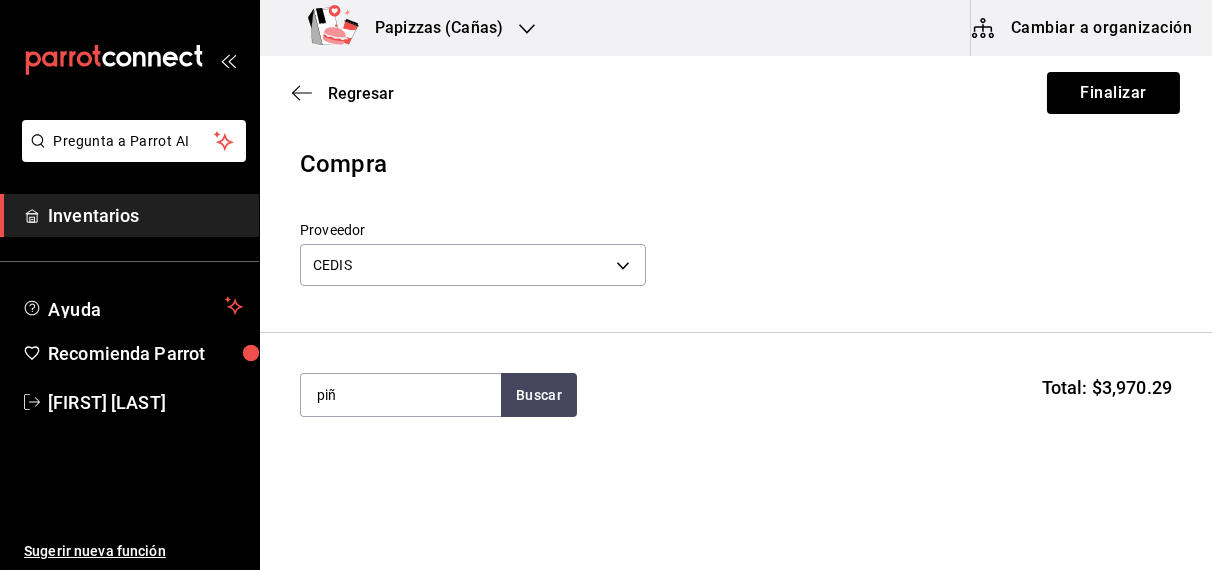 type on "piña" 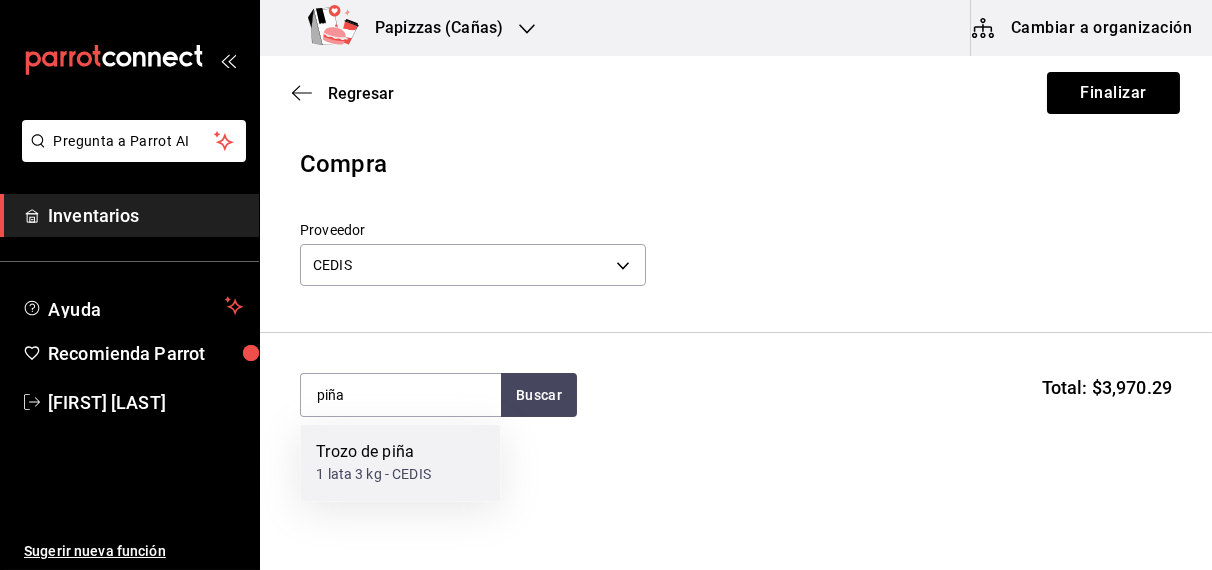 click on "1 lata 3 kg - CEDIS" at bounding box center (373, 475) 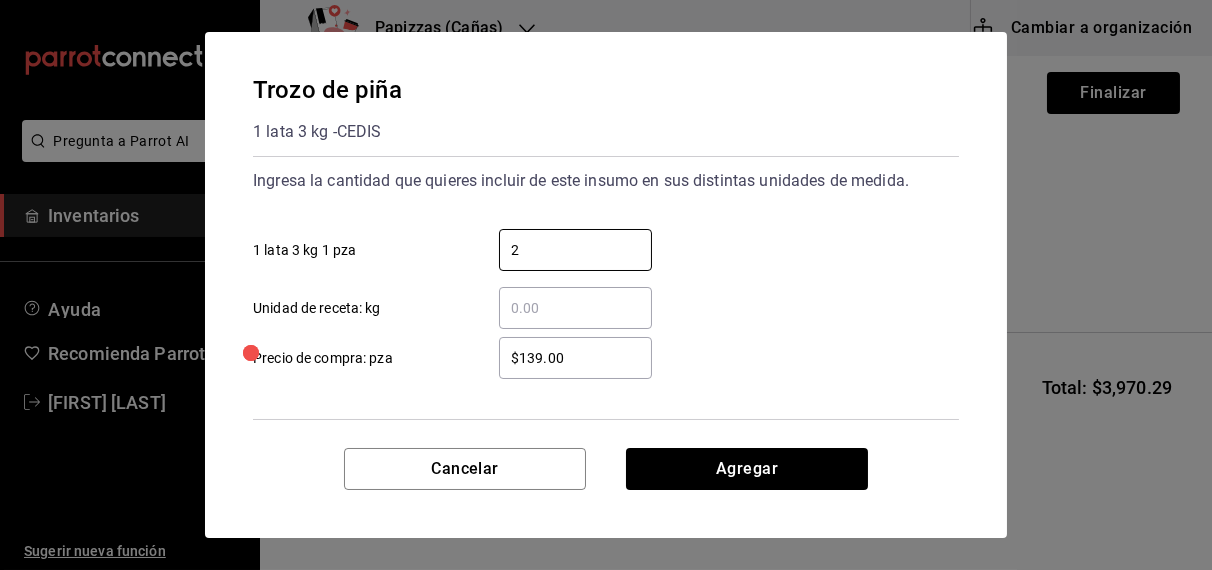 type on "2" 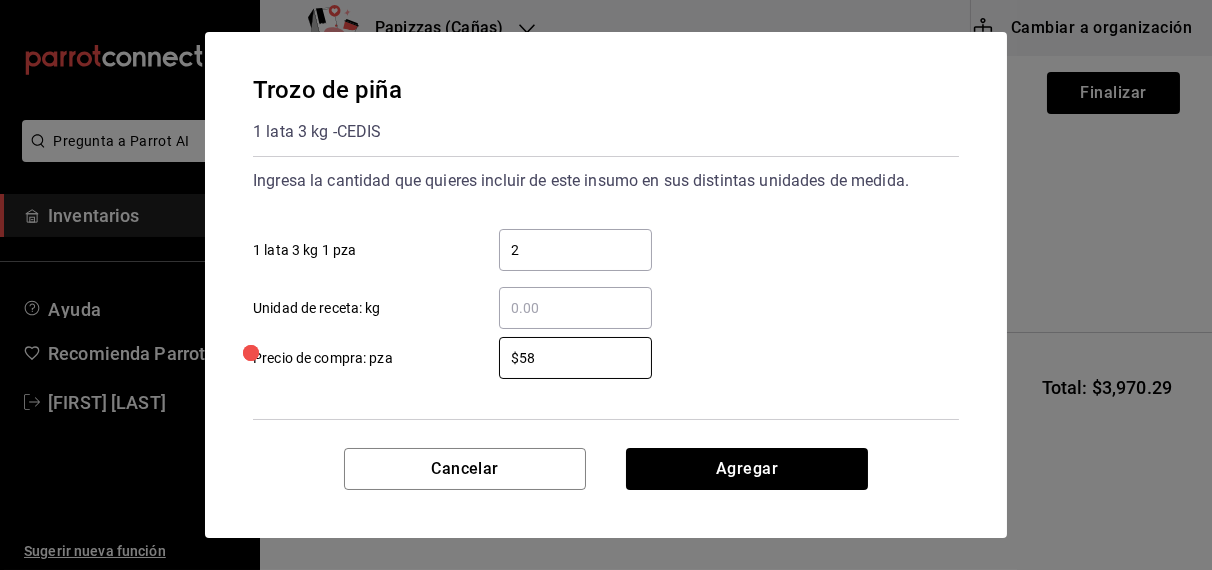 type on "$5" 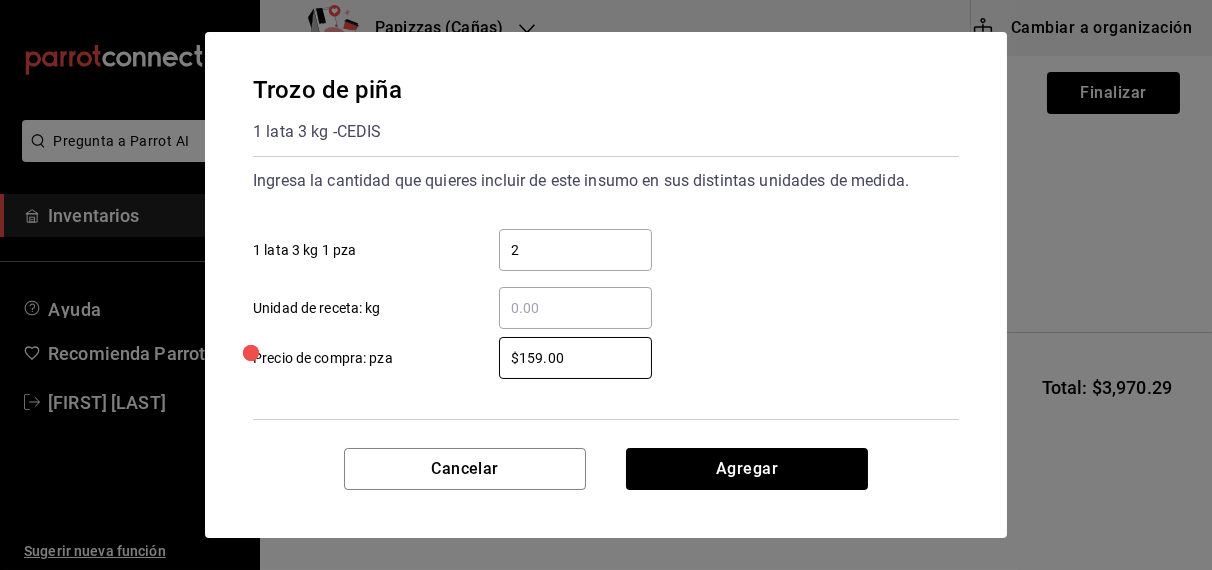 type on "$159.00" 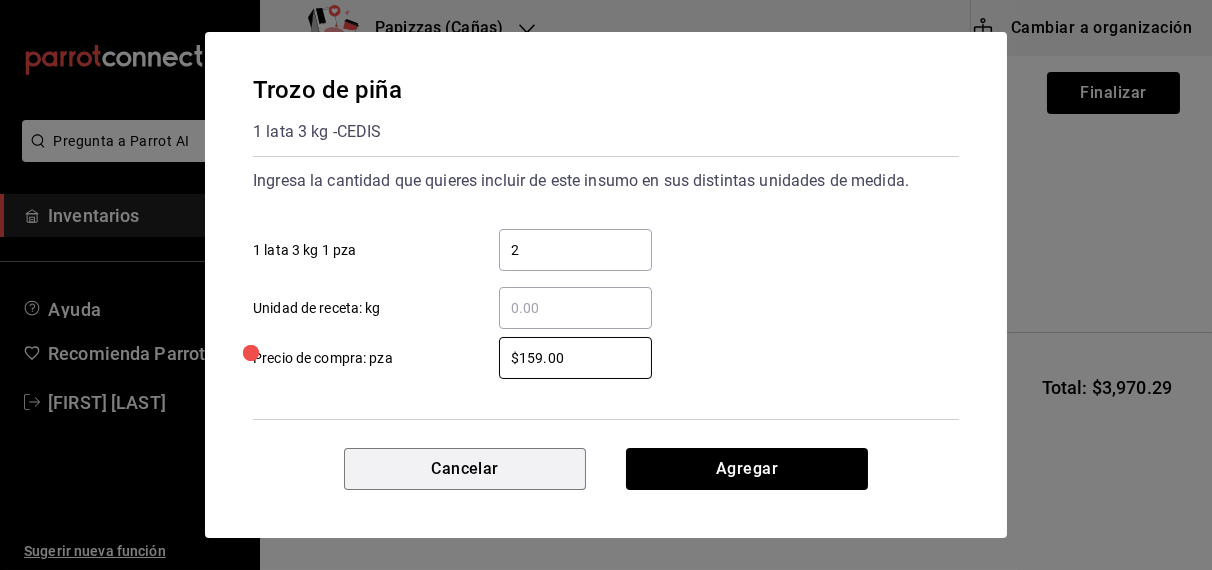 type 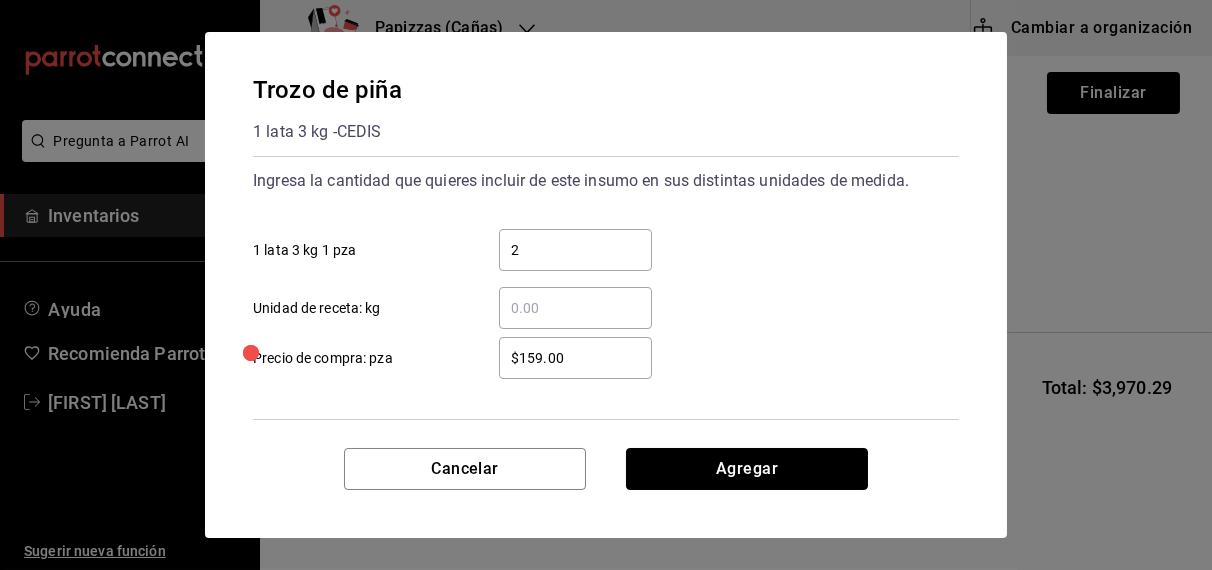 type 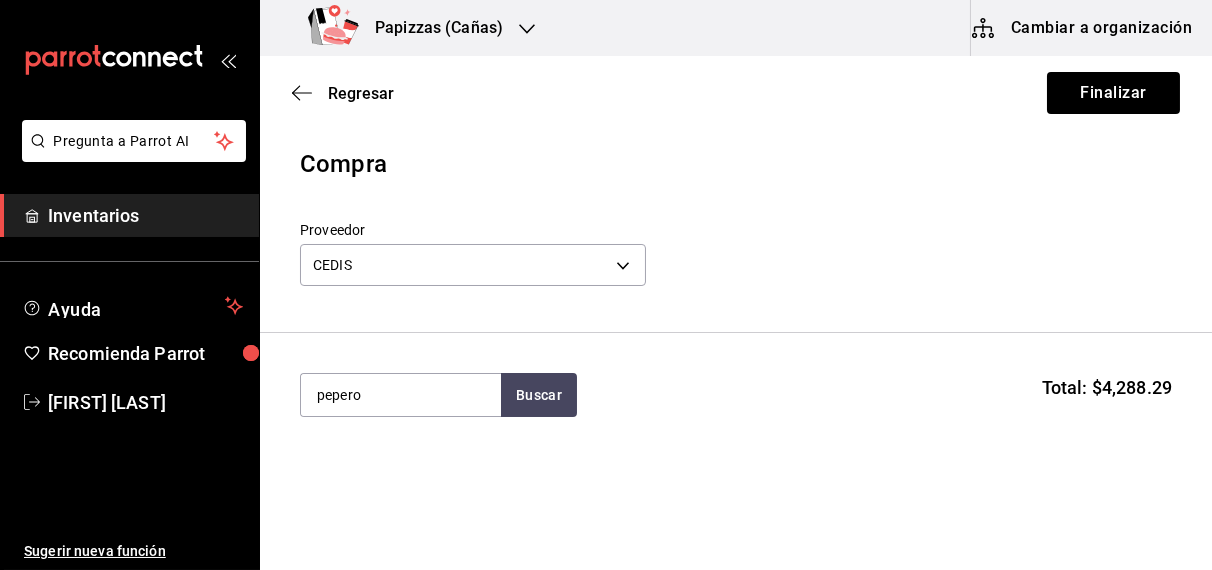 type on "pepero" 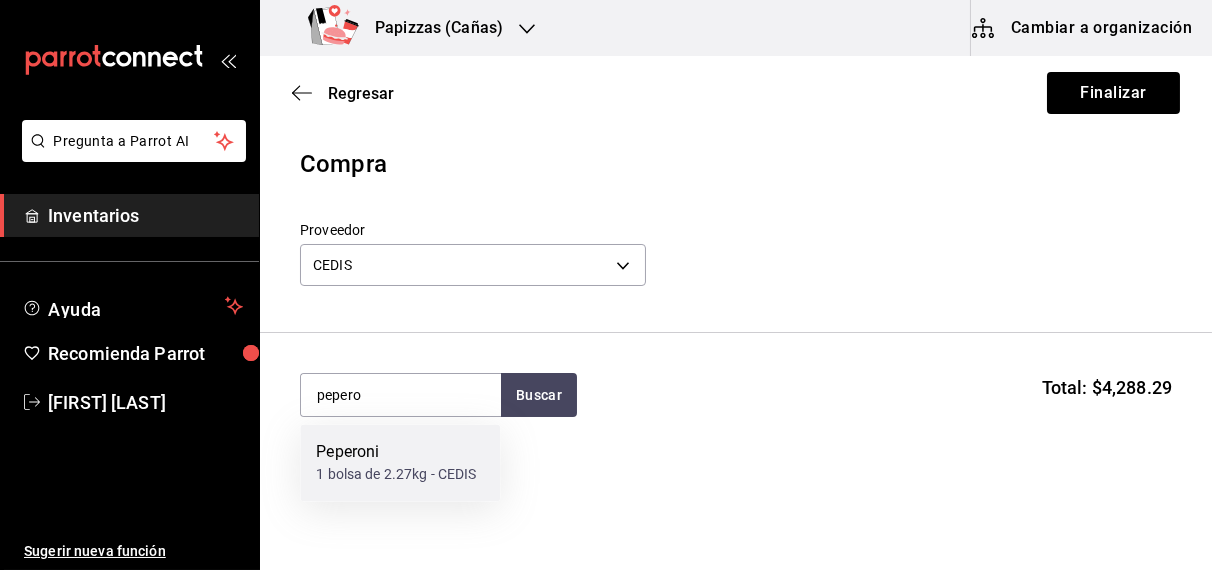 click on "Peperoni 1 bolsa de 2.27kg - CEDIS" at bounding box center [400, 463] 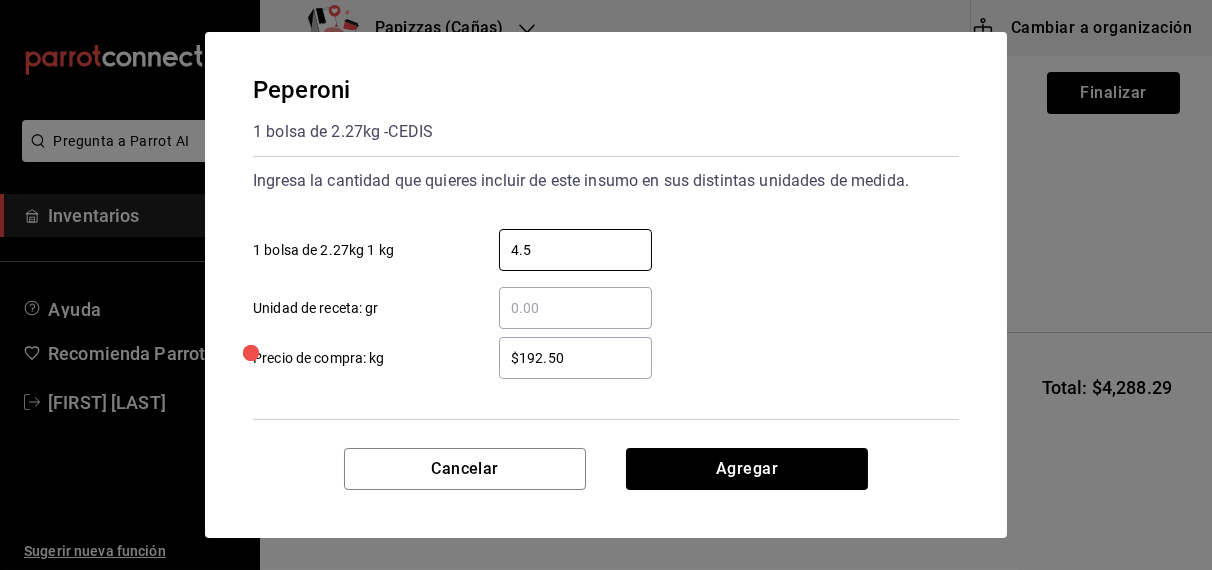 type on "4.54" 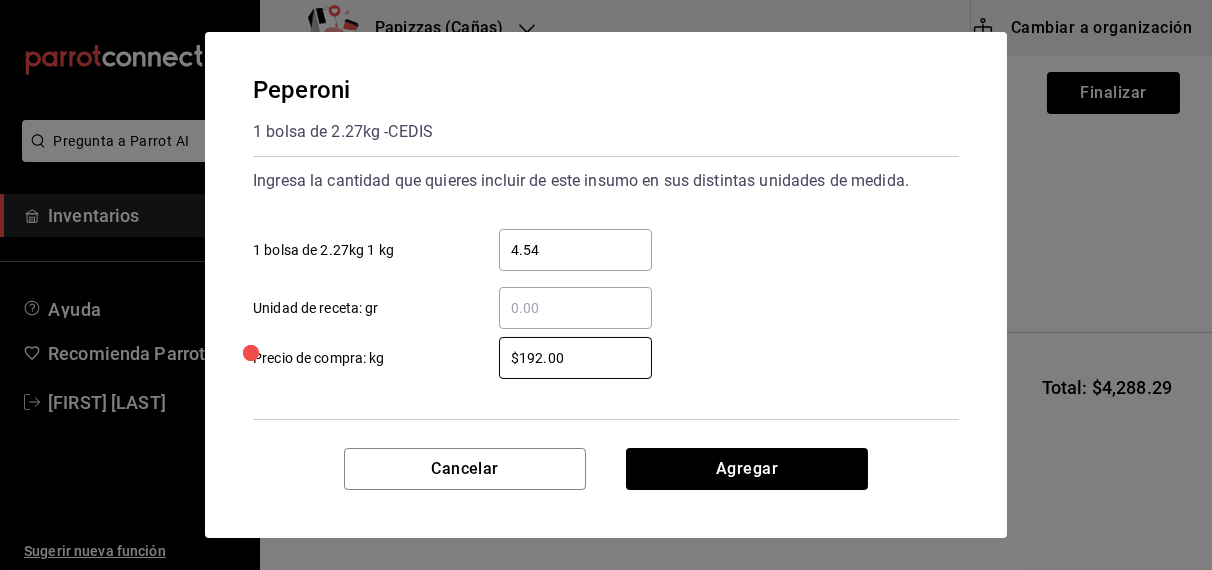 type on "$192.00" 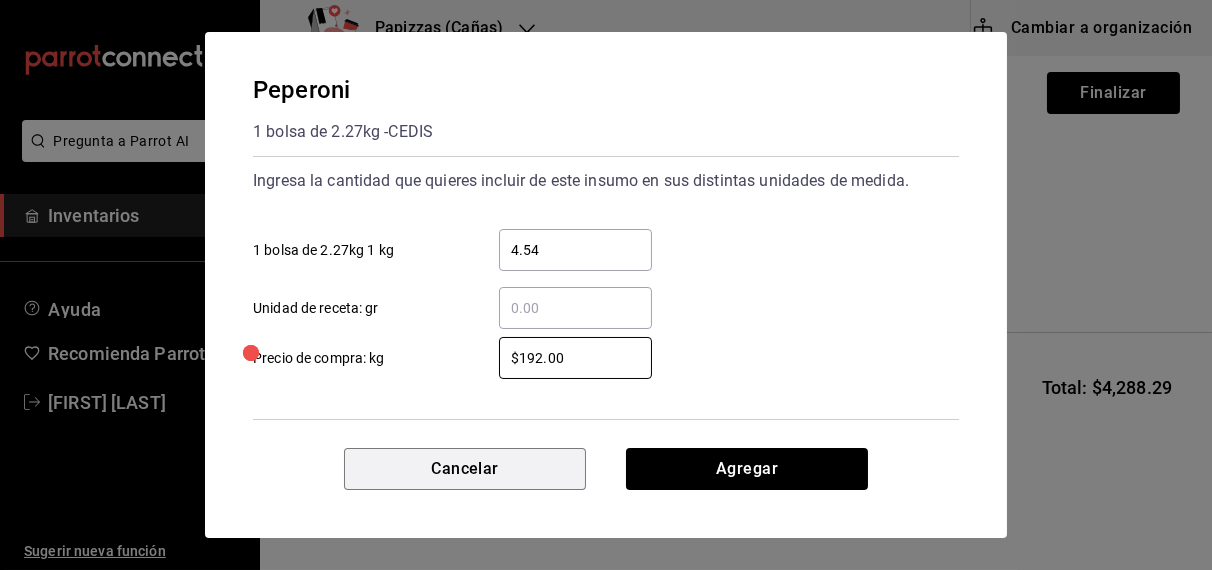 type 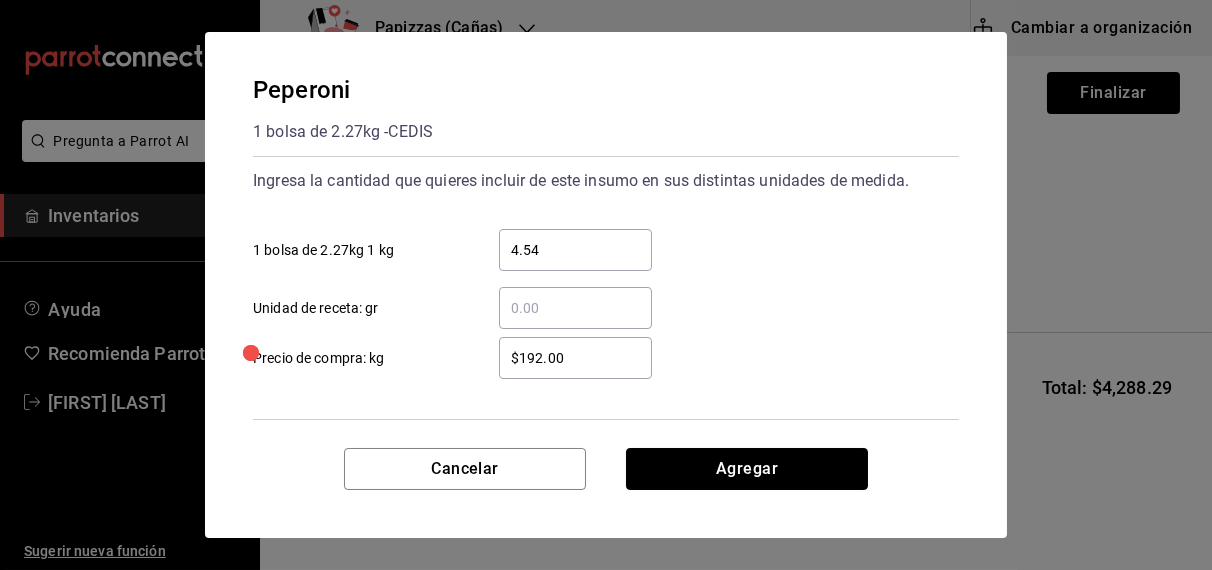 type 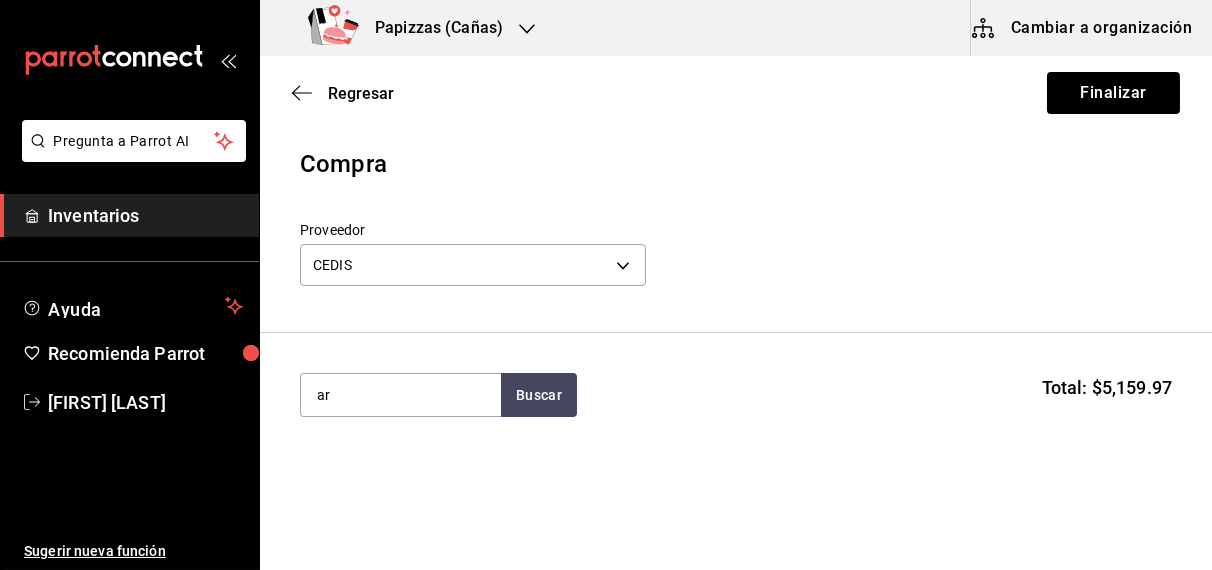 type on "a" 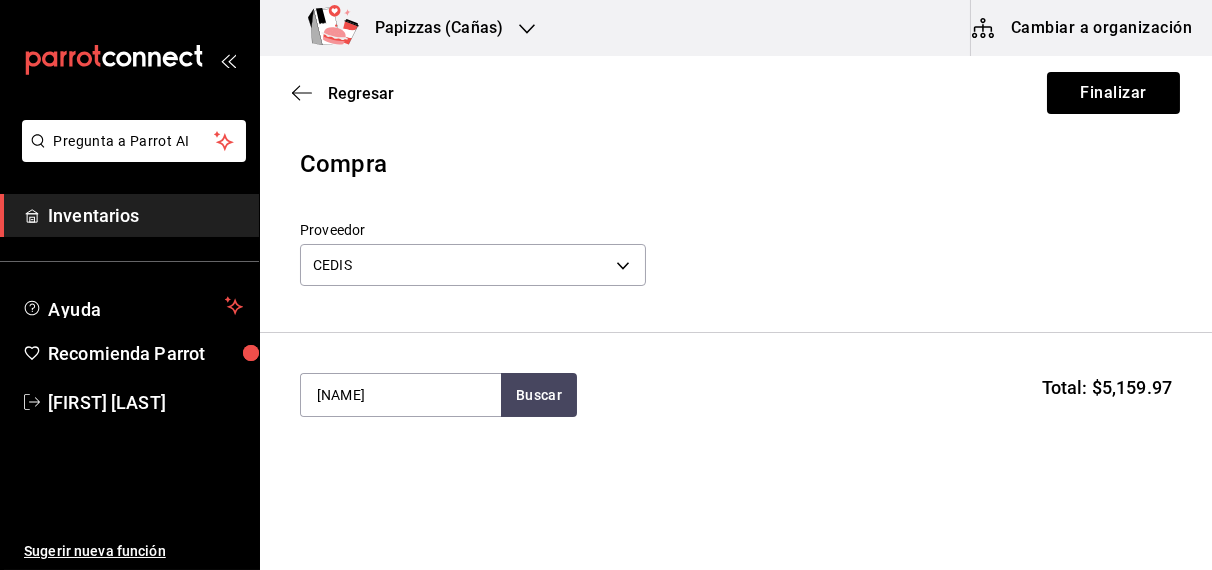 type on "argenti" 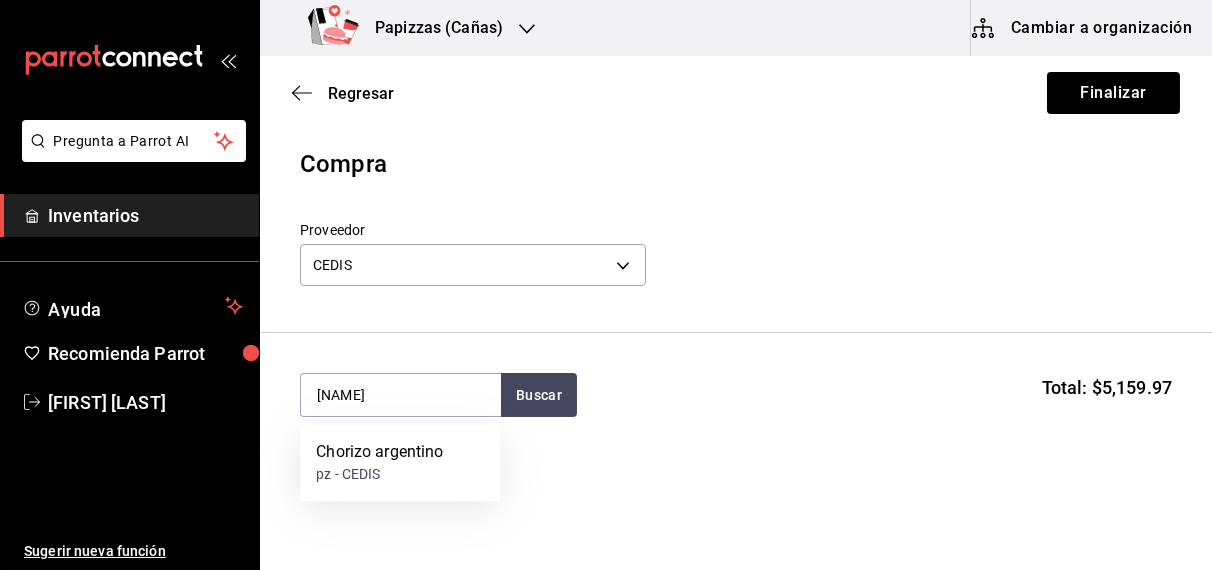 click on "Chorizo argentino pz - CEDIS" at bounding box center (400, 463) 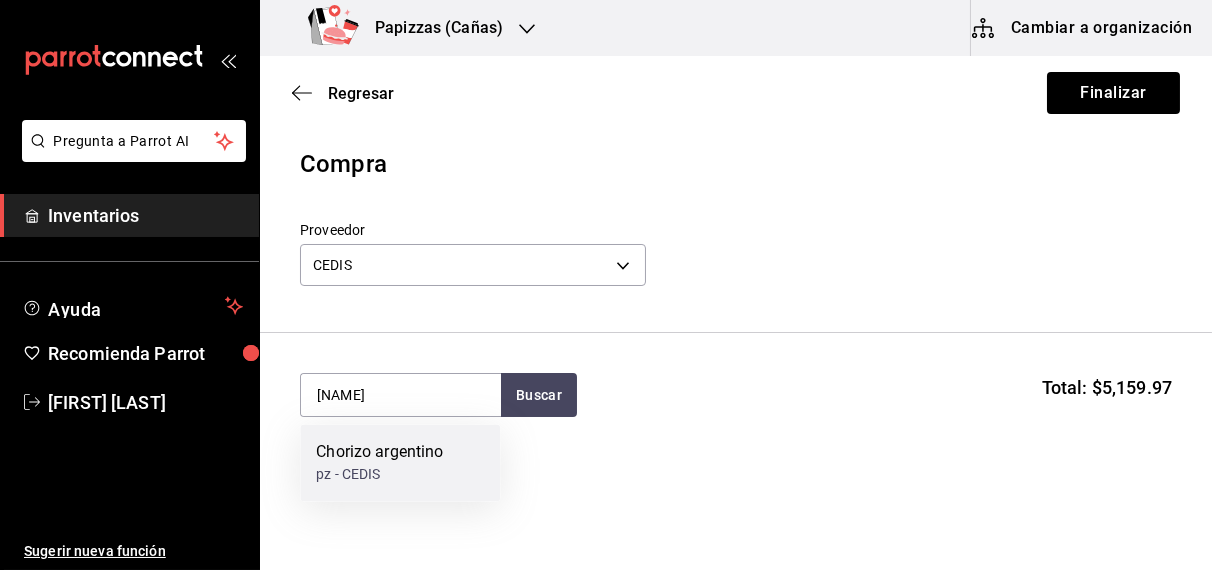 type 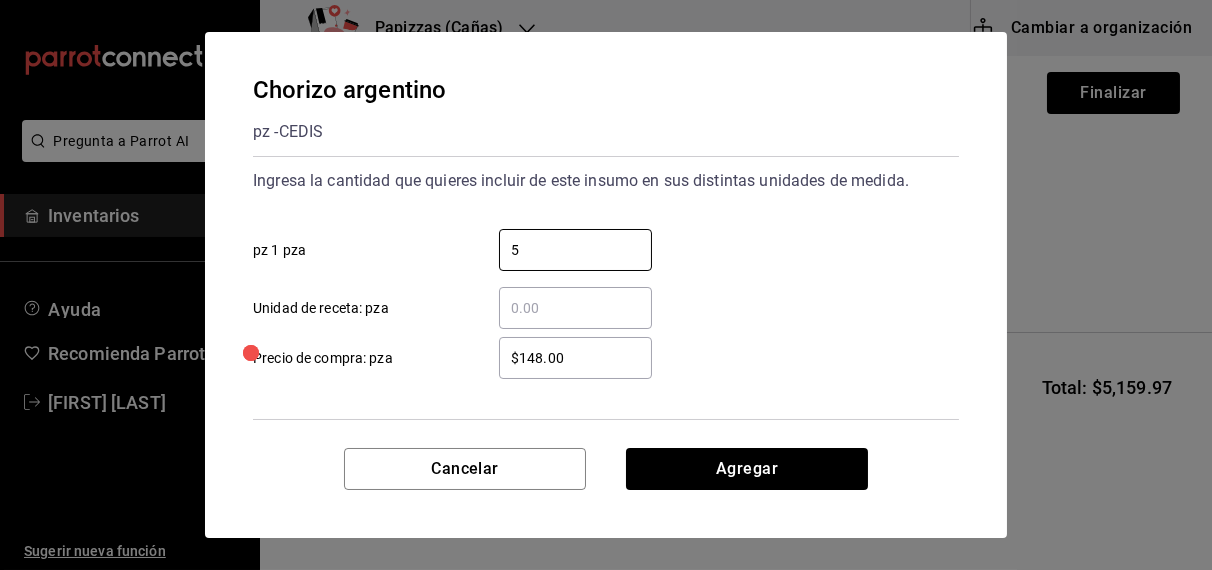 type on "5" 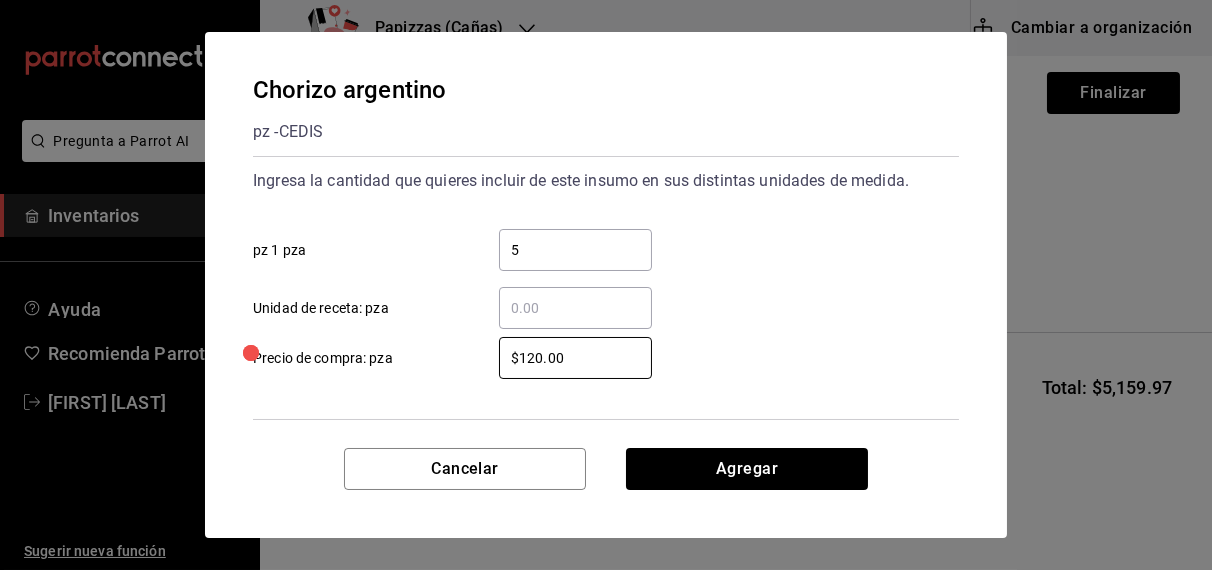 type on "$120.00" 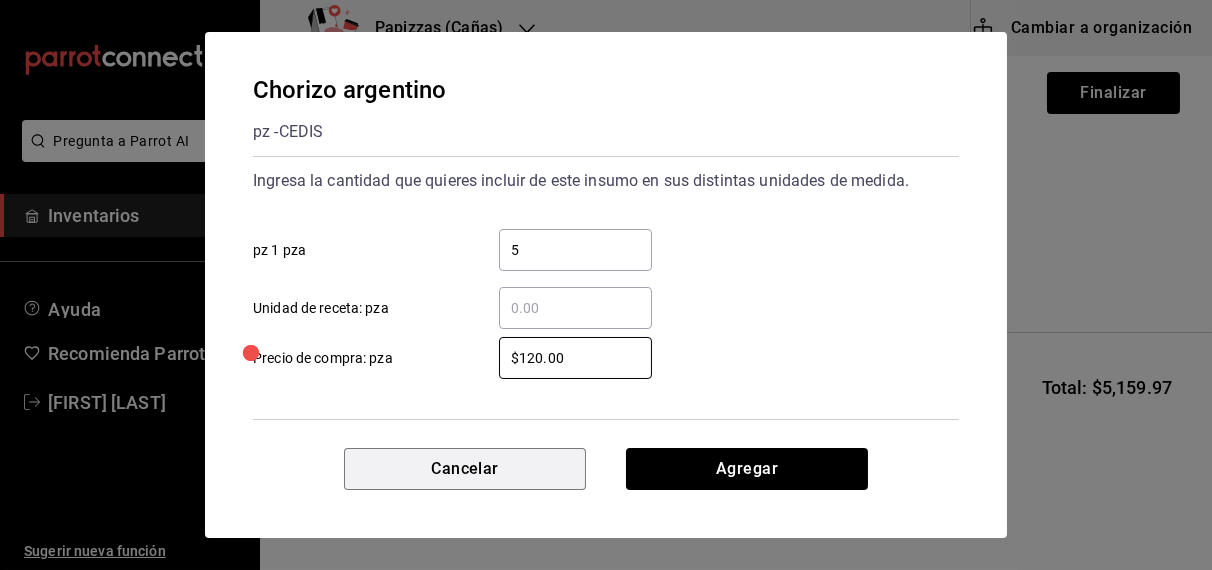 type 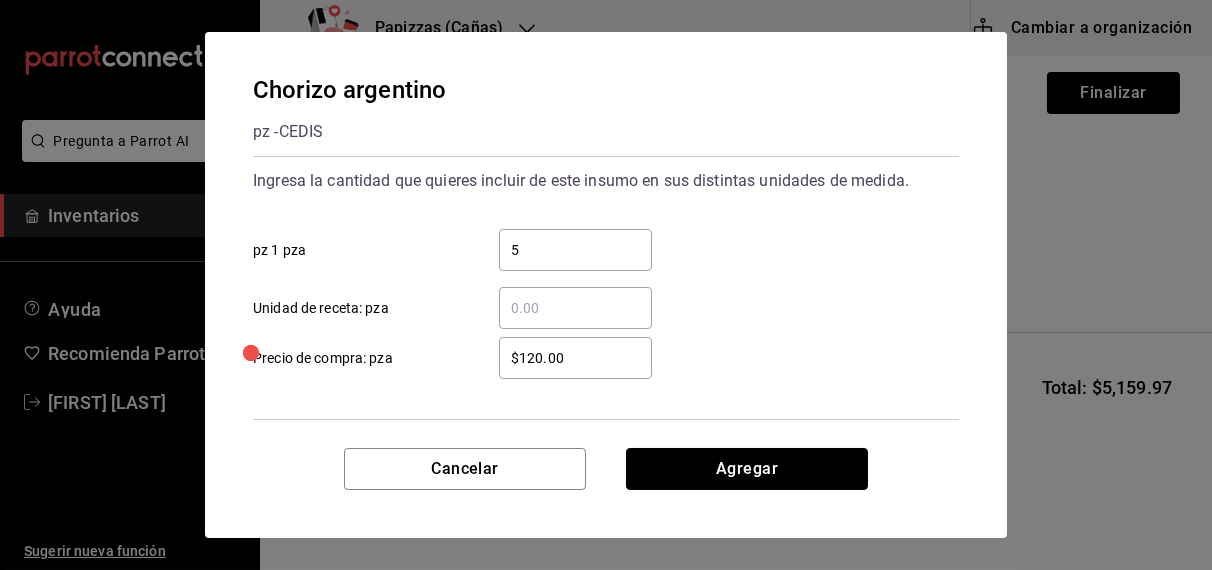 type 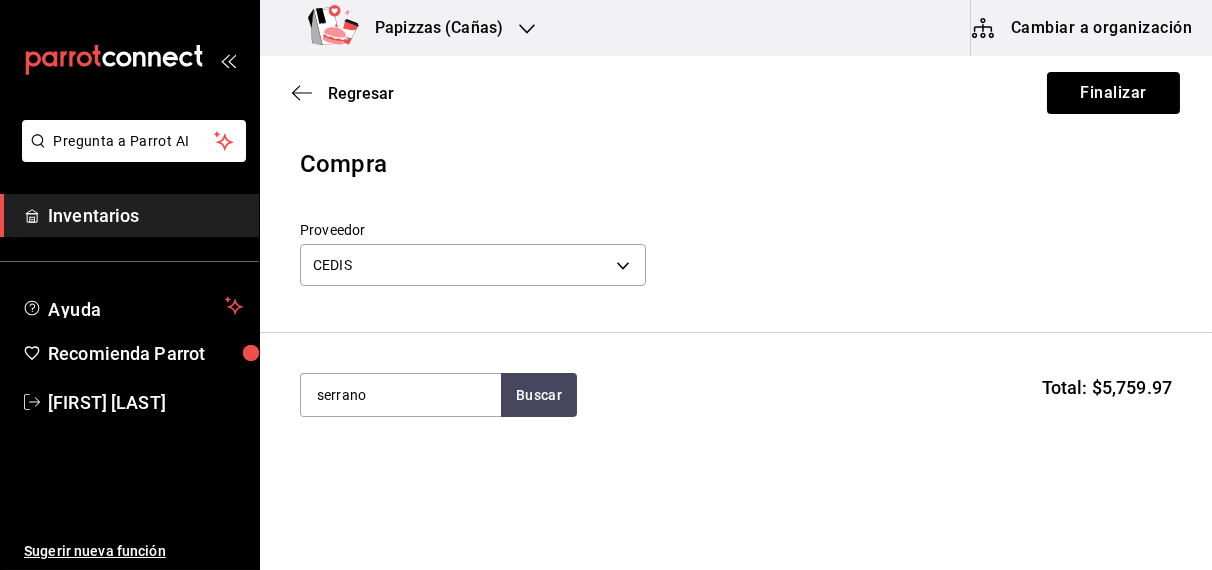 type on "serrano" 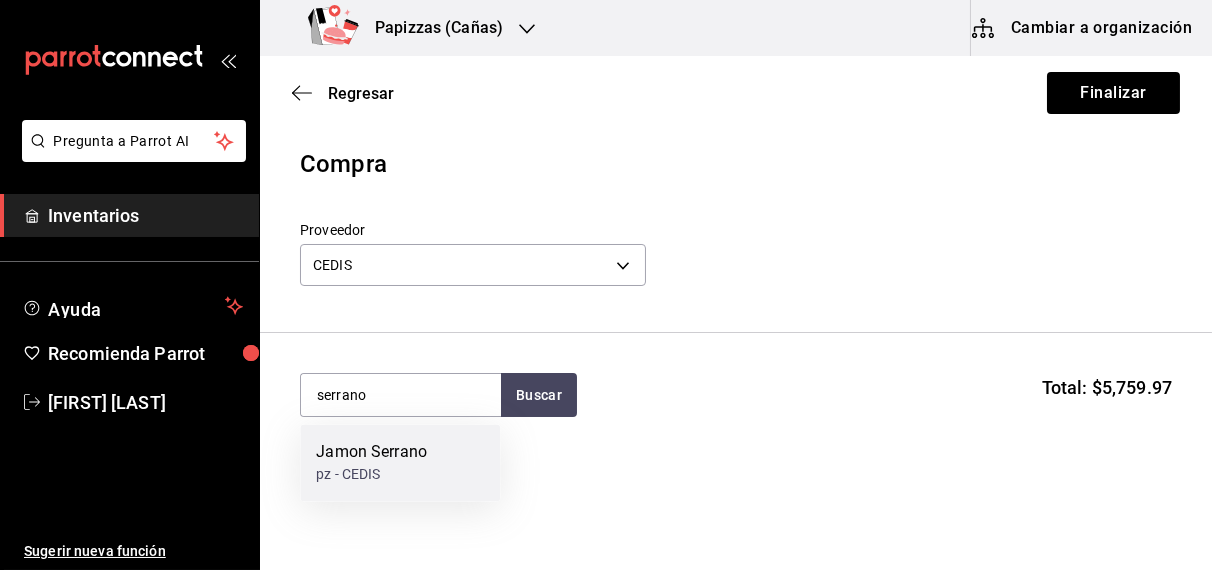 click on "pz - CEDIS" at bounding box center [371, 475] 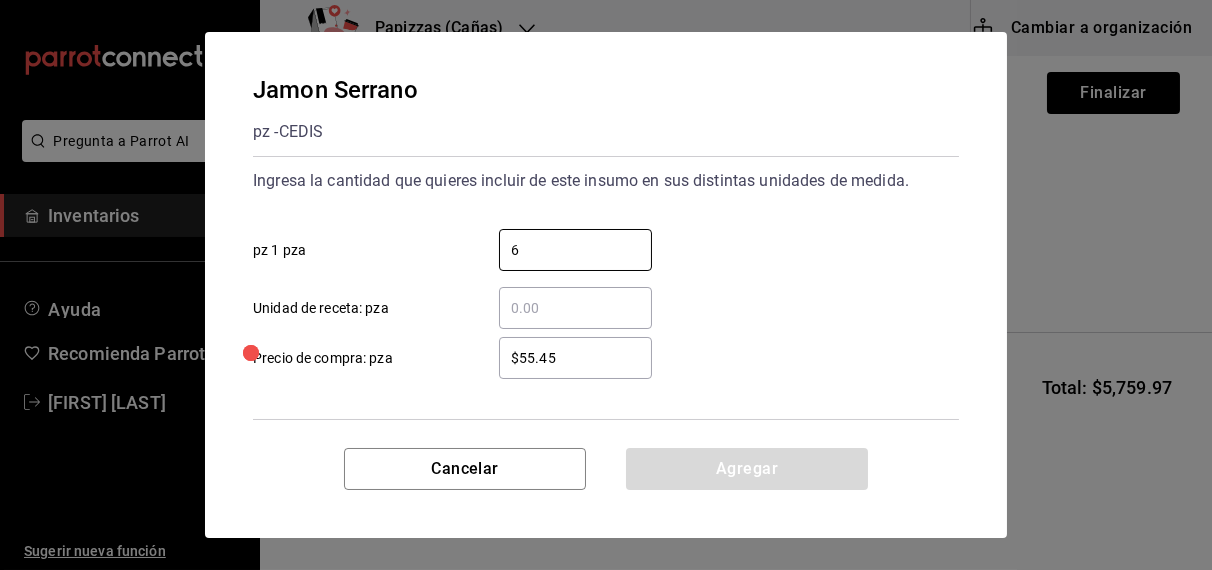 type on "6" 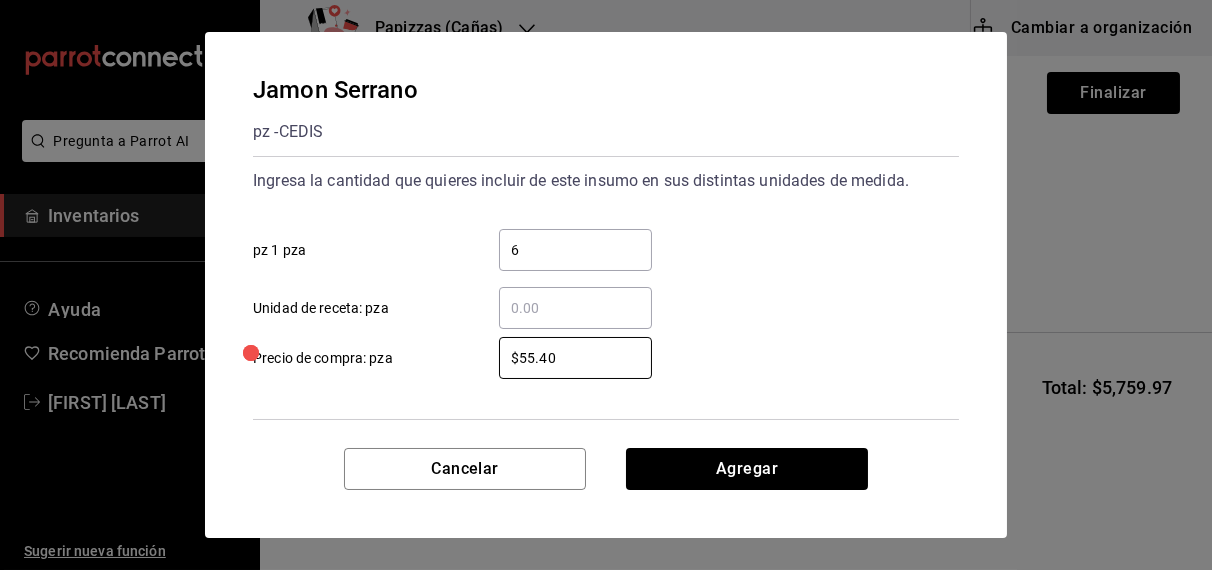 type on "$55.40" 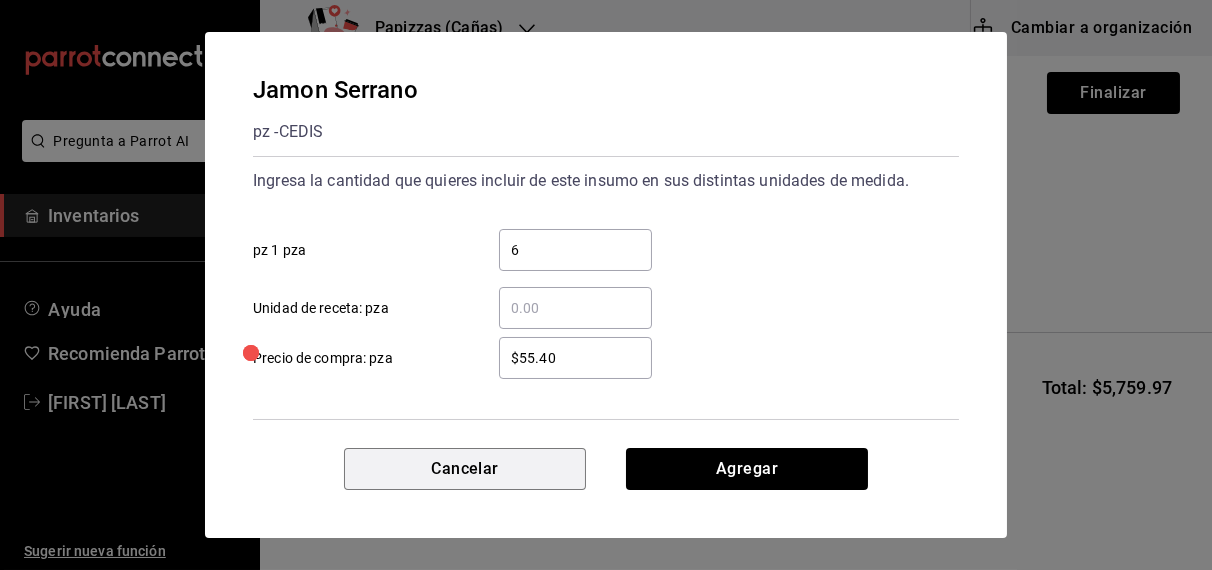 type 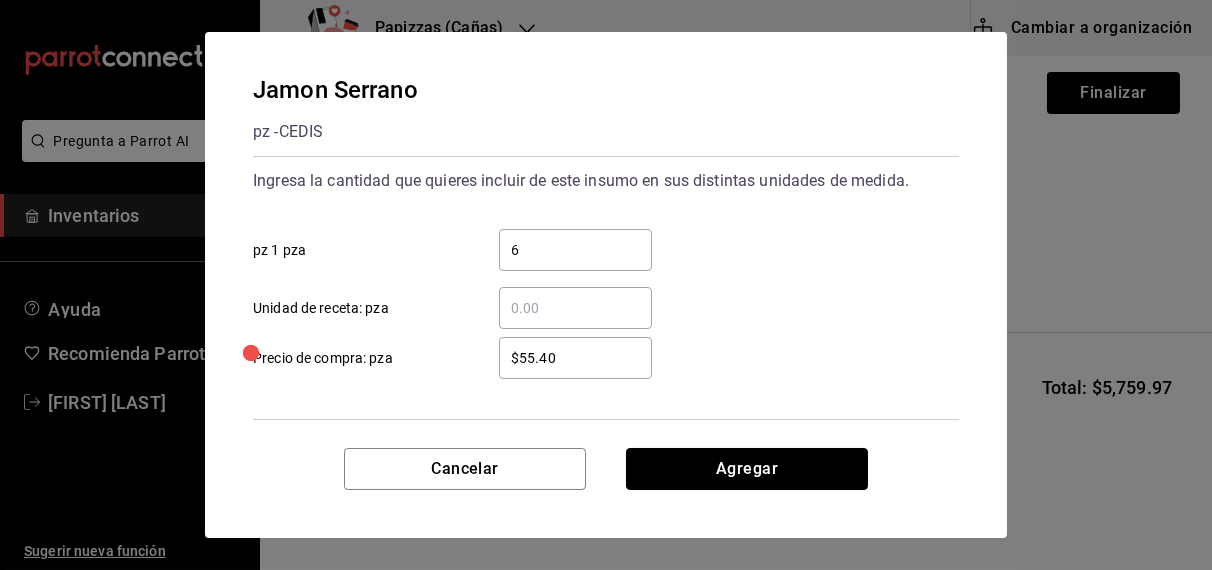type 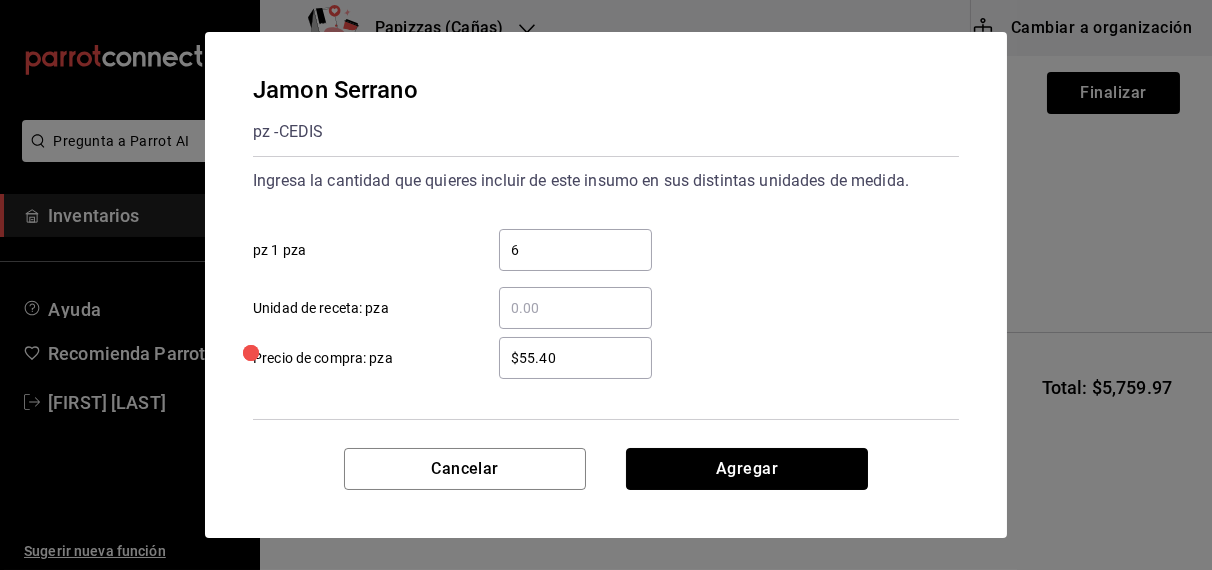 click on "Agregar" at bounding box center (747, 469) 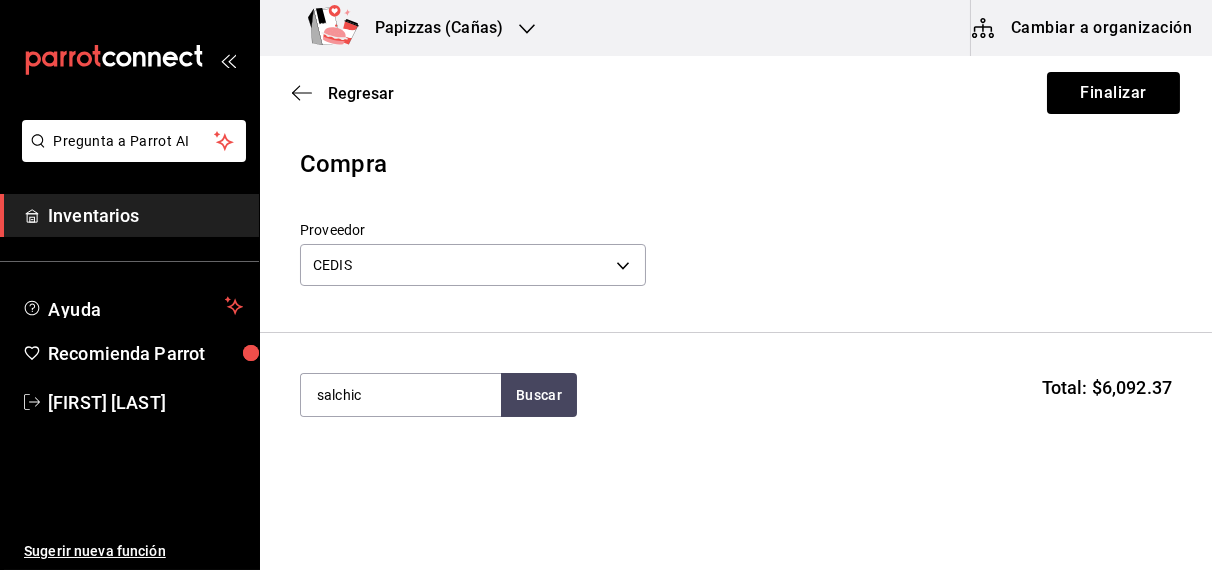type on "salchic" 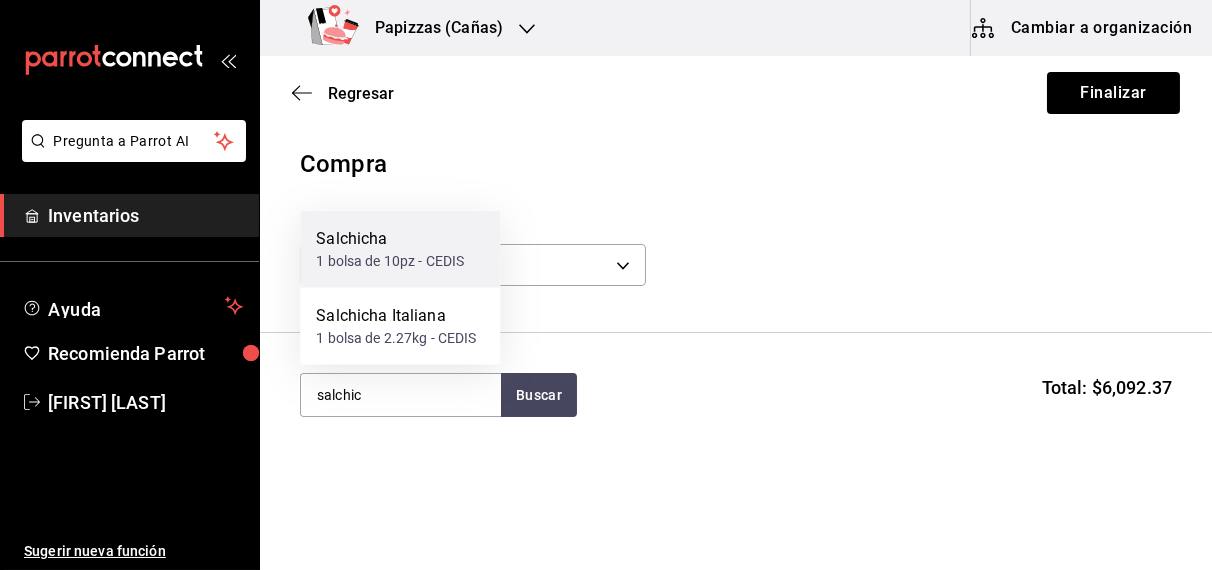 click on "1 bolsa de 10pz - CEDIS" at bounding box center (390, 261) 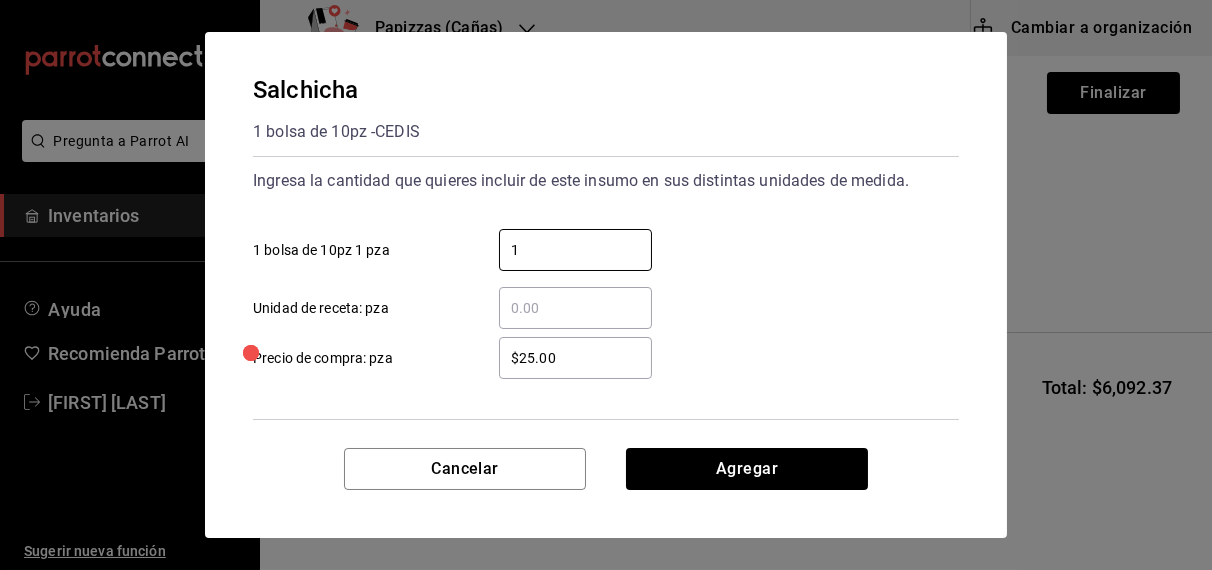 type on "1" 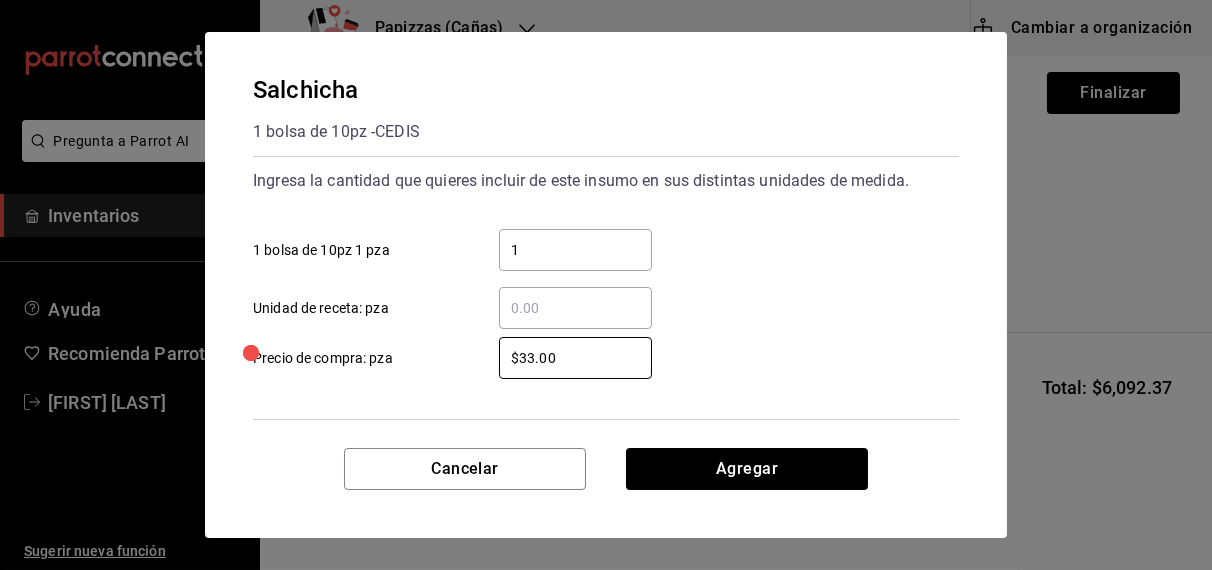 type on "$33.00" 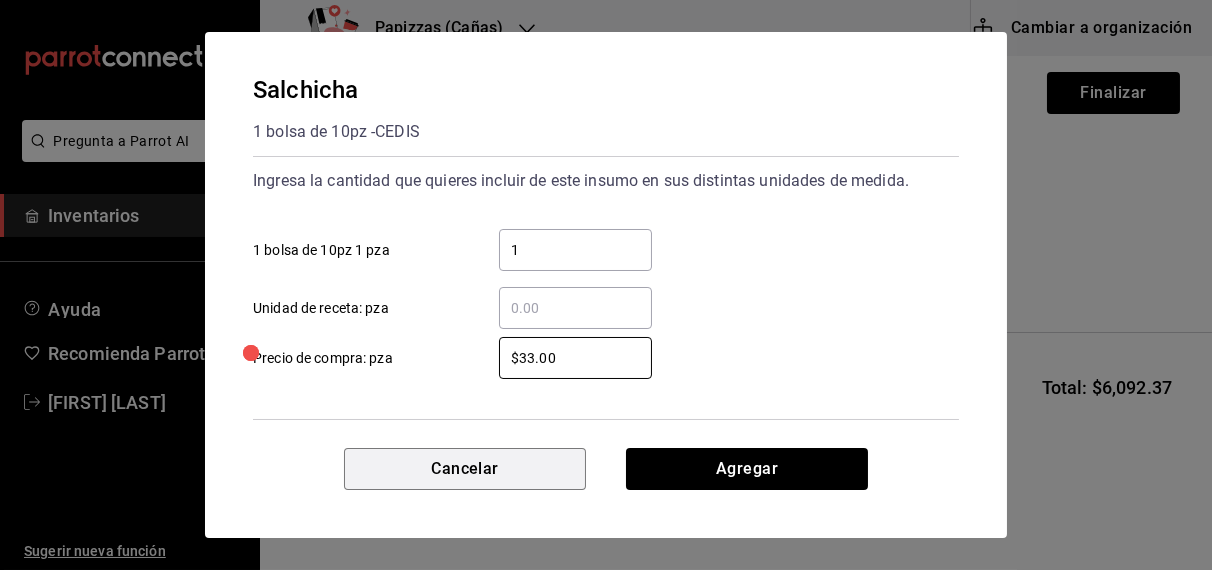 type 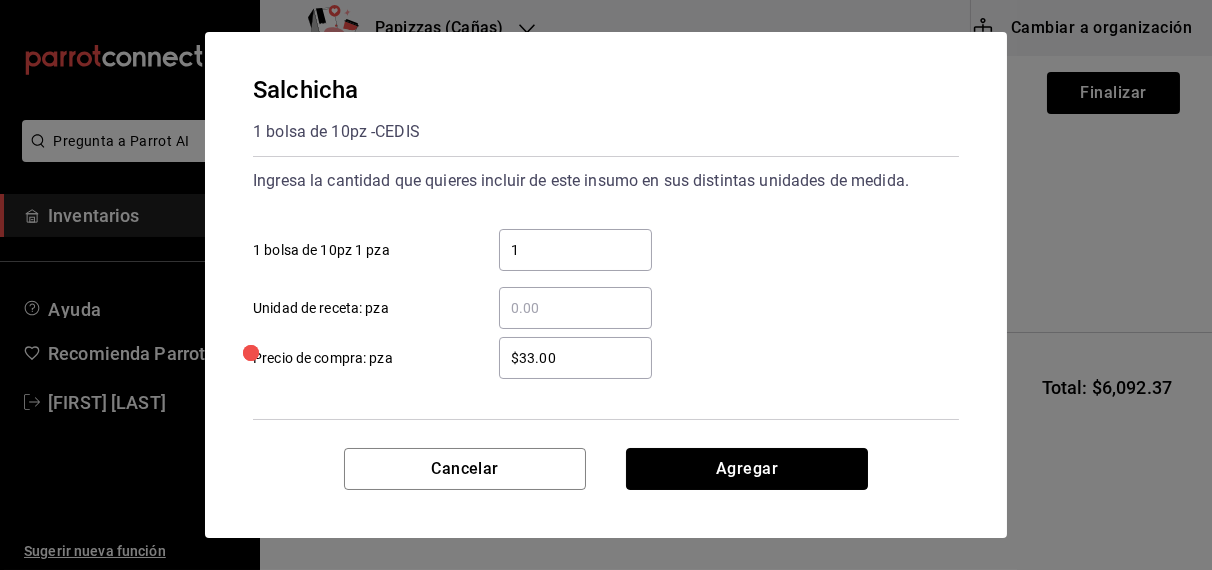type 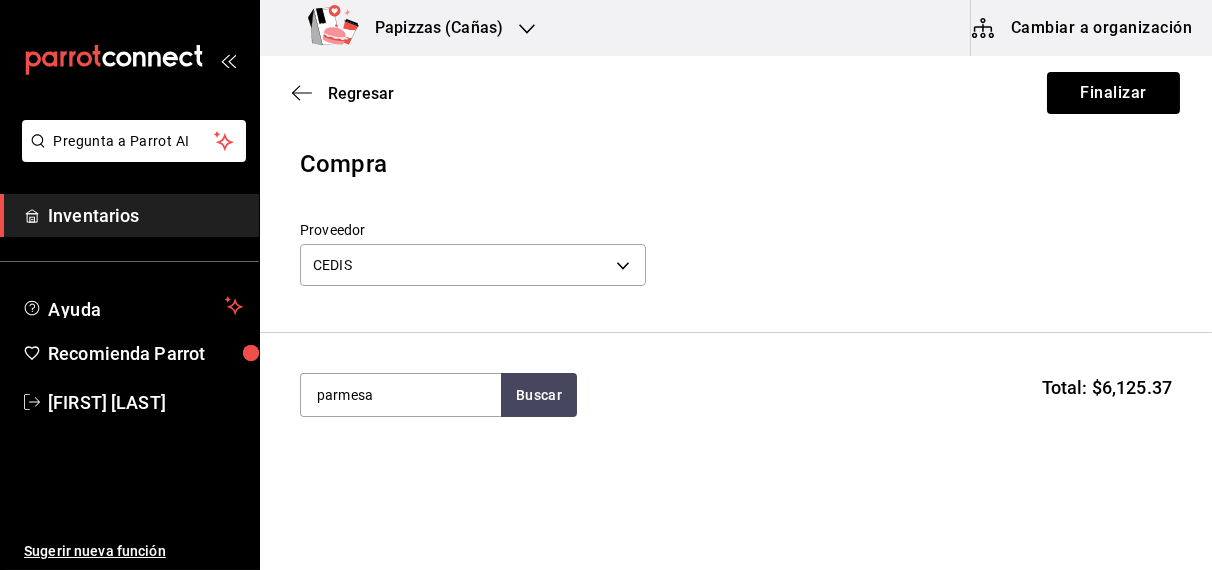 type on "parmesa" 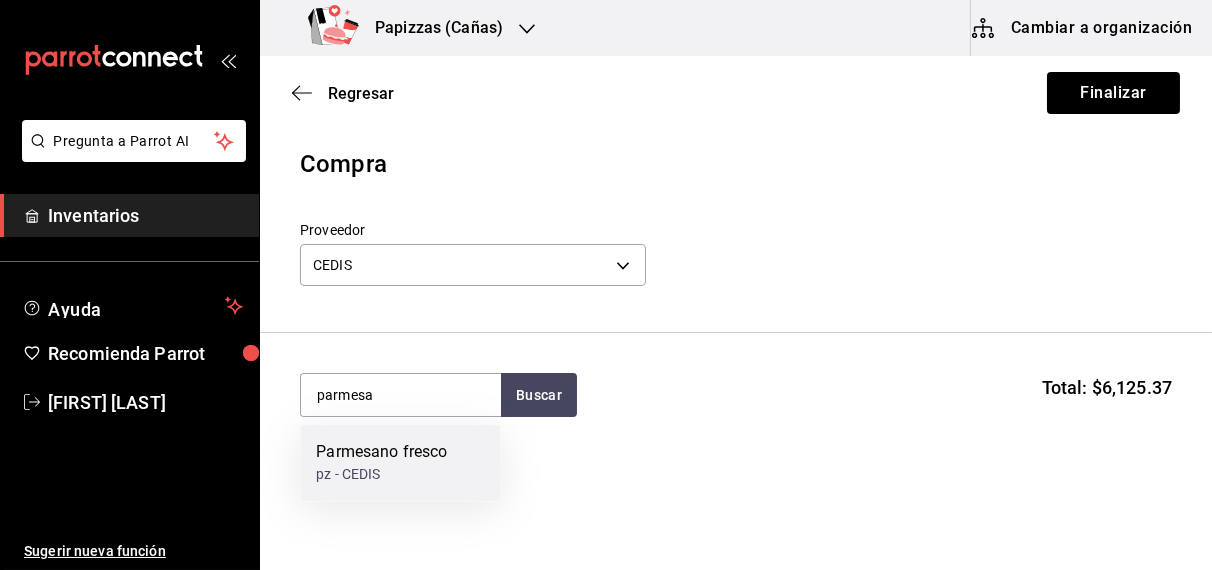 click on "pz - CEDIS" at bounding box center [381, 475] 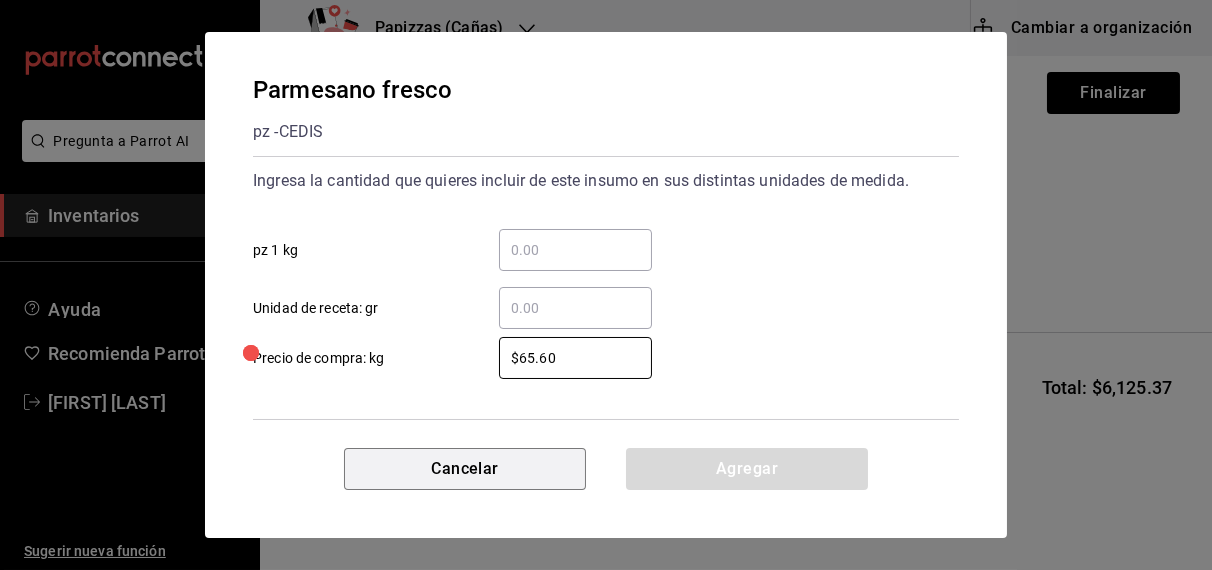 type 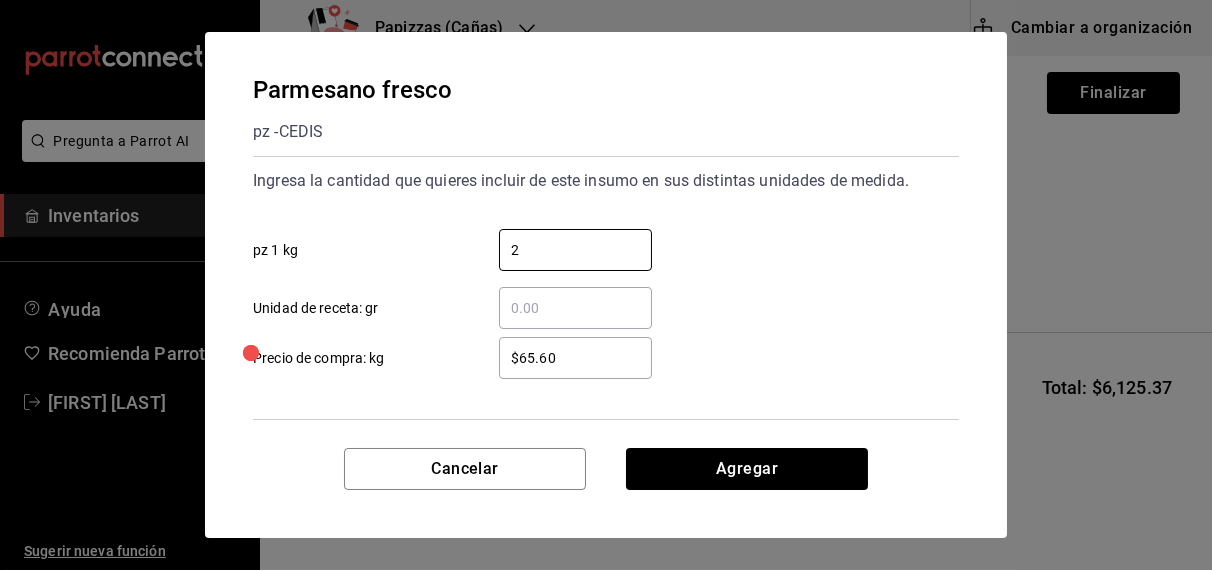 type on "2" 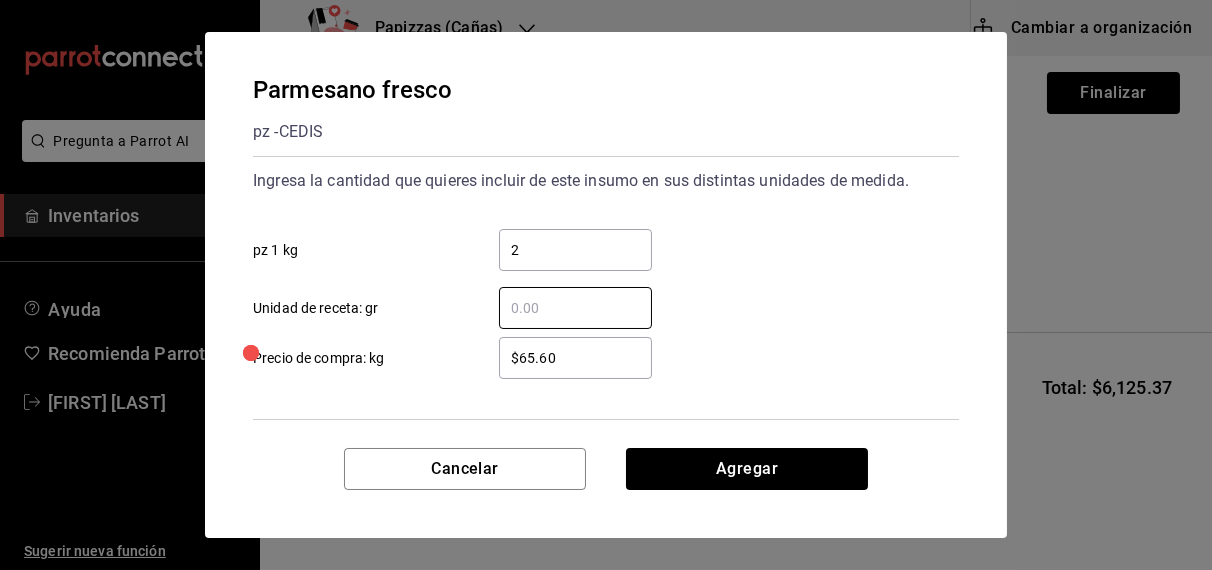 type on "6" 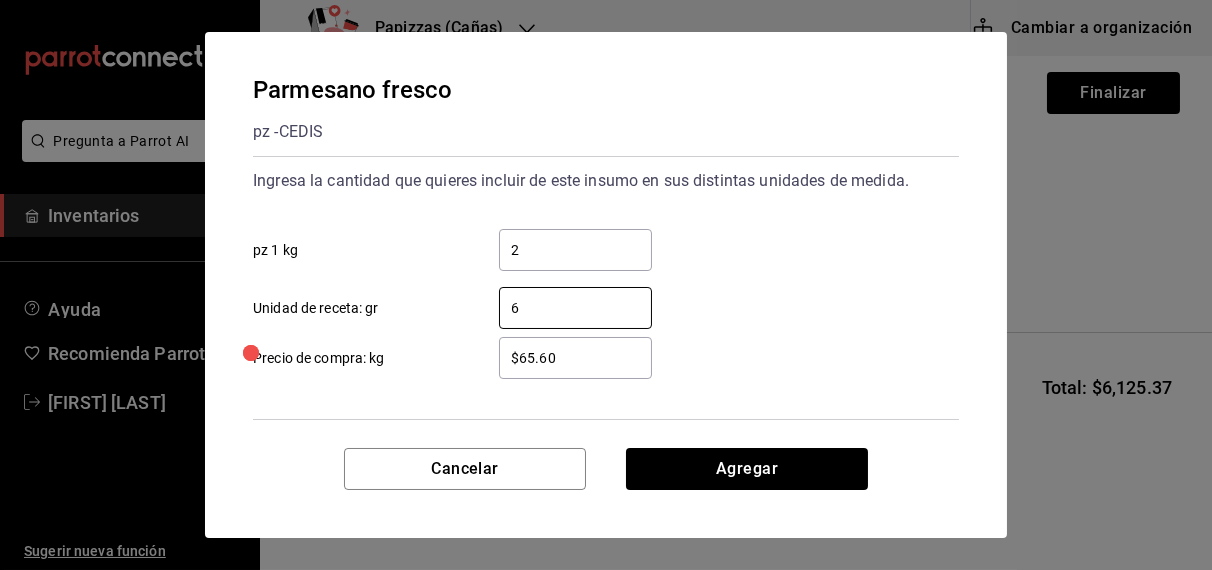 type 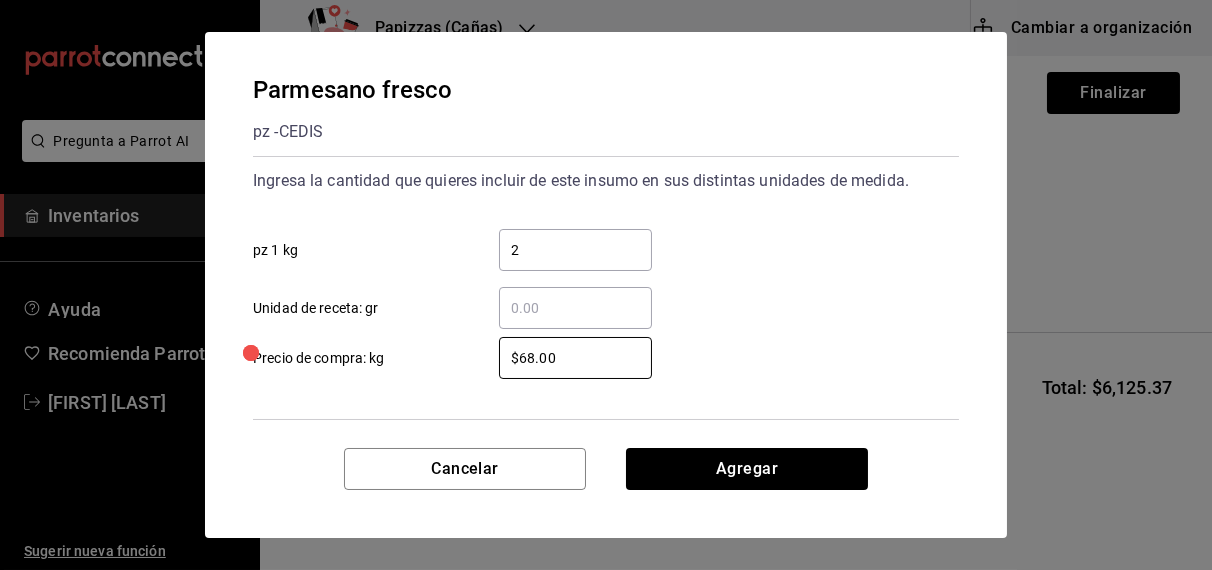 type on "$68.00" 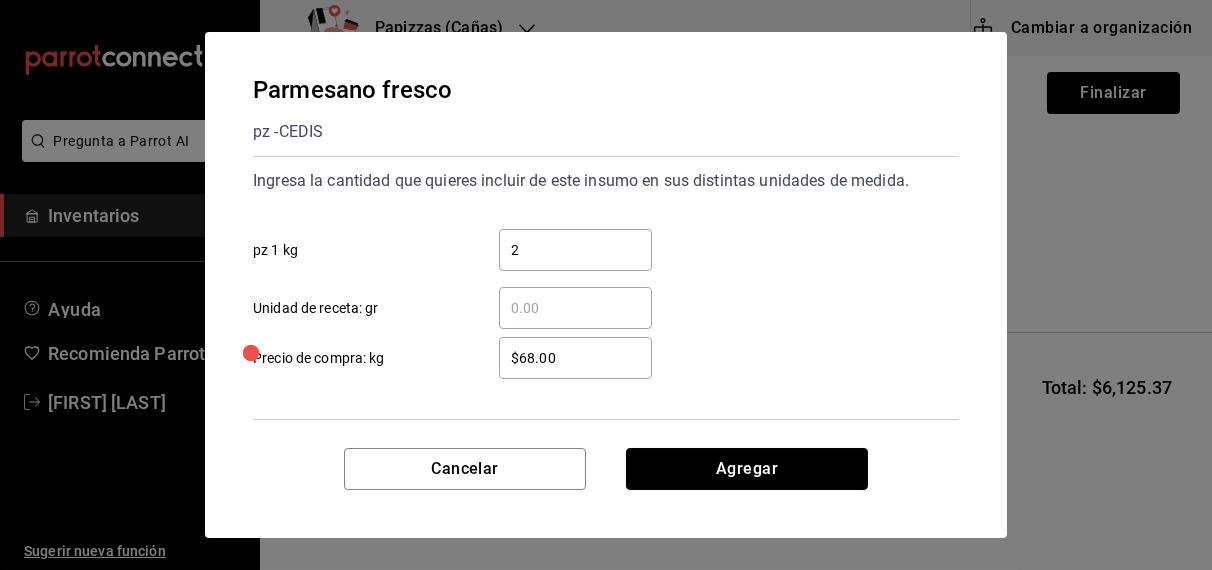type 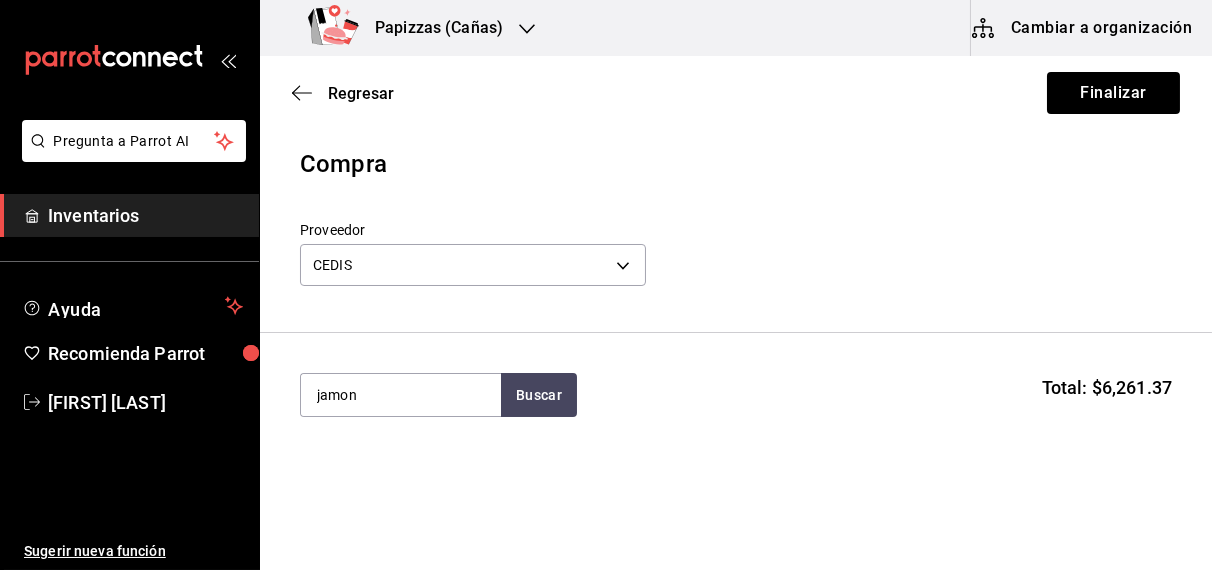 type on "jamon" 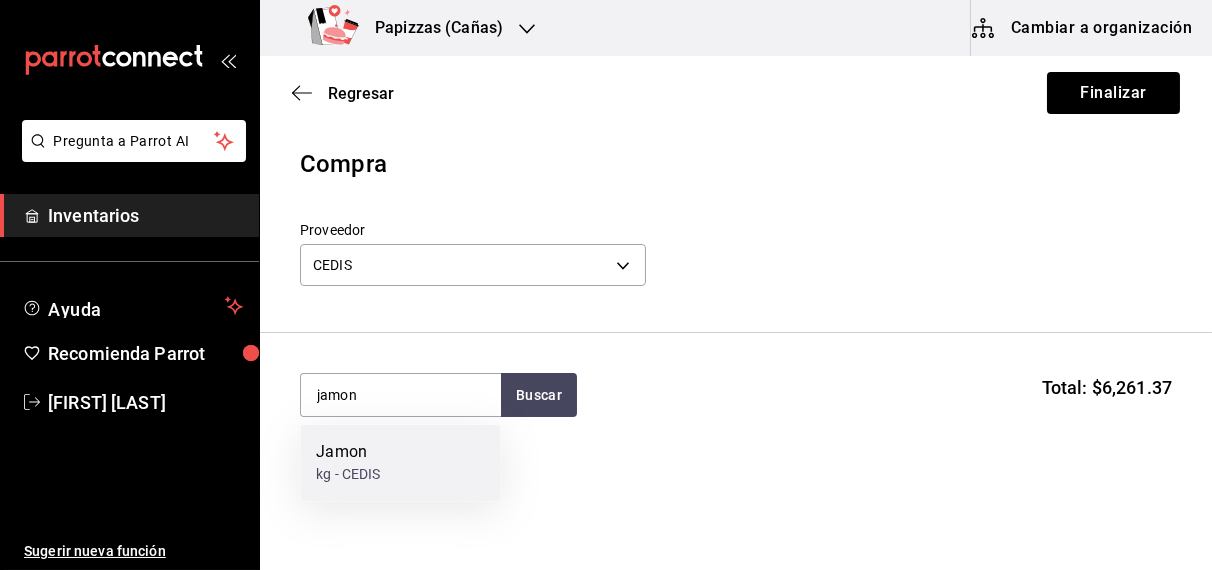 click on "kg - CEDIS" at bounding box center [348, 475] 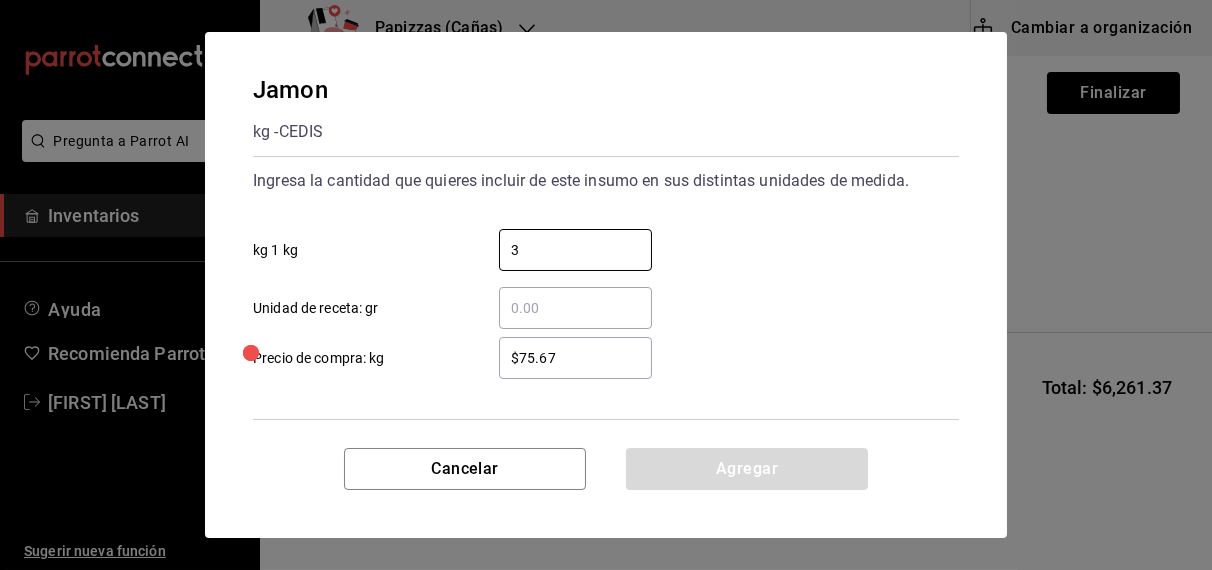 type on "3" 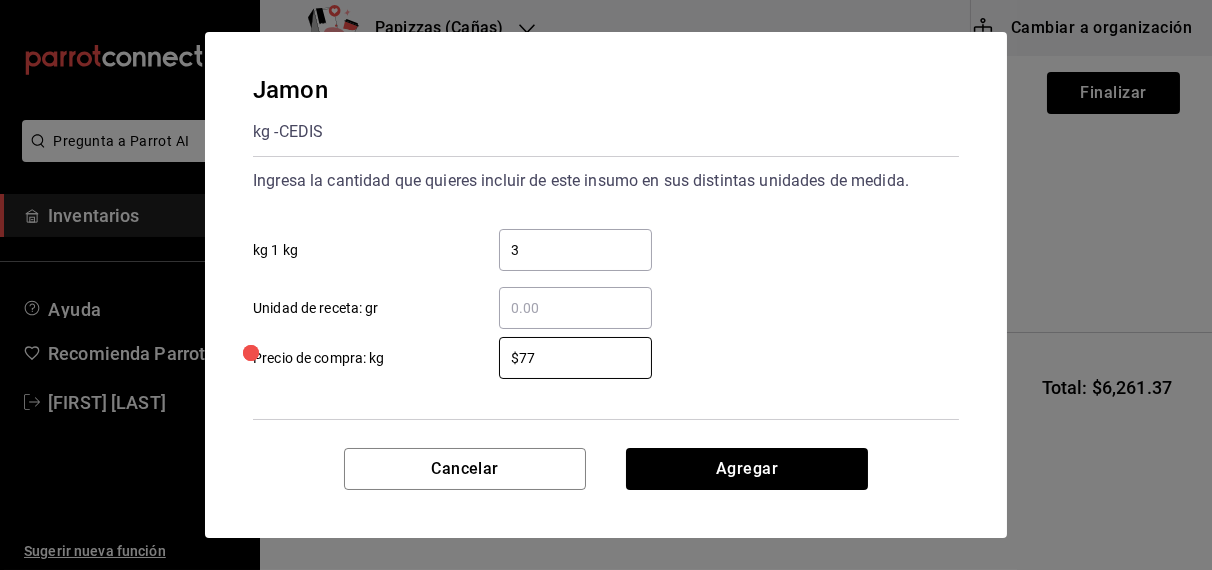type on "$77.67" 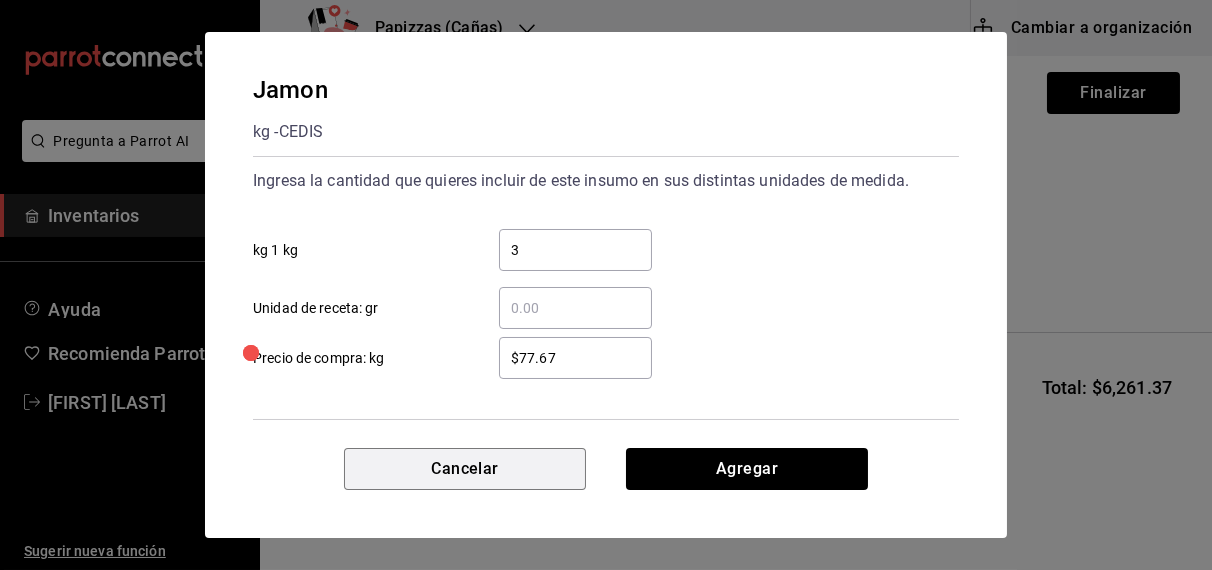 type 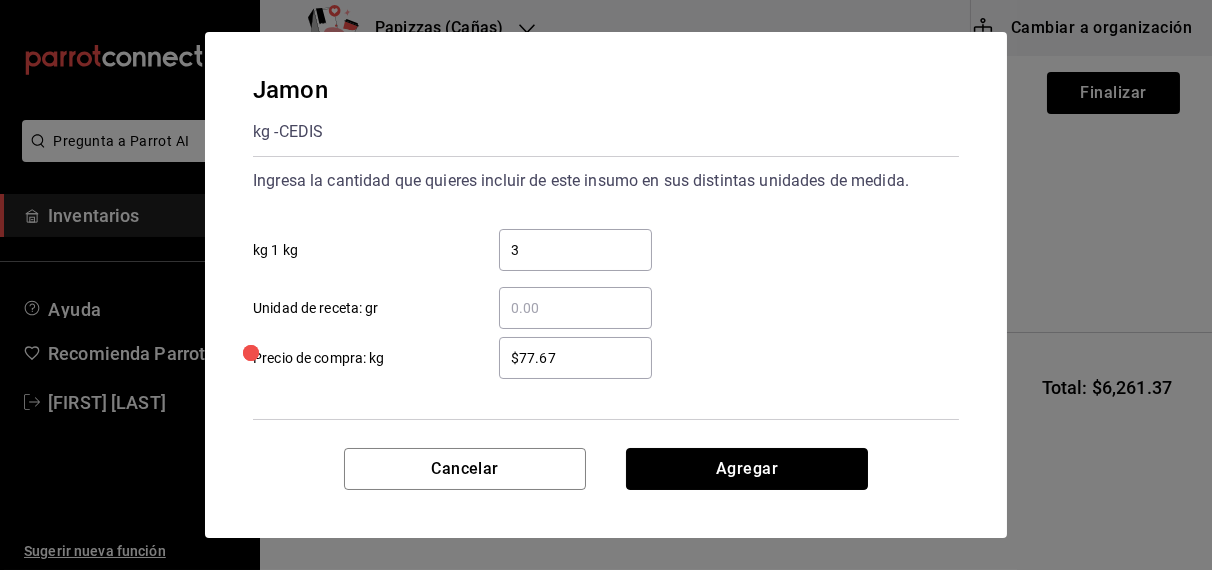 type 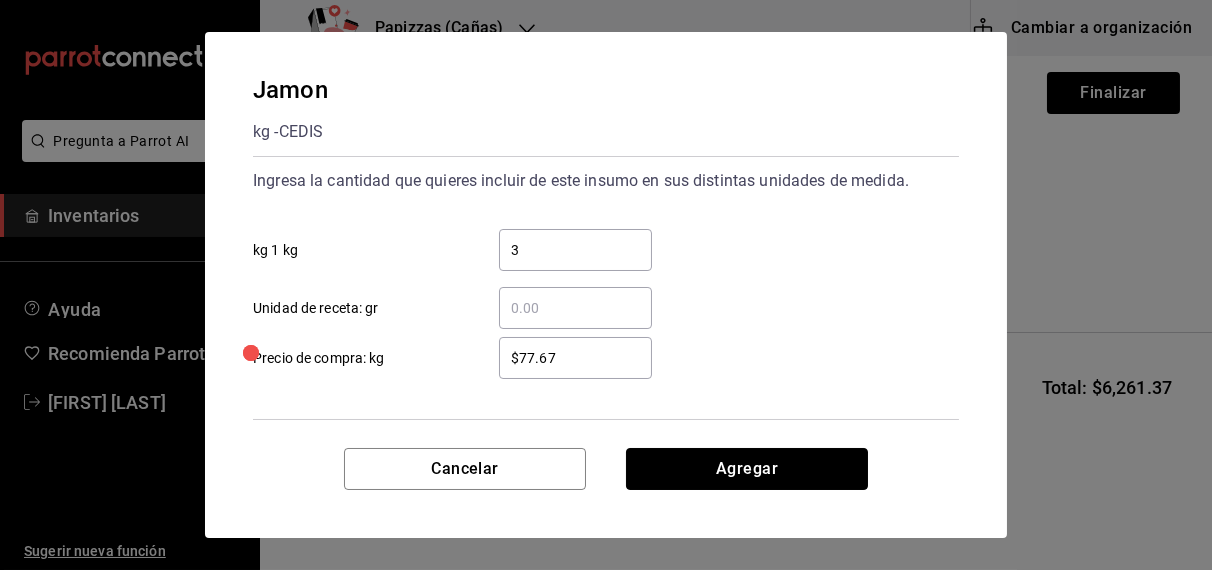 click on "Agregar" at bounding box center [747, 469] 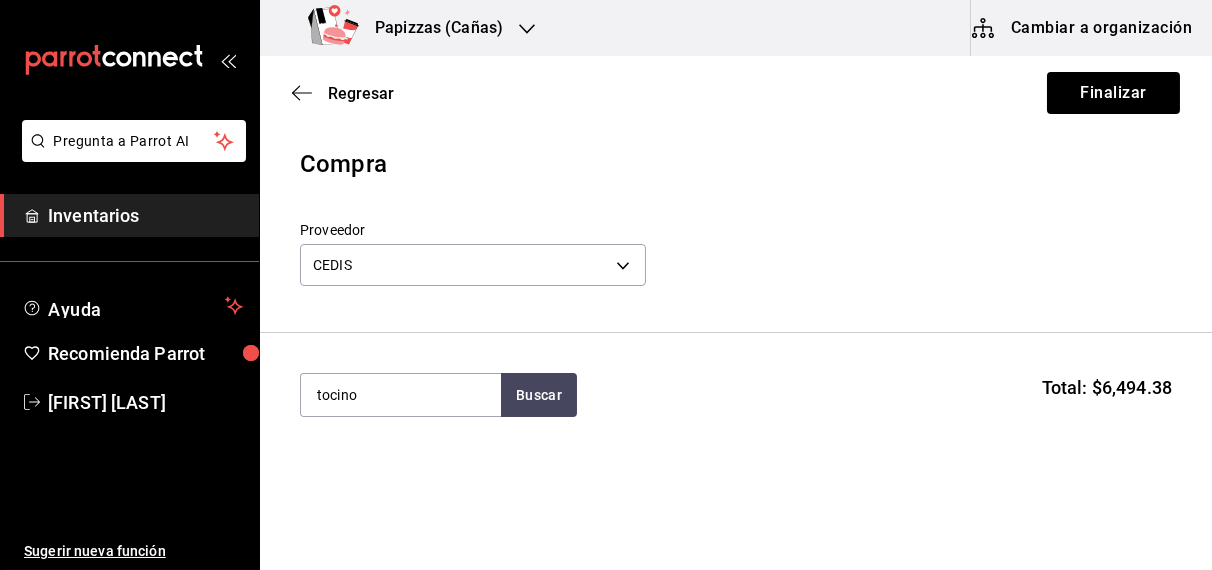 type on "tocino" 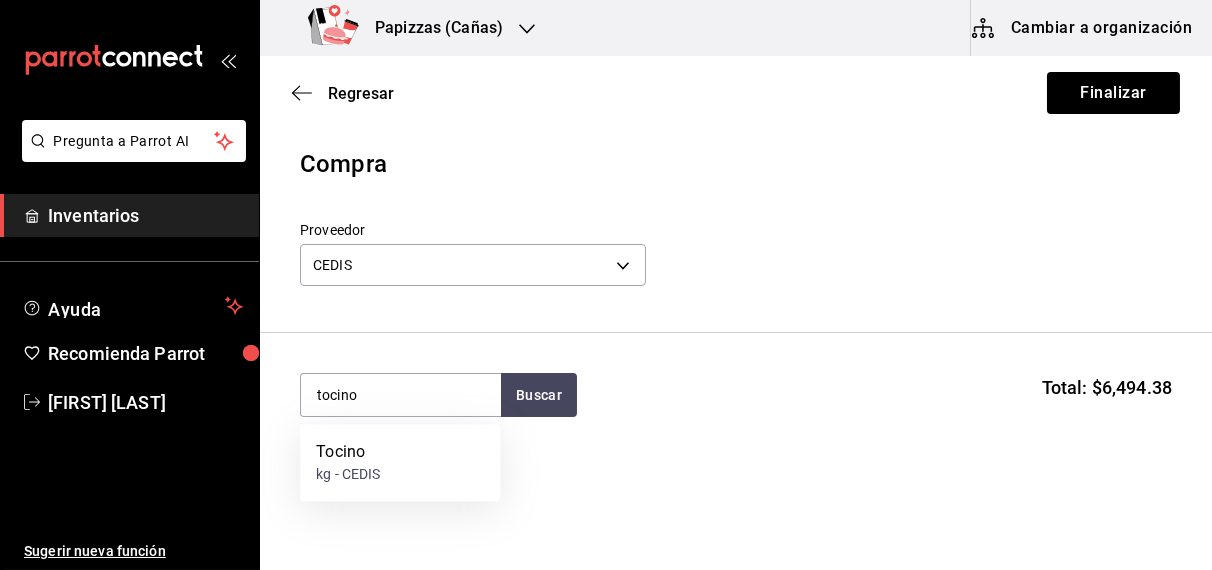 click on "Tocino kg - CEDIS" at bounding box center (400, 463) 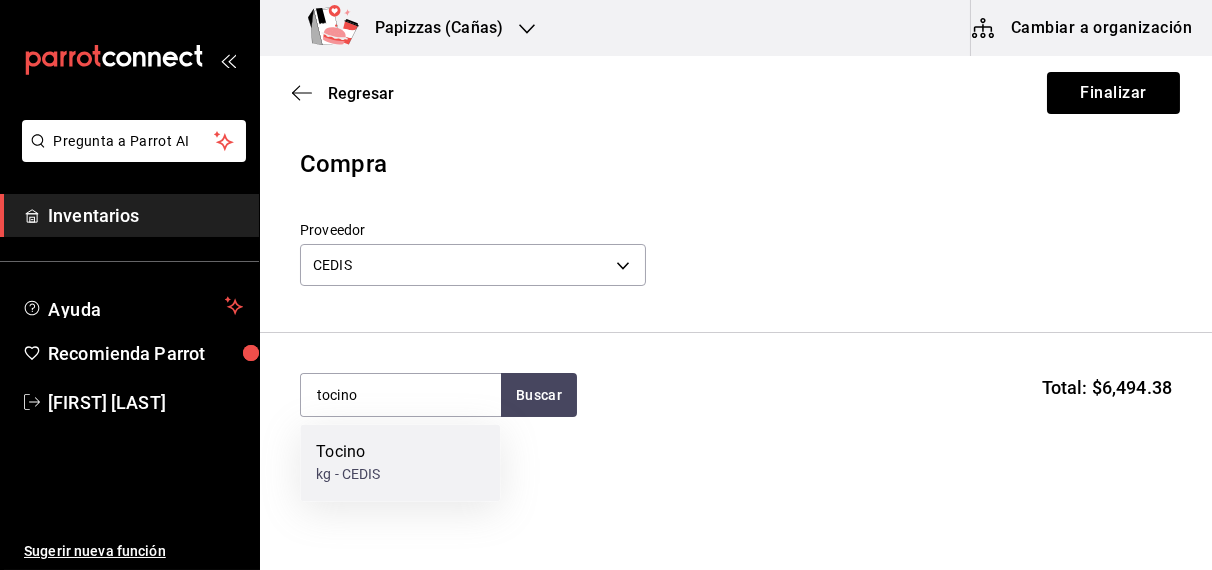 type 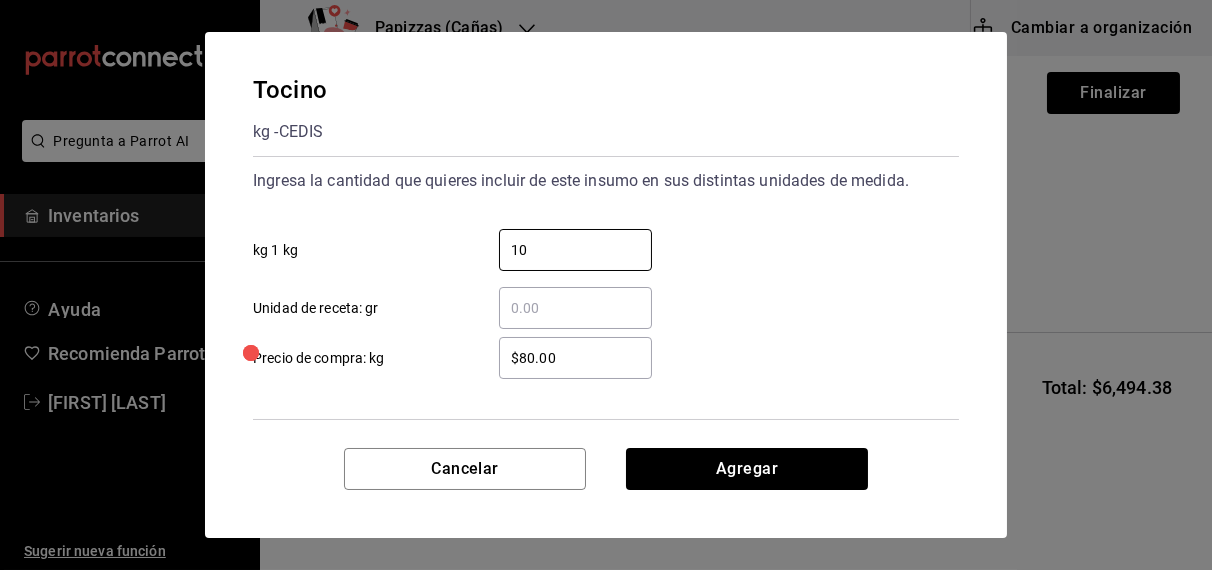 type on "10" 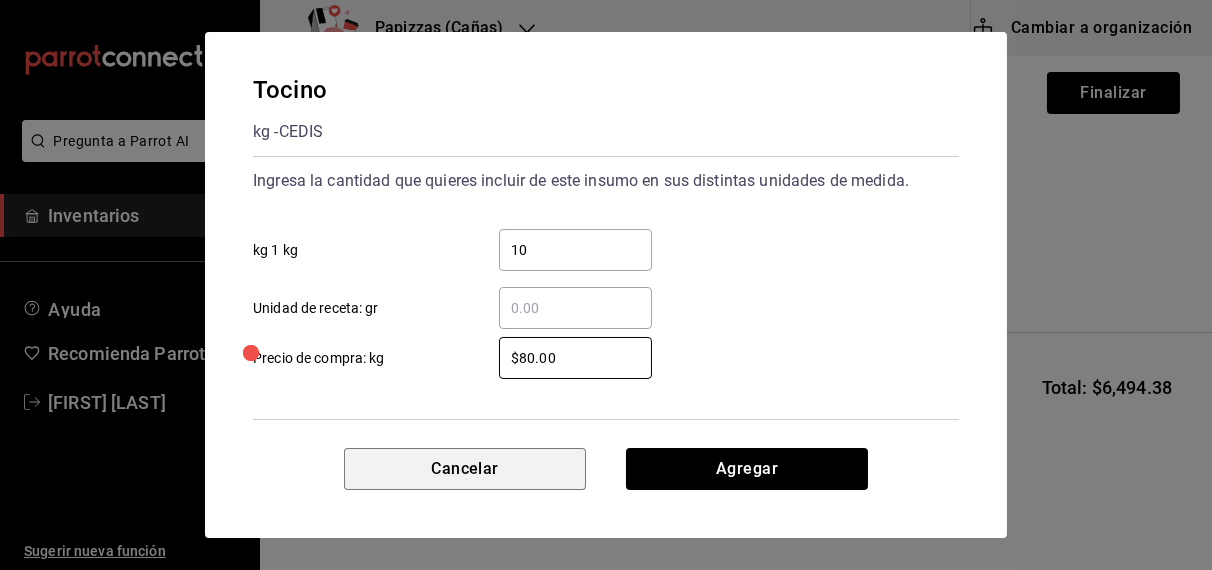 type 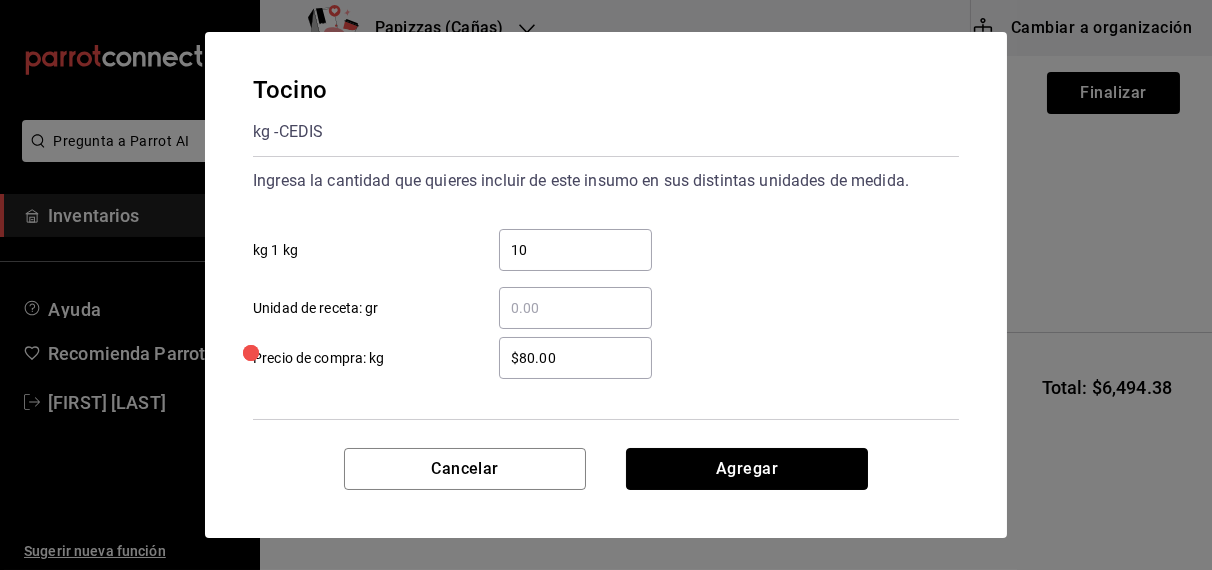 type 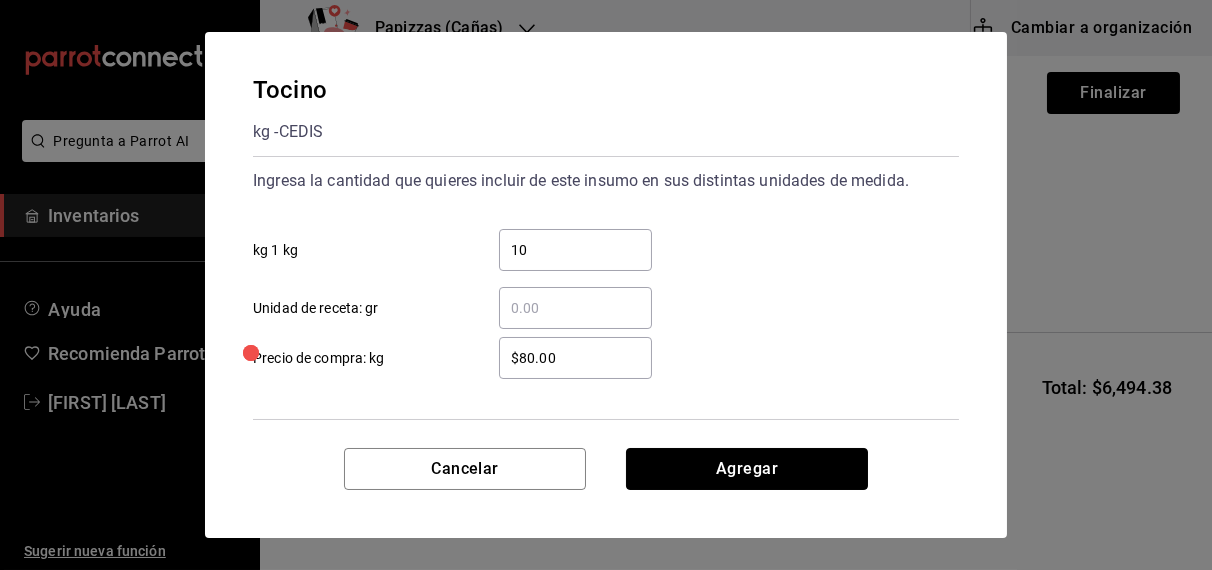 click on "Agregar" at bounding box center [747, 469] 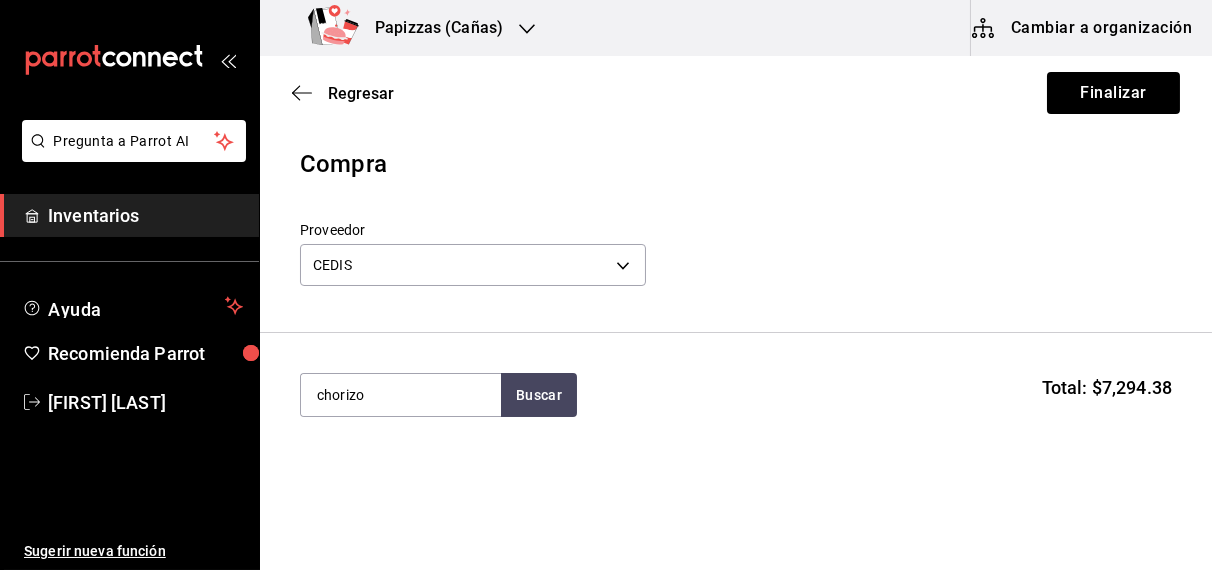 type on "chorizo" 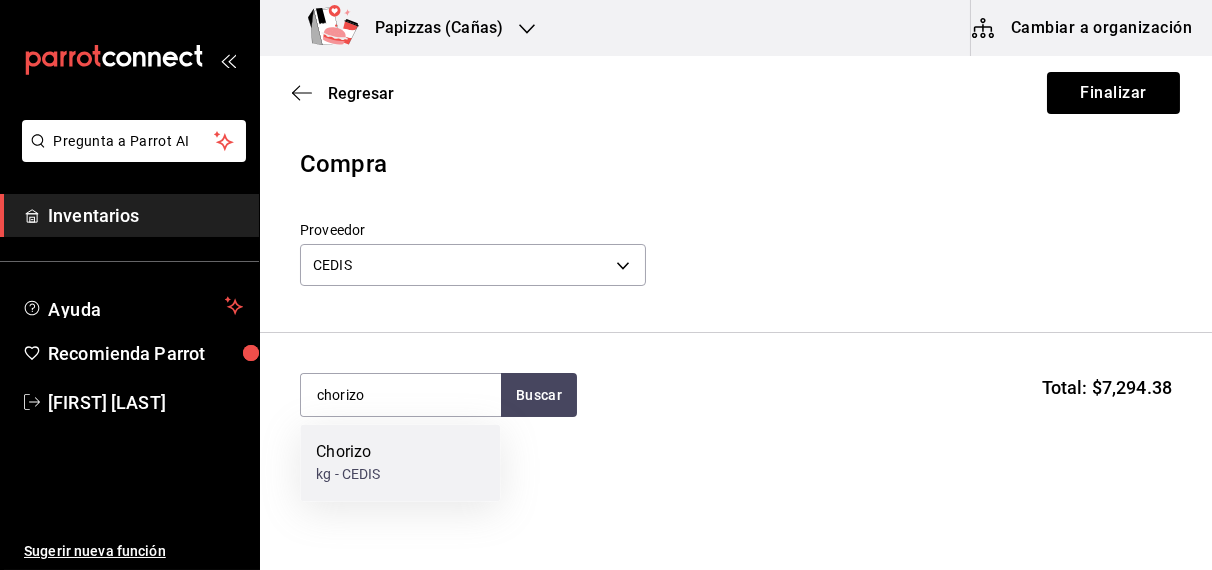 click on "Chorizo kg - CEDIS" at bounding box center (400, 463) 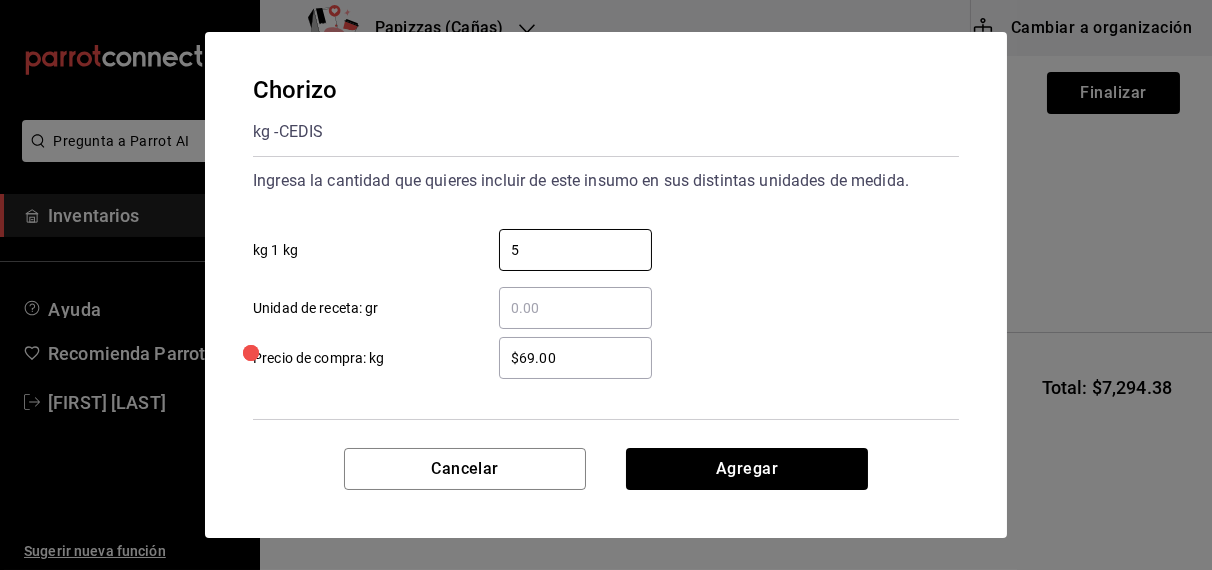 type on "5" 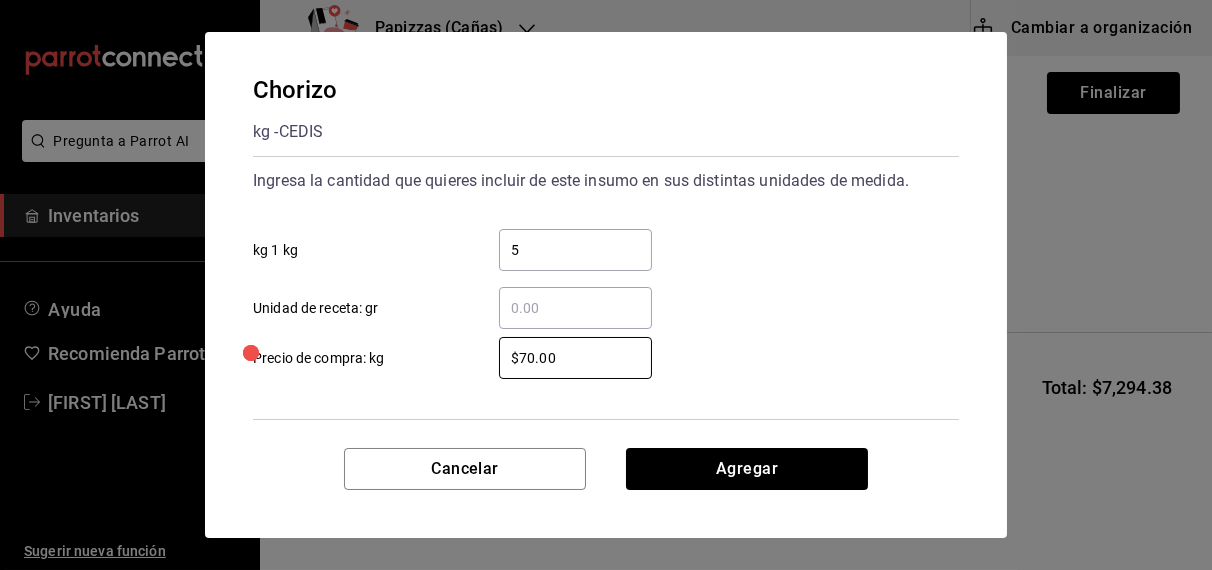type on "$70.00" 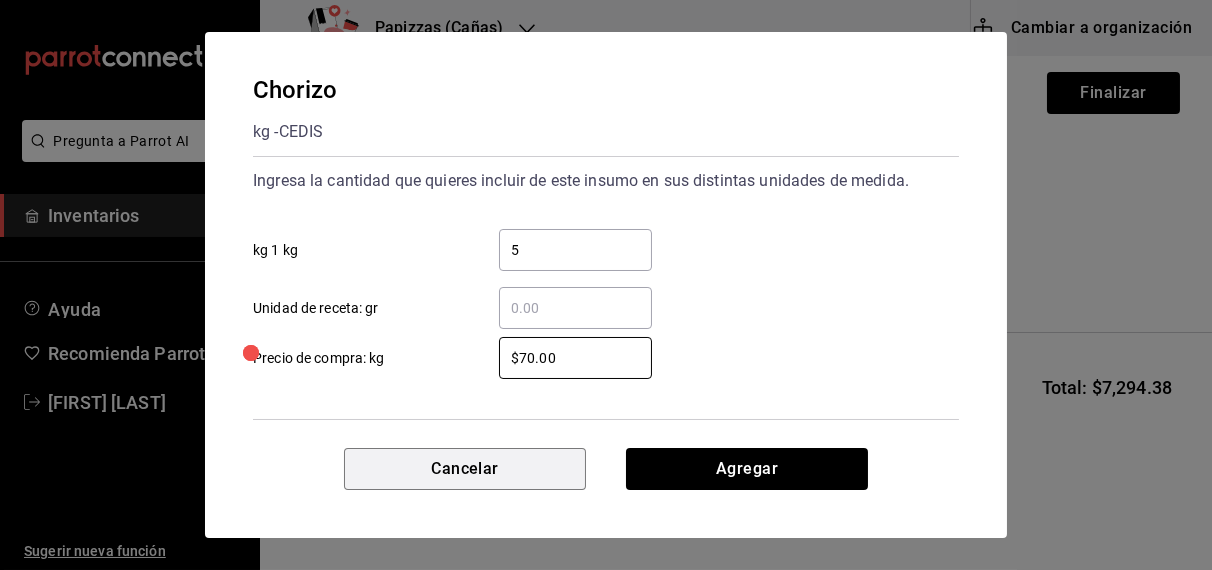 type 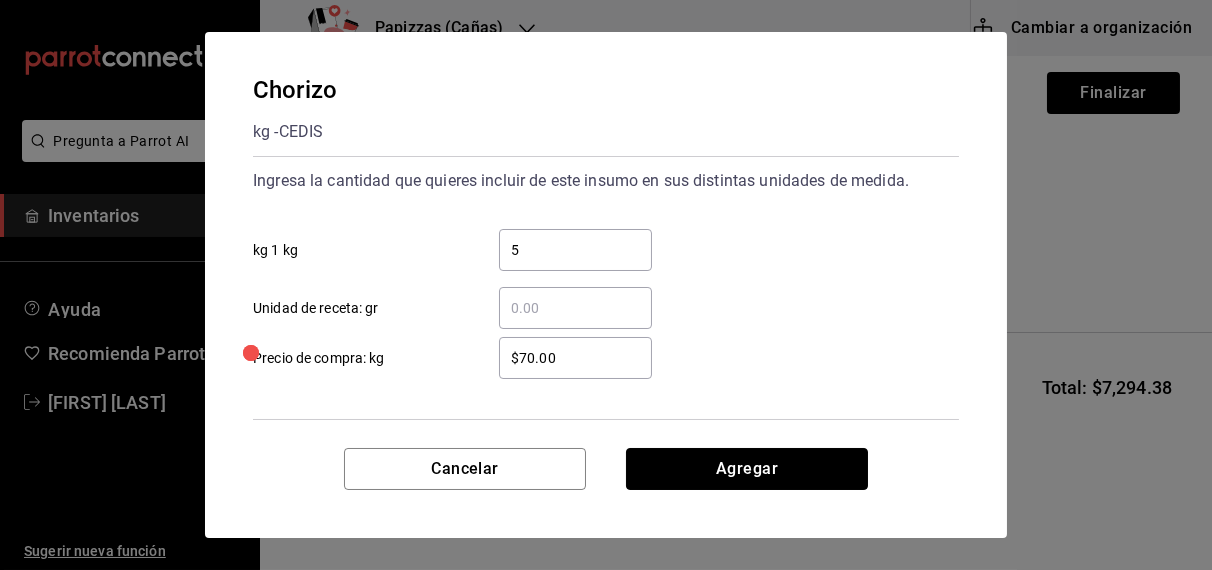 type 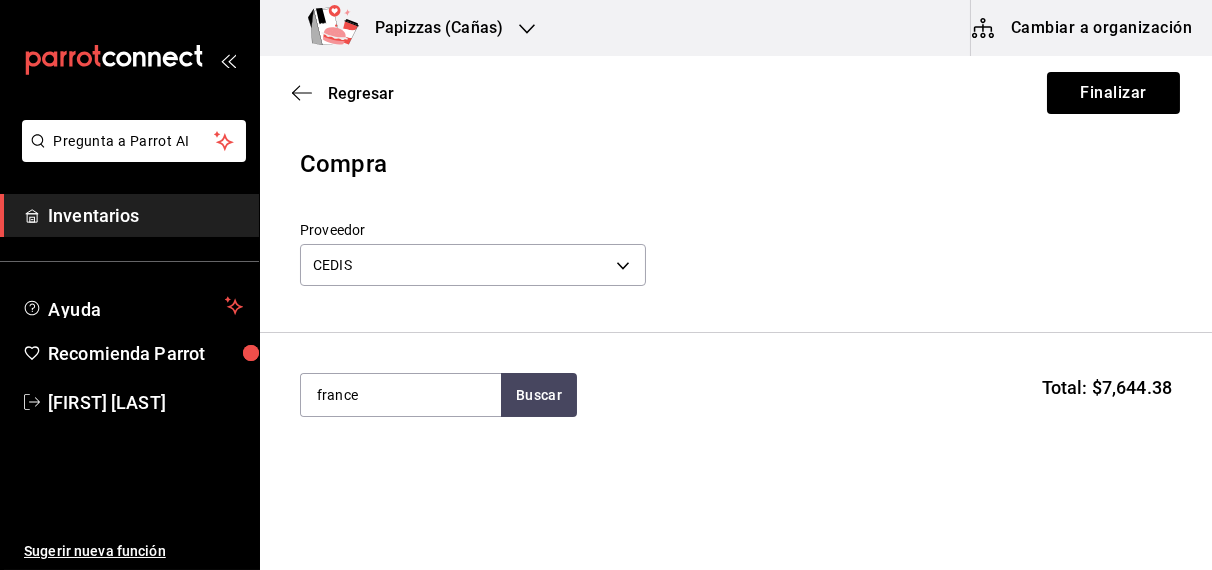 type on "france" 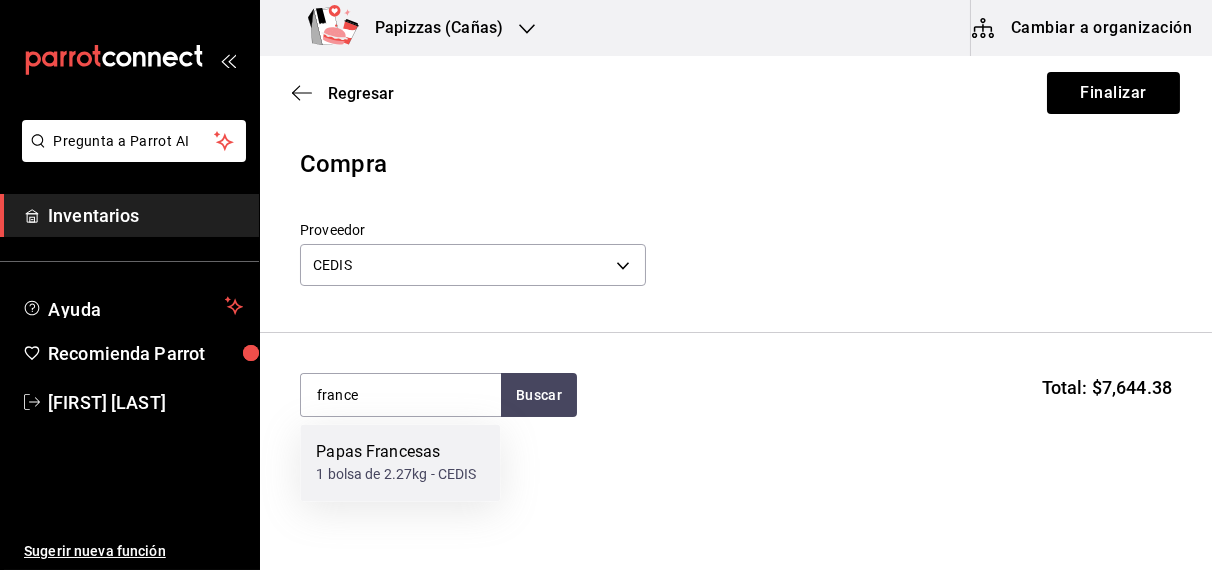 click on "1 bolsa de 2.27kg - CEDIS" at bounding box center [396, 475] 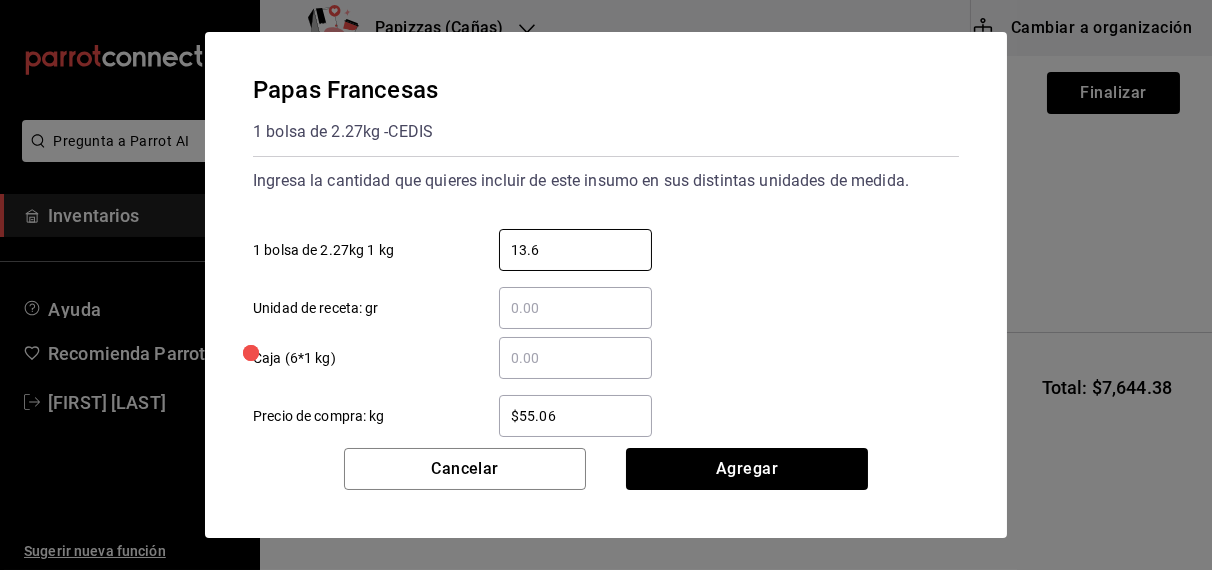type on "13.62" 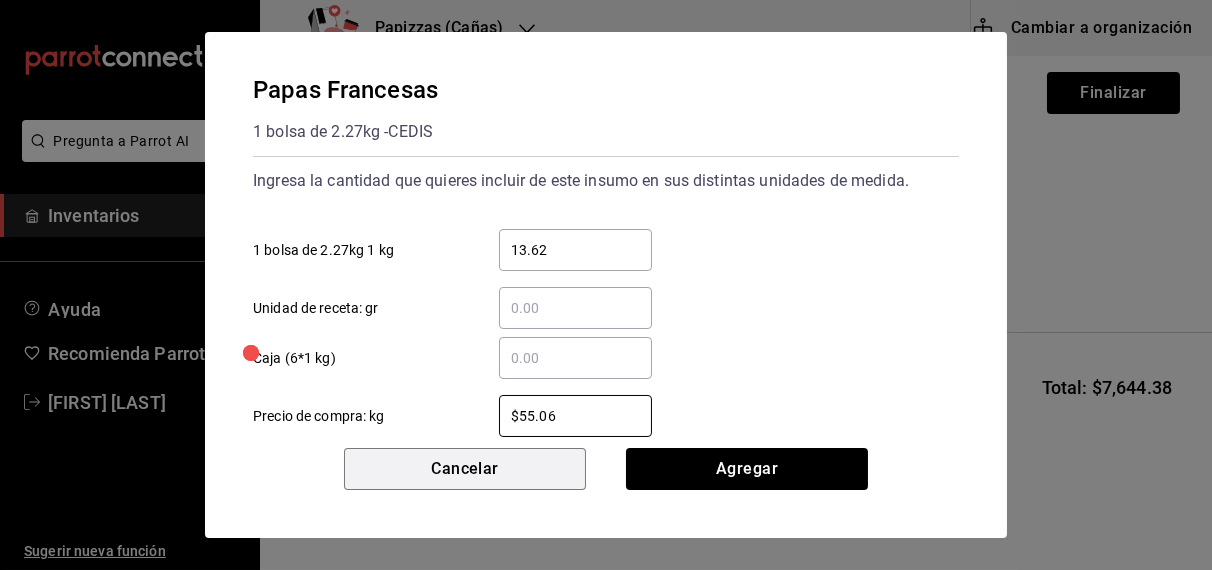 type 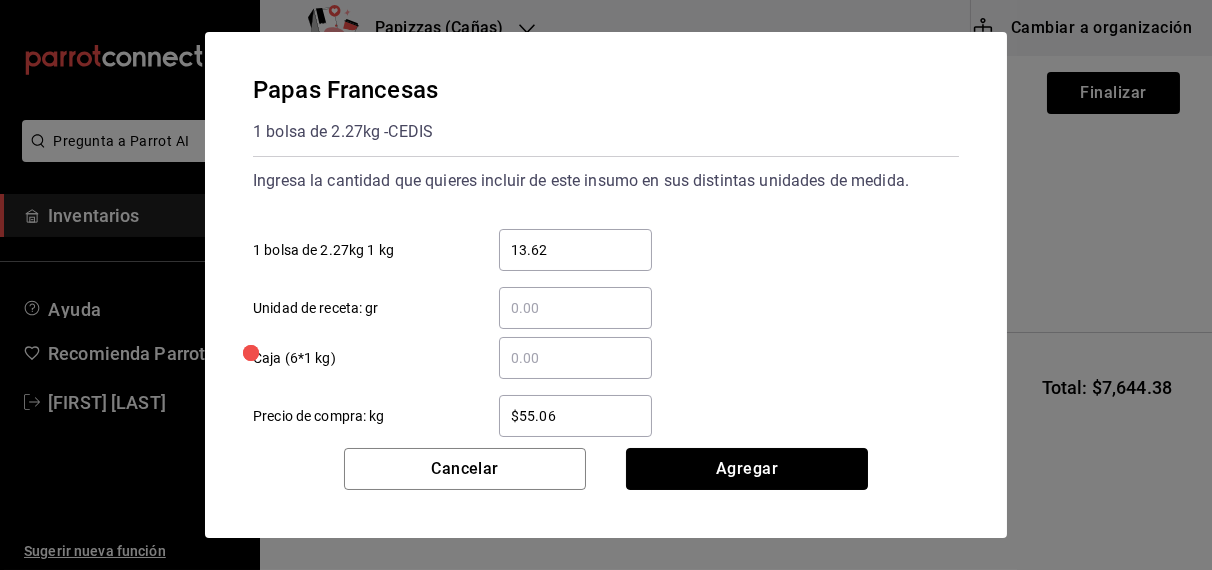 type 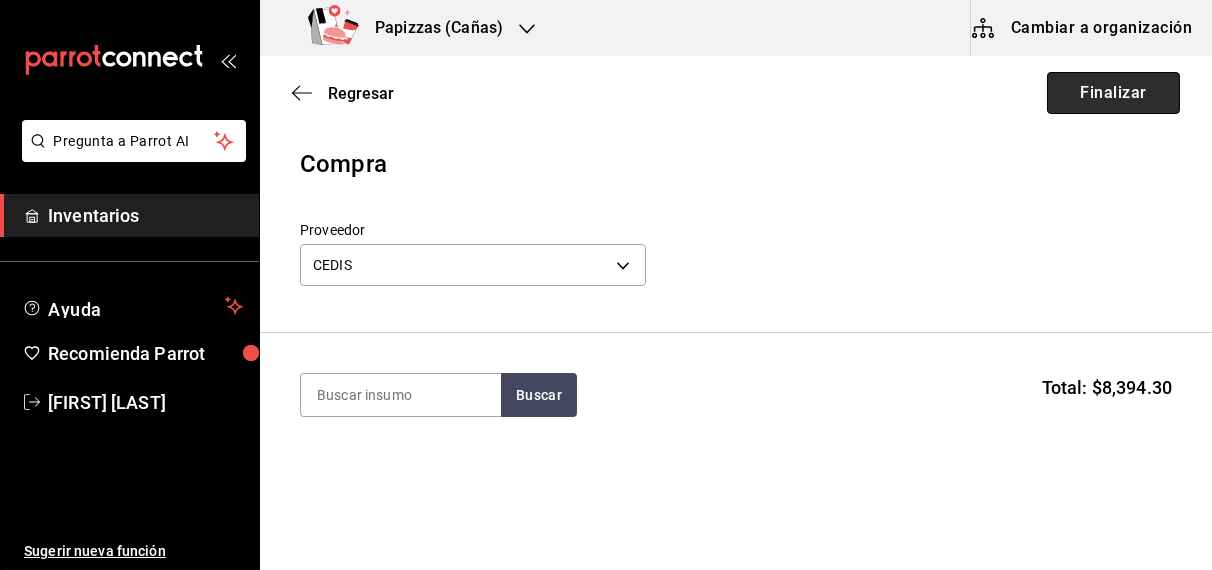 click on "Finalizar" at bounding box center (1113, 93) 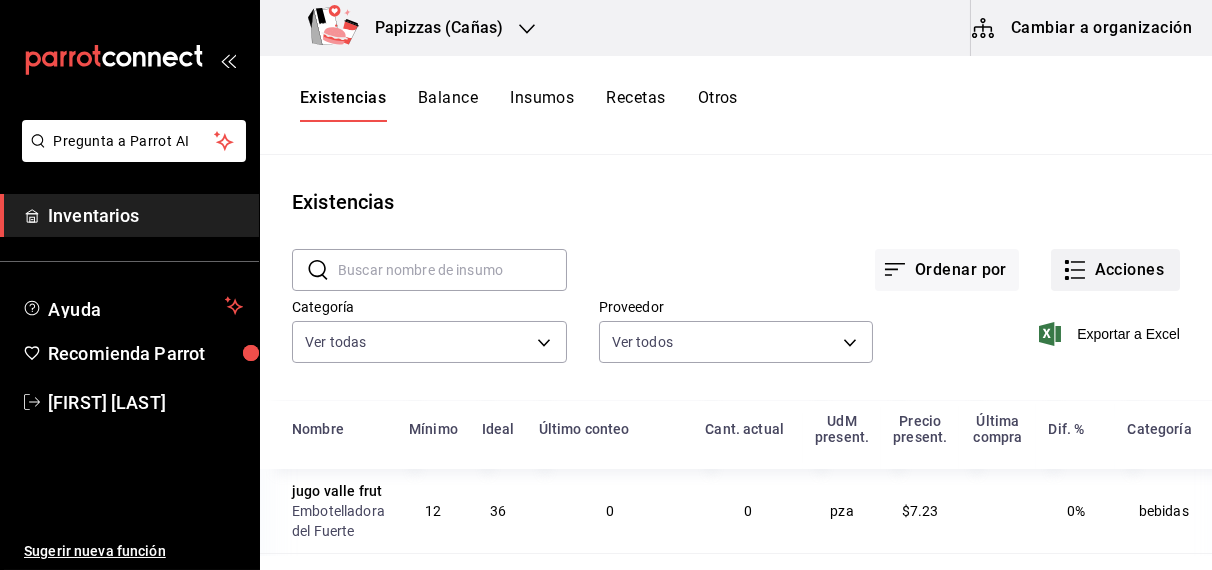 click on "Acciones" at bounding box center [1115, 270] 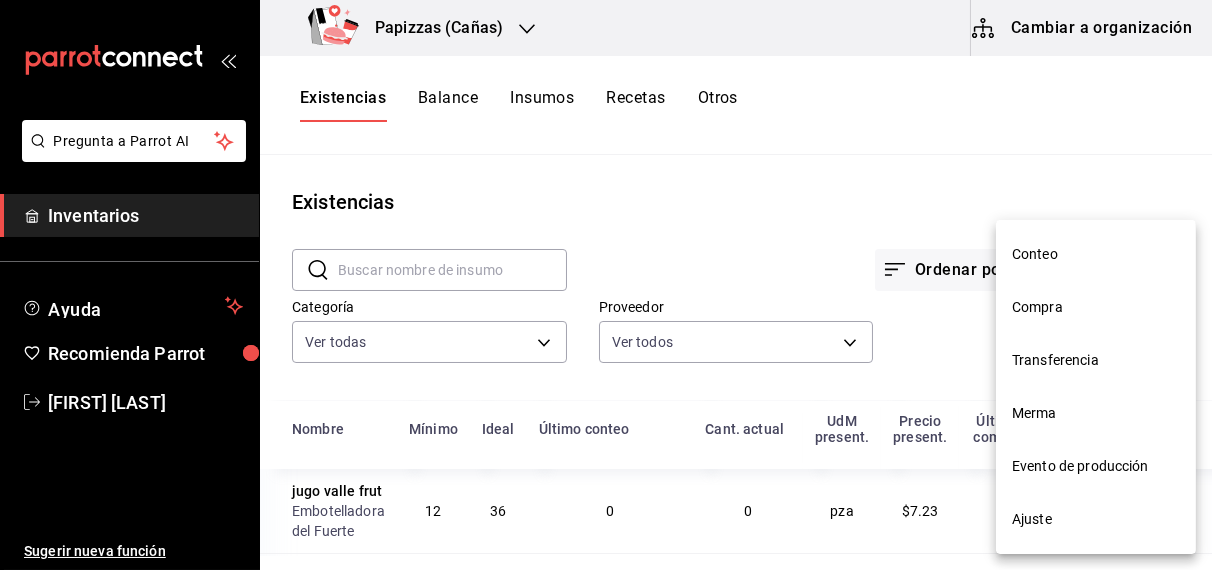 click on "Compra" at bounding box center [1096, 307] 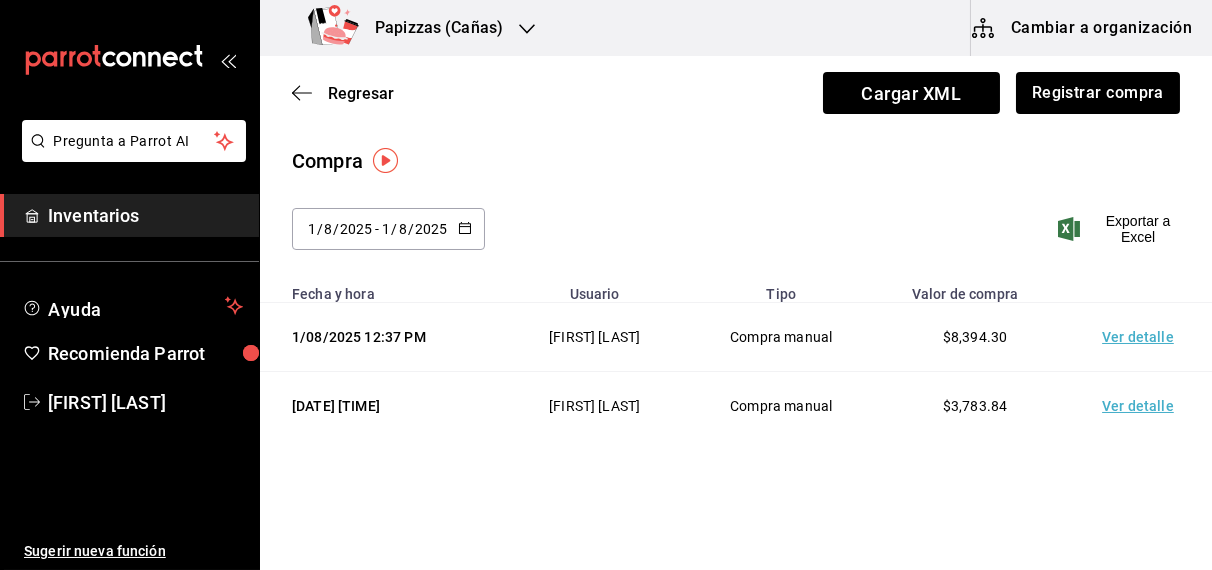 click 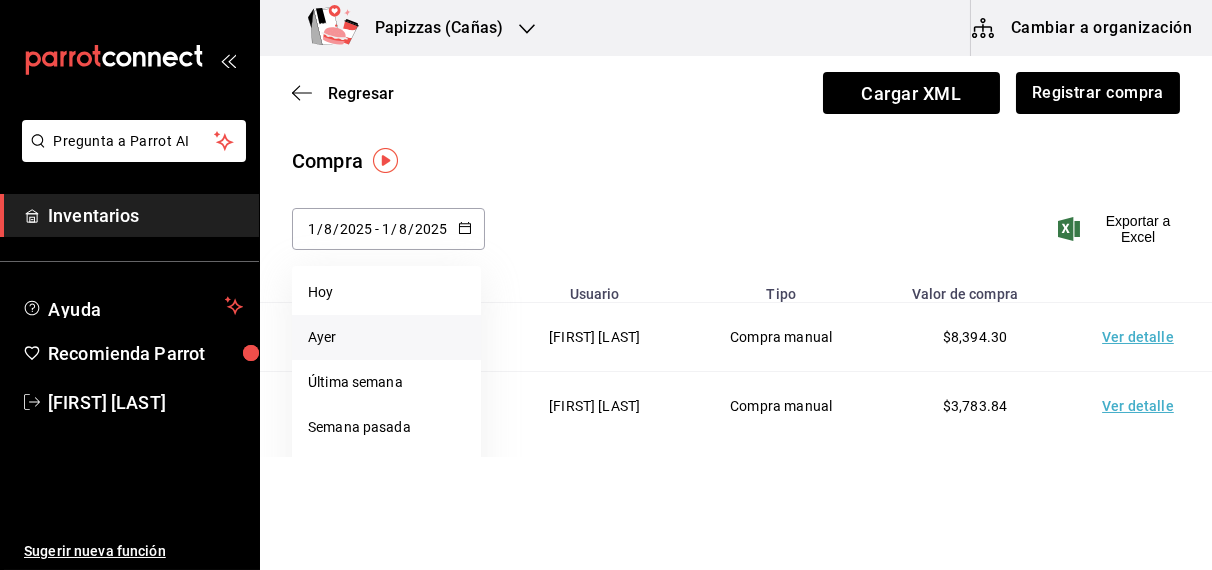 click on "Ayer" at bounding box center (386, 337) 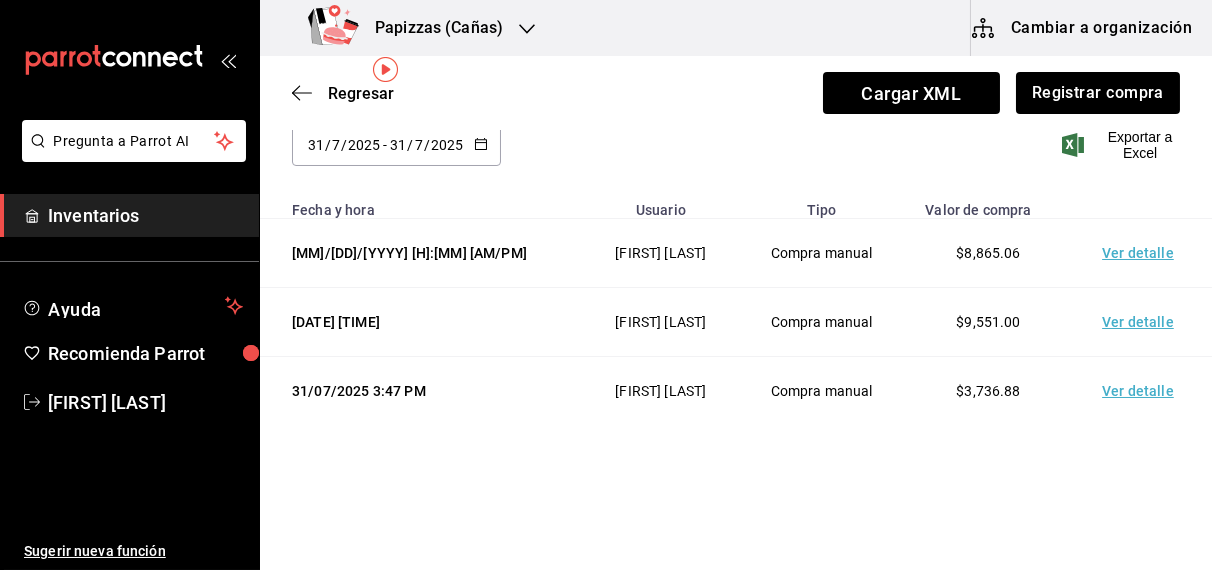 scroll, scrollTop: 113, scrollLeft: 0, axis: vertical 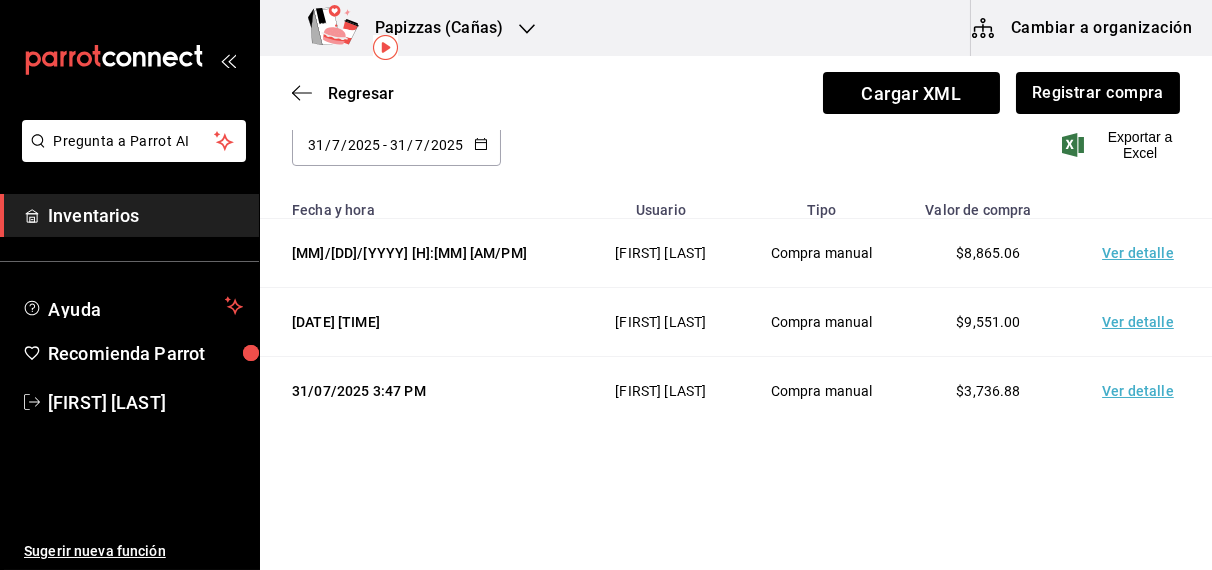 click on "Ver detalle" at bounding box center (1142, 253) 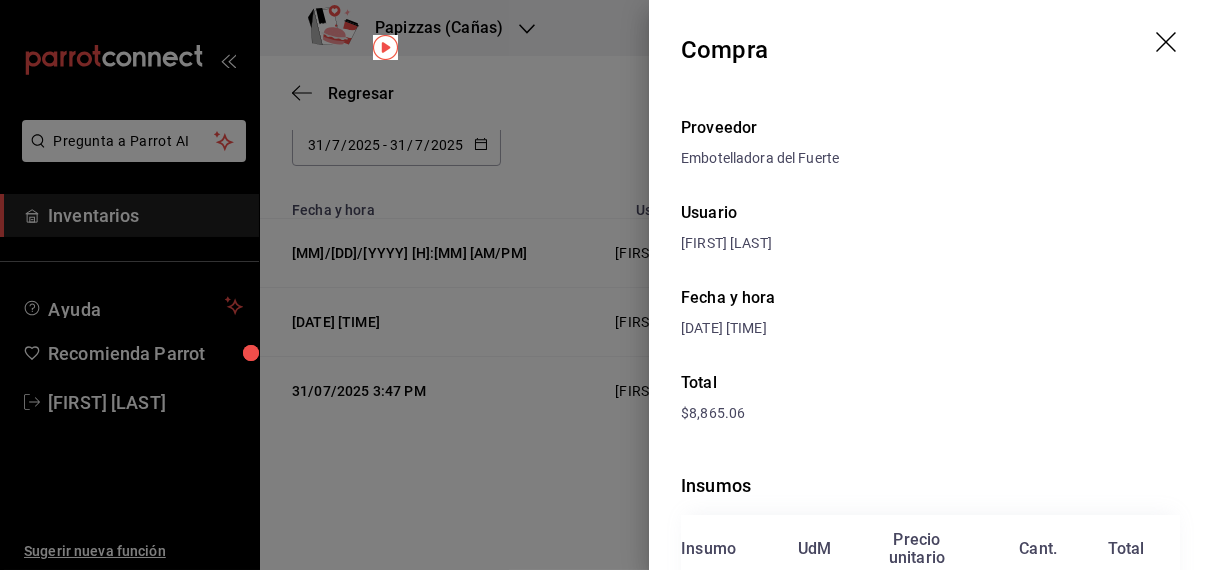 click 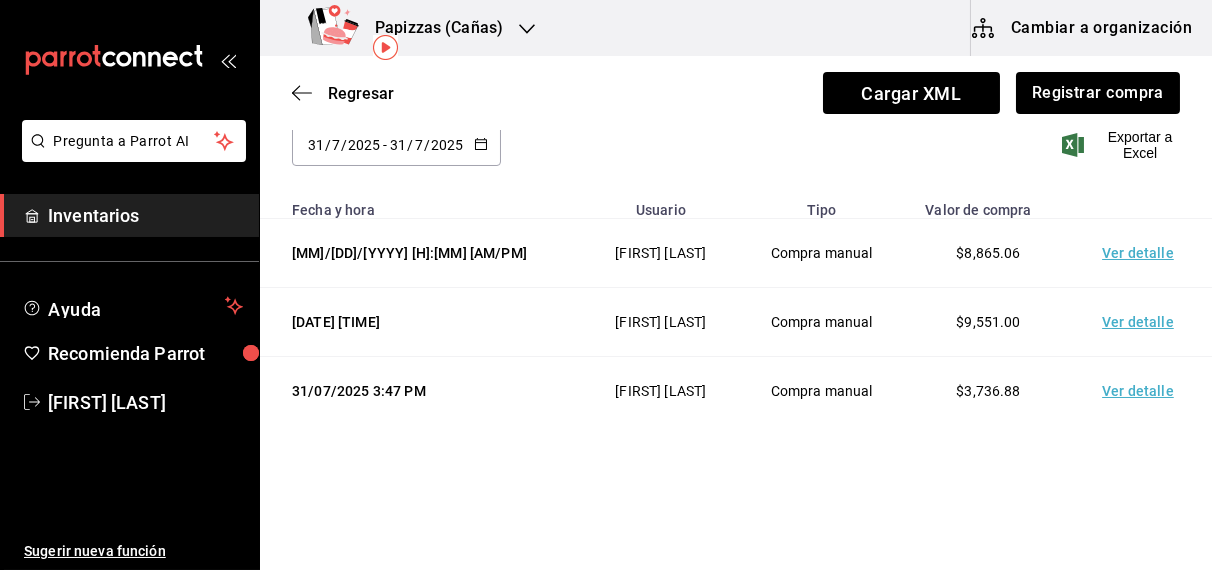 click on "Ver detalle" at bounding box center (1142, 322) 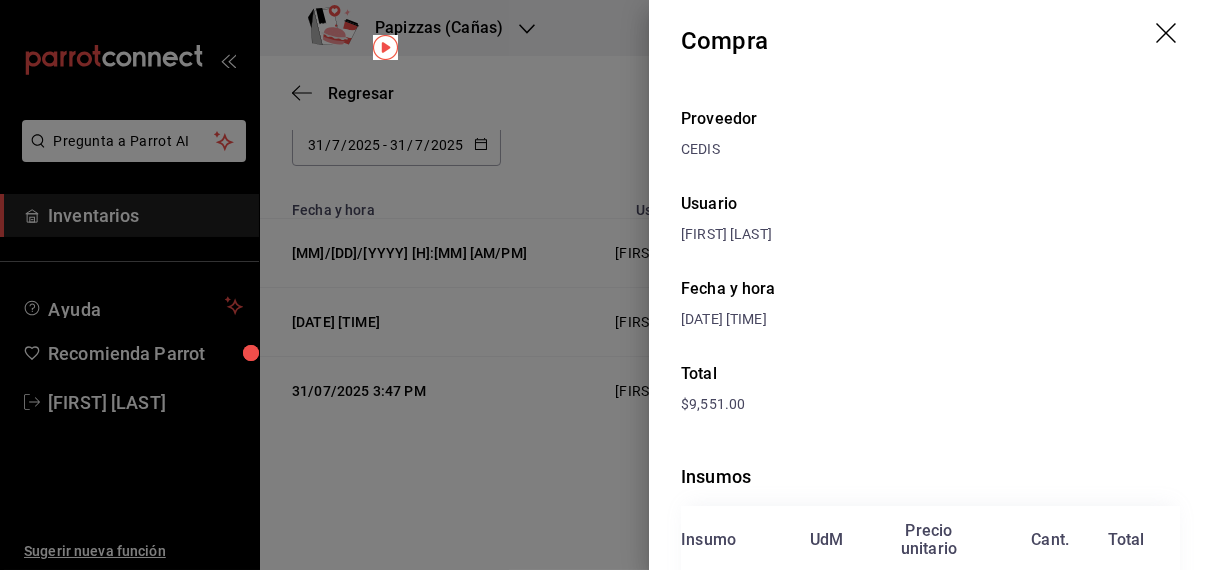 scroll, scrollTop: 0, scrollLeft: 0, axis: both 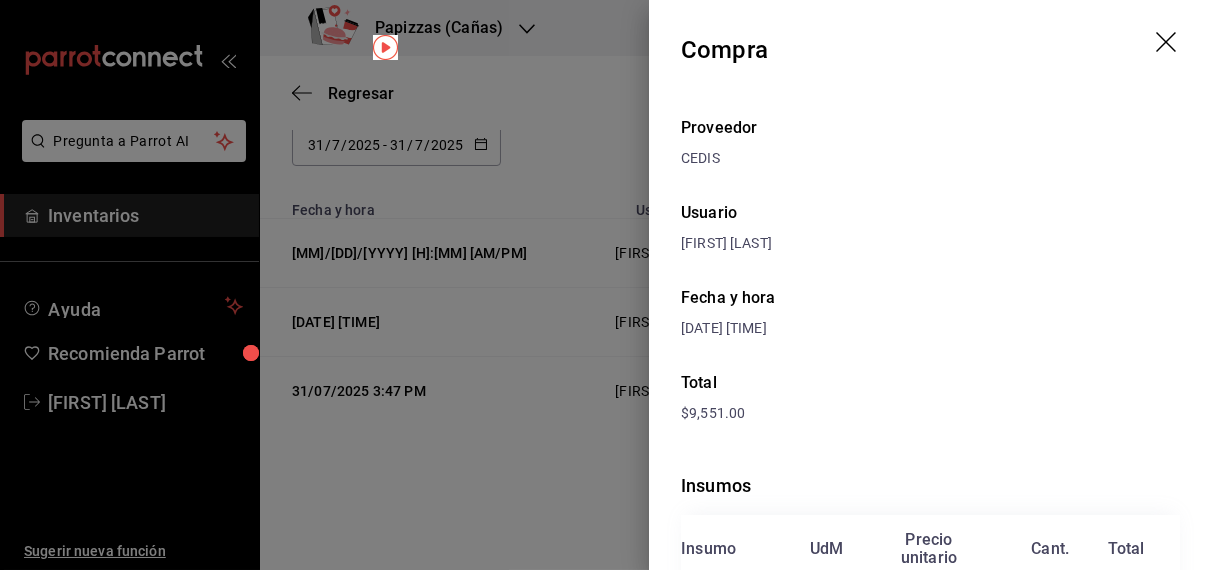 click 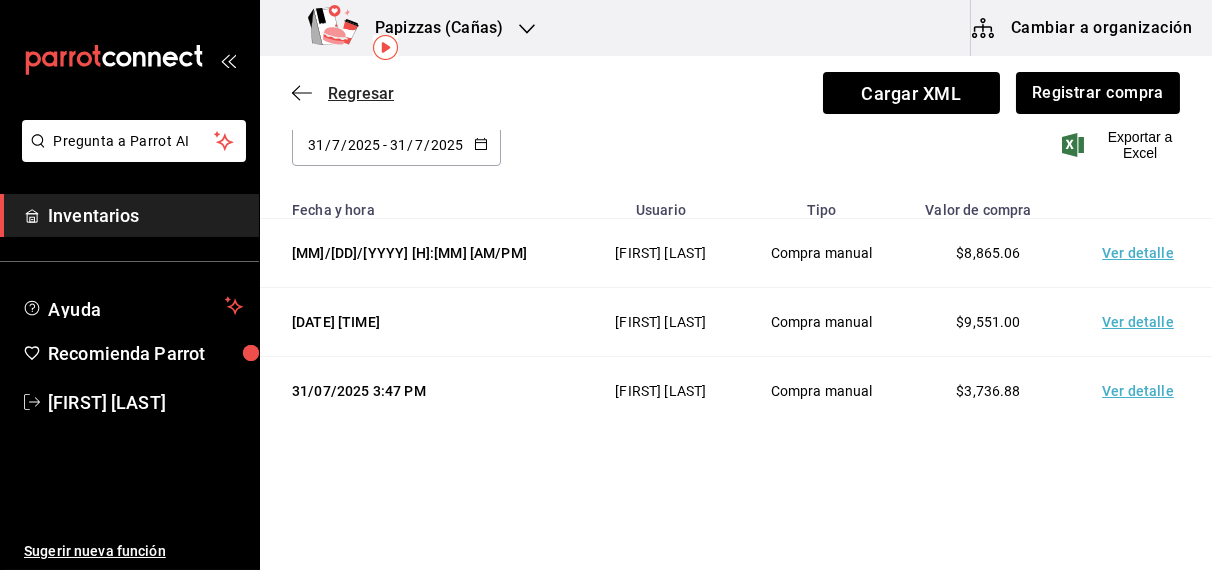 click on "Regresar" at bounding box center [361, 93] 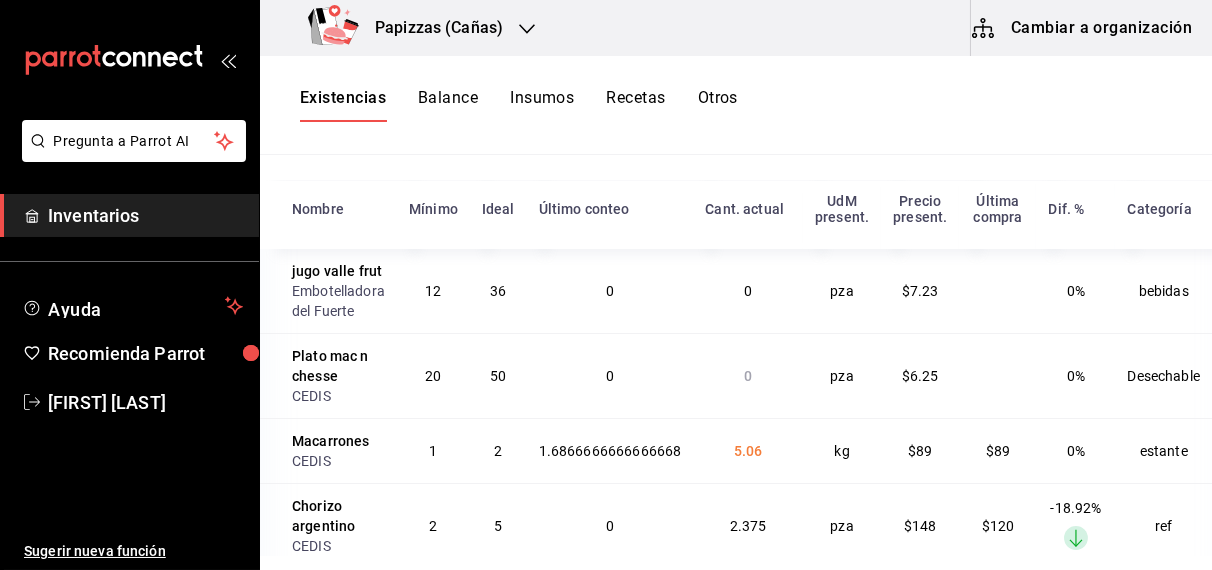 scroll, scrollTop: 222, scrollLeft: 0, axis: vertical 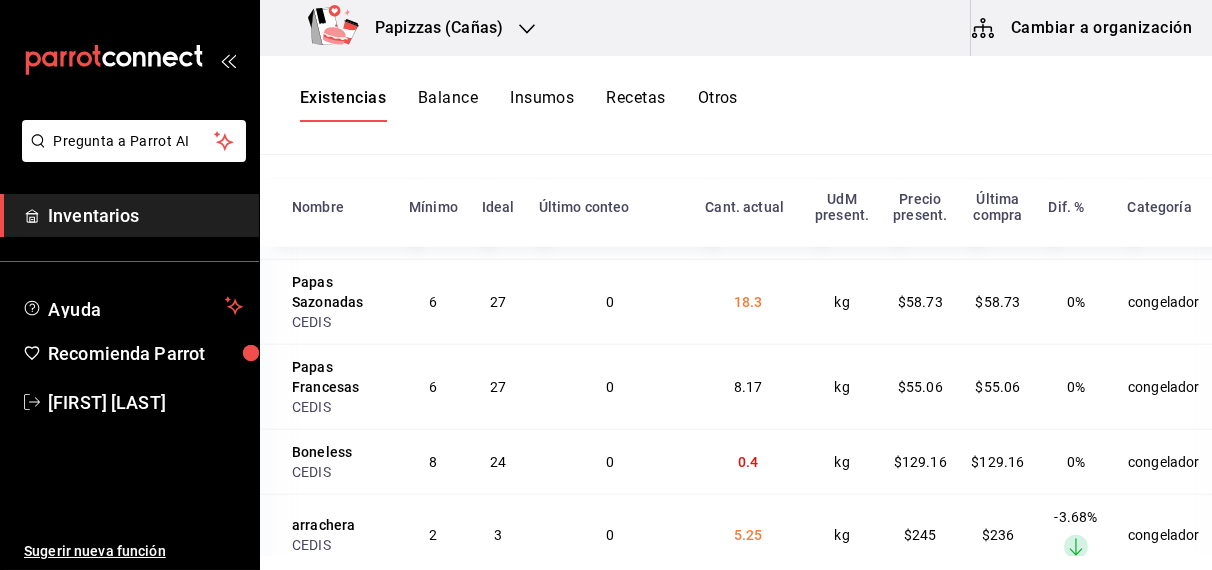 click on "Balance" at bounding box center [448, 105] 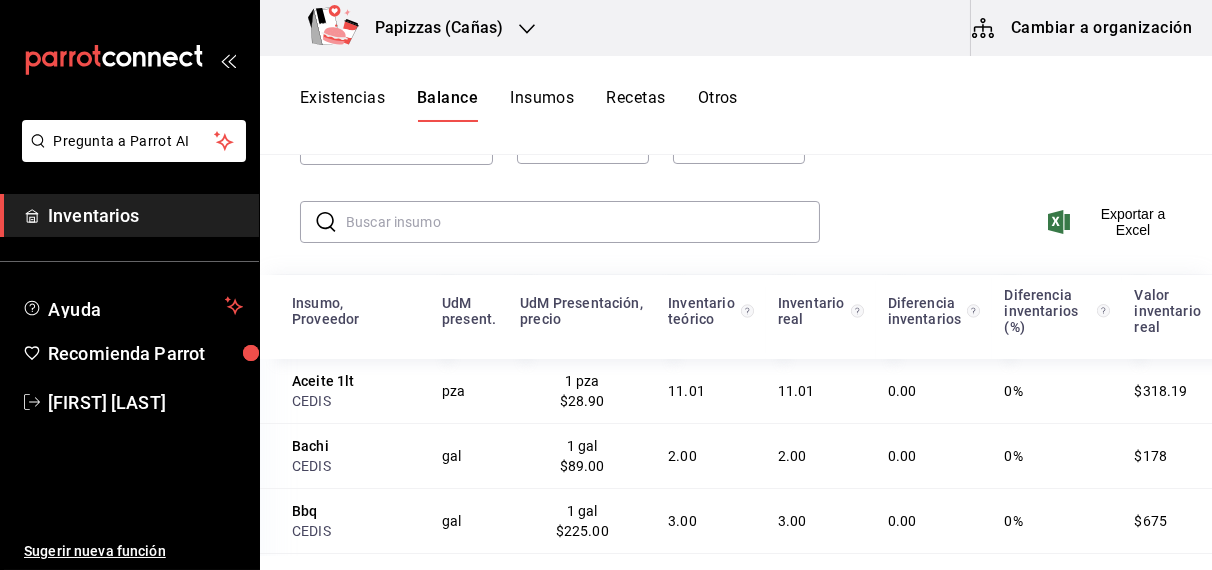 scroll, scrollTop: 148, scrollLeft: 0, axis: vertical 